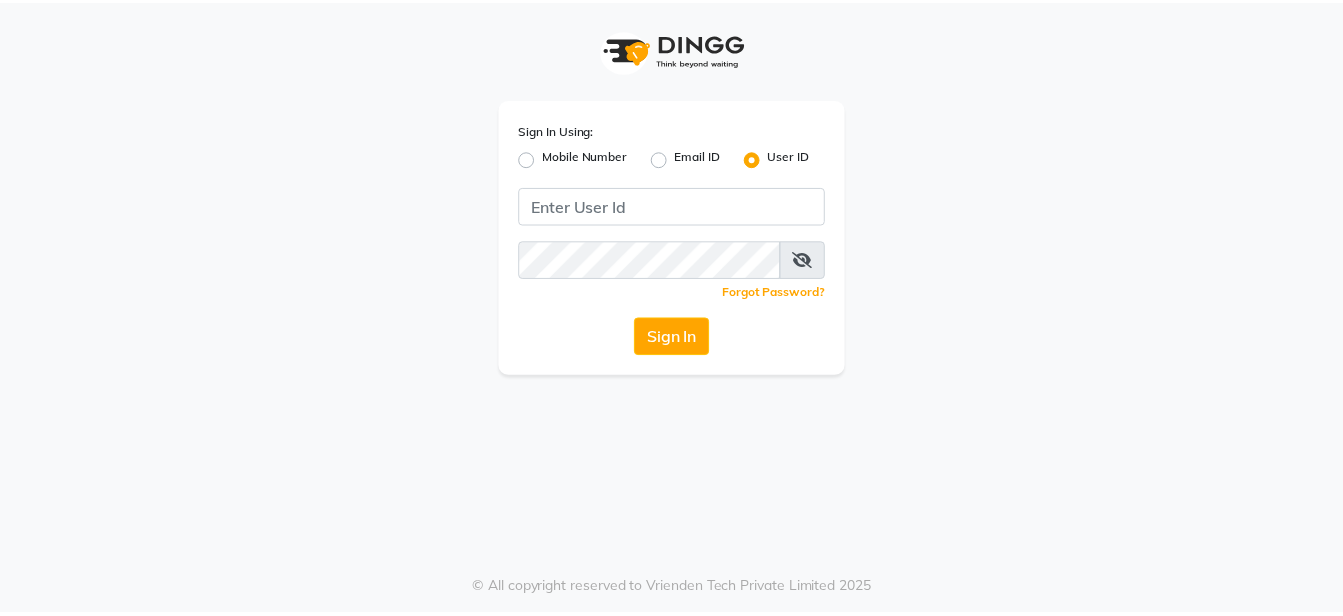 scroll, scrollTop: 0, scrollLeft: 0, axis: both 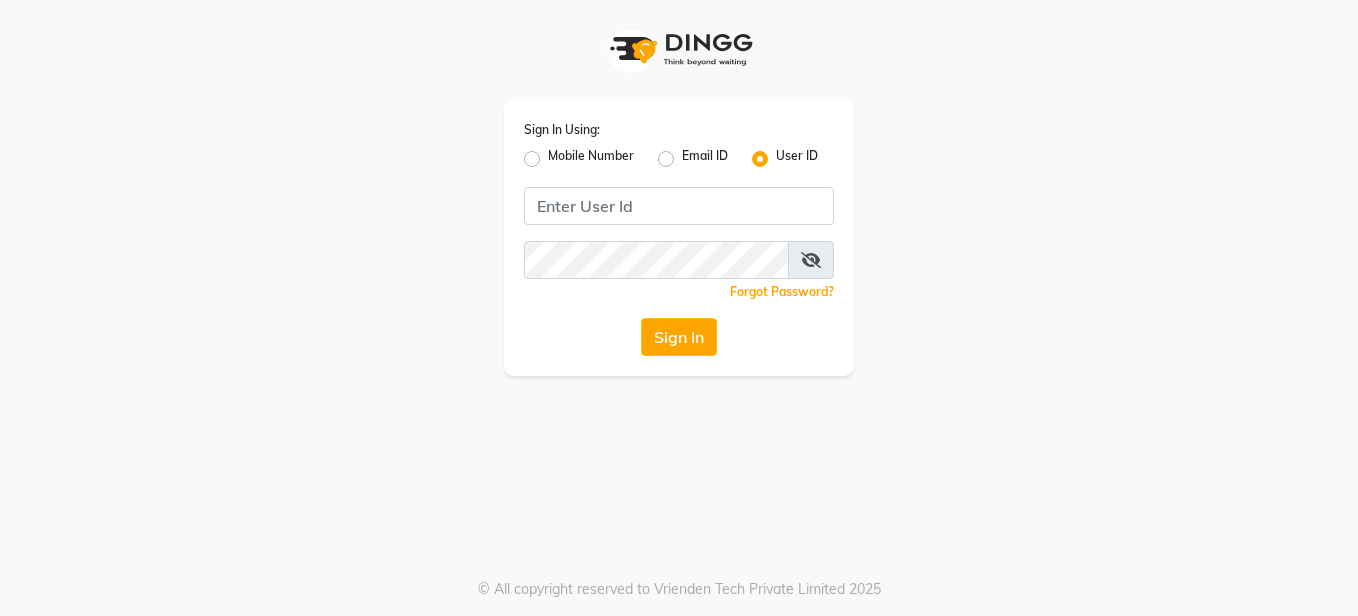 click on "Sign In Using: Mobile Number Email ID User ID  Remember me Forgot Password?  Sign In" 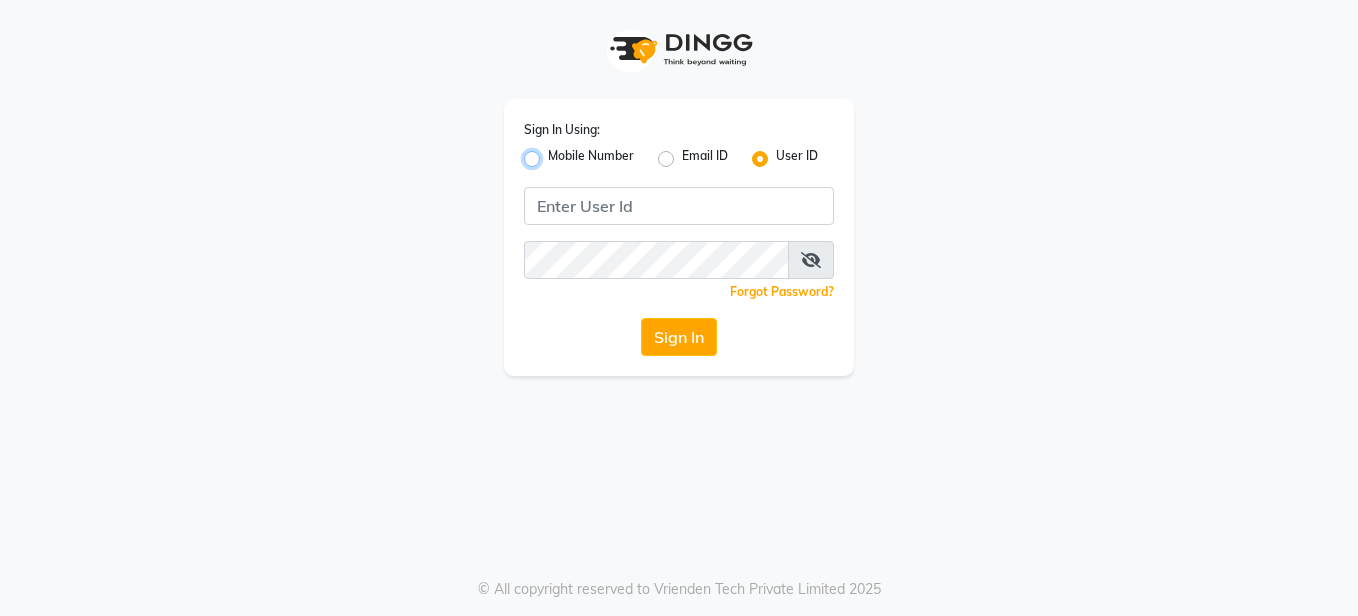 click on "Mobile Number" at bounding box center (554, 153) 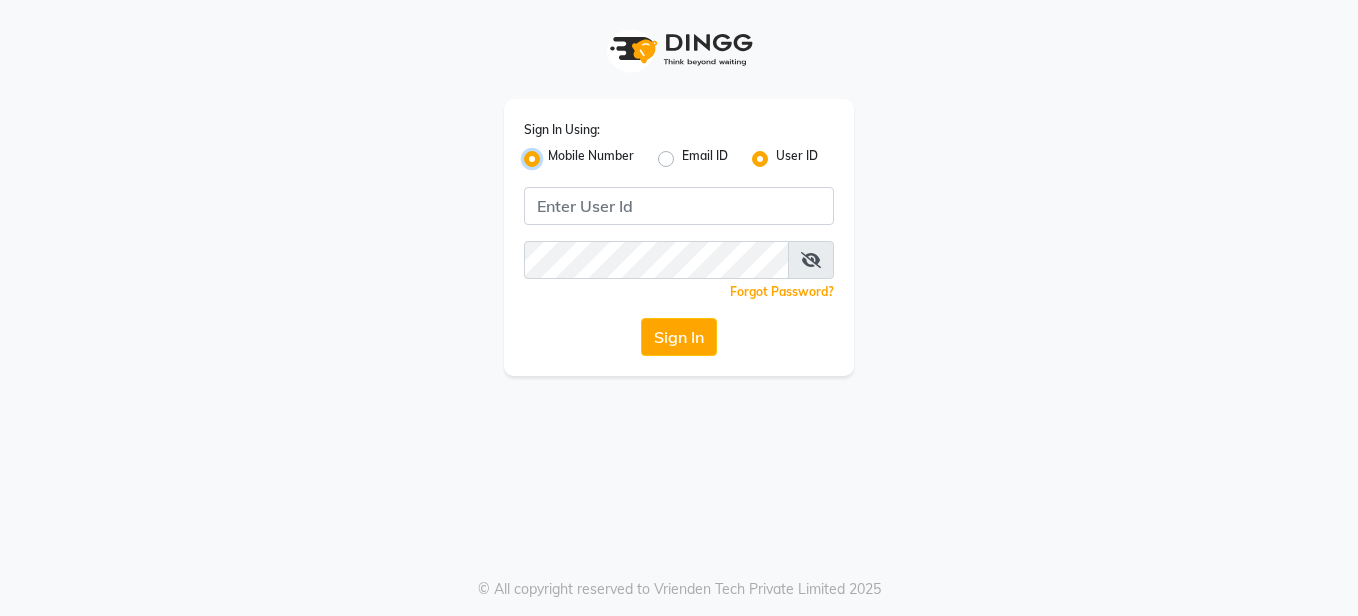 radio on "false" 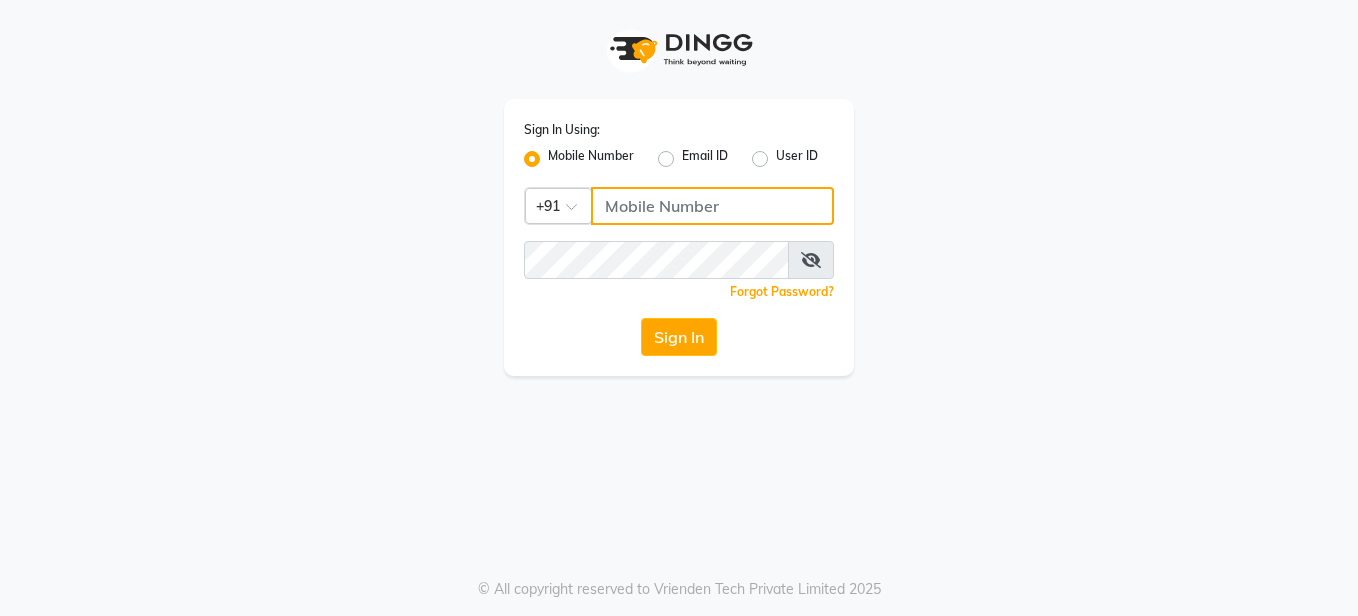 click 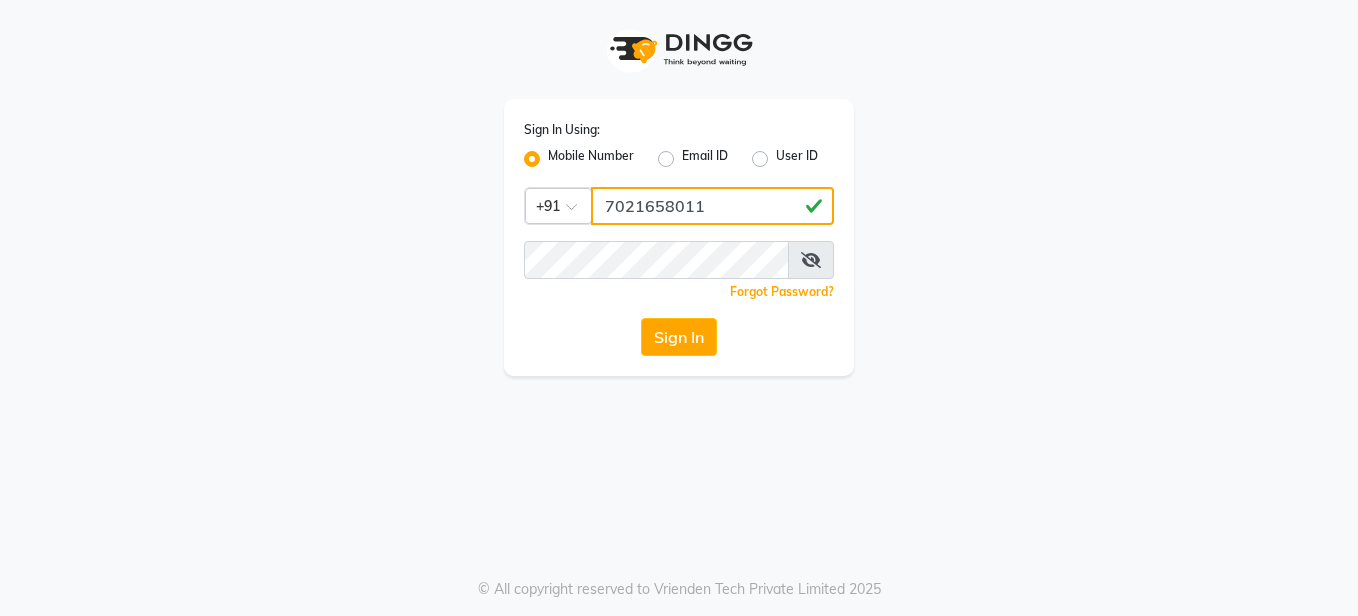 type on "7021658011" 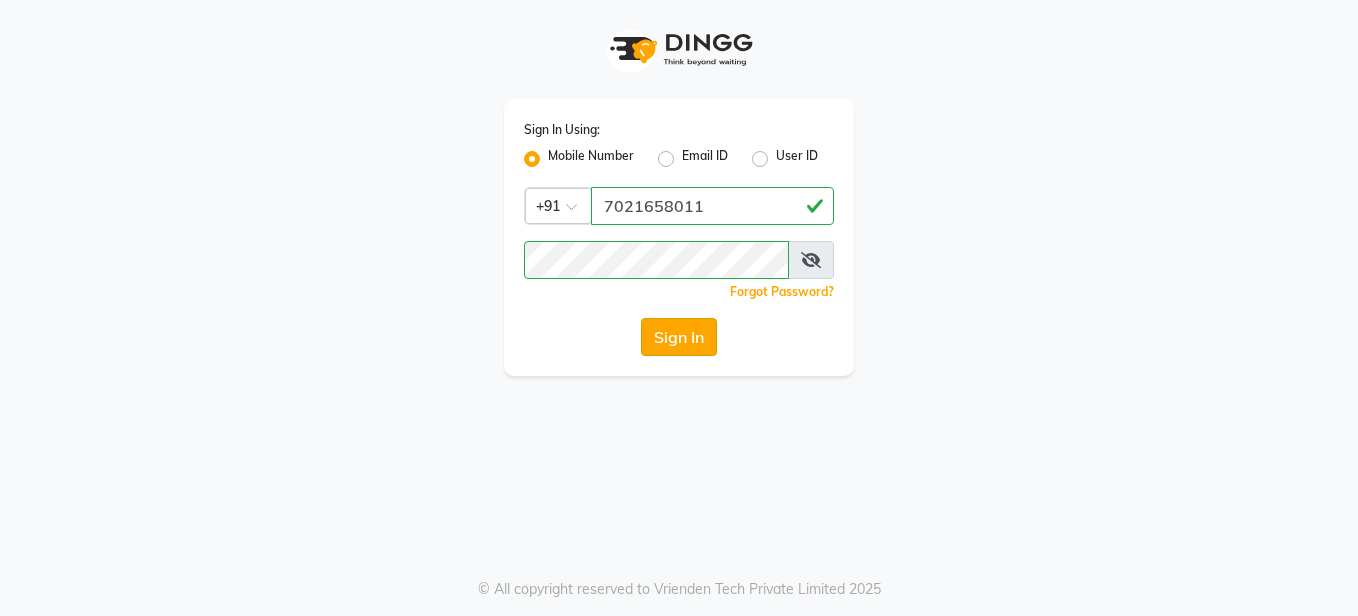 click on "Sign In" 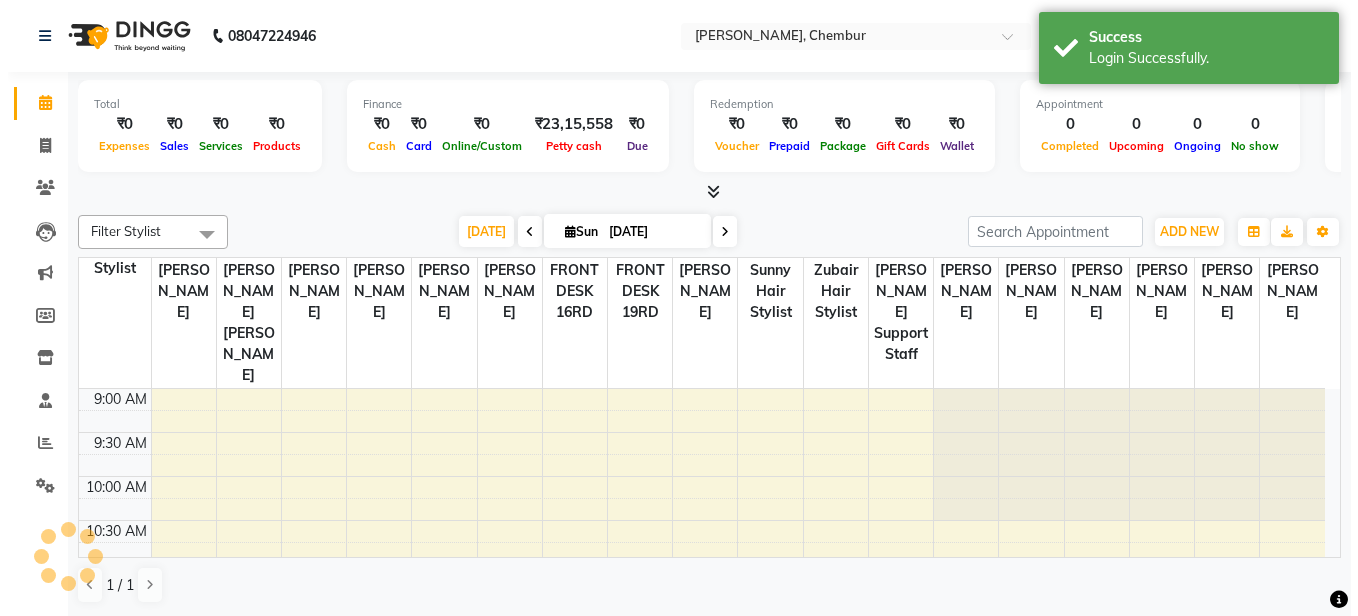 scroll, scrollTop: 0, scrollLeft: 0, axis: both 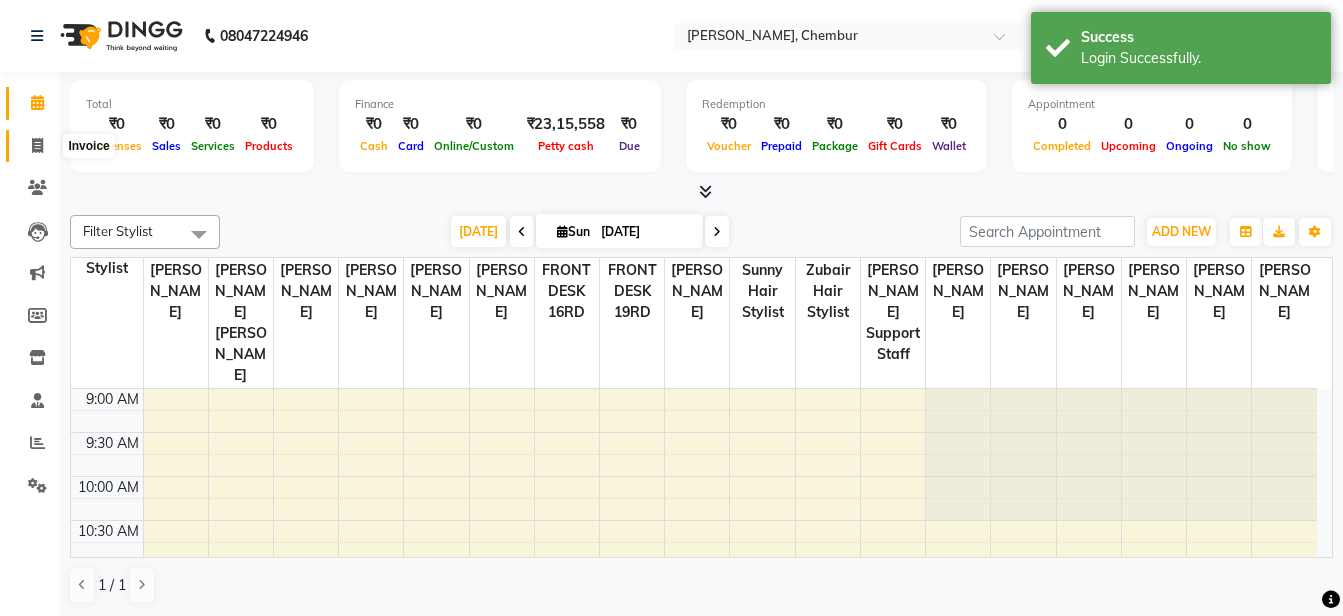 drag, startPoint x: 23, startPoint y: 135, endPoint x: 53, endPoint y: 125, distance: 31.622776 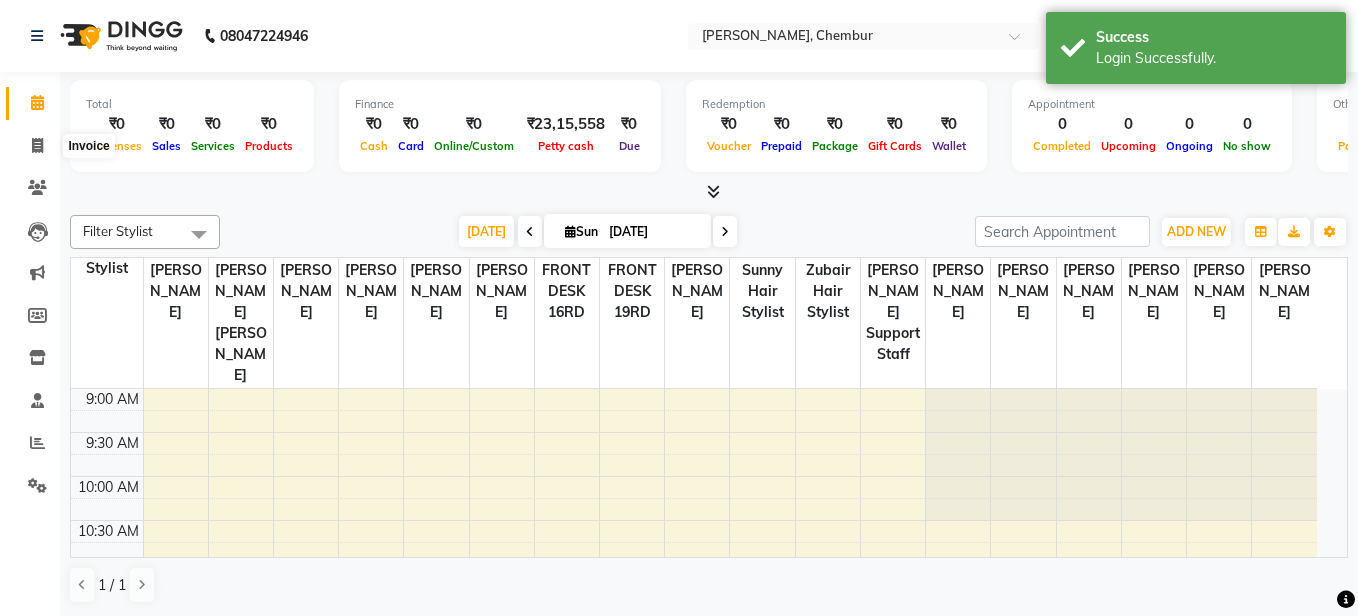 select on "785" 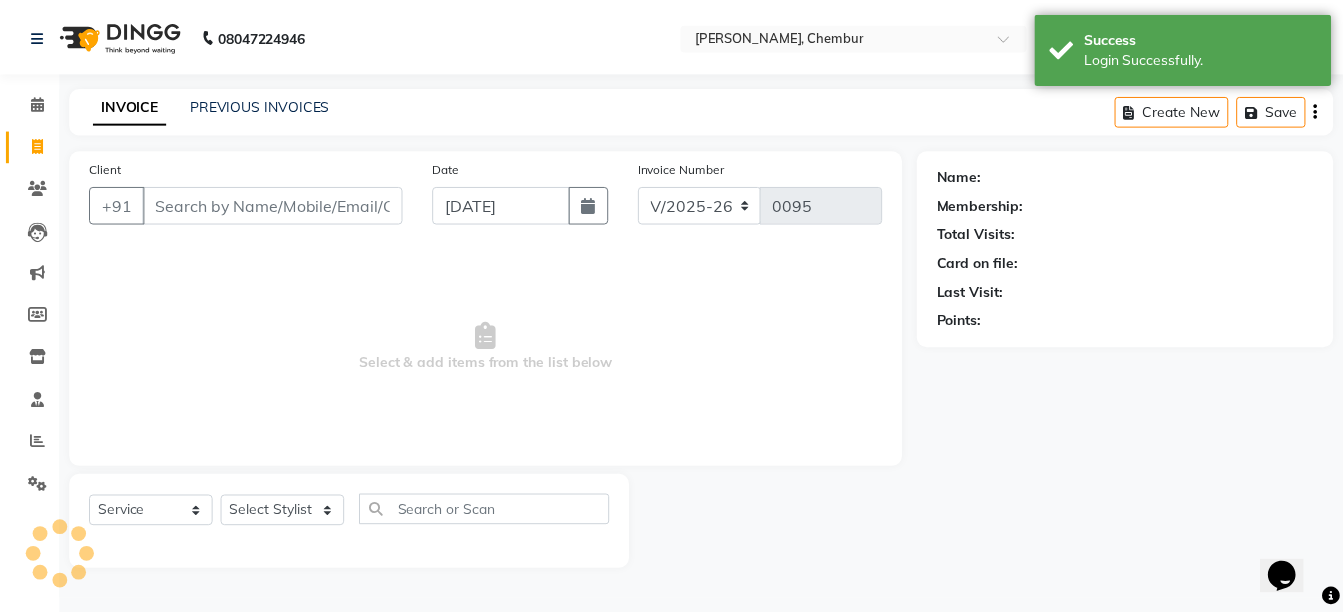 scroll, scrollTop: 0, scrollLeft: 0, axis: both 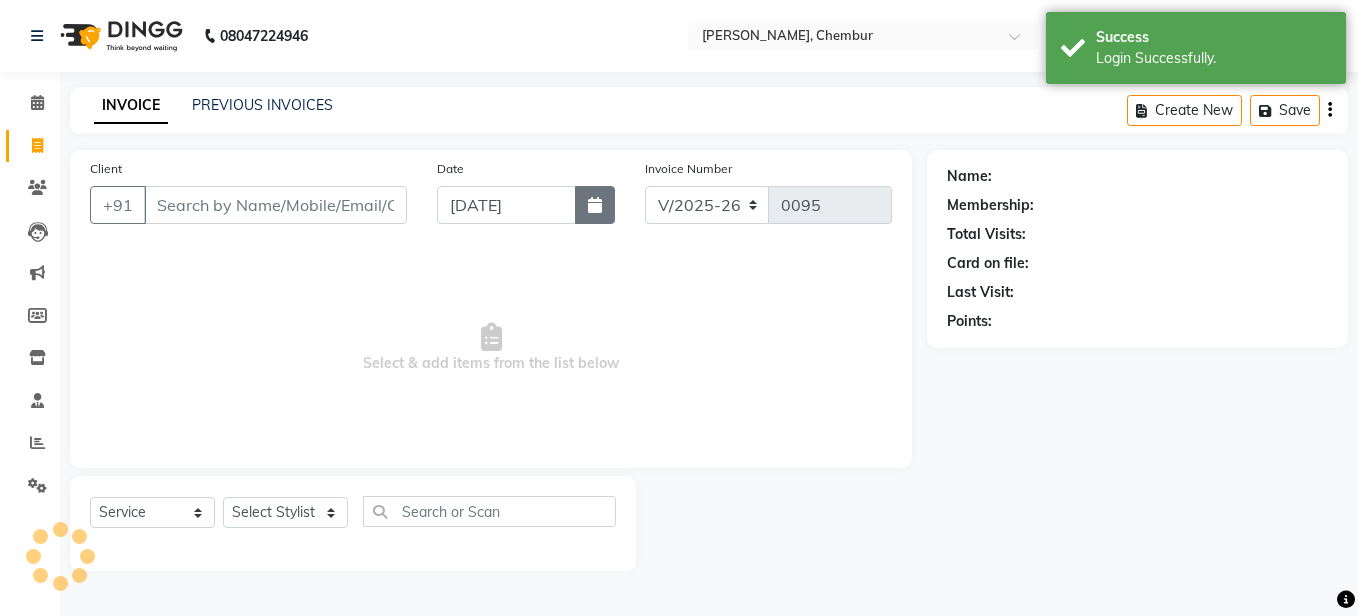 click 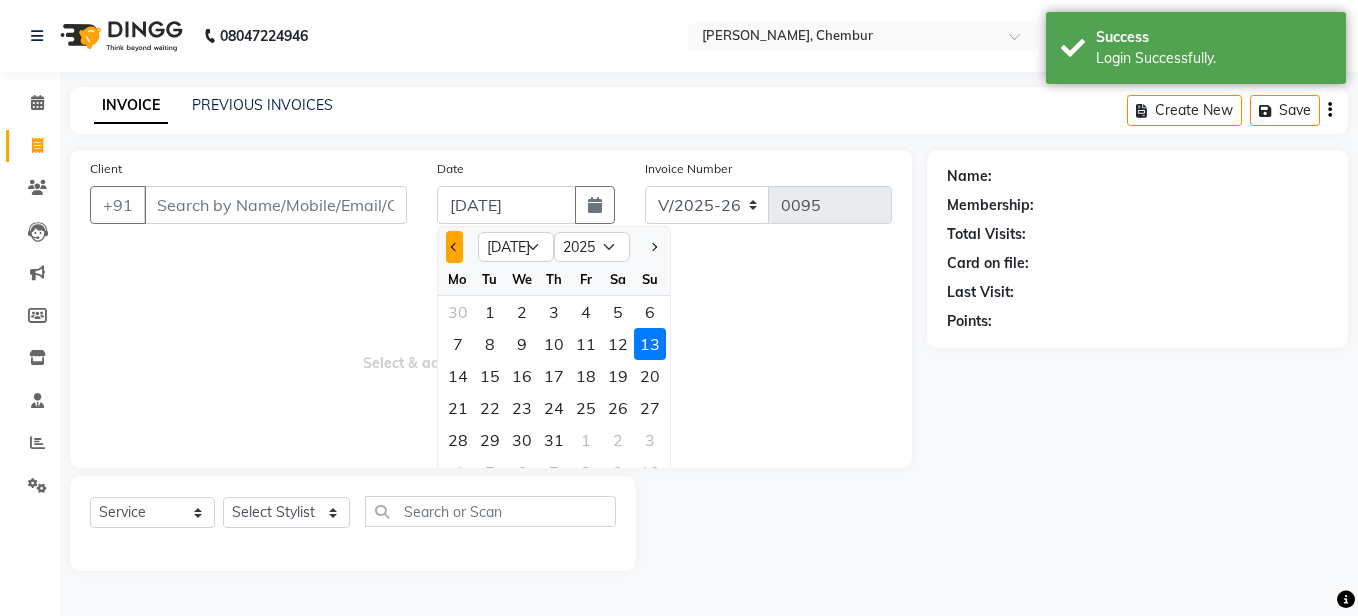 click 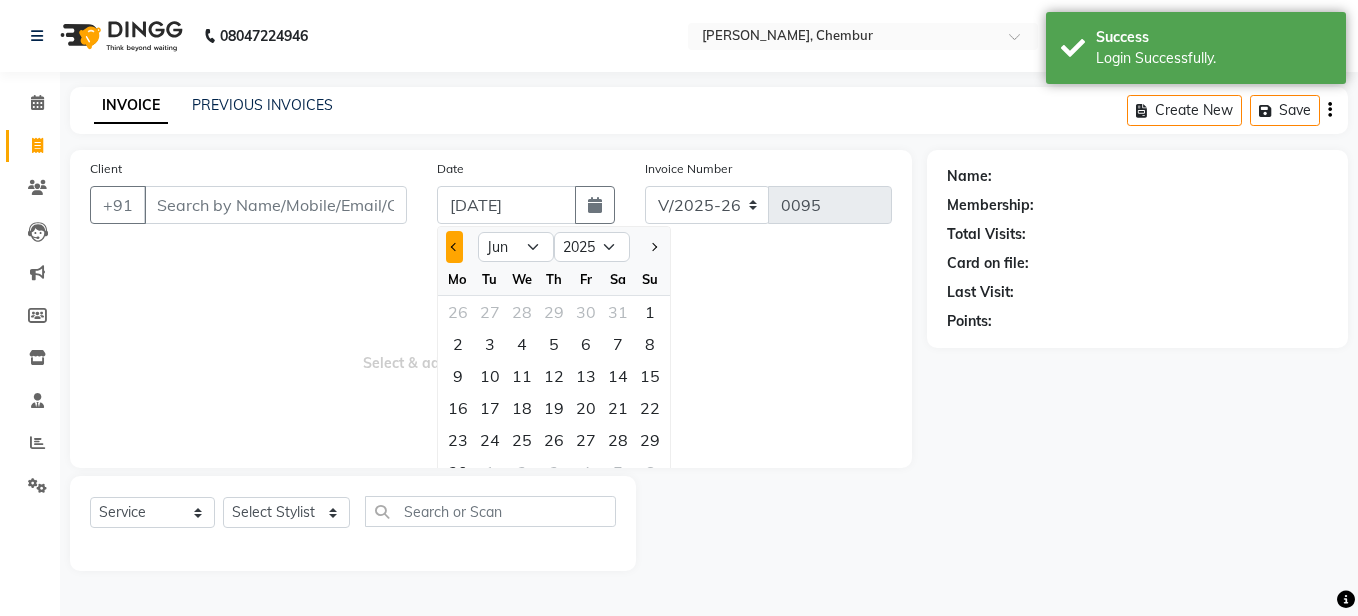 click 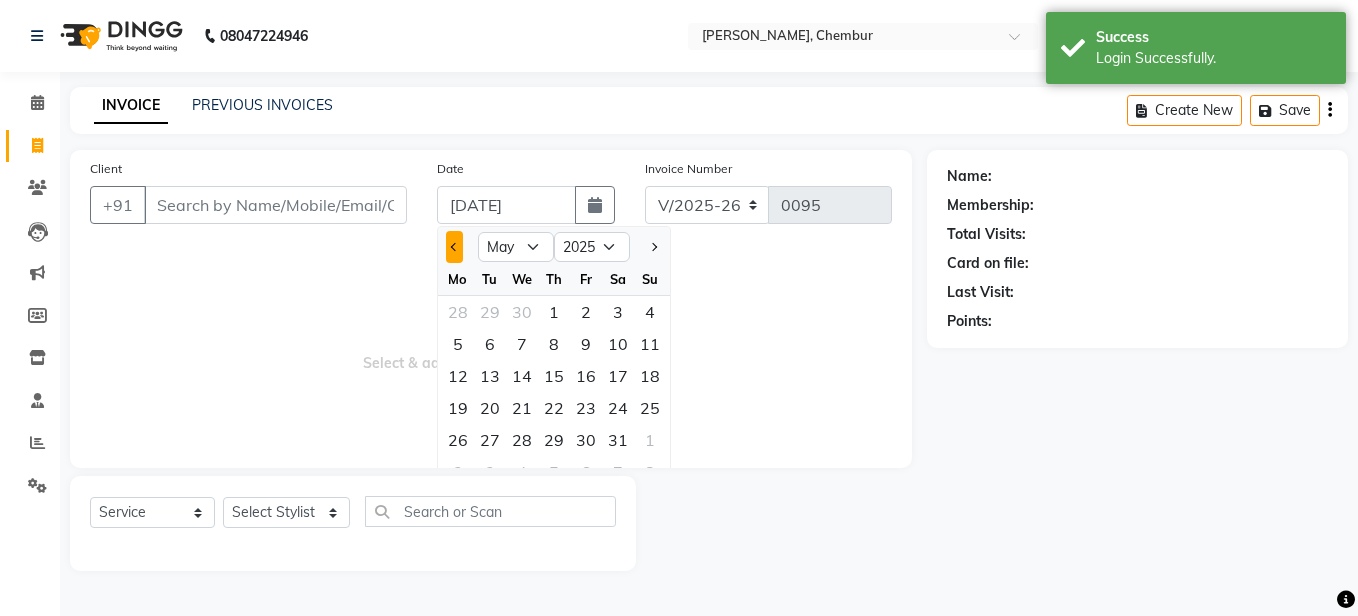 click 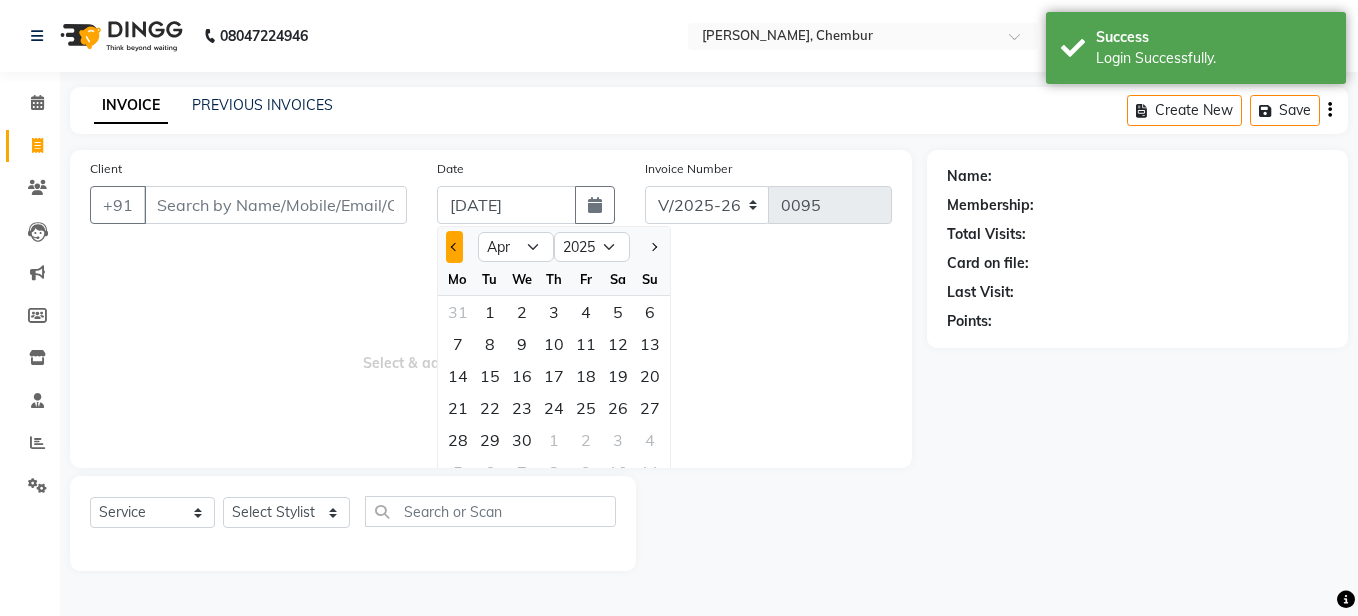 click 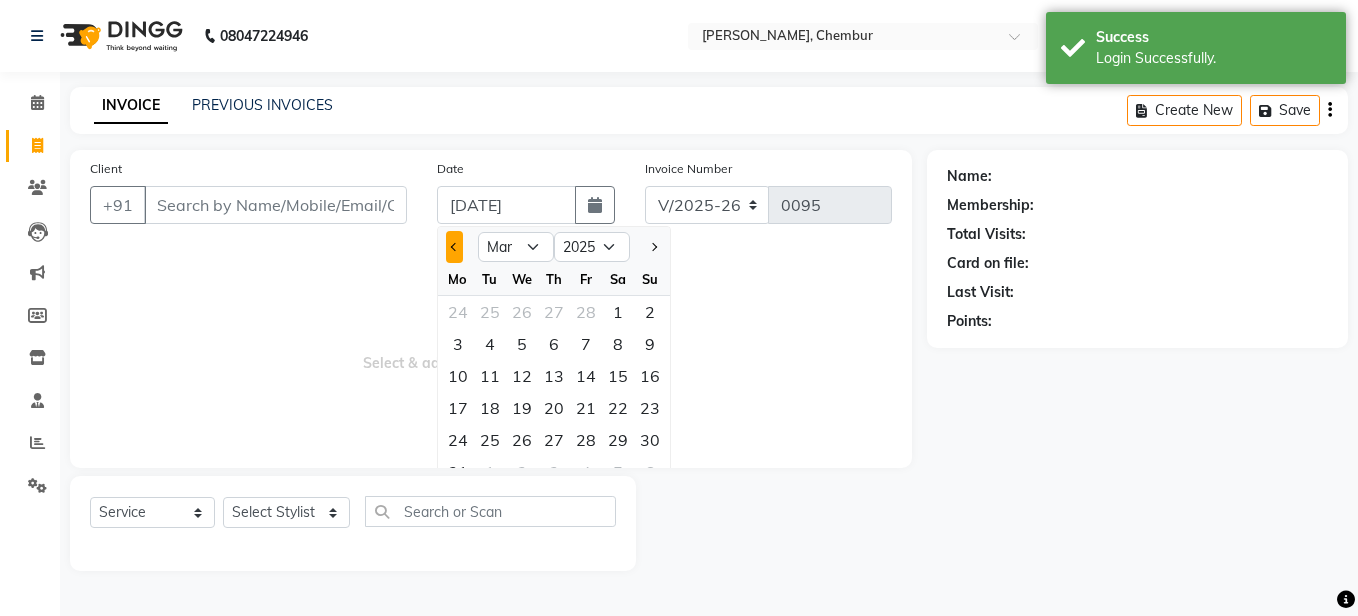 click 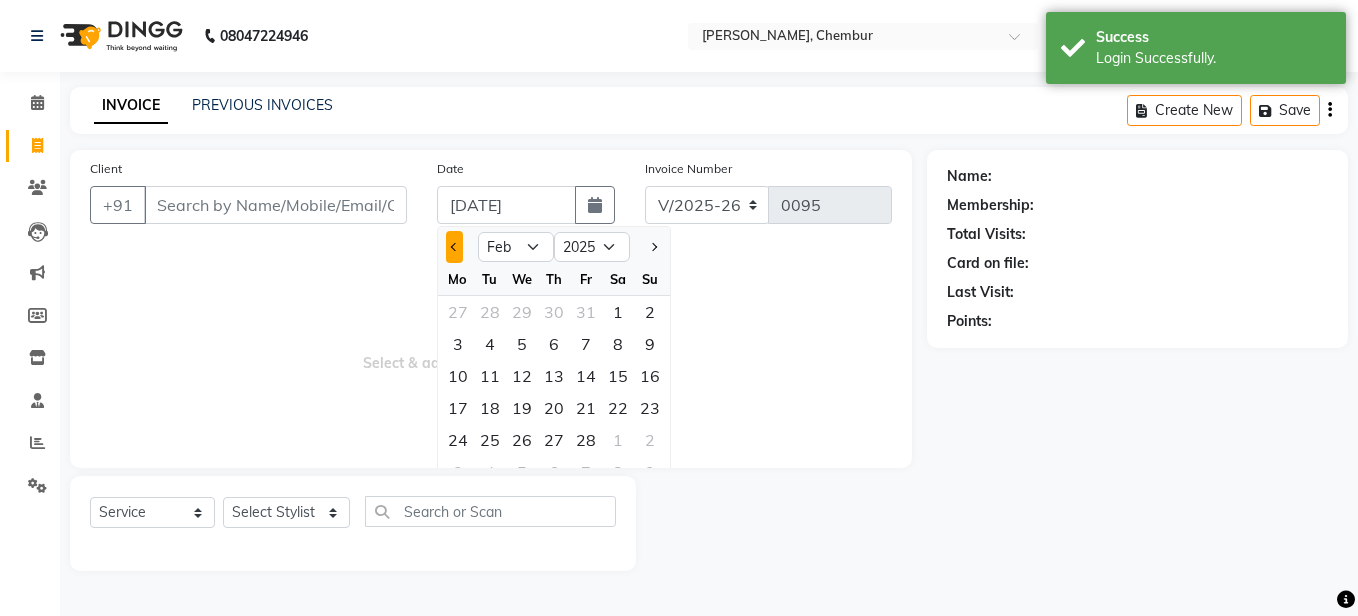 click 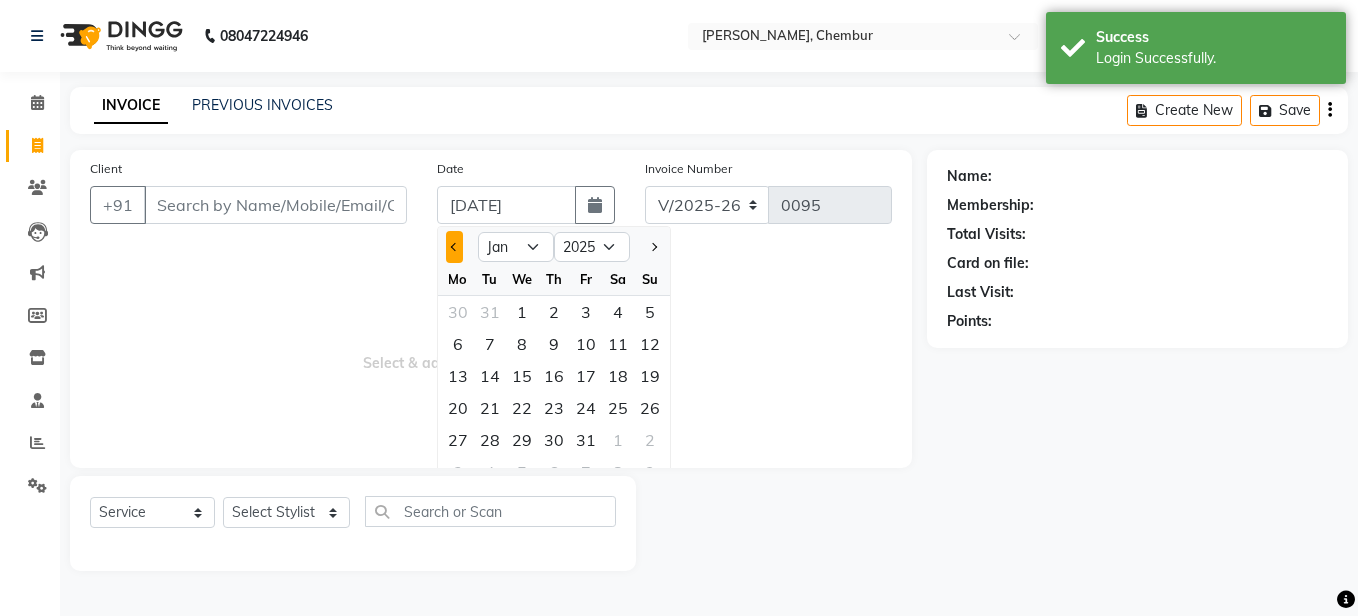 click 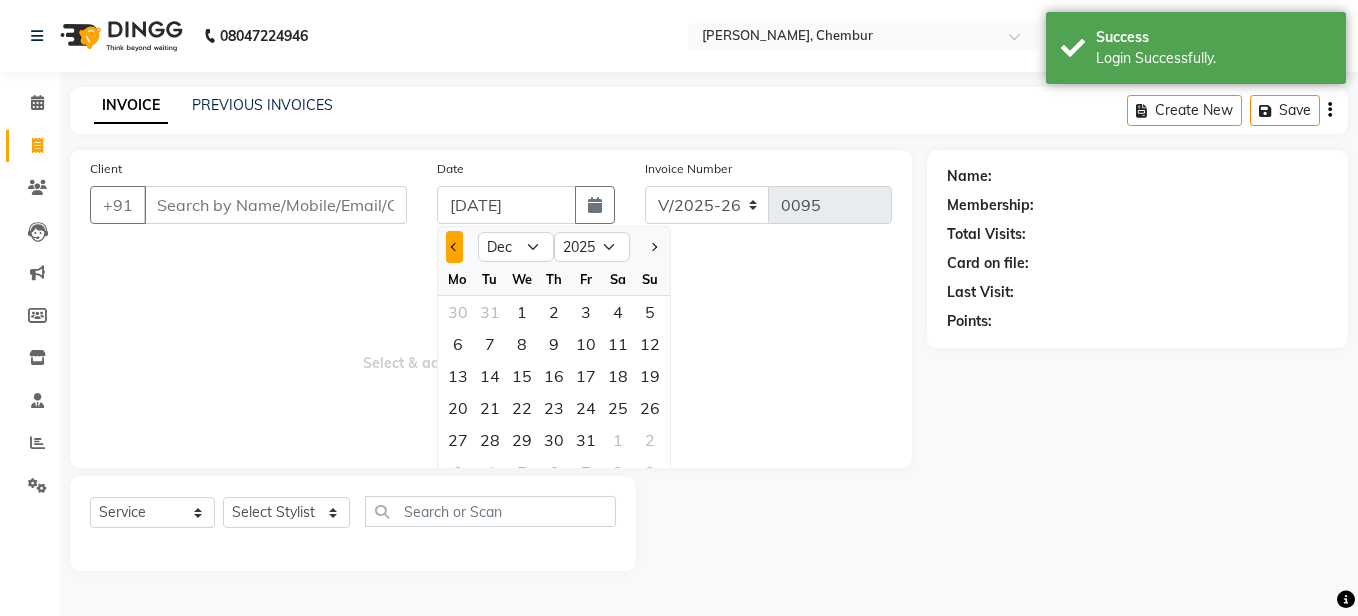 select on "2024" 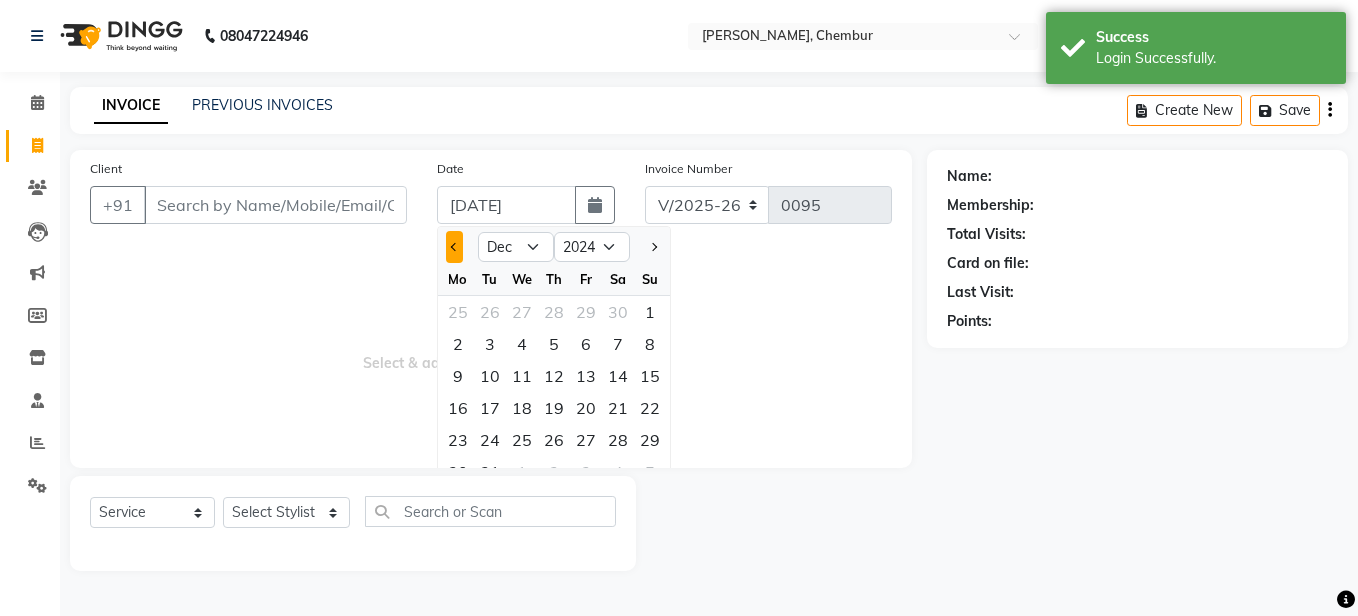 click 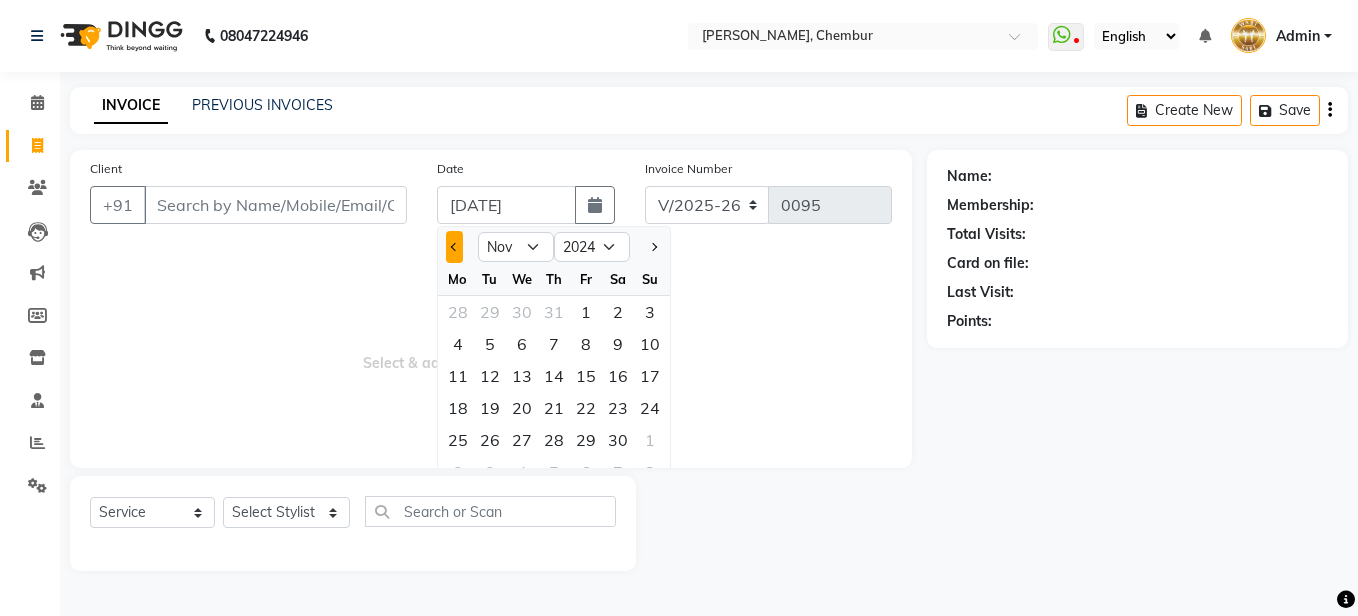 click 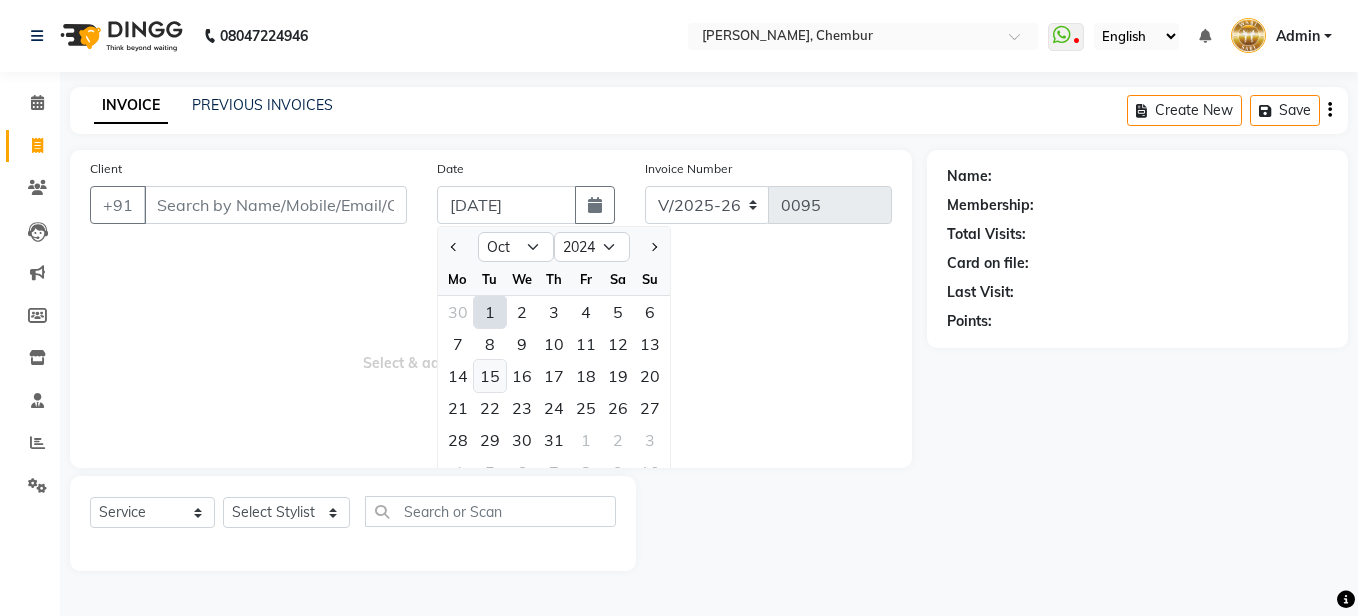 click on "15" 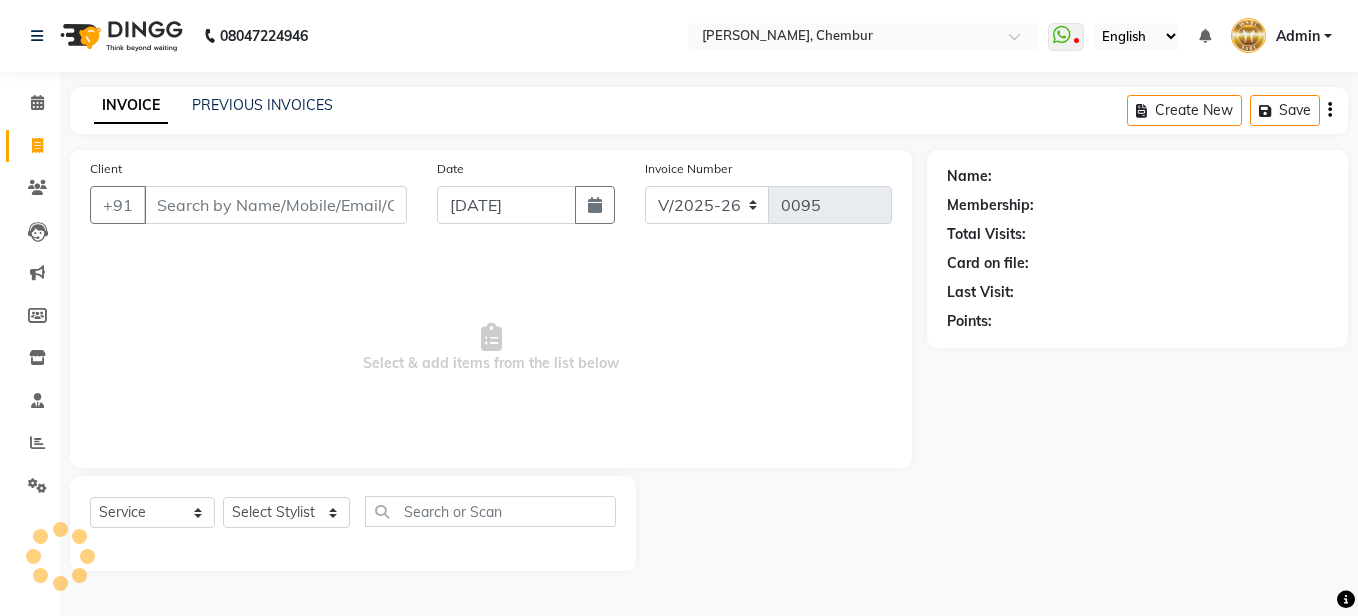 type on "1507" 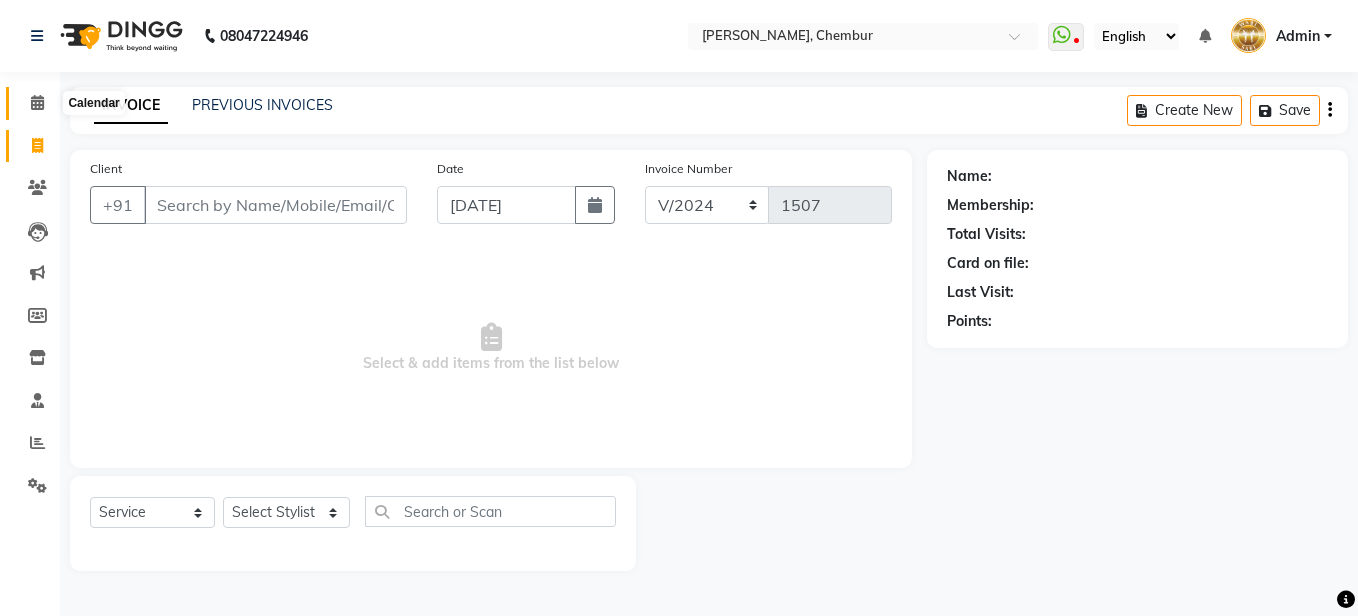 click 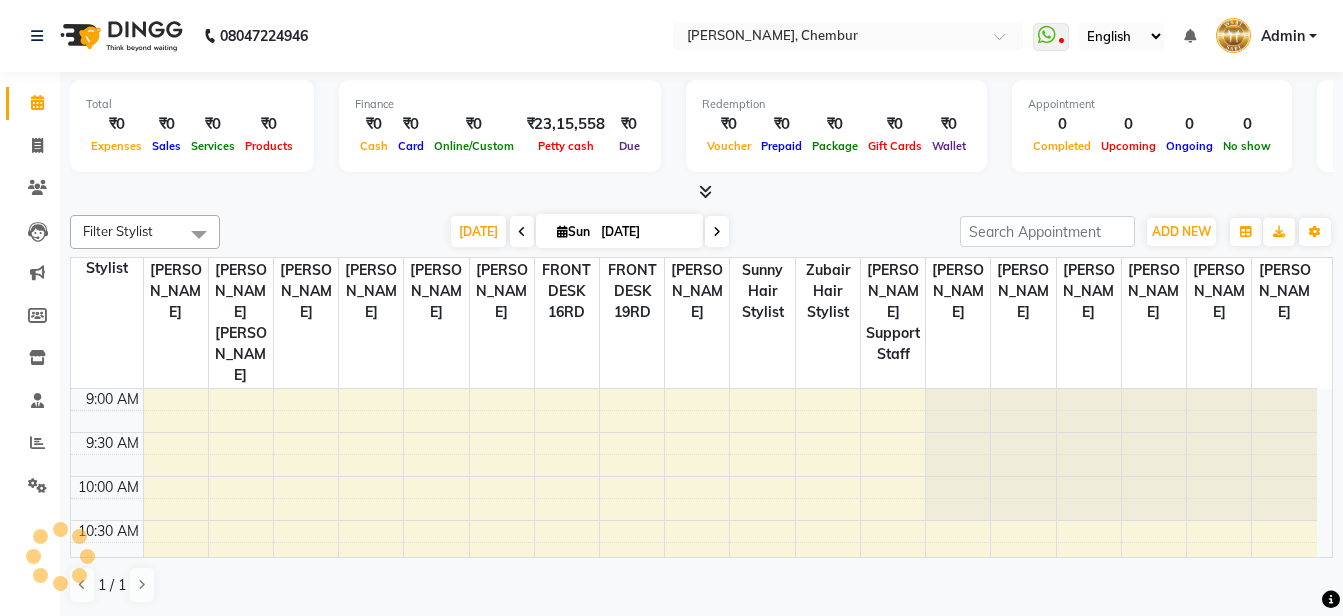scroll, scrollTop: 0, scrollLeft: 0, axis: both 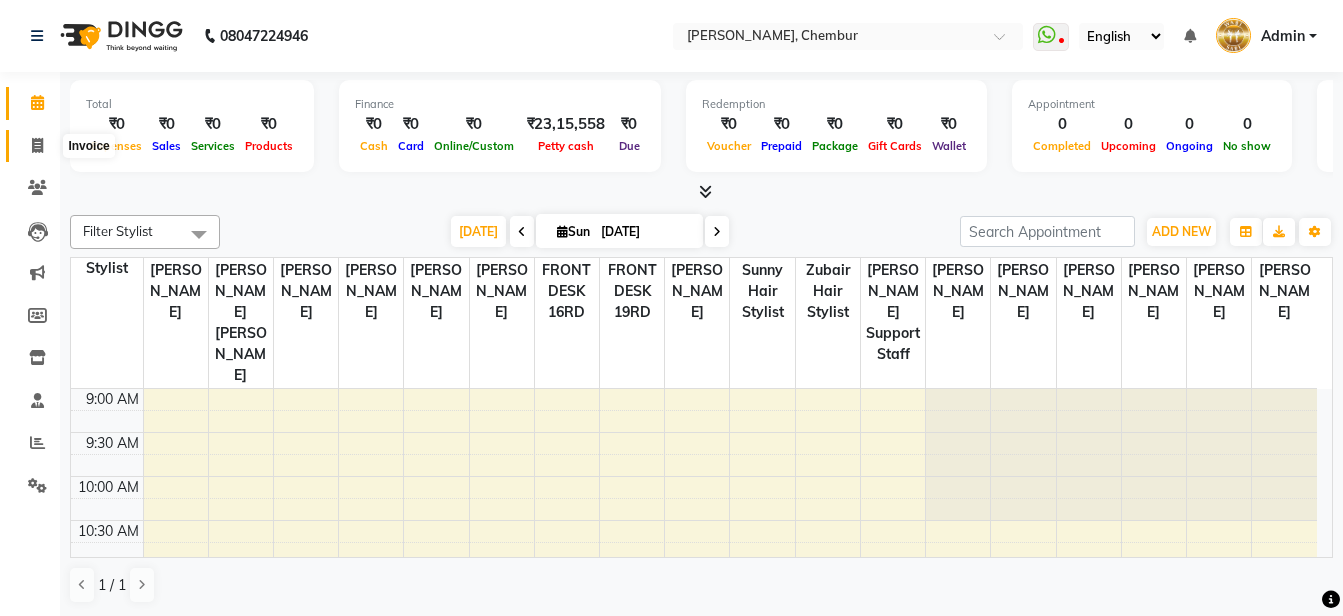 click 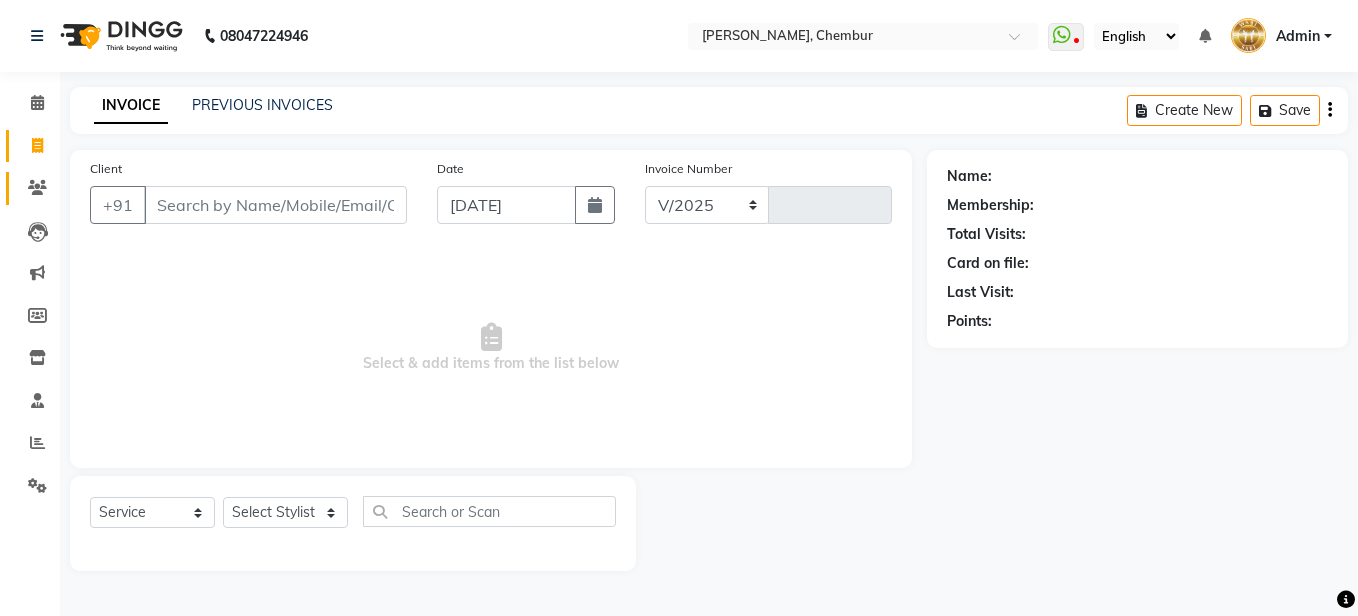 select on "785" 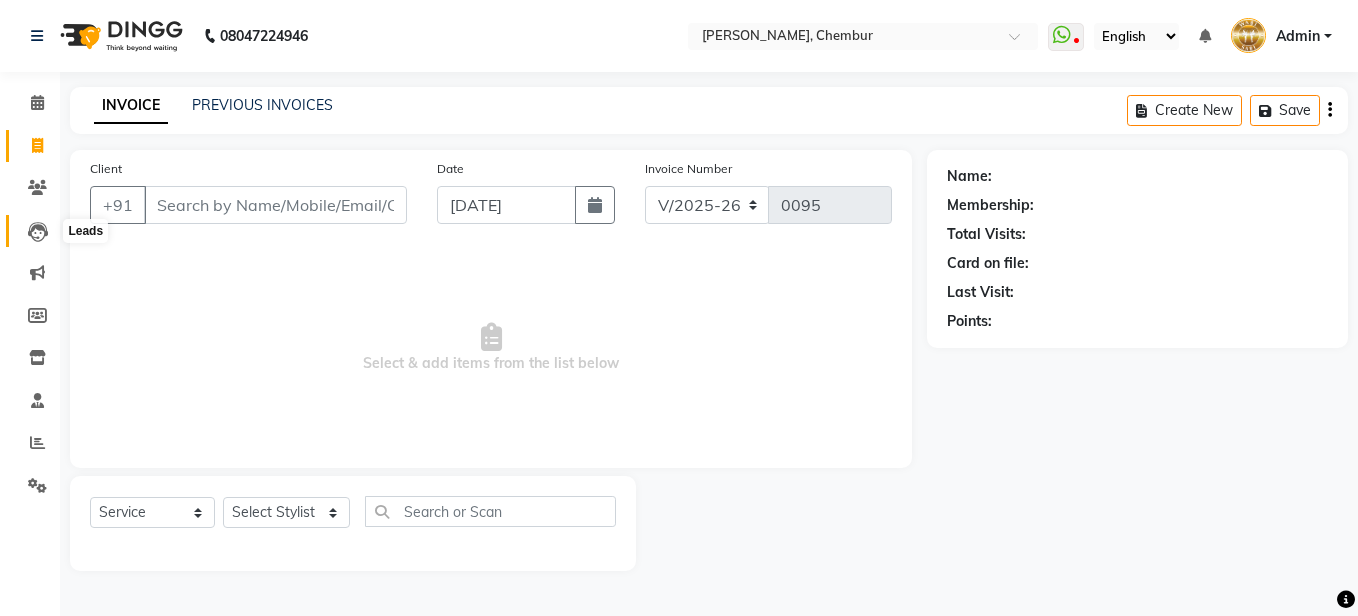 click 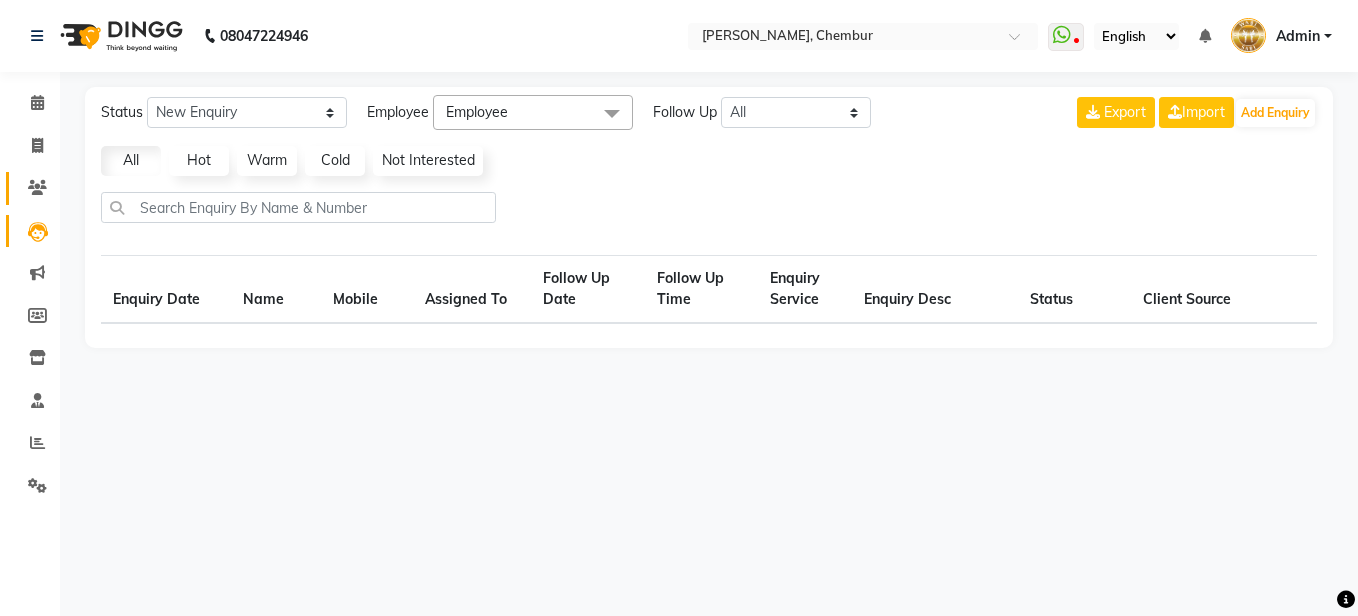 select on "10" 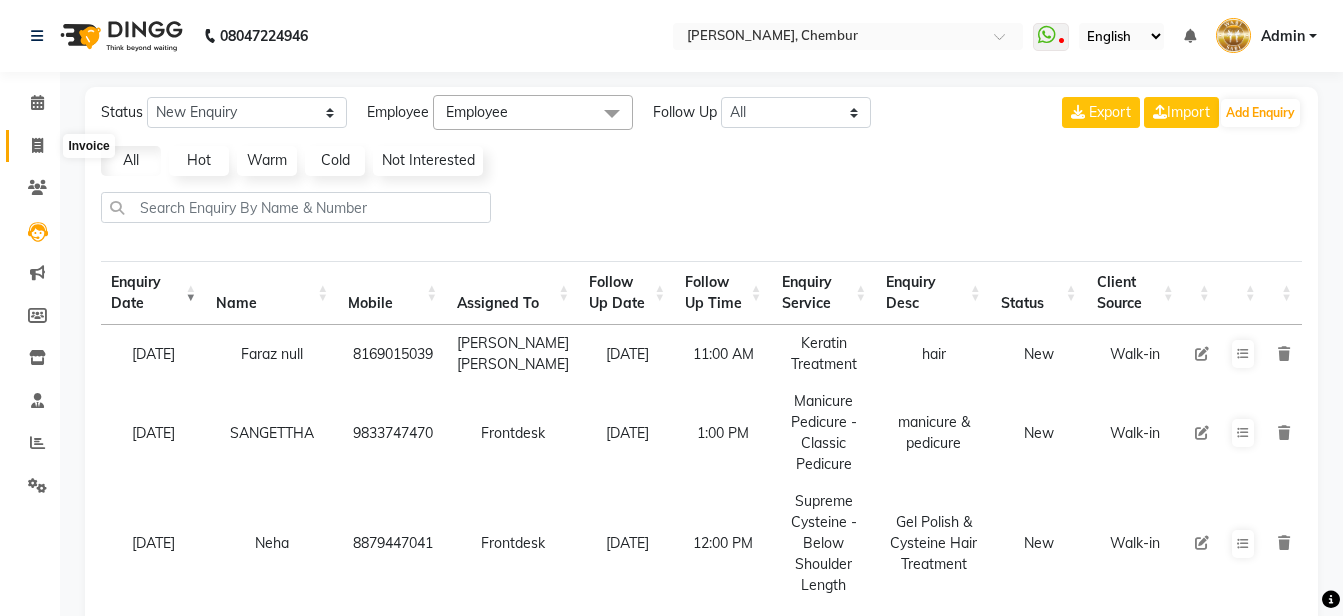 click 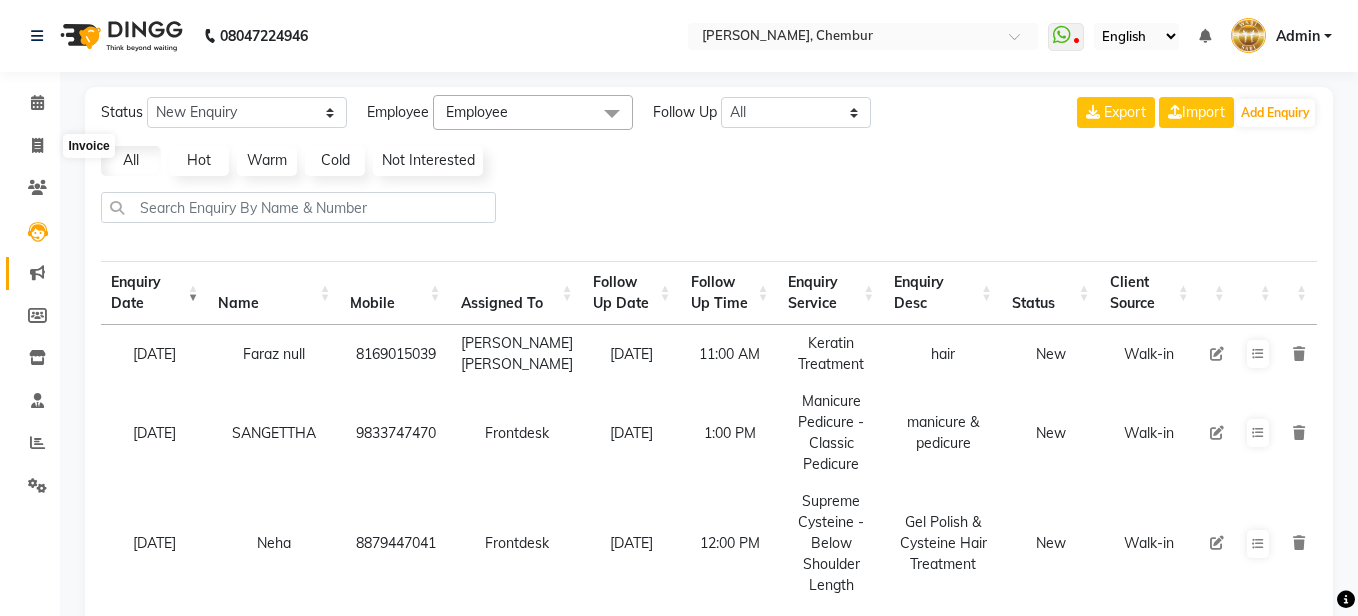 select on "785" 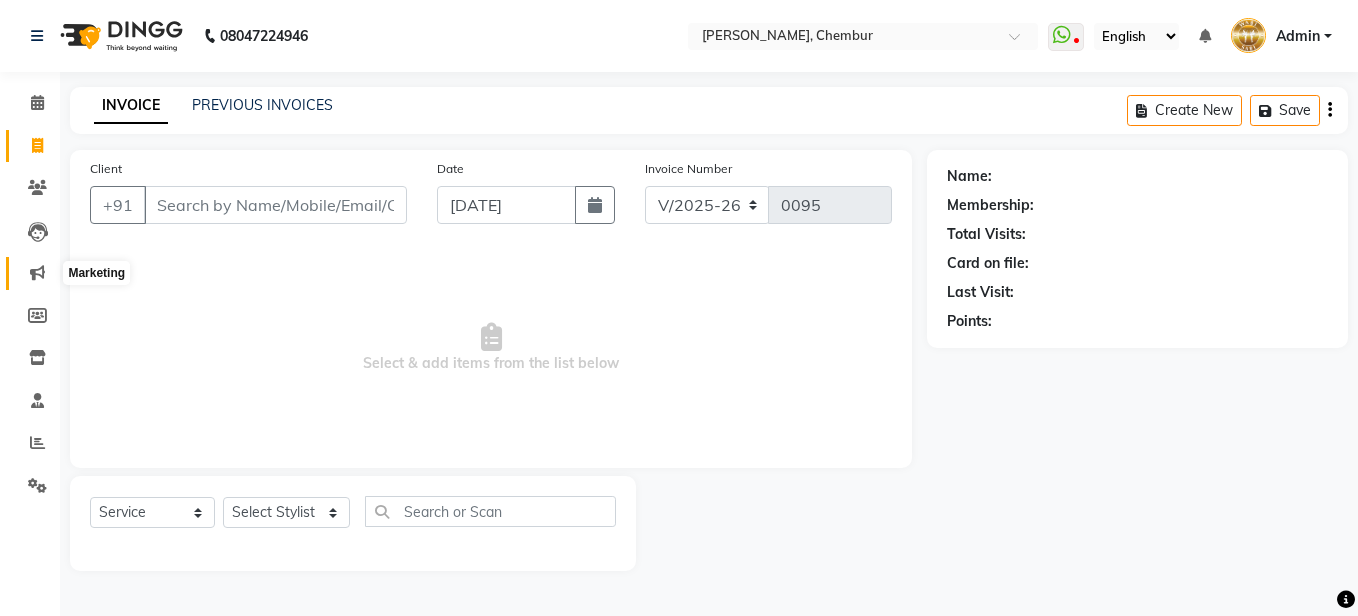 click 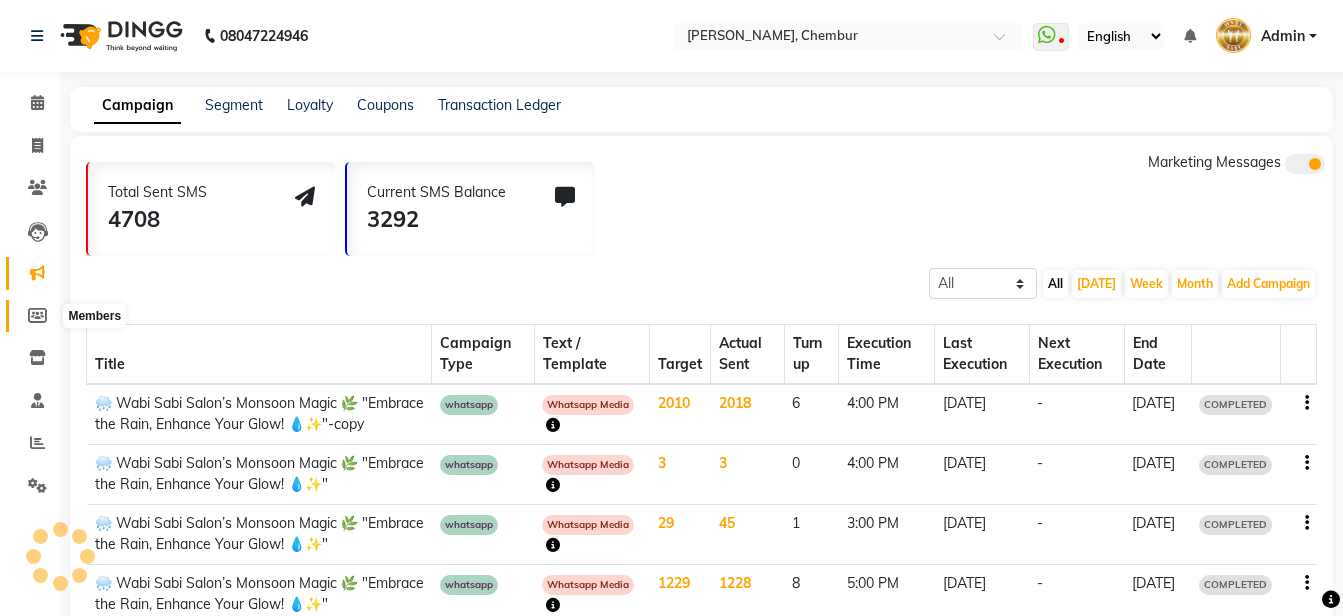 click 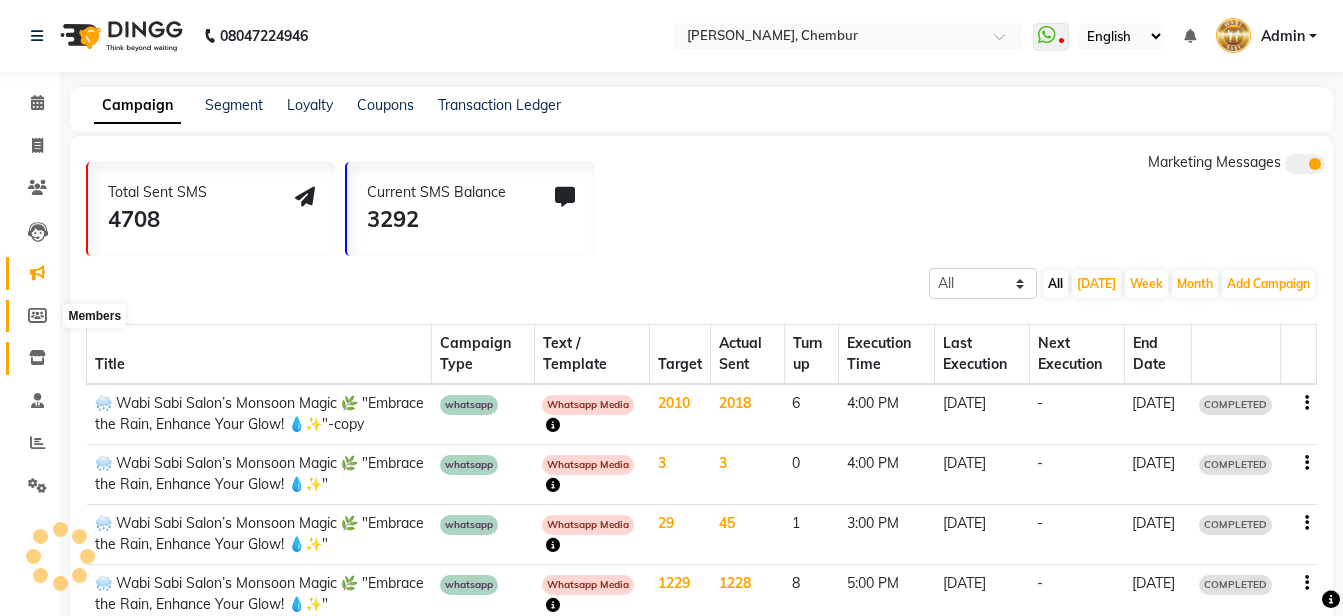 select 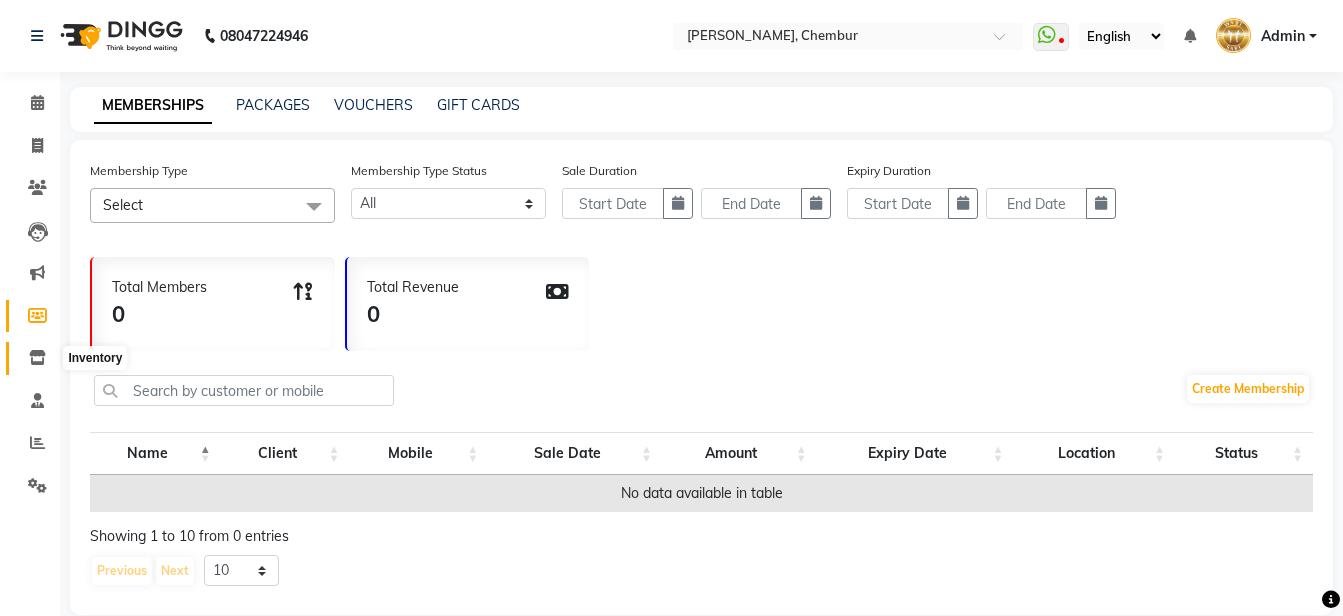 click 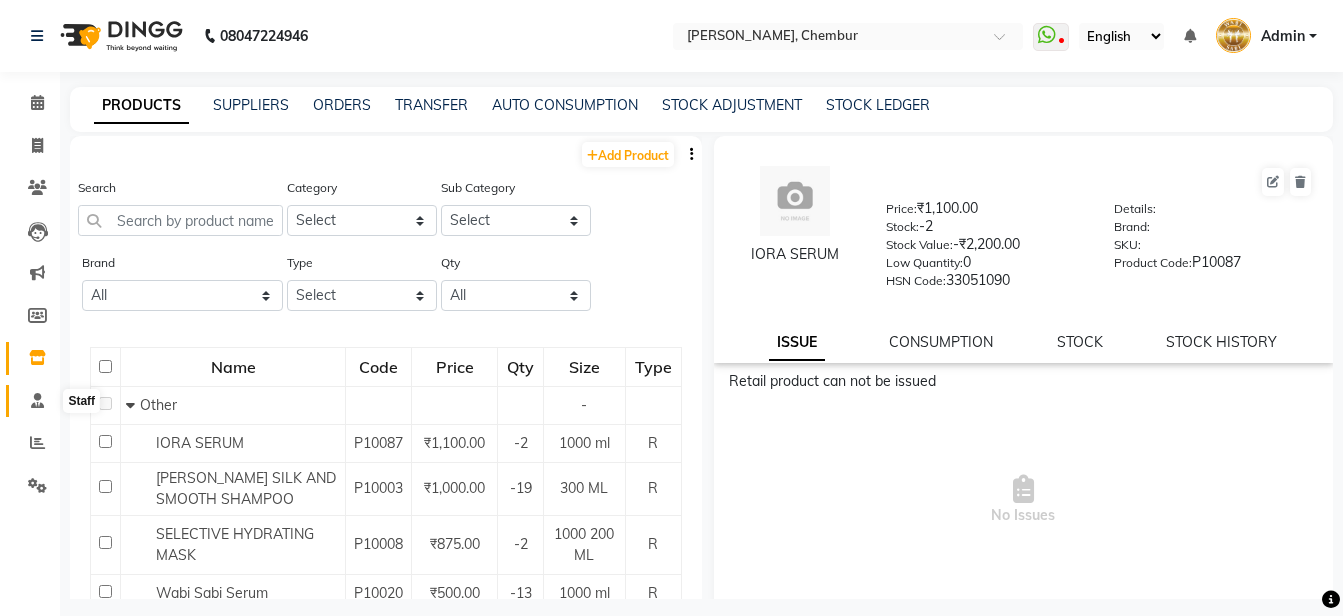 click 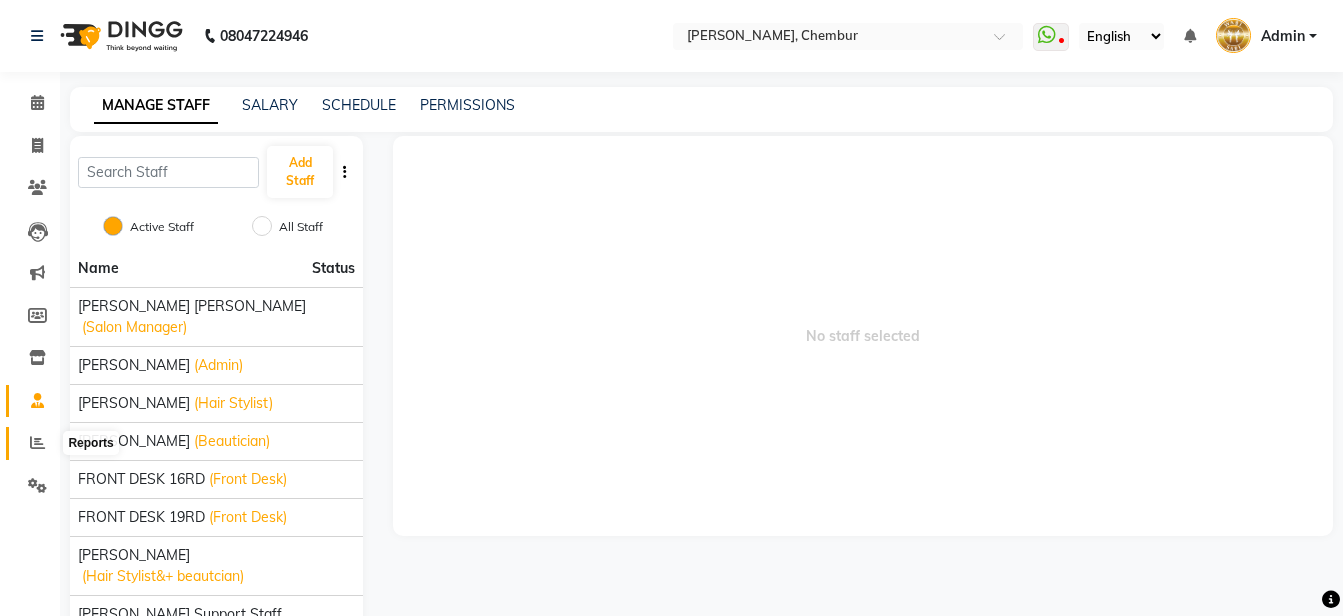 click 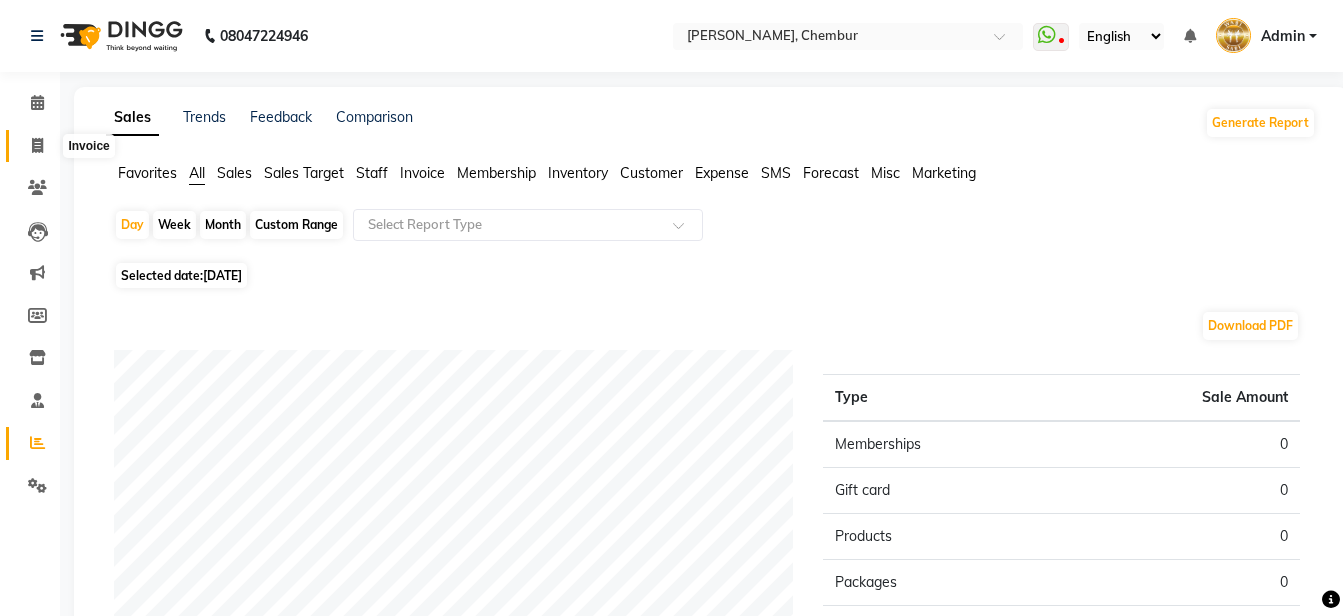 click 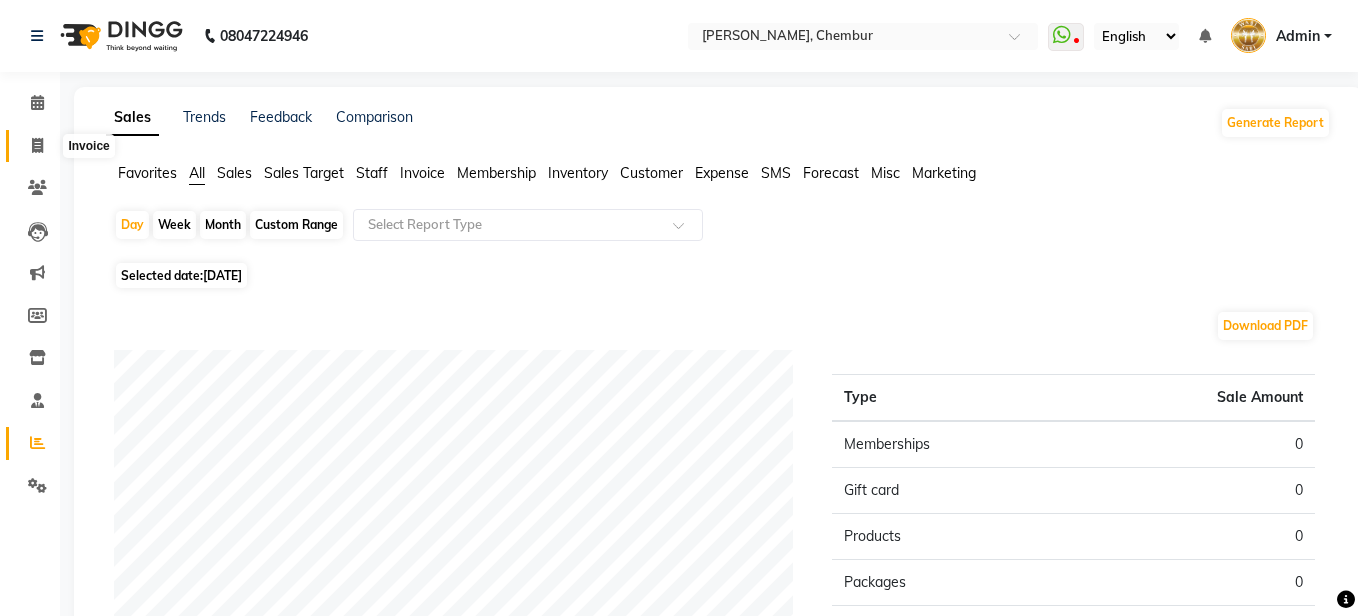 select on "service" 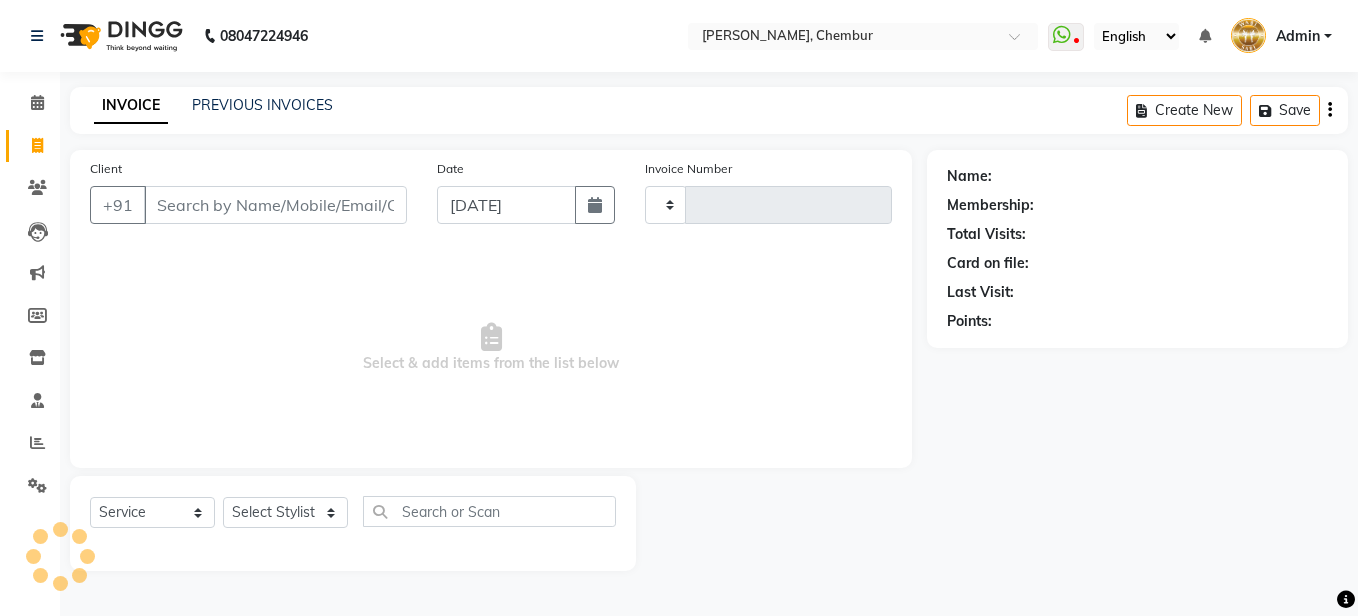 type on "0095" 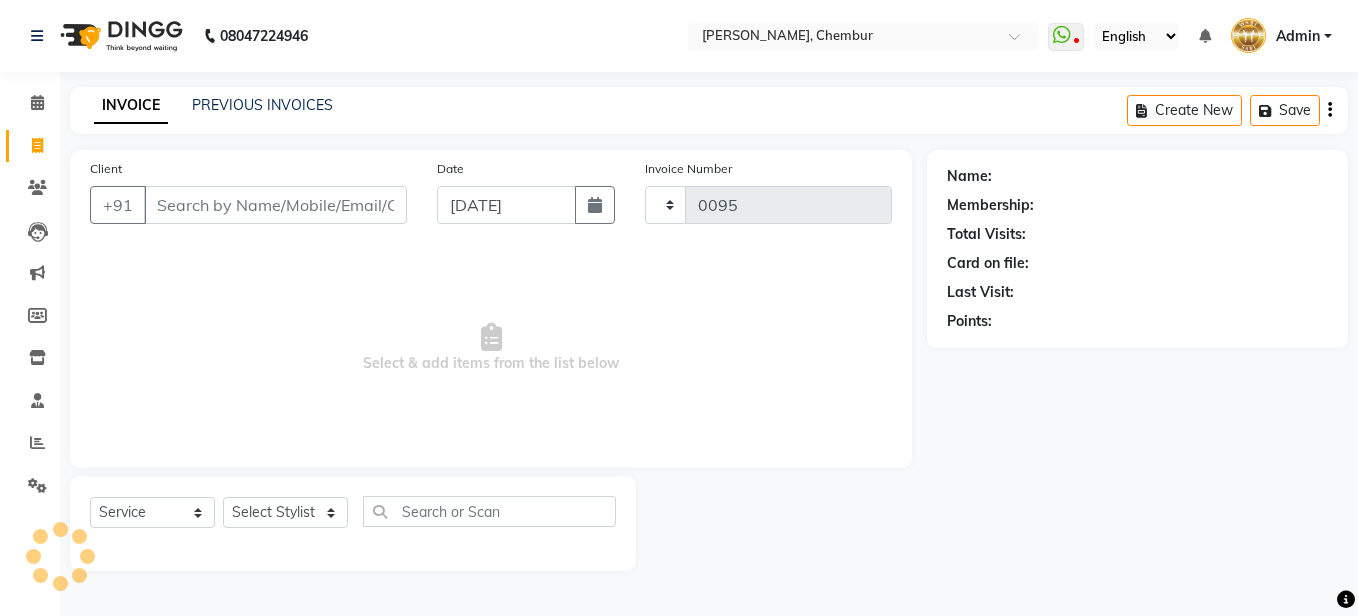 select on "785" 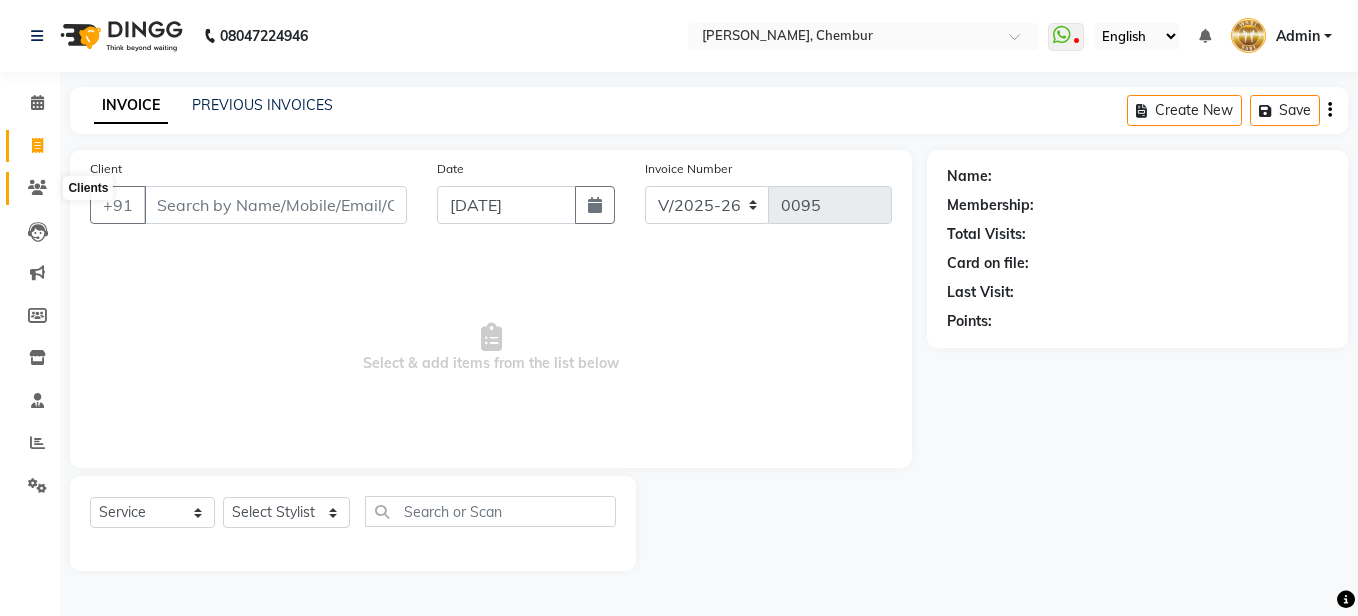 click 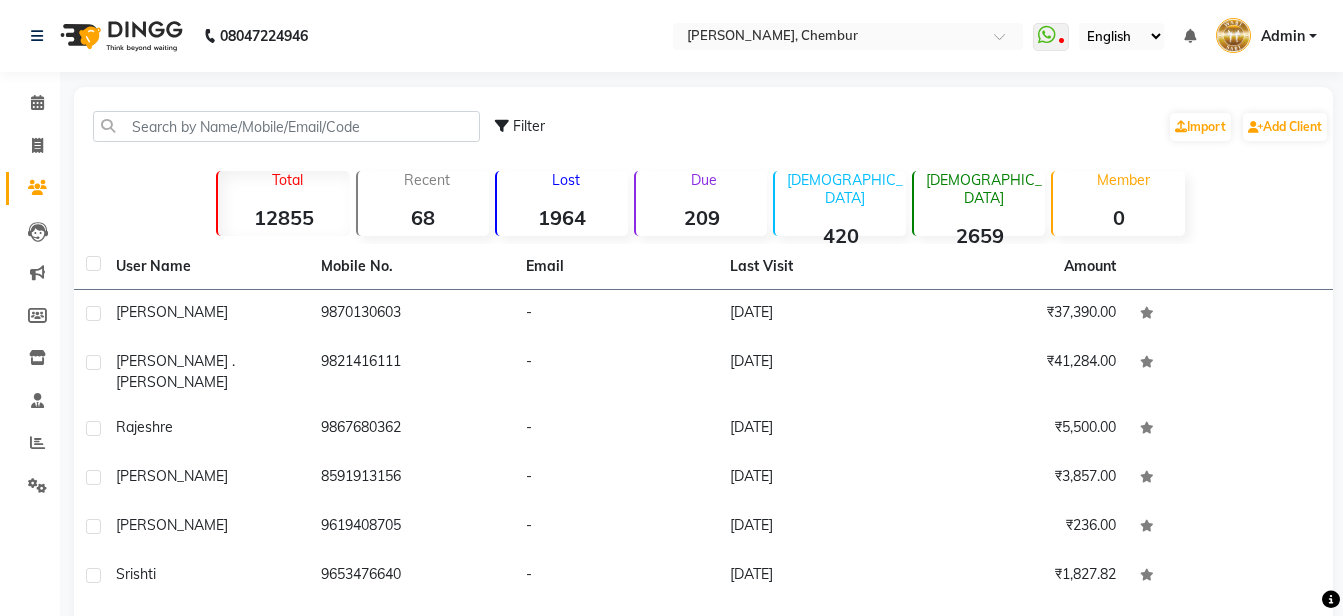 scroll, scrollTop: 100, scrollLeft: 0, axis: vertical 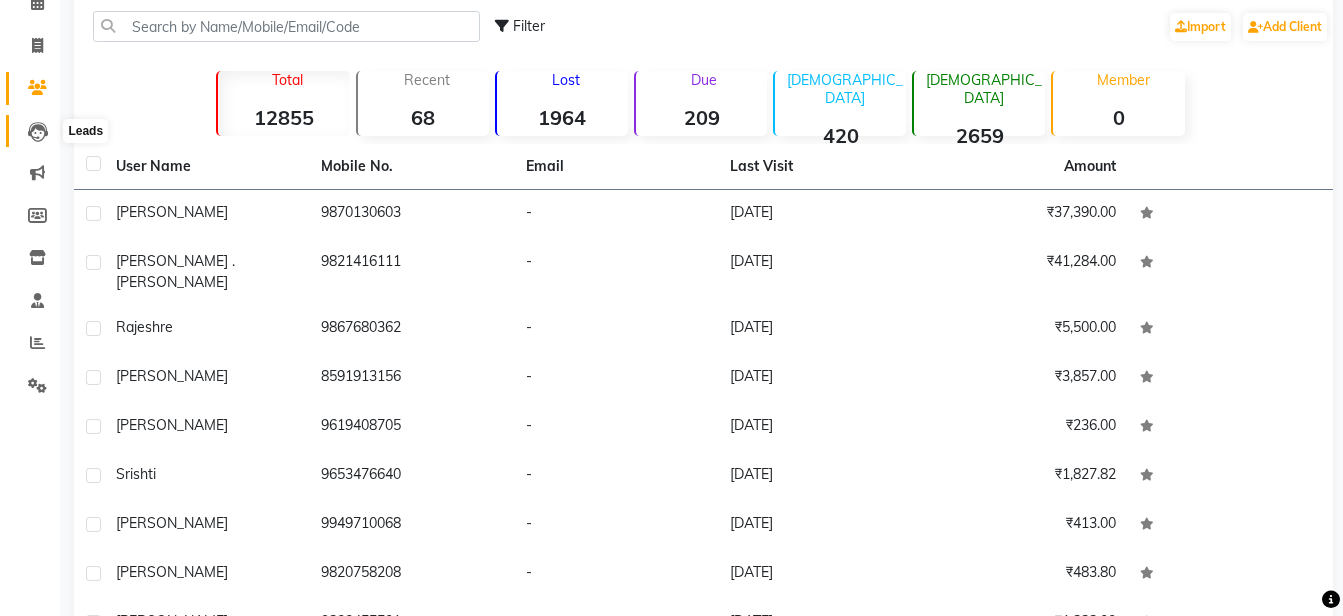 click 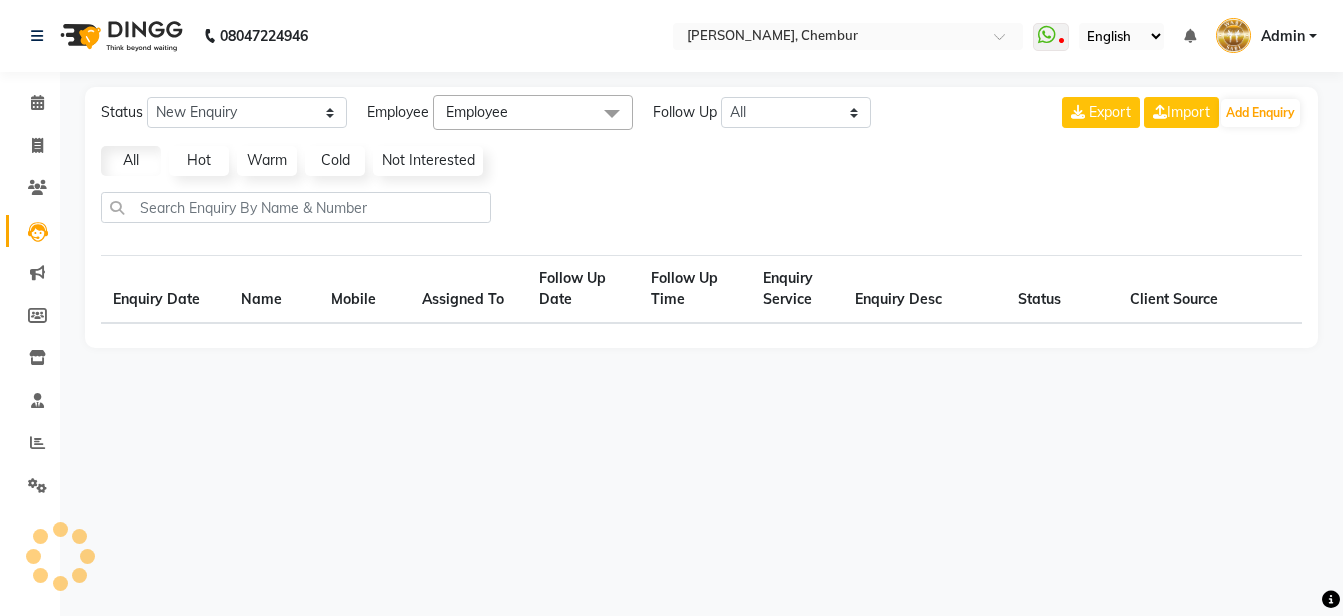 scroll, scrollTop: 0, scrollLeft: 0, axis: both 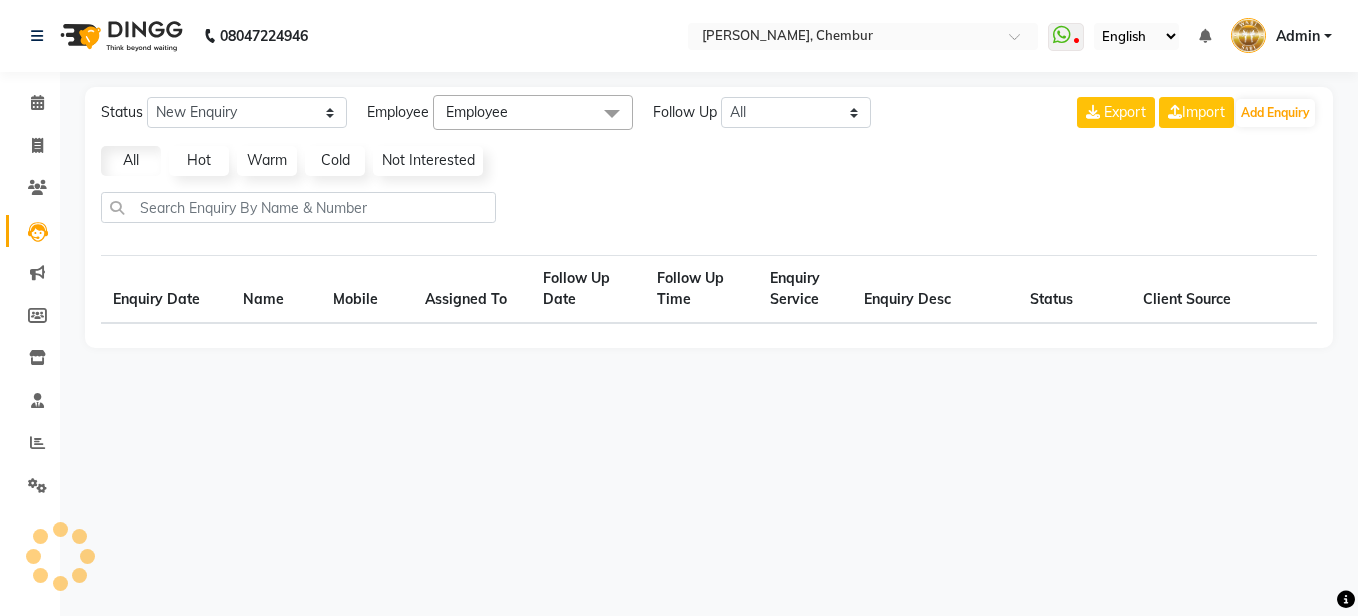 select on "10" 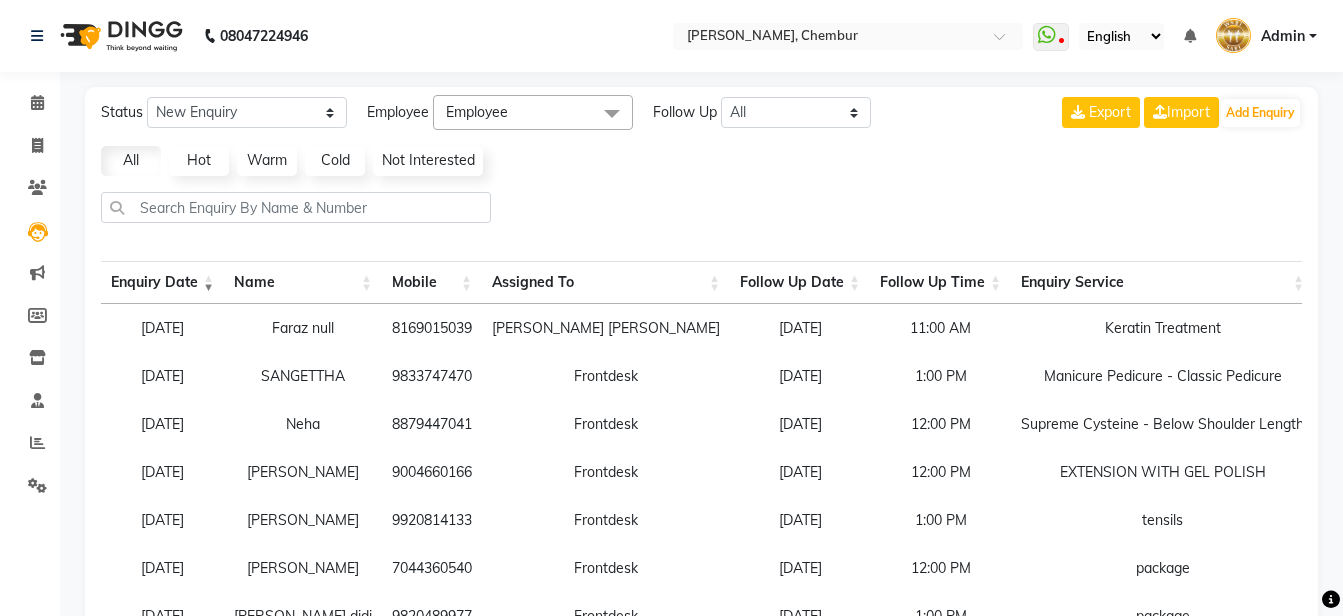 click on "Frontdesk" at bounding box center (606, 472) 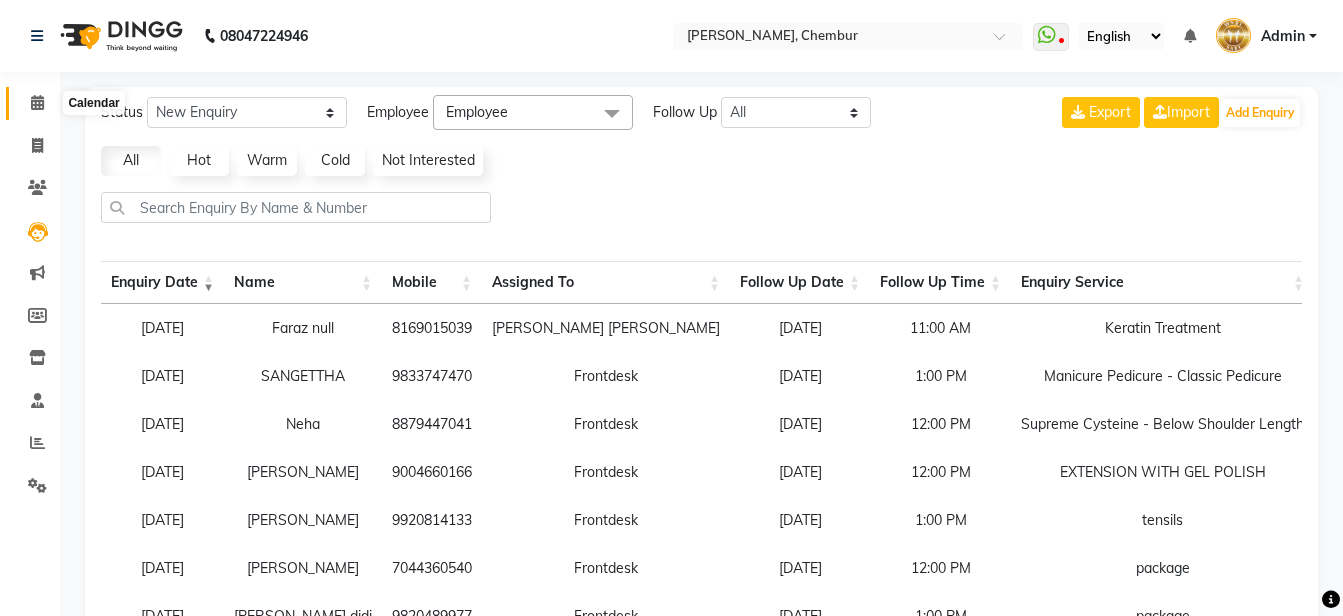 click 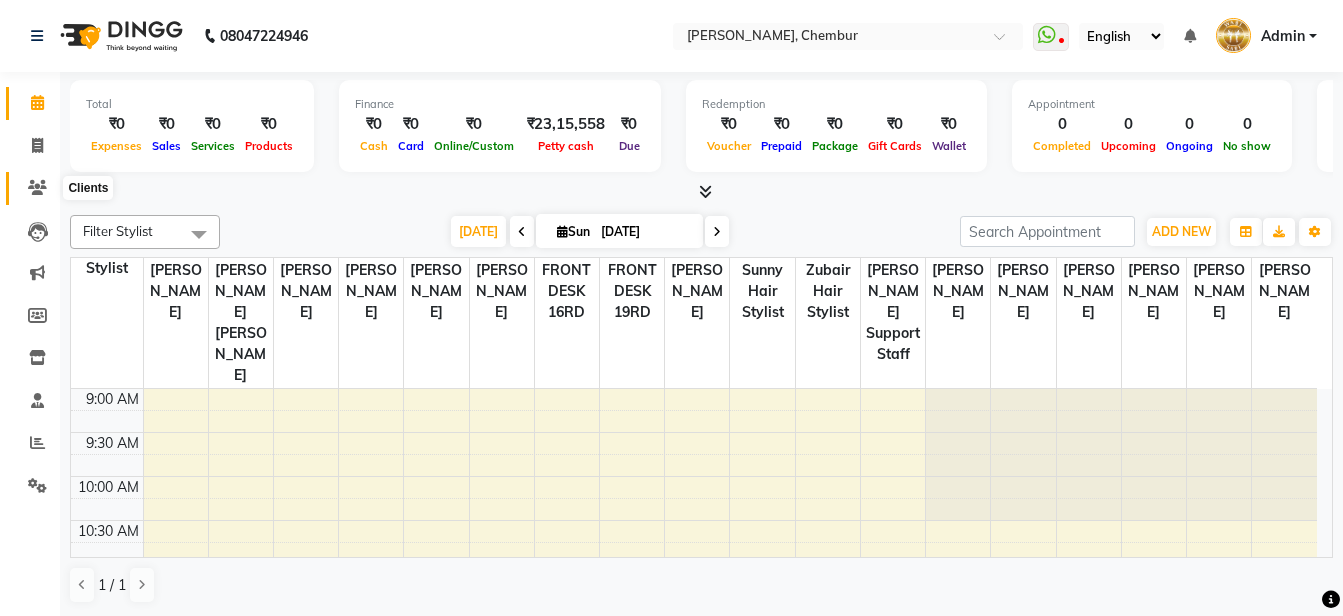 click 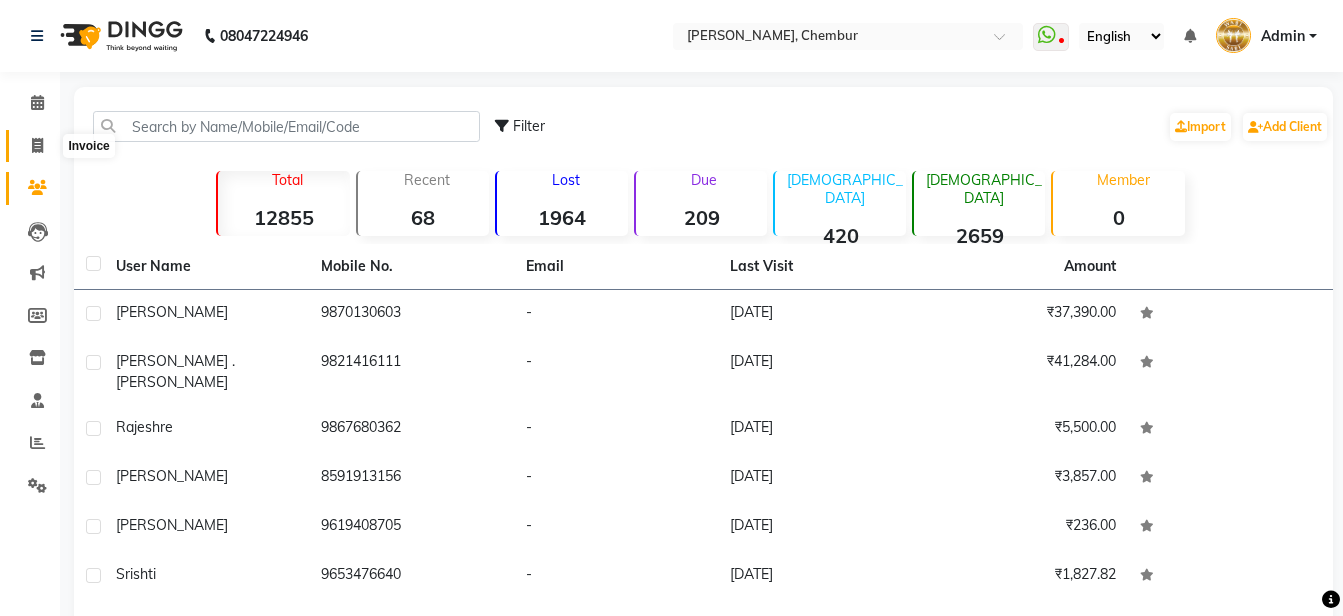 click 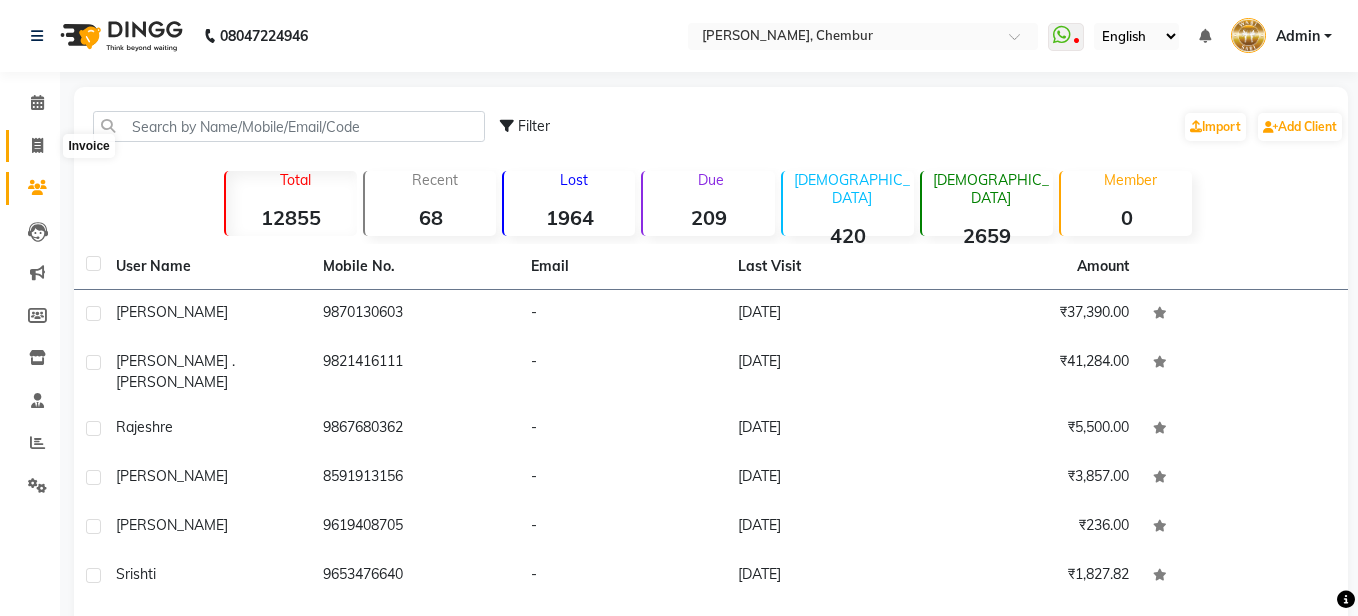 select on "service" 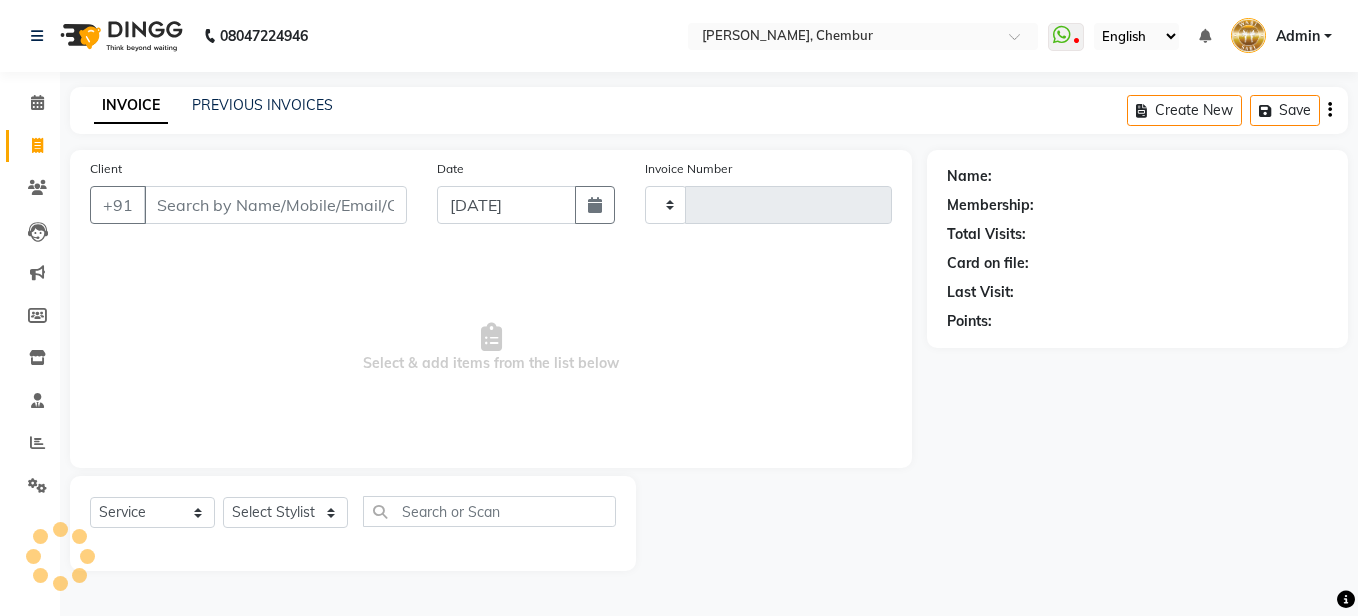 type on "0095" 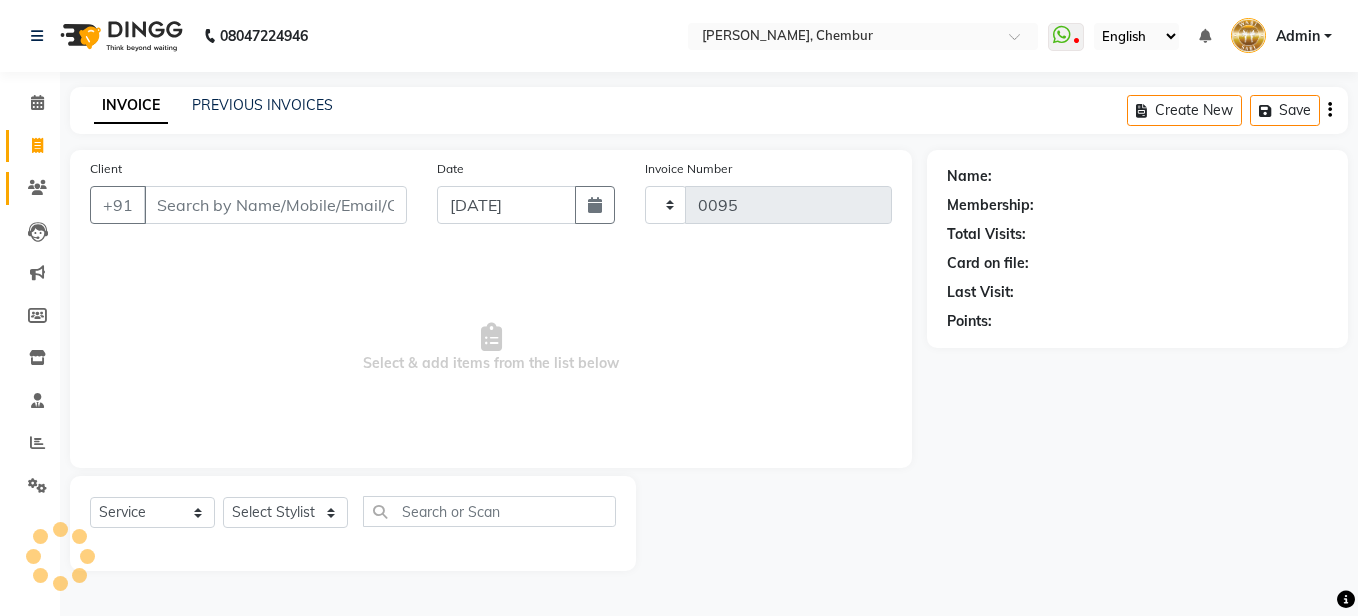 select on "785" 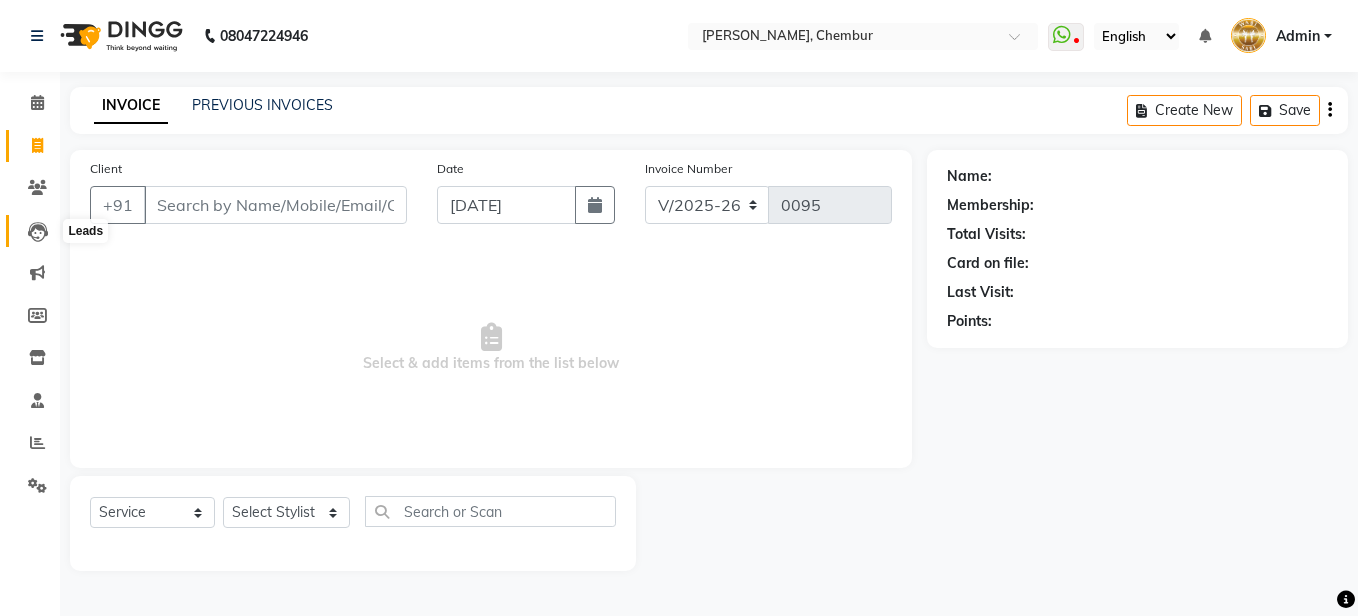 click 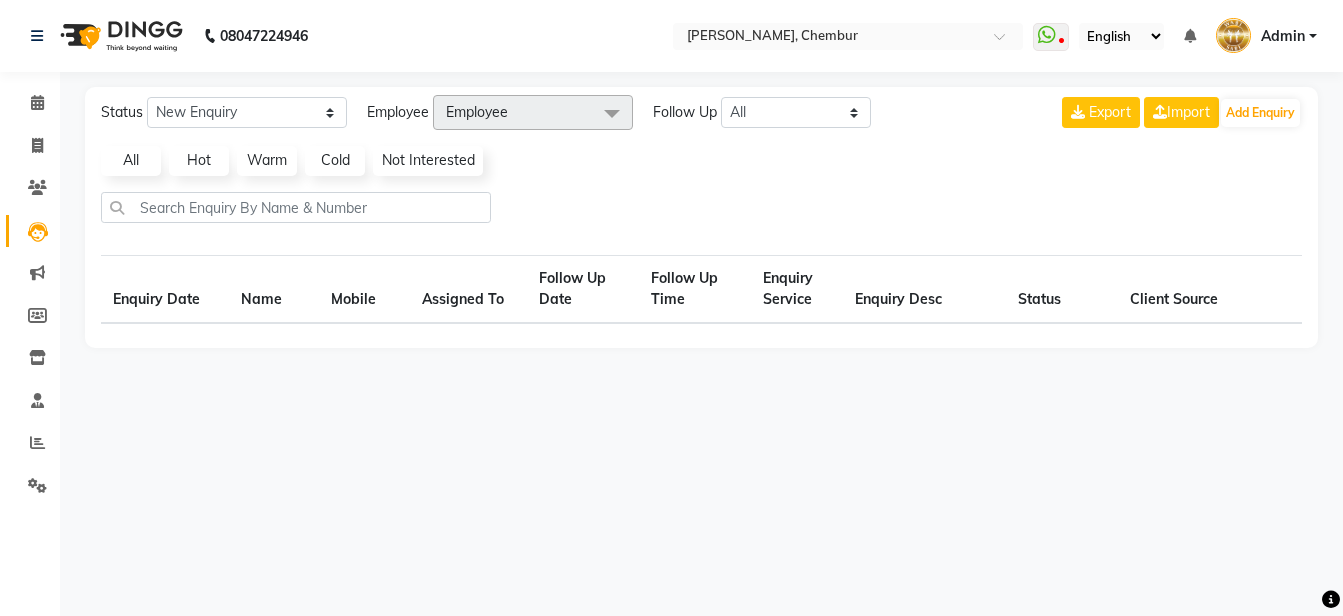 select on "10" 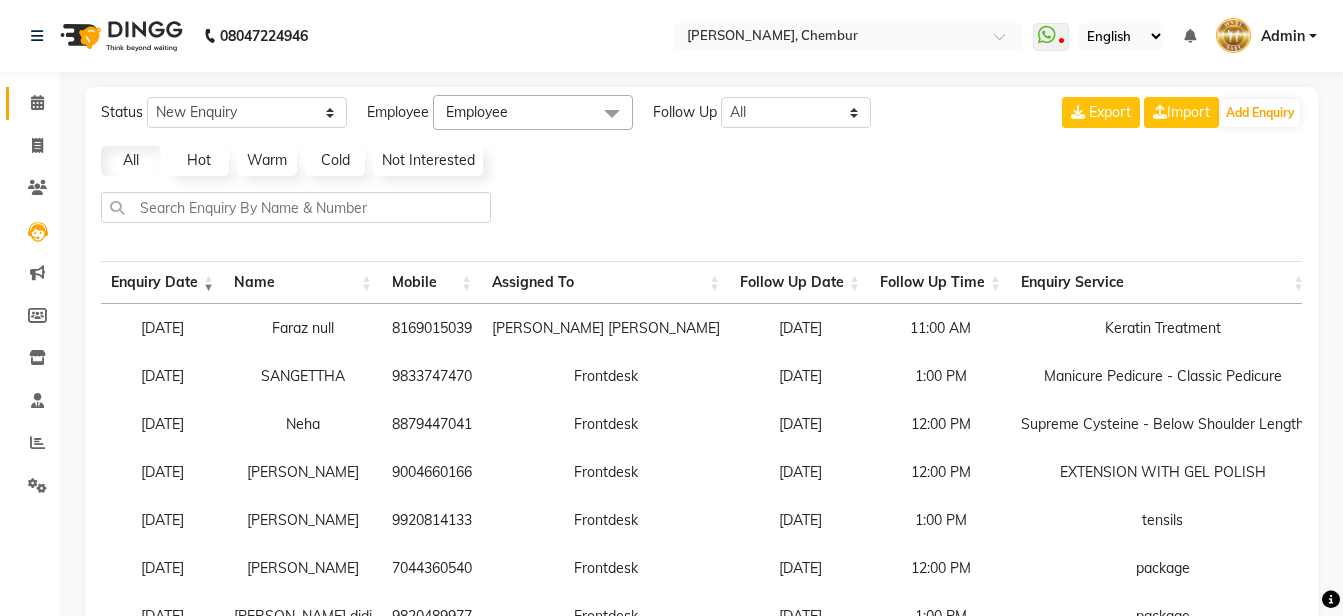 click on "Calendar" 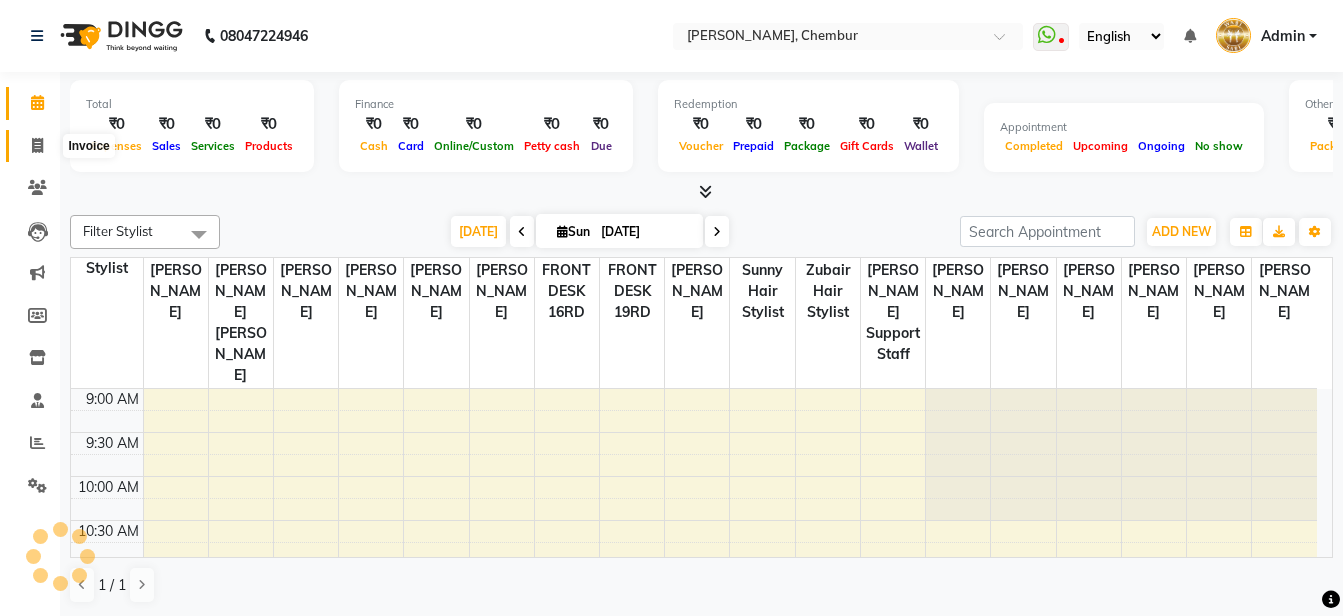 scroll, scrollTop: 0, scrollLeft: 0, axis: both 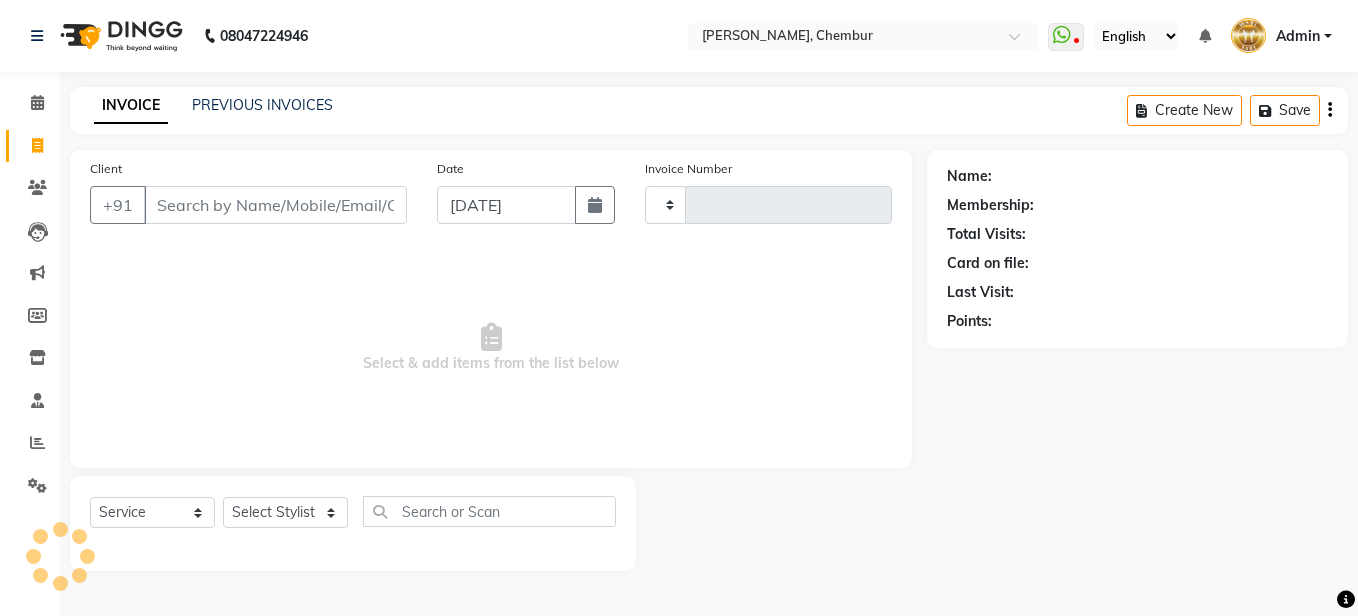 type on "0095" 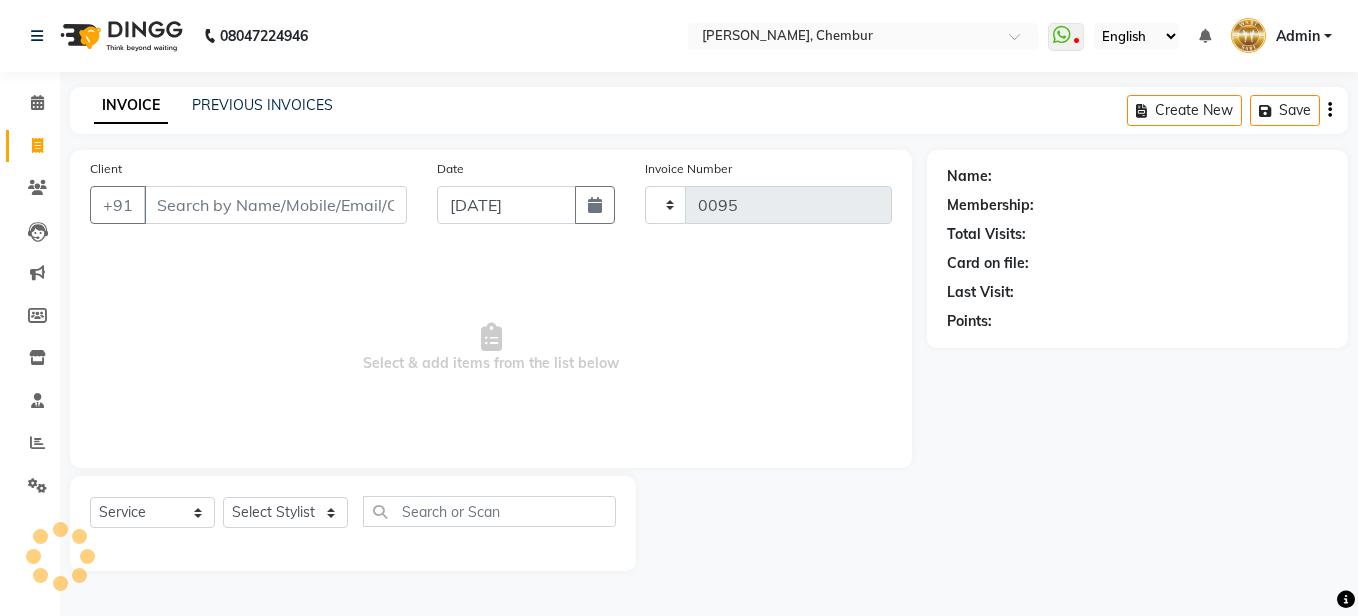 select on "785" 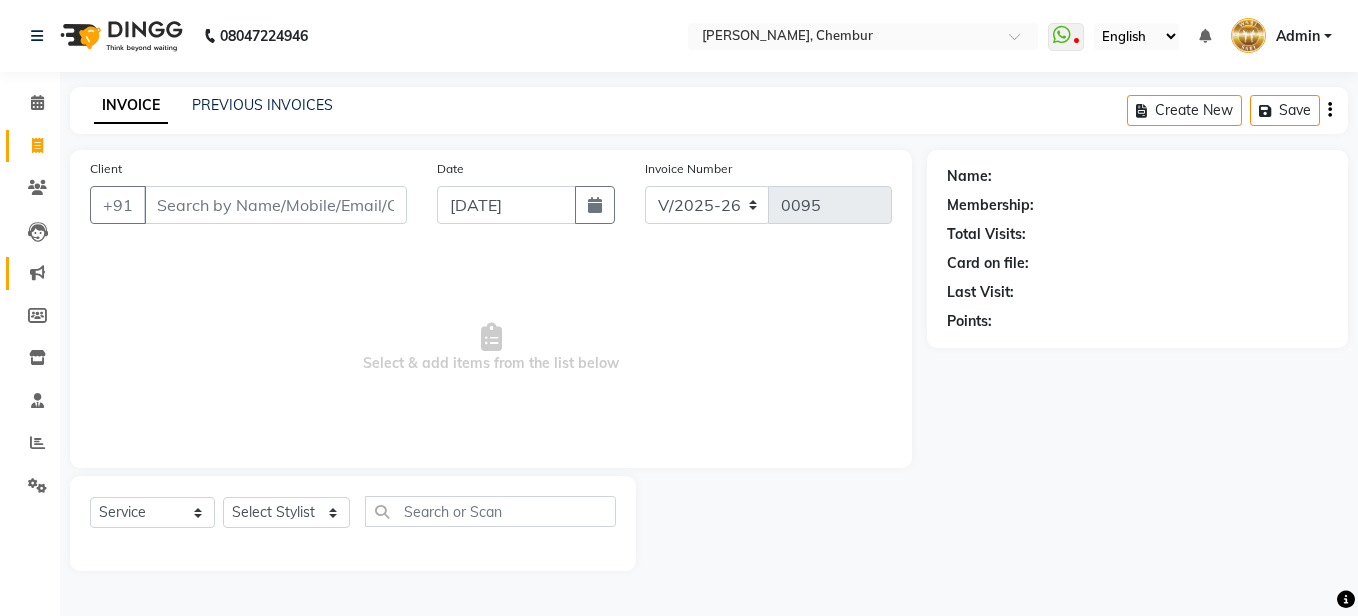 click on "Marketing" 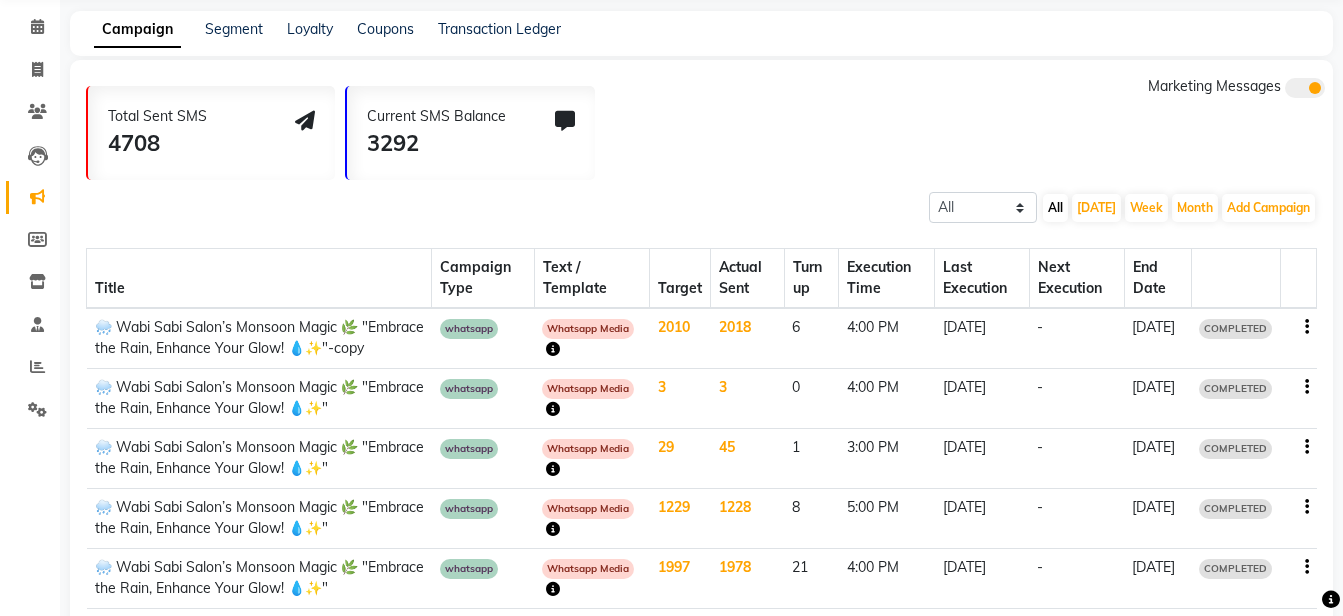 scroll, scrollTop: 200, scrollLeft: 0, axis: vertical 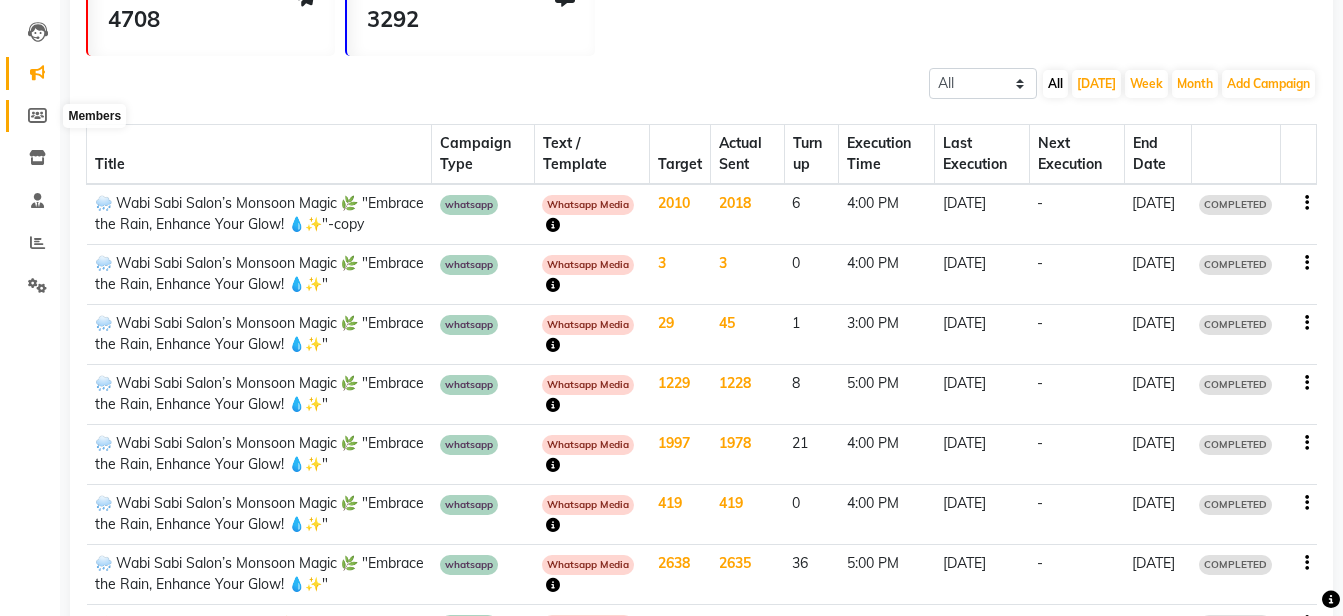 click 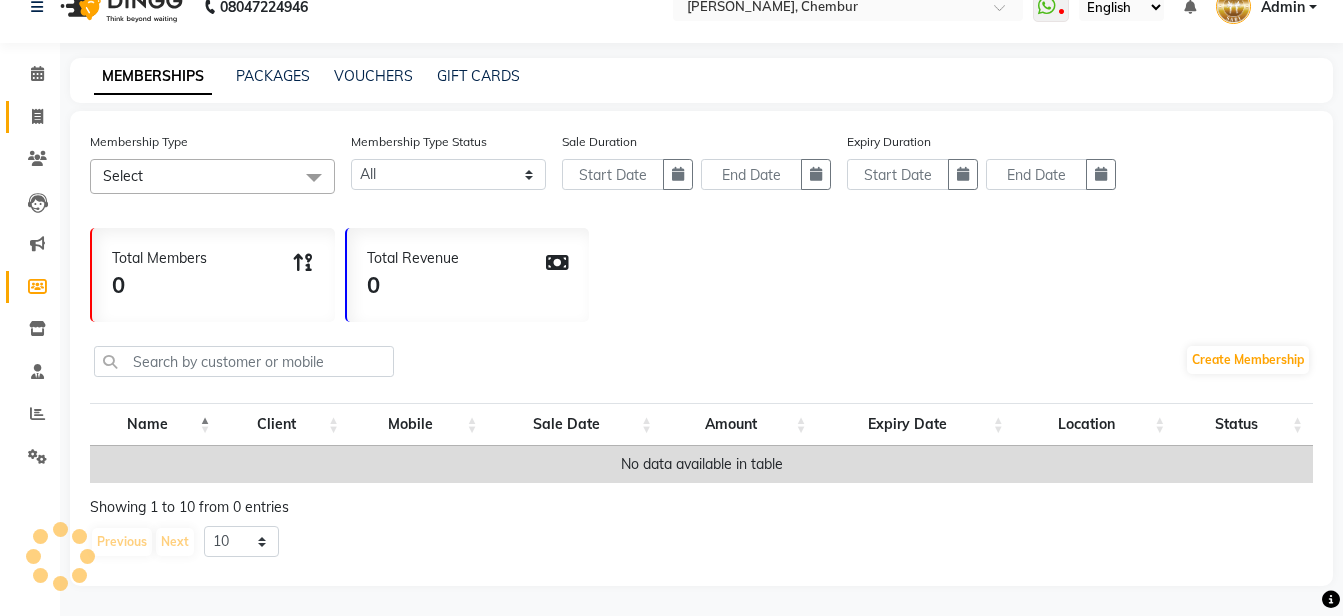 scroll, scrollTop: 44, scrollLeft: 0, axis: vertical 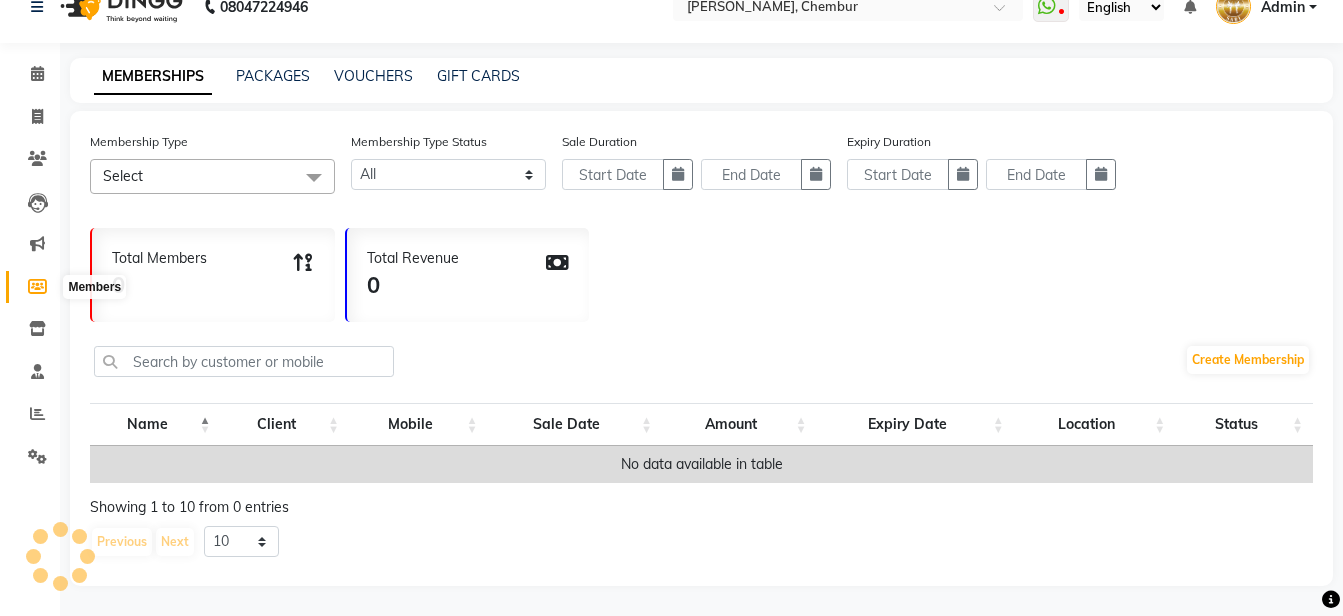 click 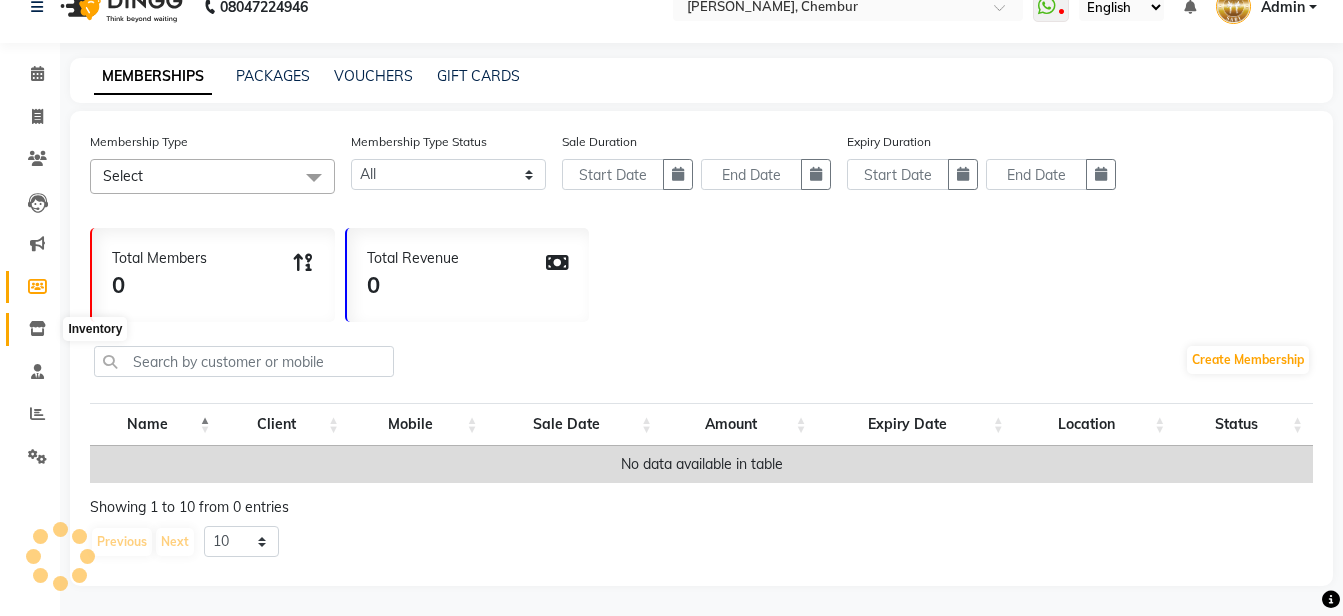 click 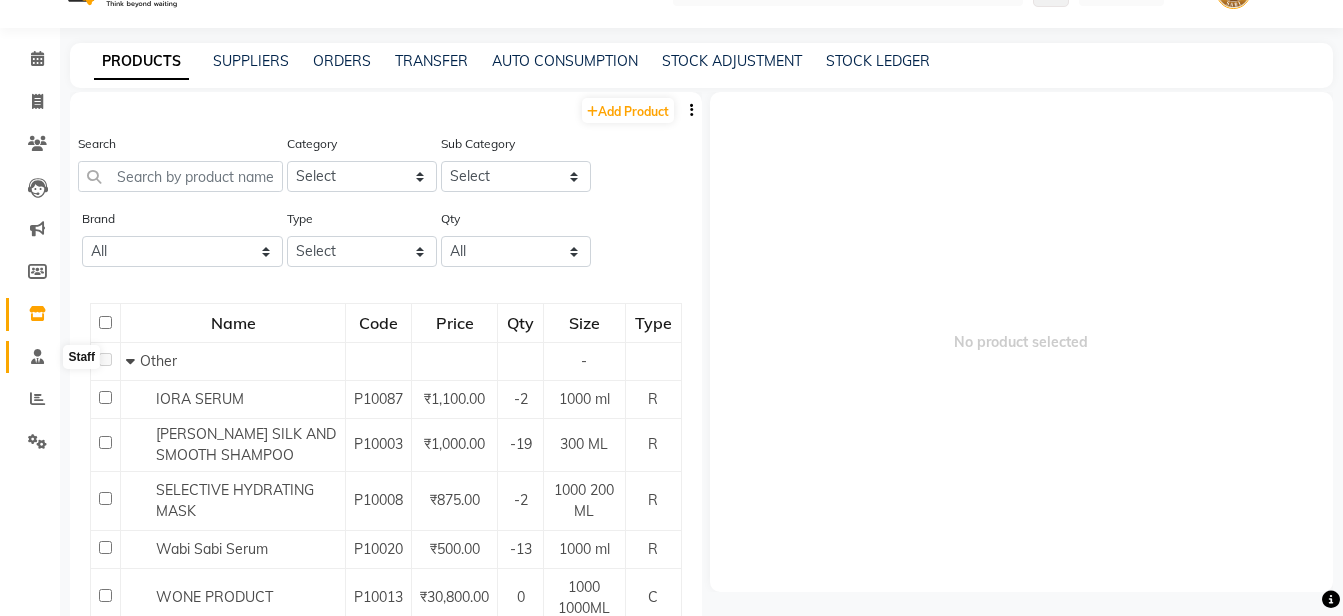 scroll, scrollTop: 13, scrollLeft: 0, axis: vertical 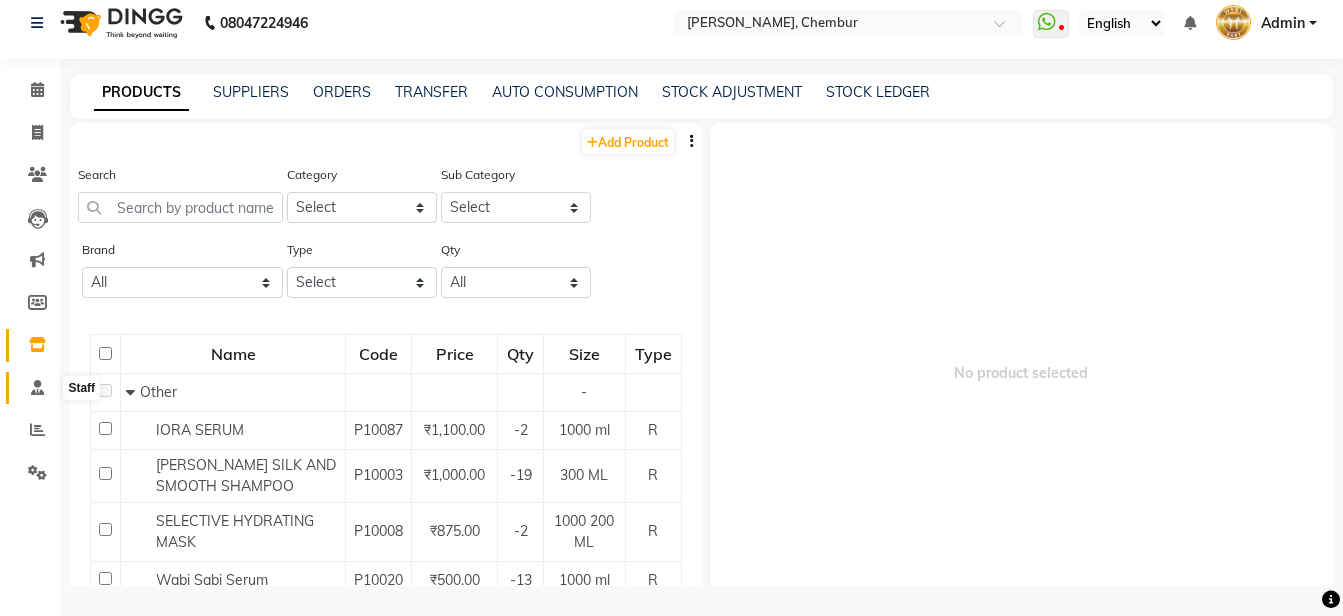 click 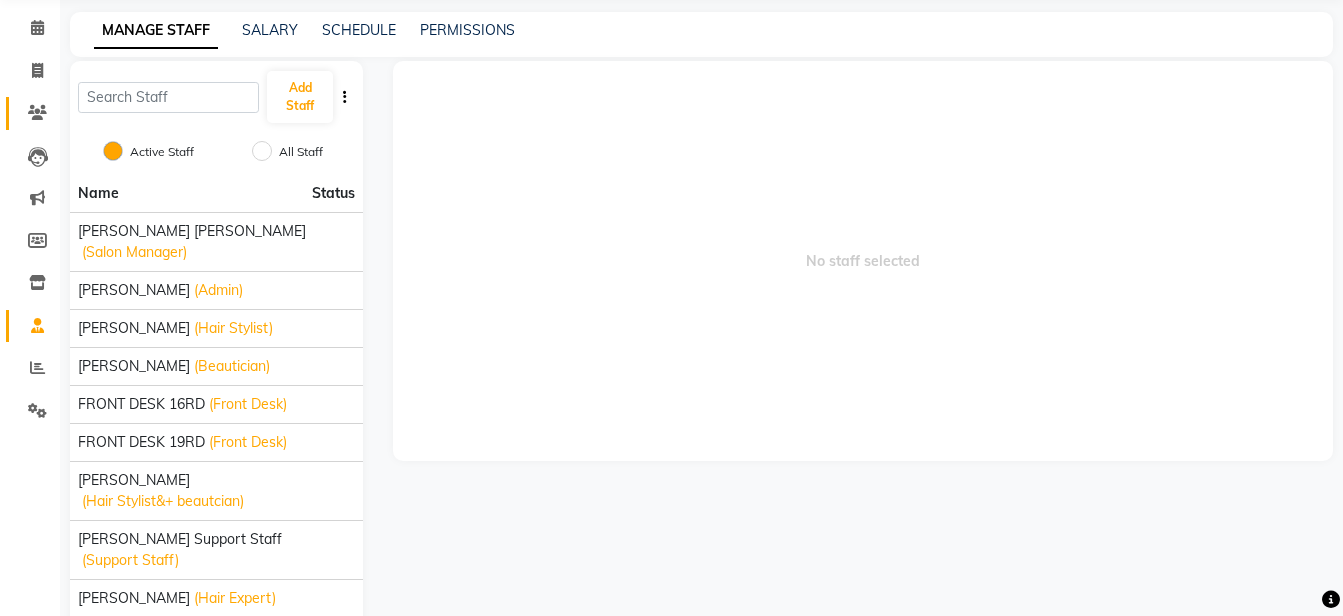 scroll, scrollTop: 0, scrollLeft: 0, axis: both 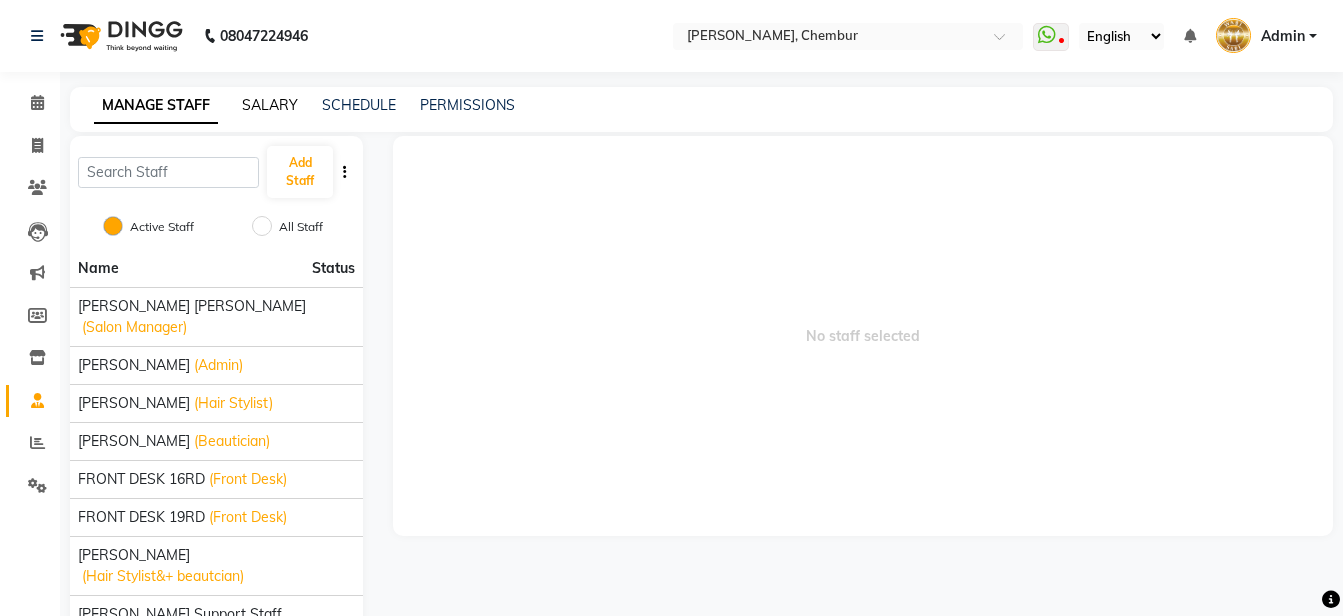 click on "SALARY" 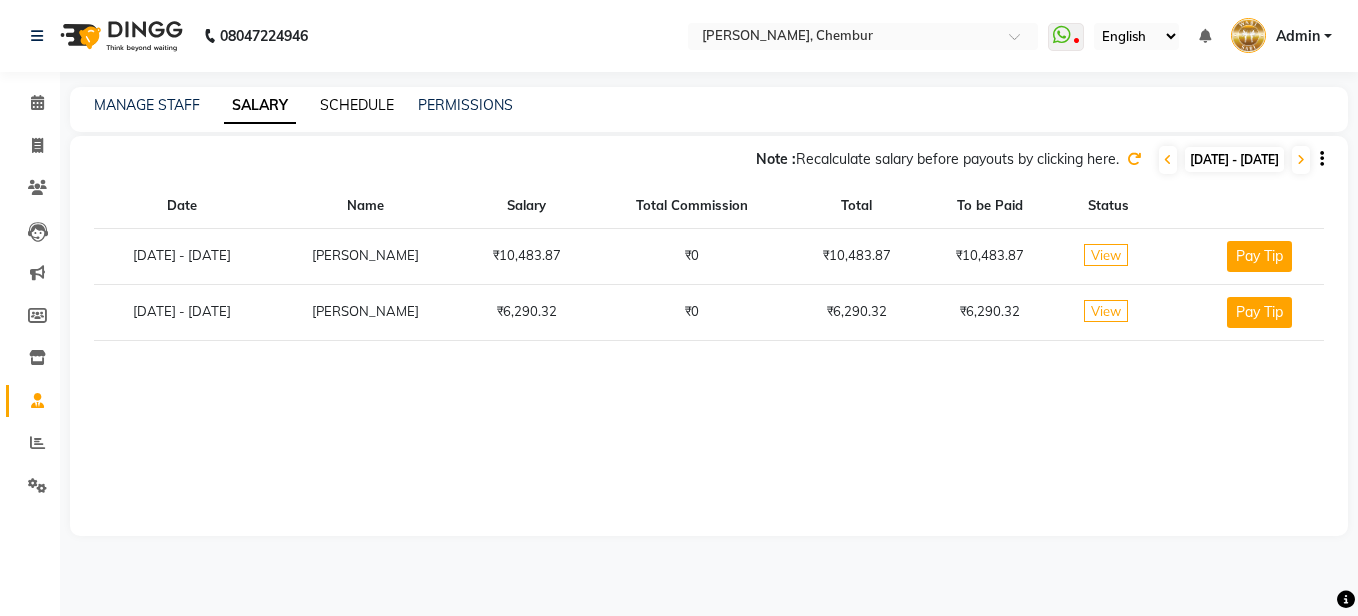click on "SCHEDULE" 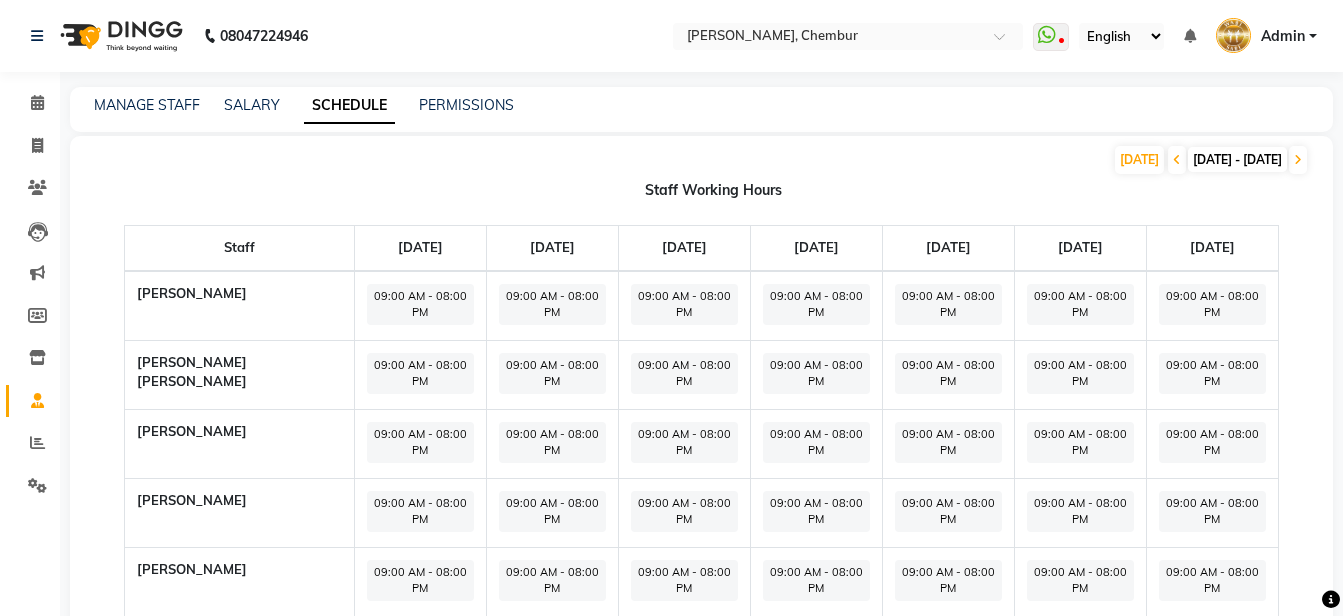 scroll, scrollTop: 100, scrollLeft: 0, axis: vertical 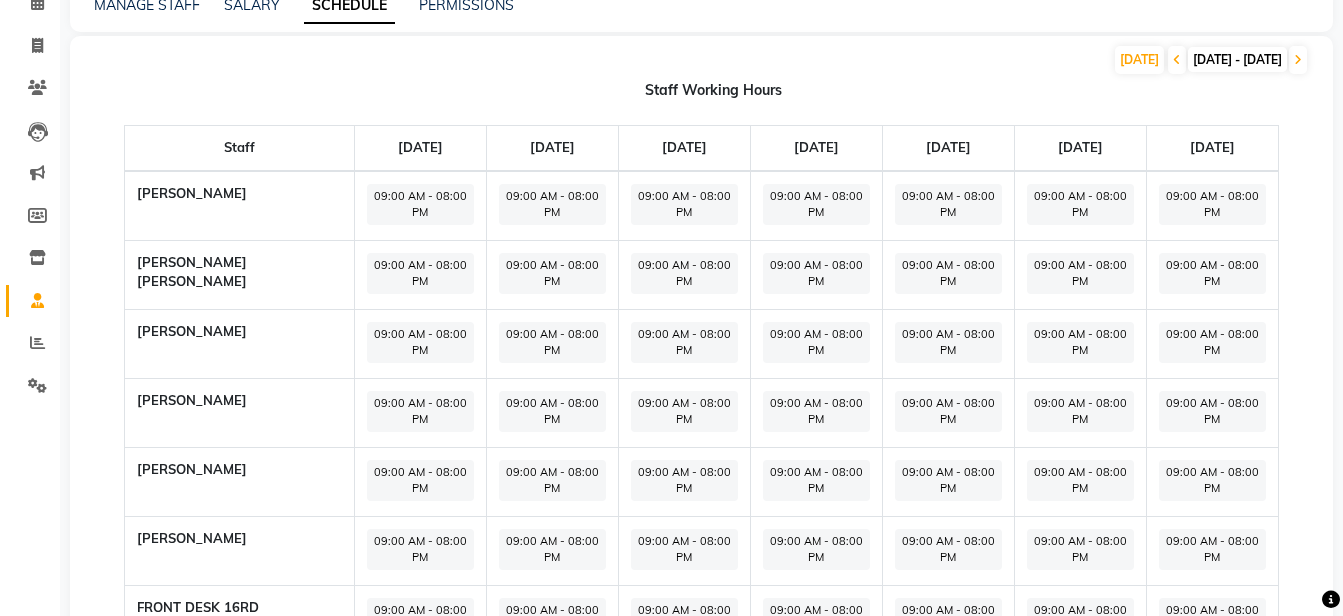 click on "09:00 AM - 08:00 PM" 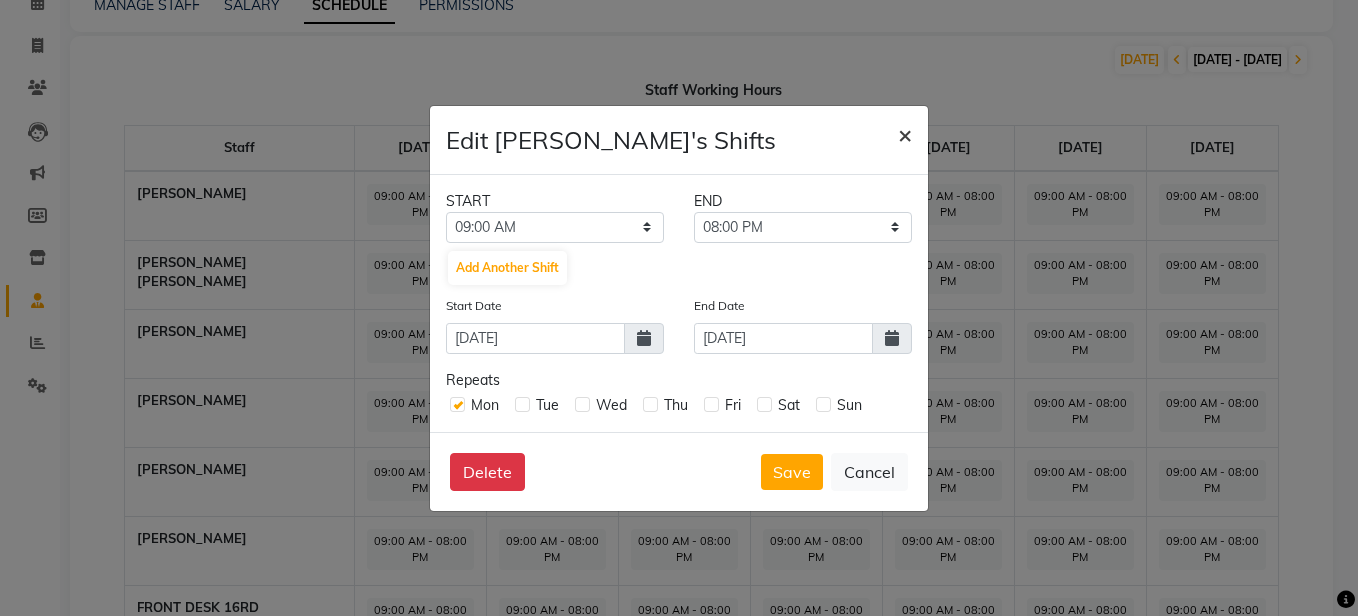 click on "×" 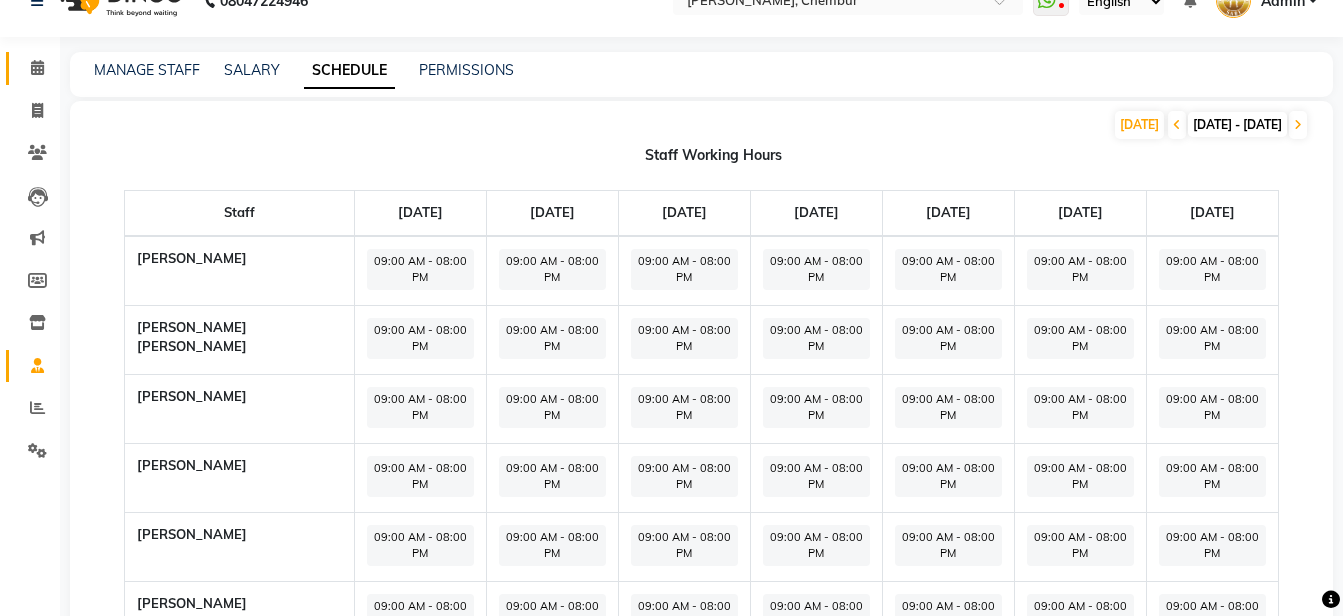 scroll, scrollTop: 0, scrollLeft: 0, axis: both 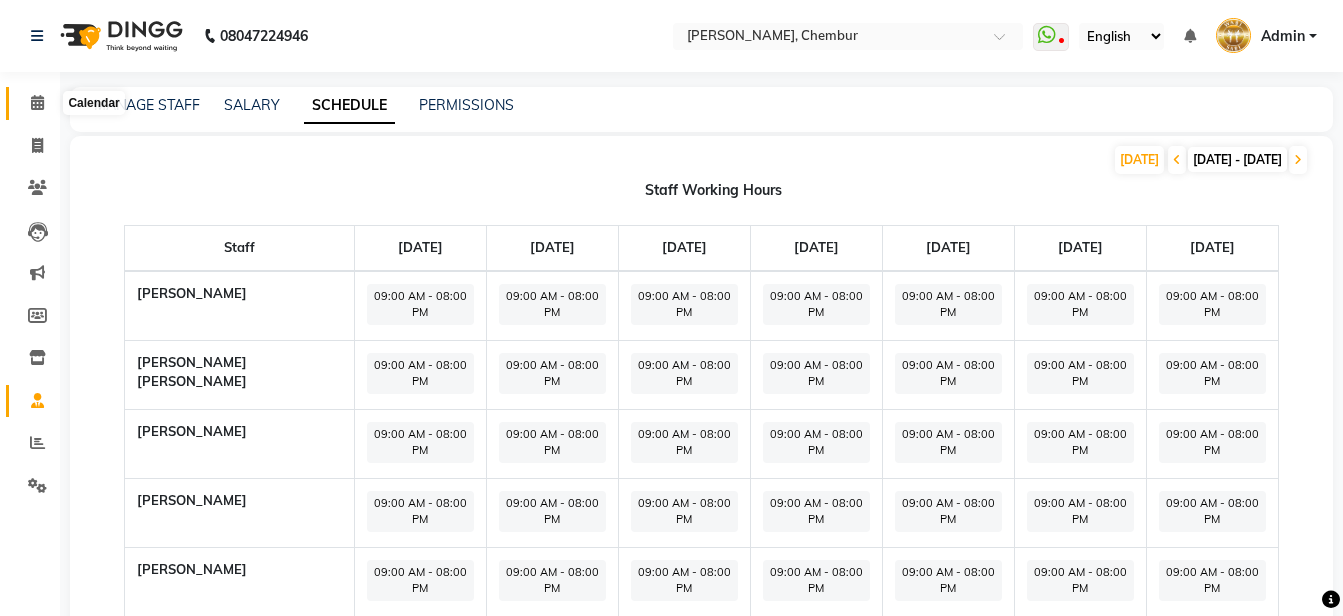click 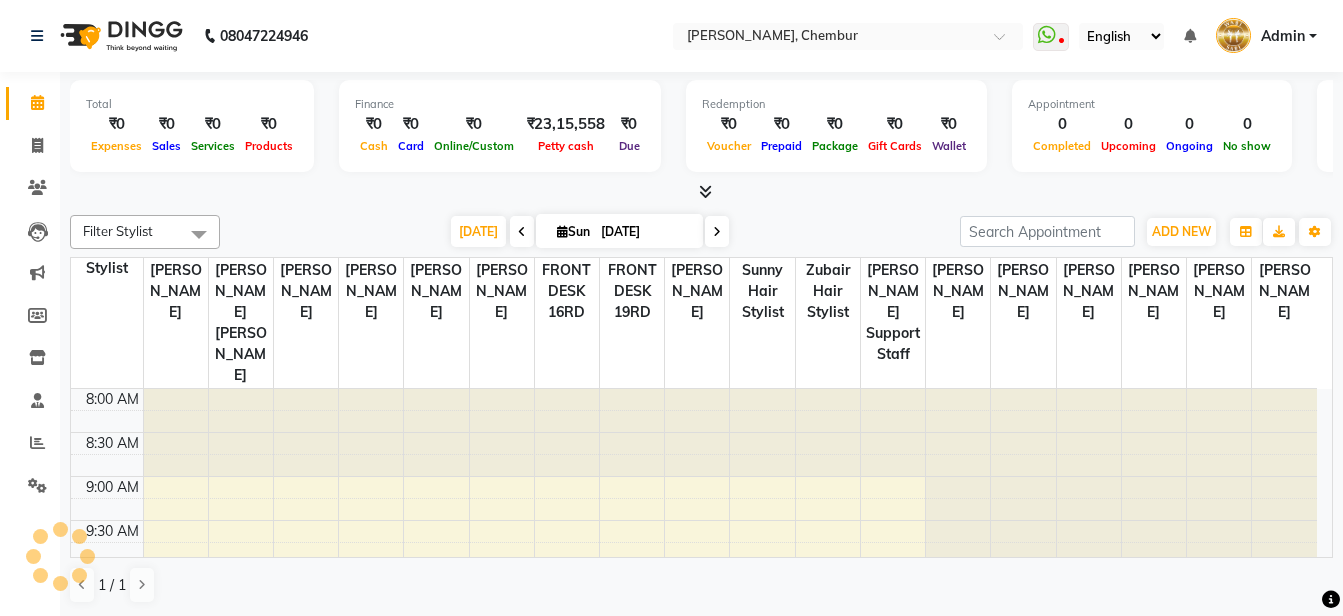 scroll, scrollTop: 0, scrollLeft: 0, axis: both 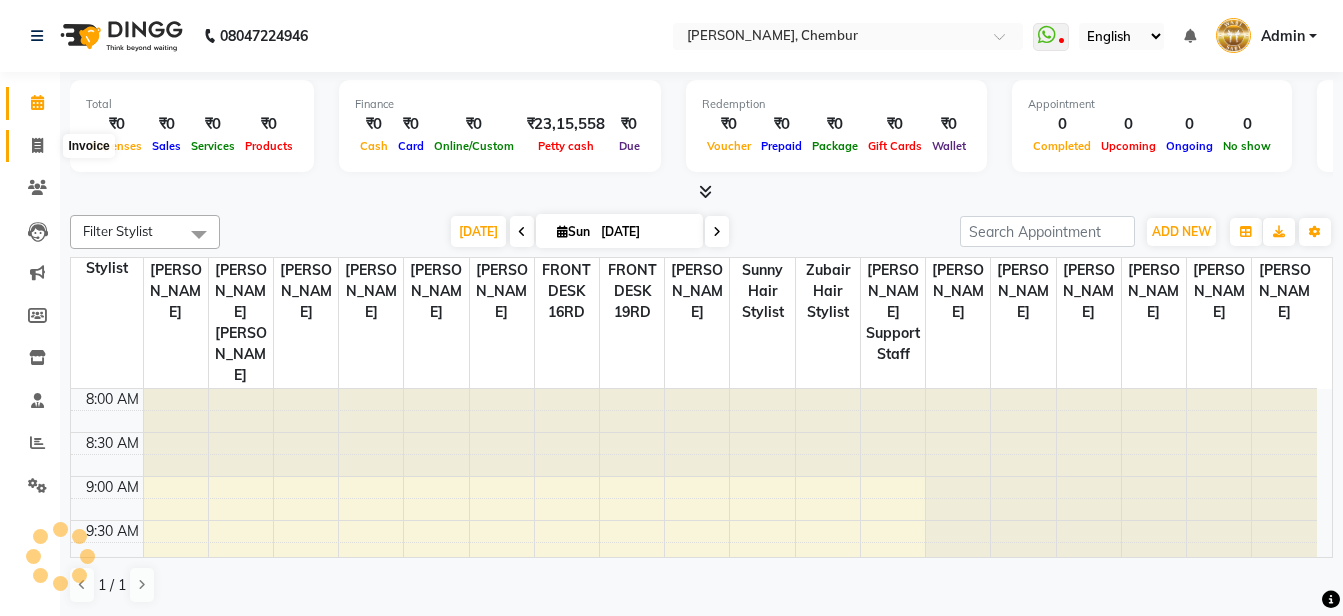 click 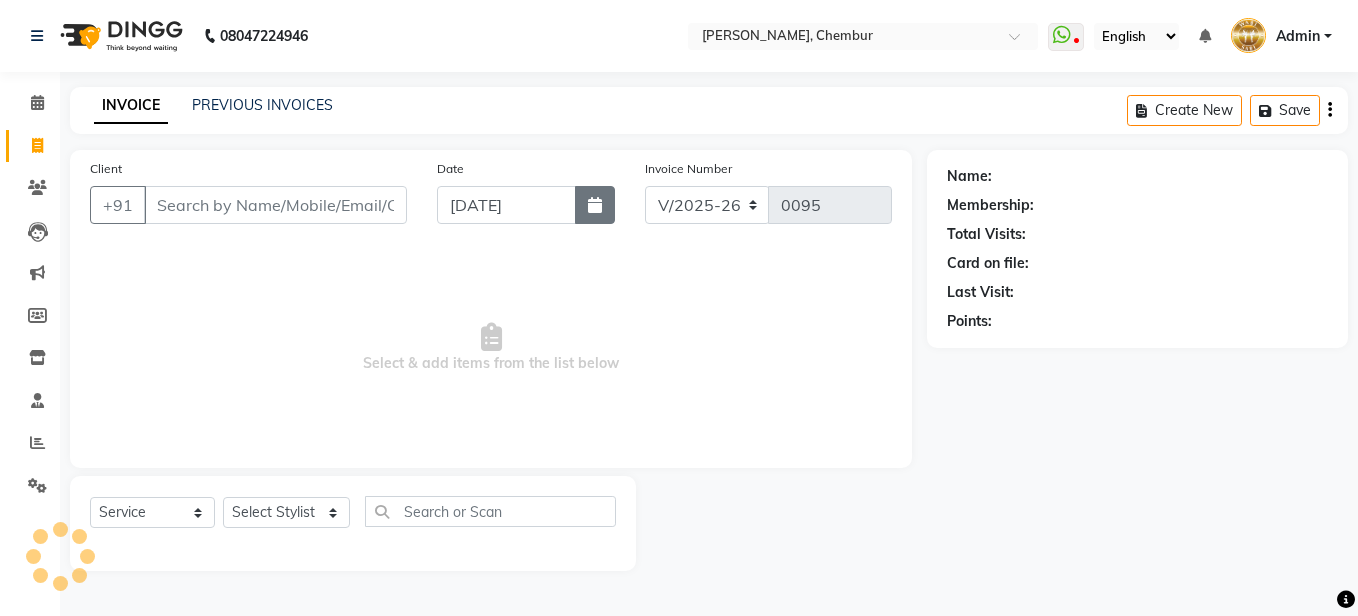click 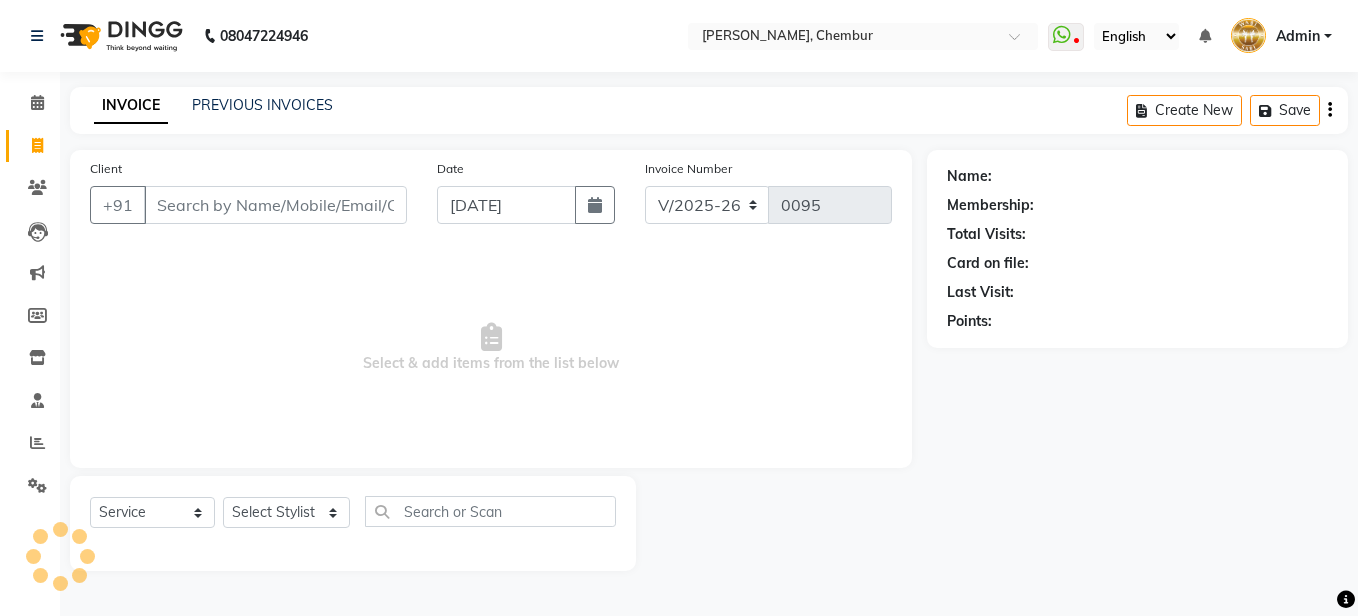 select on "7" 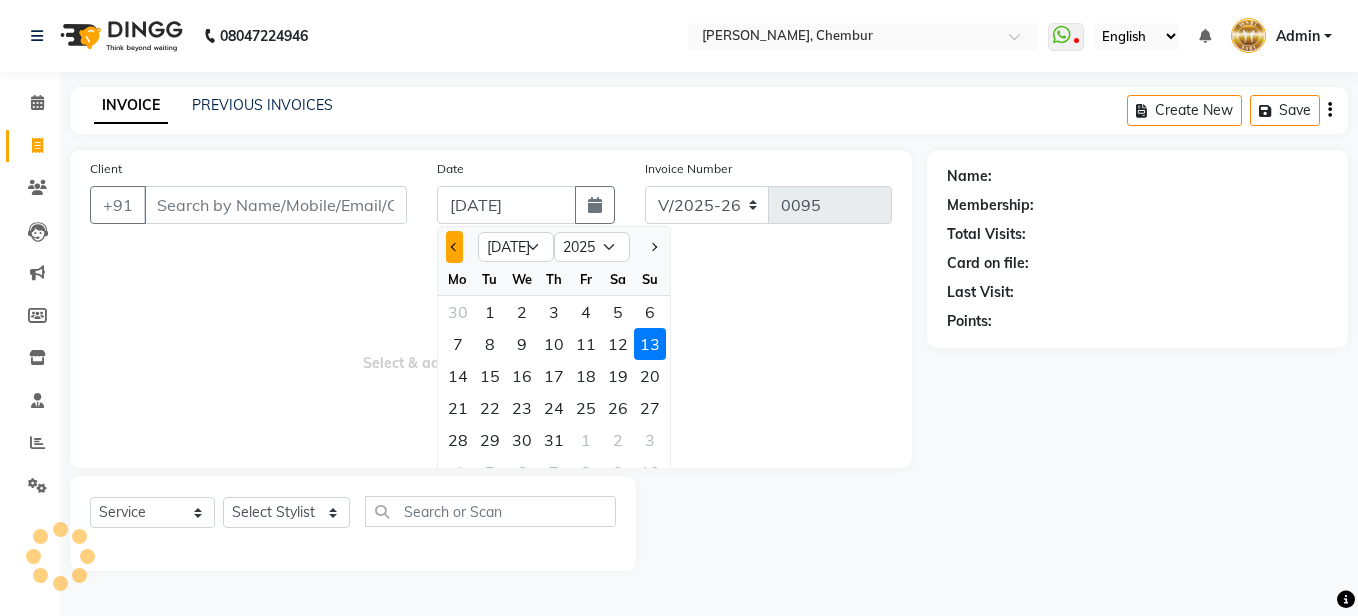 click 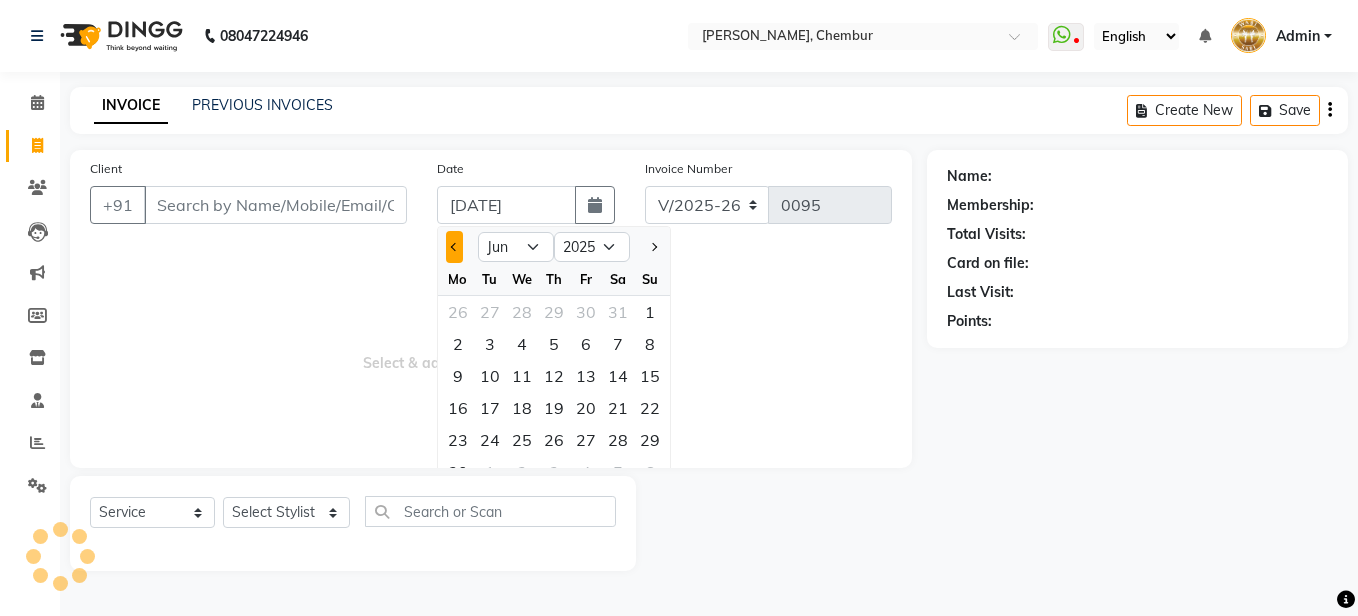 click 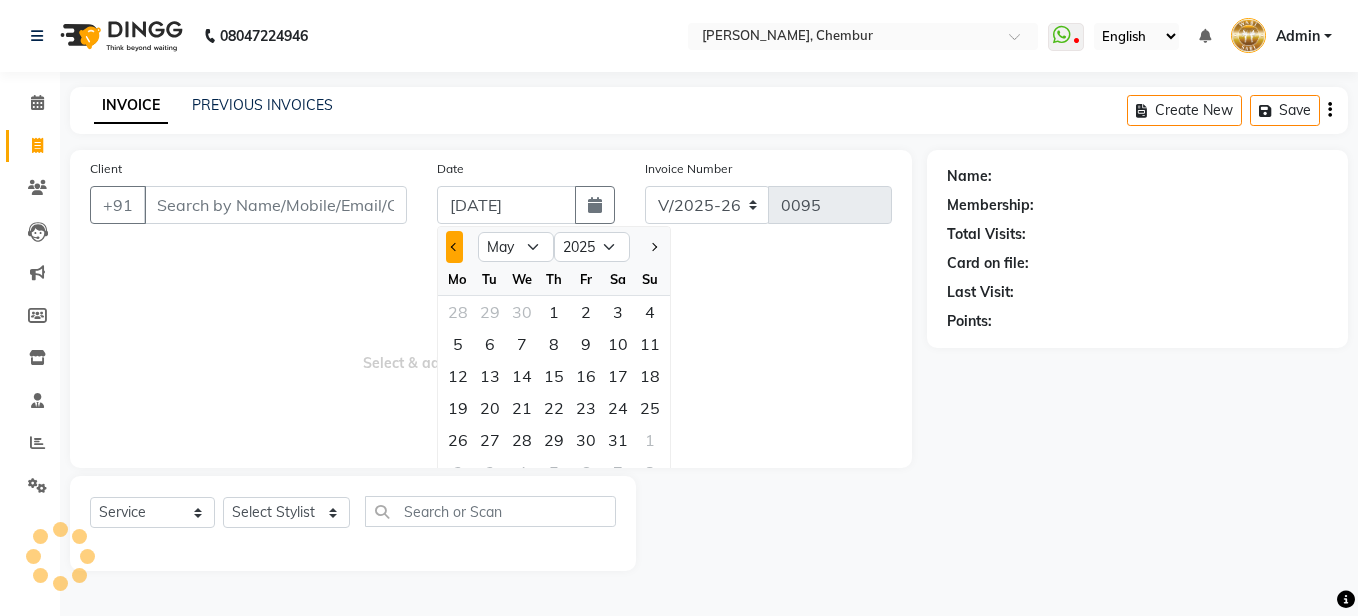 click 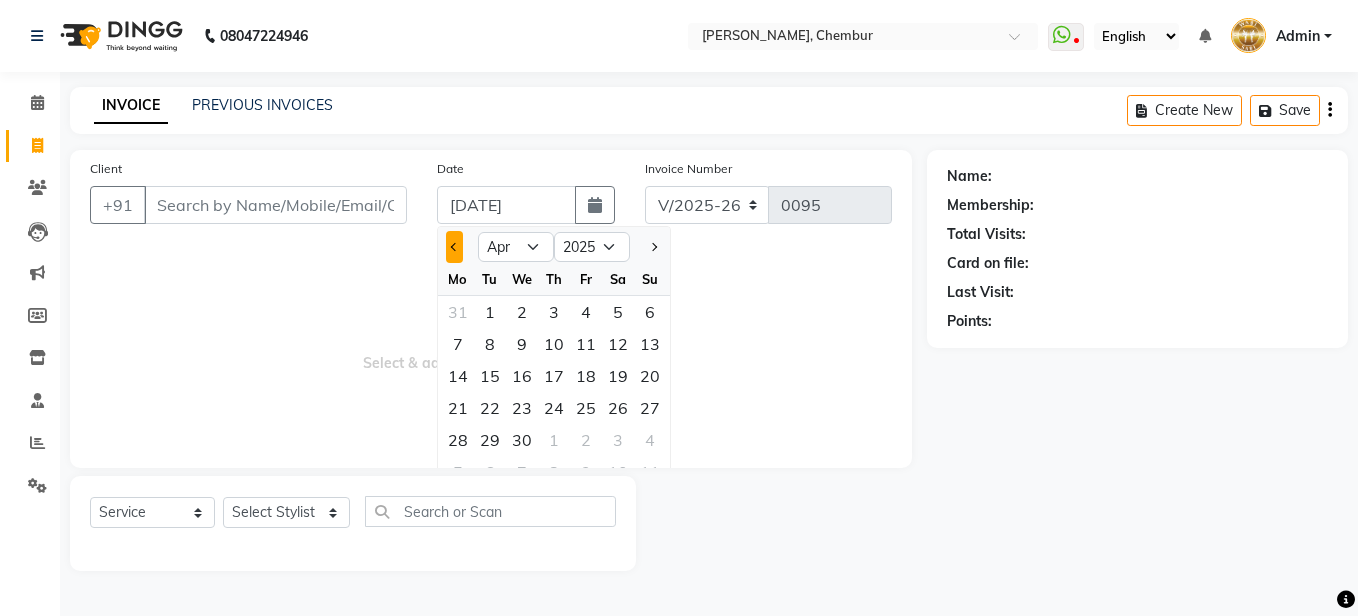 click 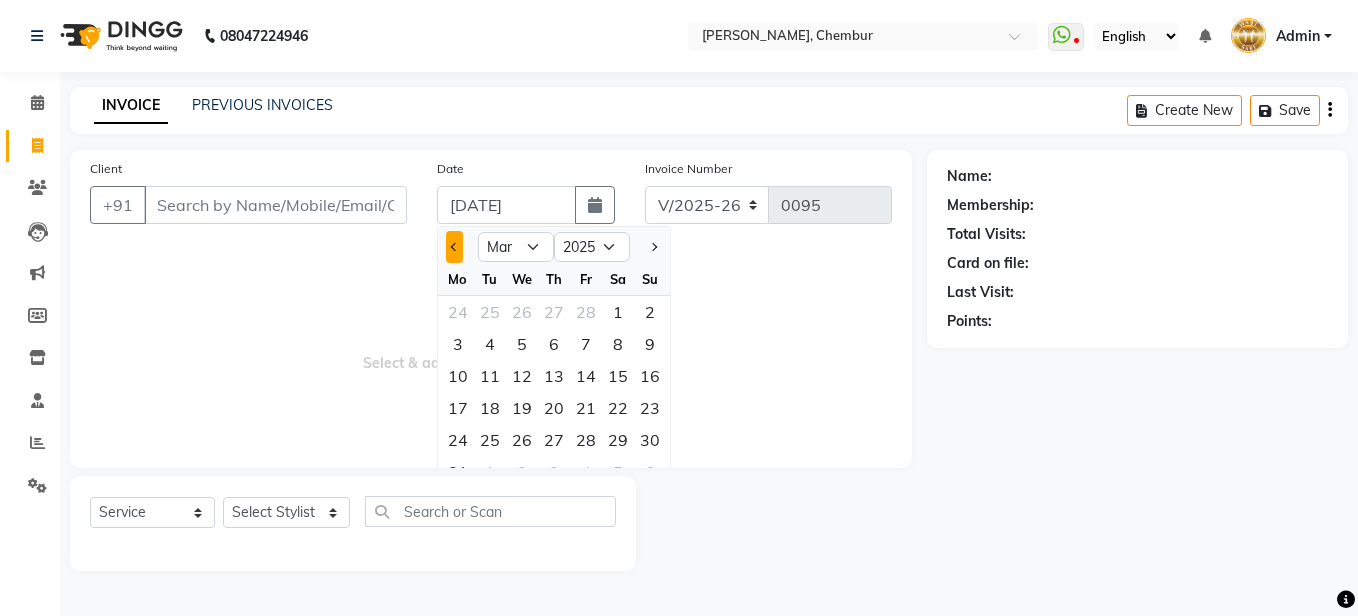 click 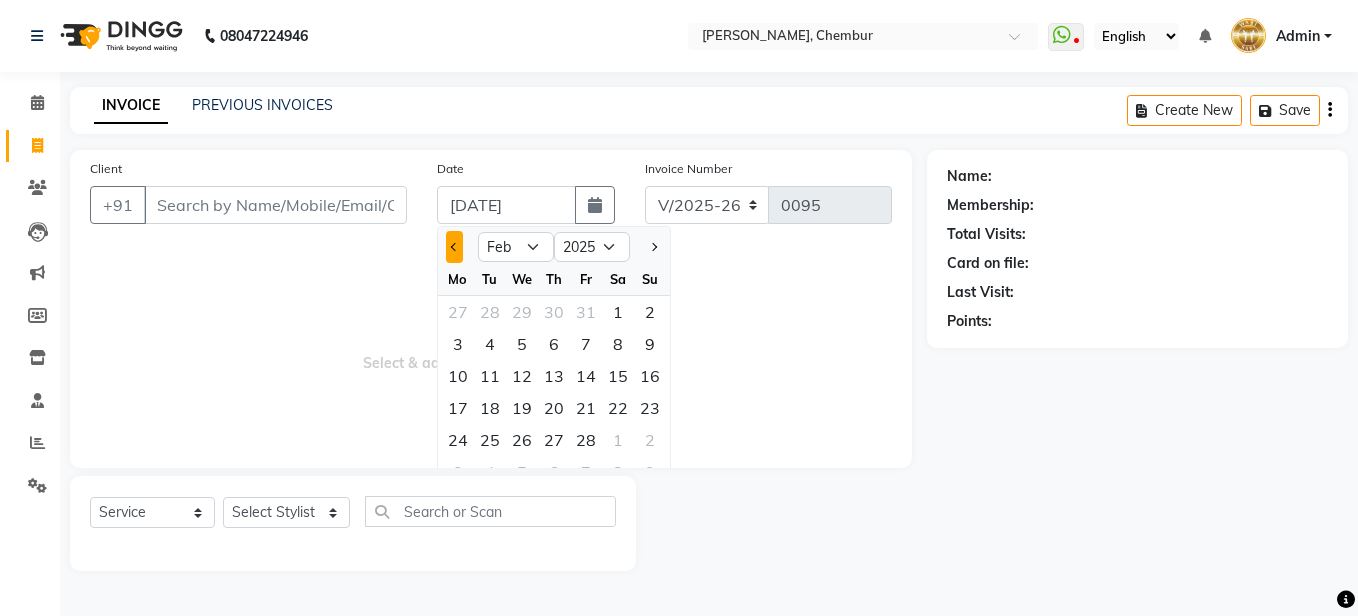 click 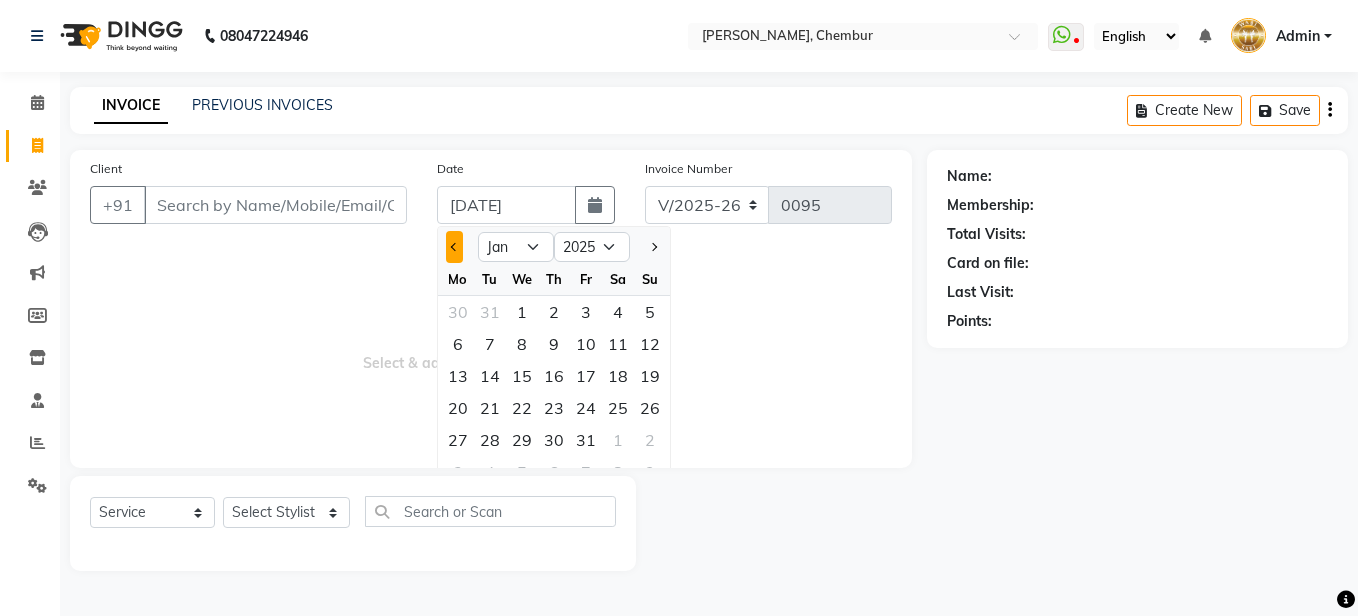 click 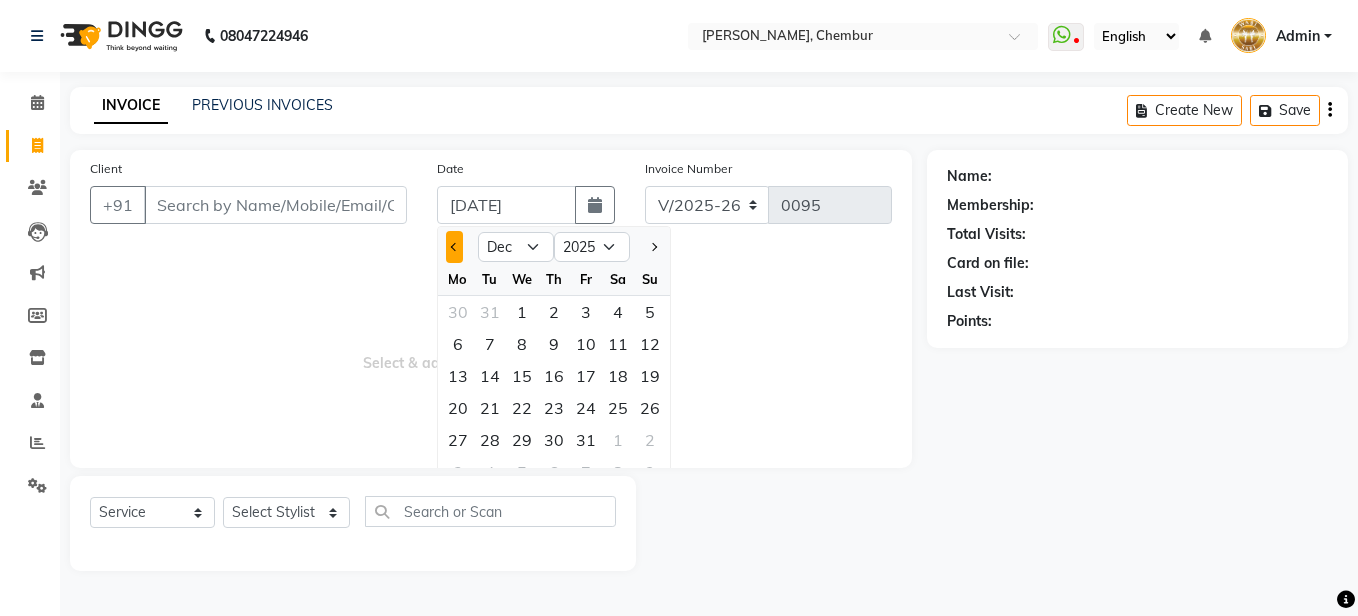 select on "2024" 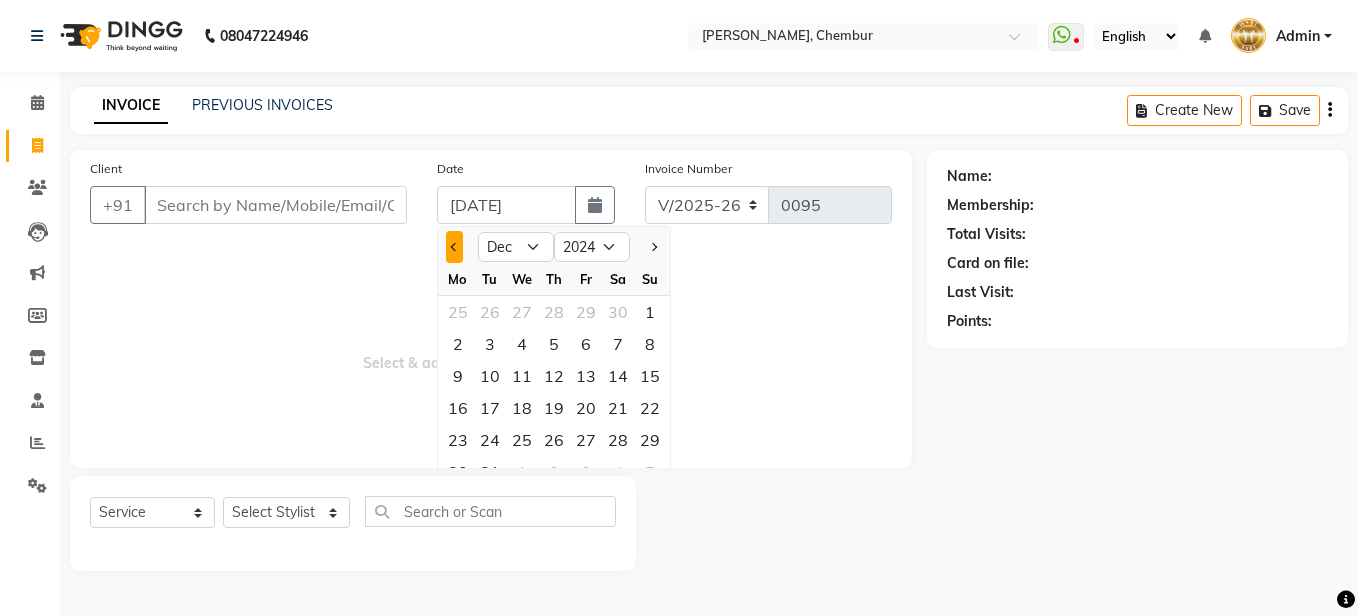 click 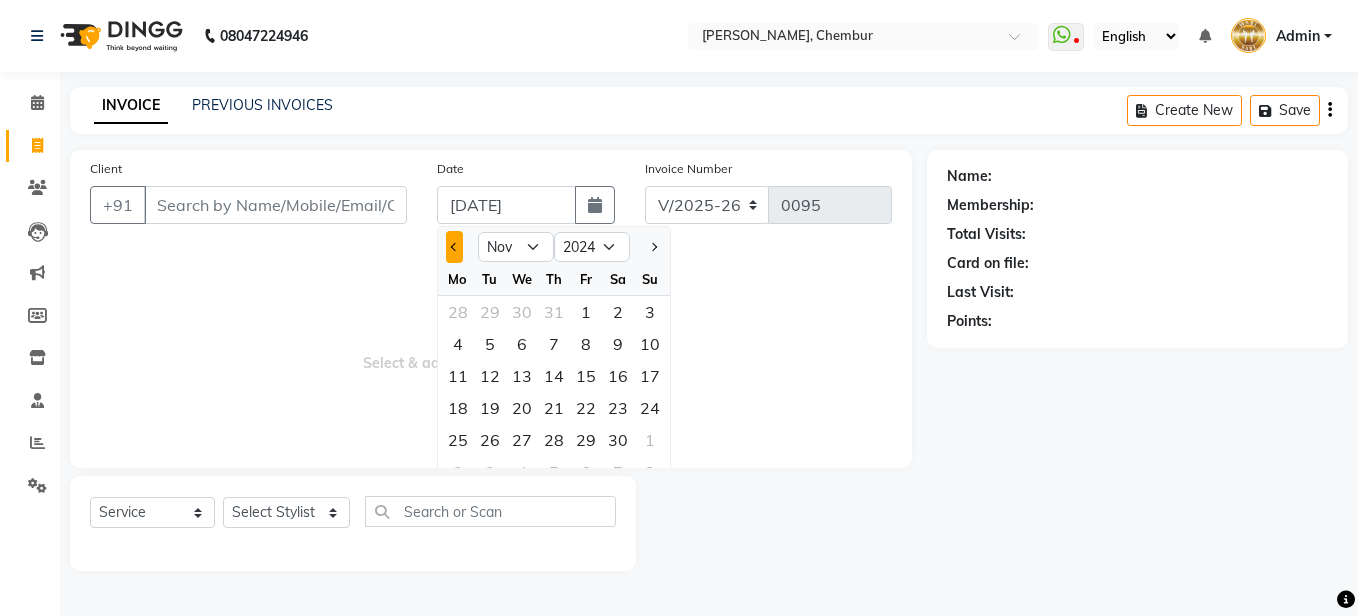 click 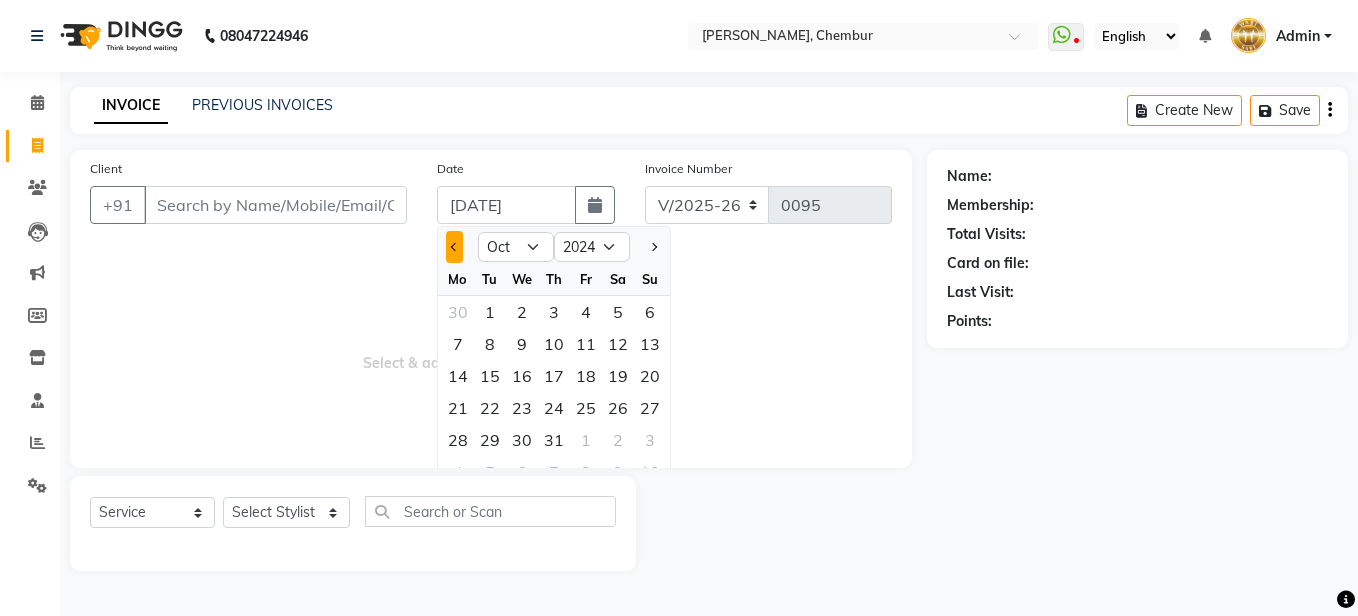 click 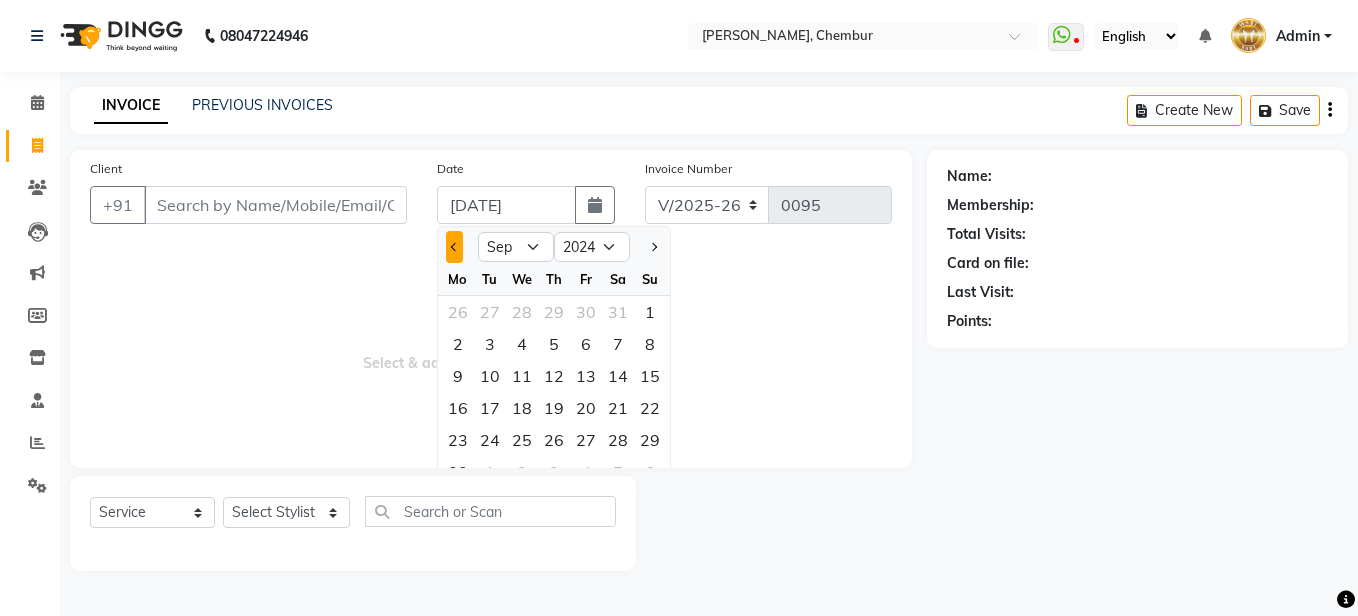 click 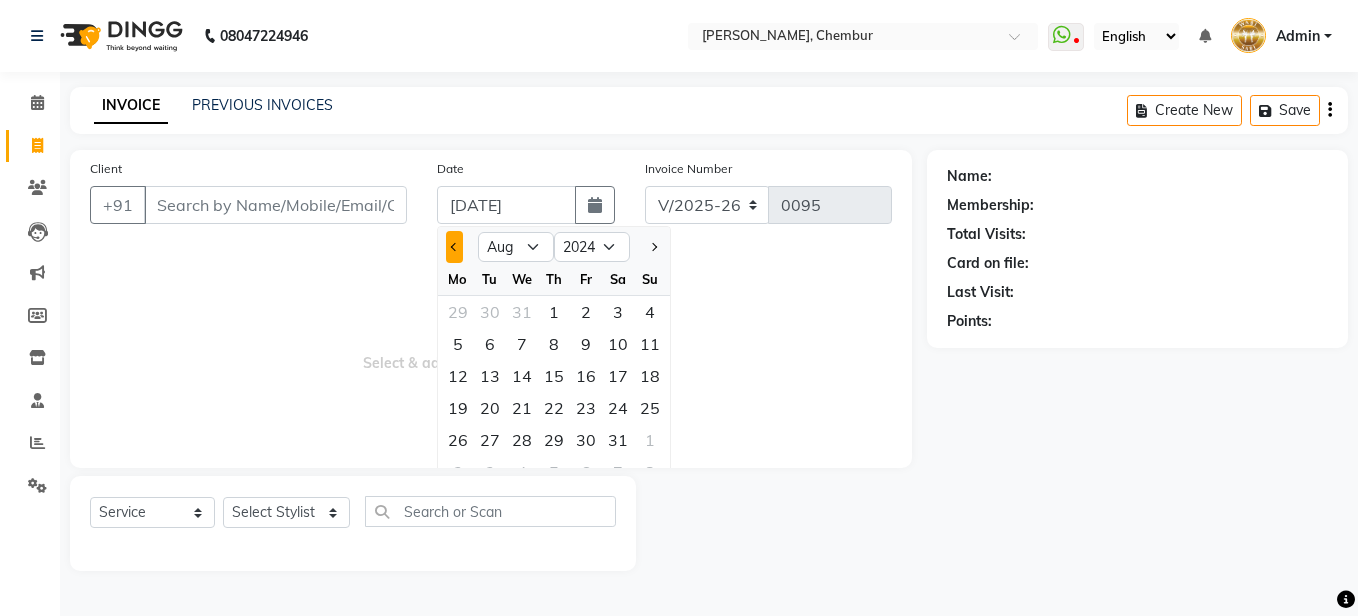 click 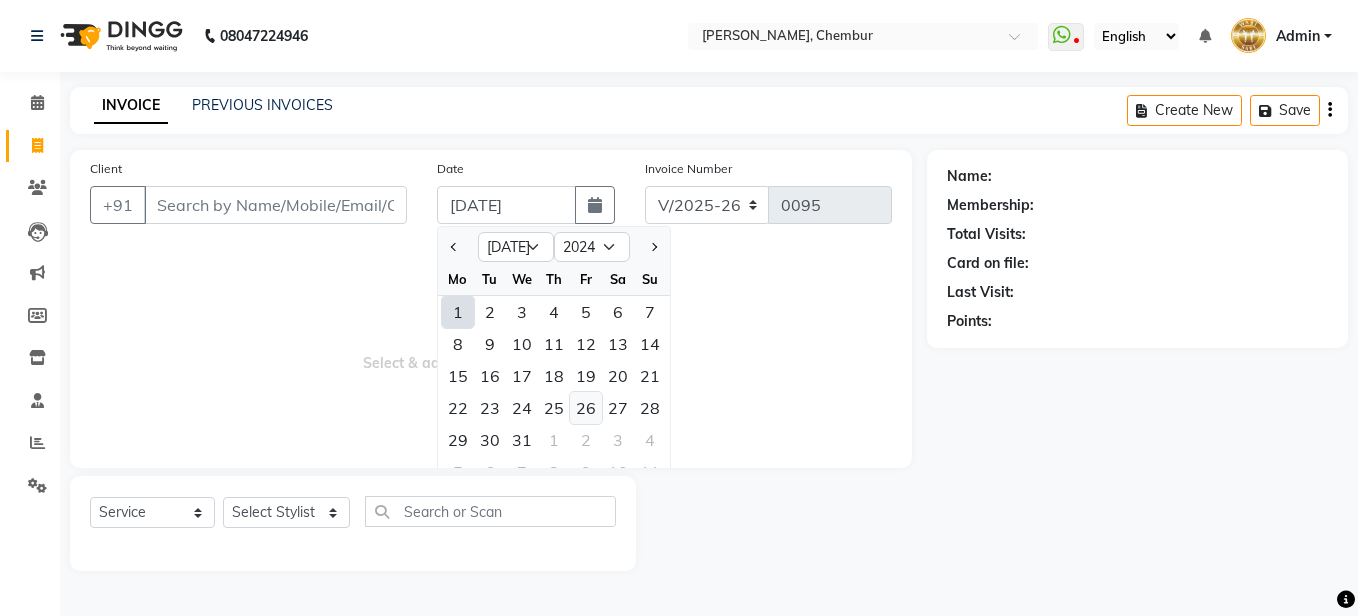 click on "26" 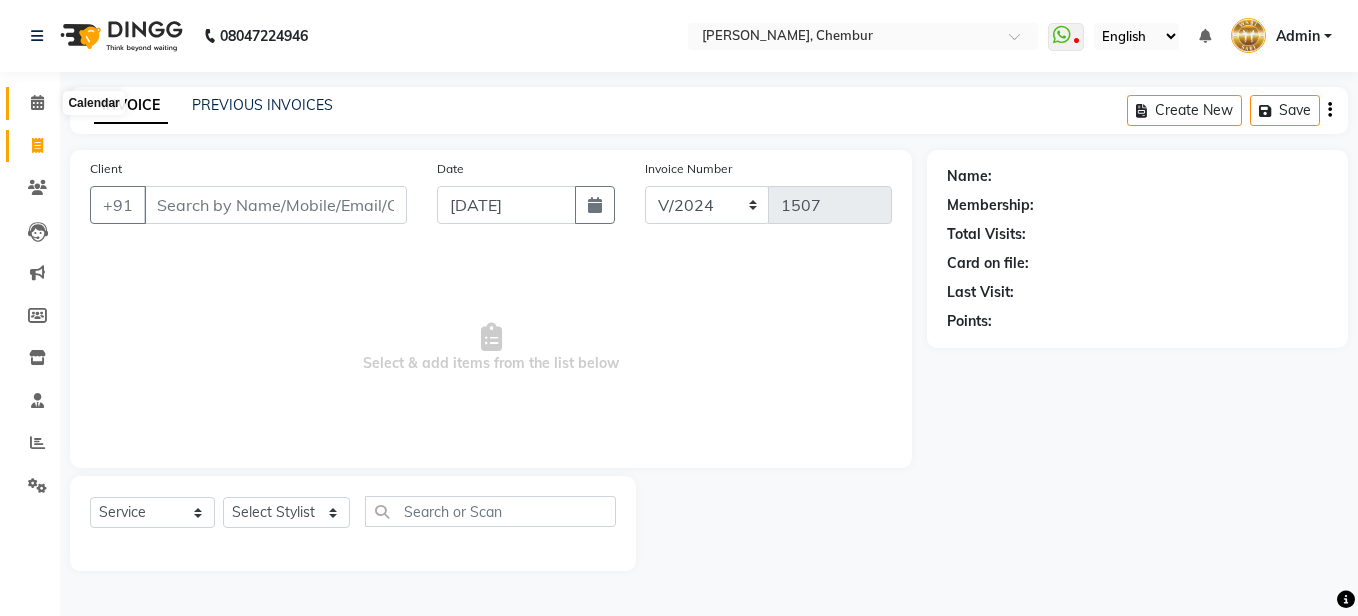 click 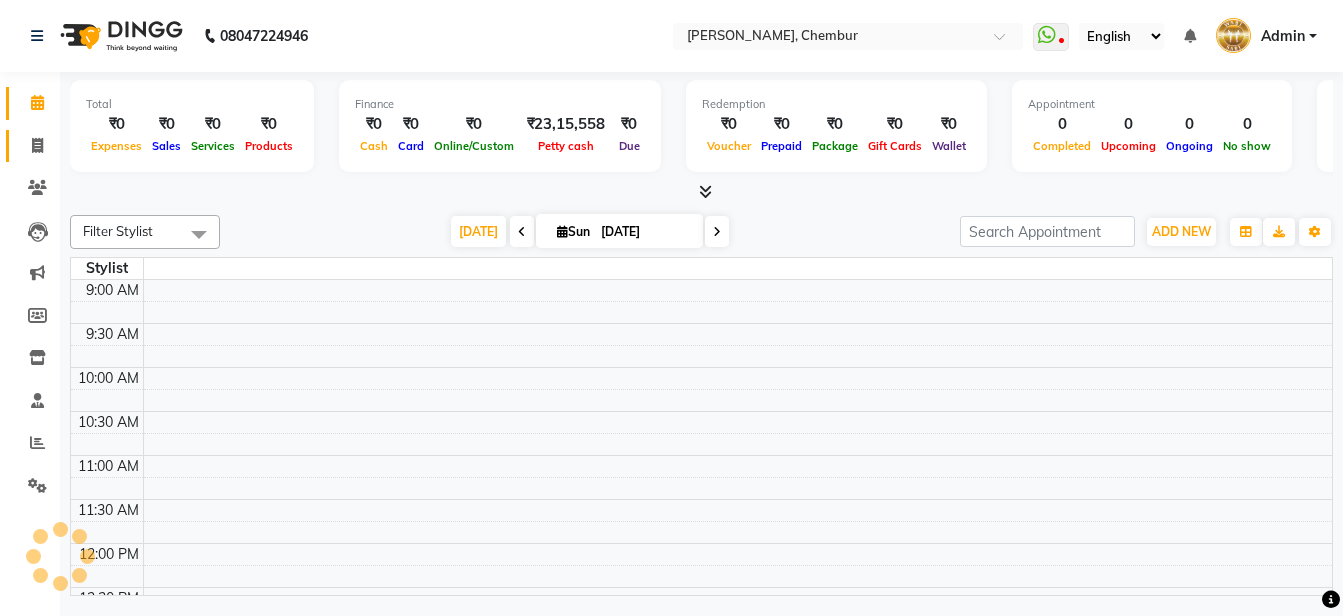 scroll, scrollTop: 881, scrollLeft: 0, axis: vertical 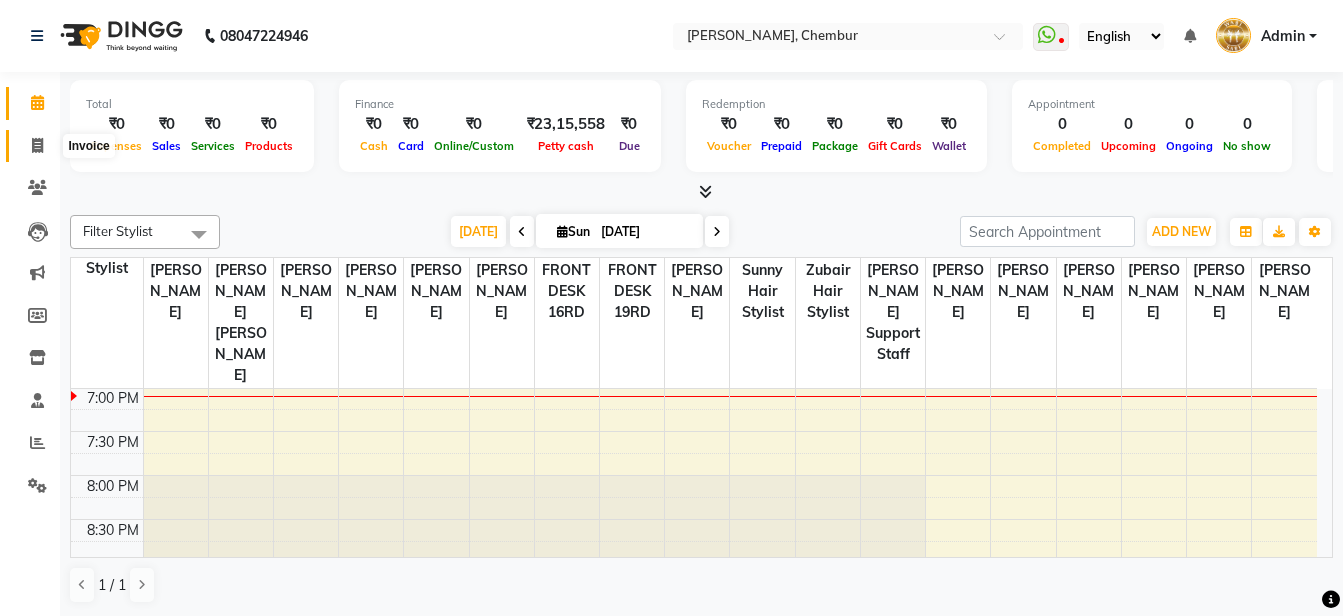 click 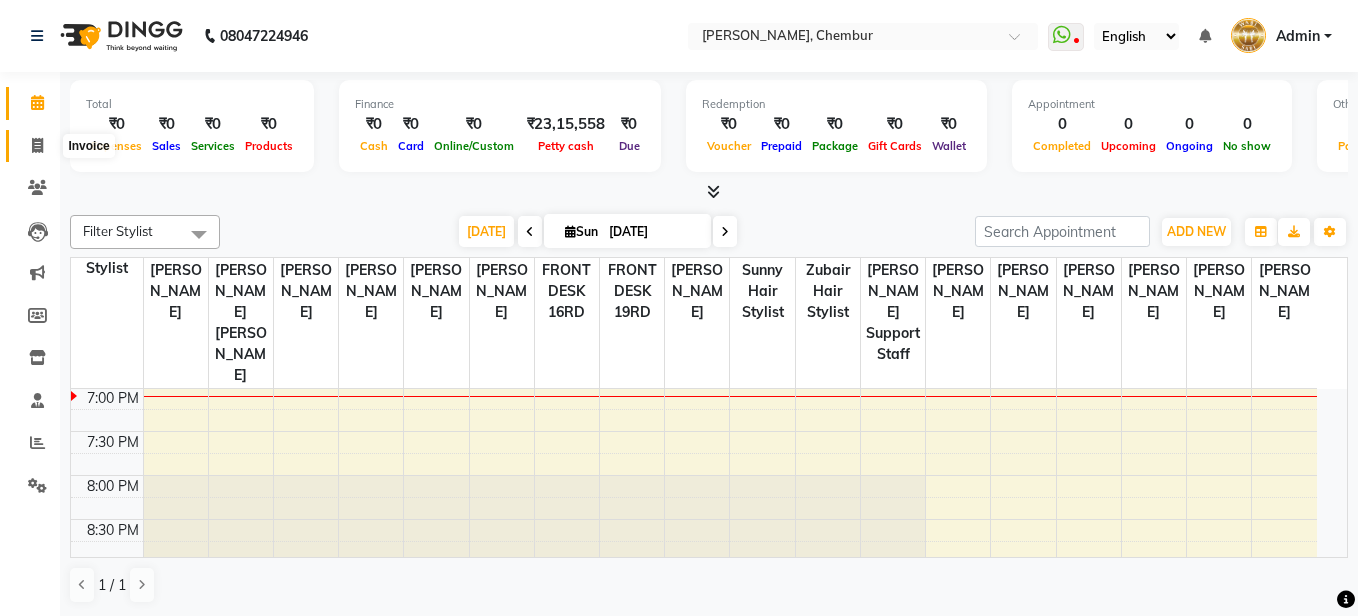 select on "785" 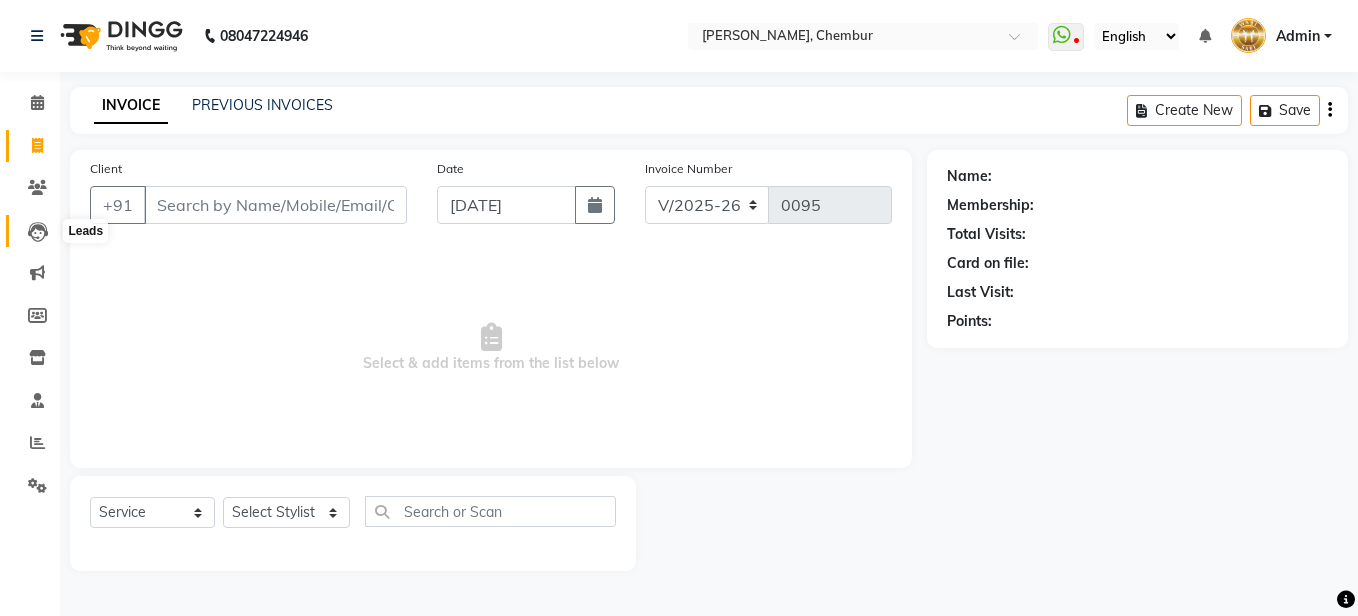 click 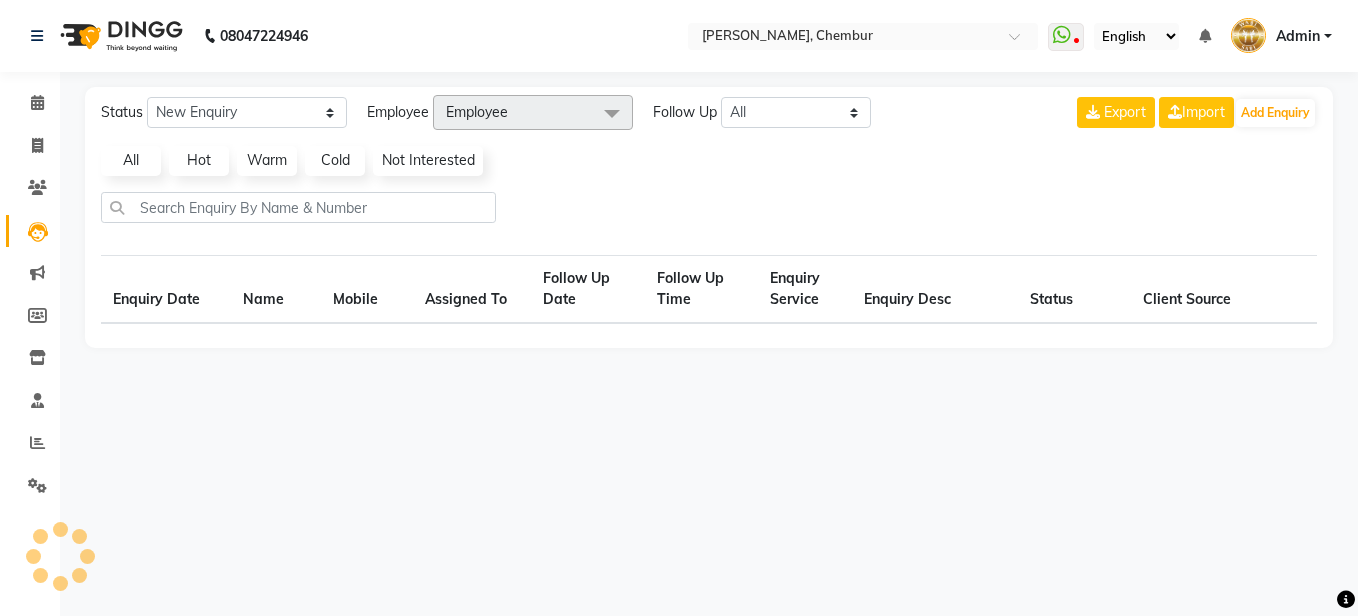 select on "10" 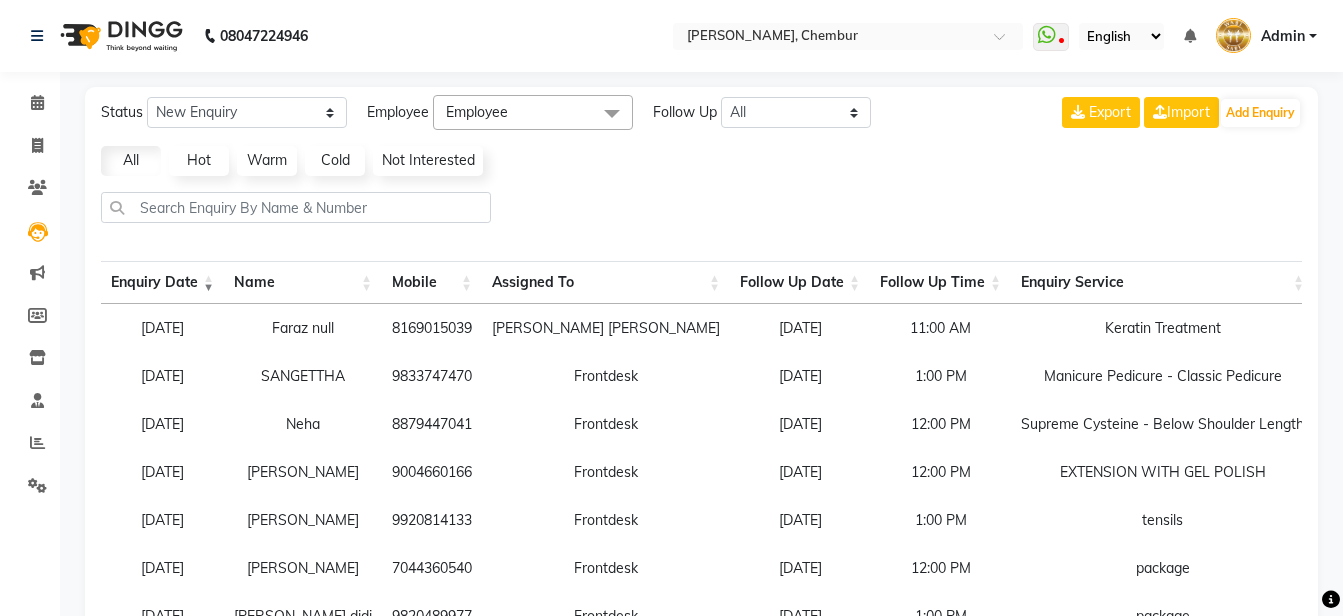 click on "Employee" 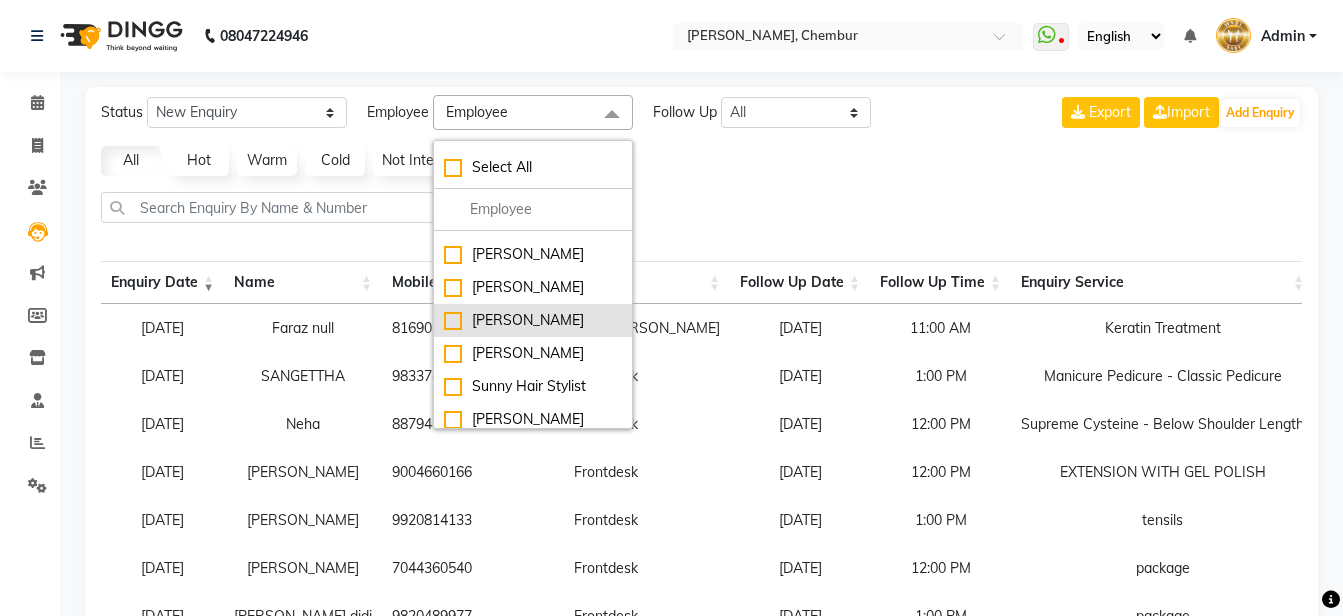 scroll, scrollTop: 400, scrollLeft: 0, axis: vertical 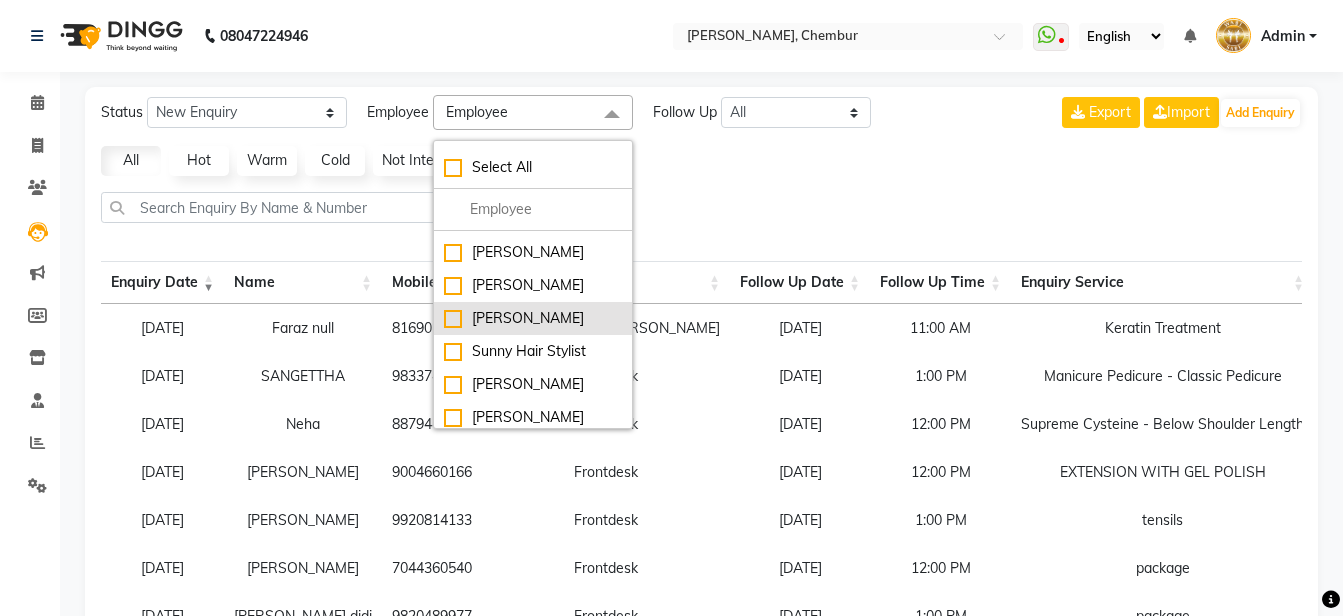 click on "SUNITA SAROJ" 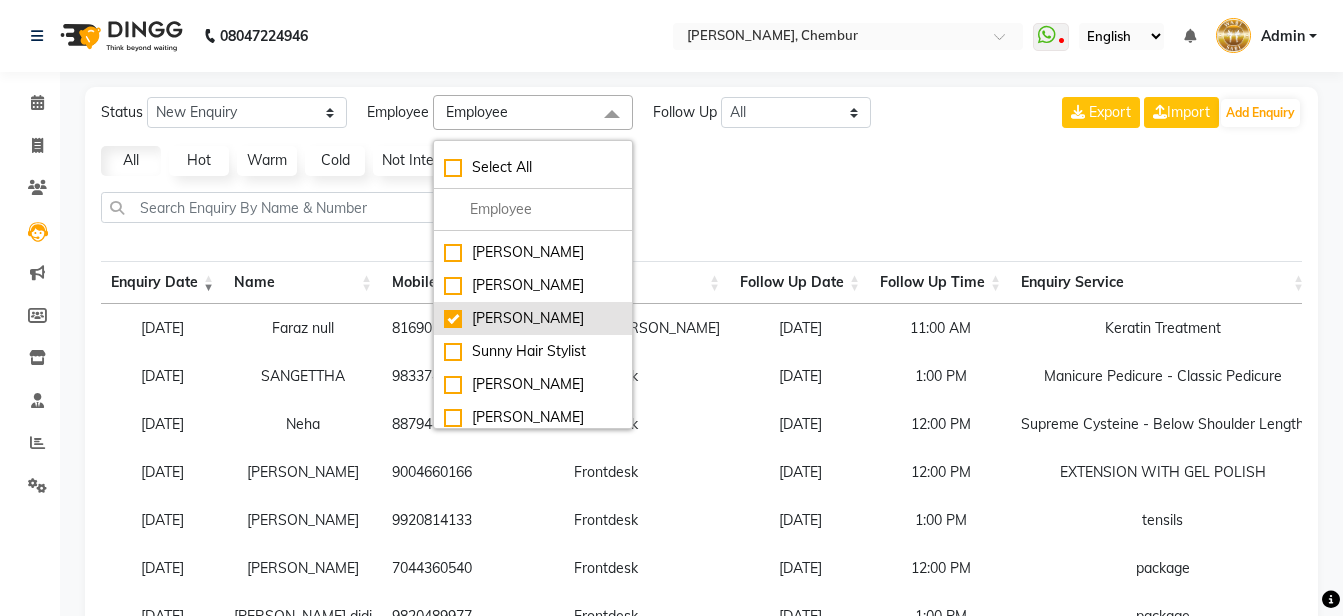 checkbox on "true" 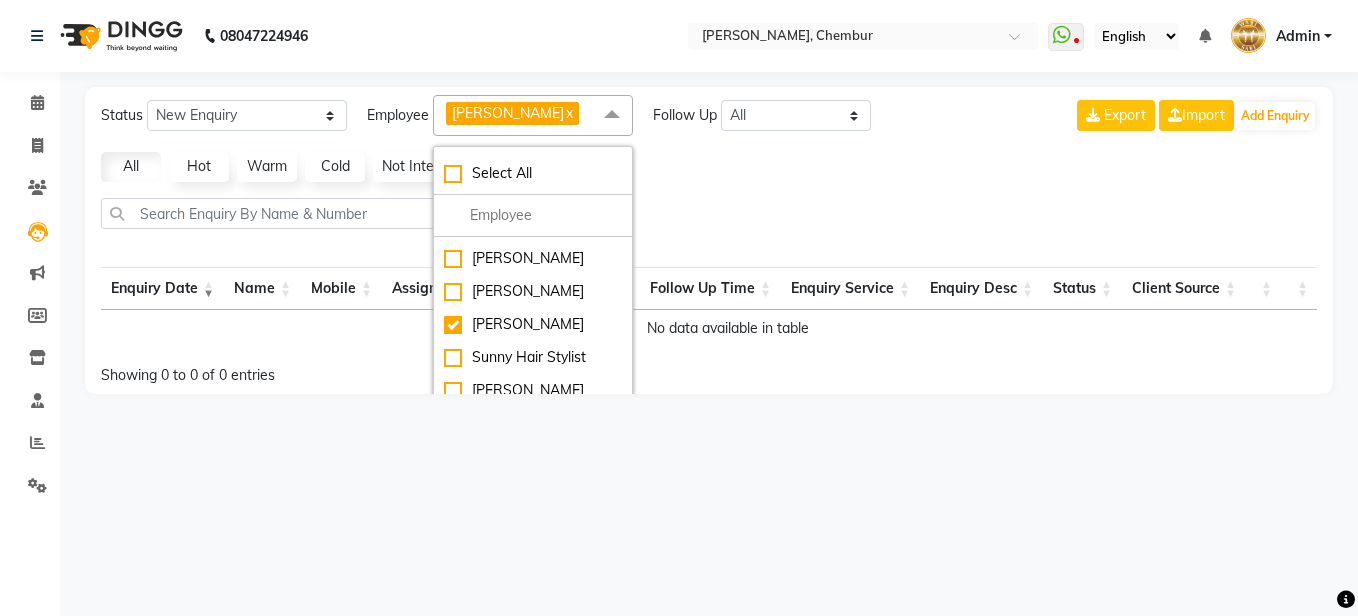 click on "Mobile" at bounding box center (341, 288) 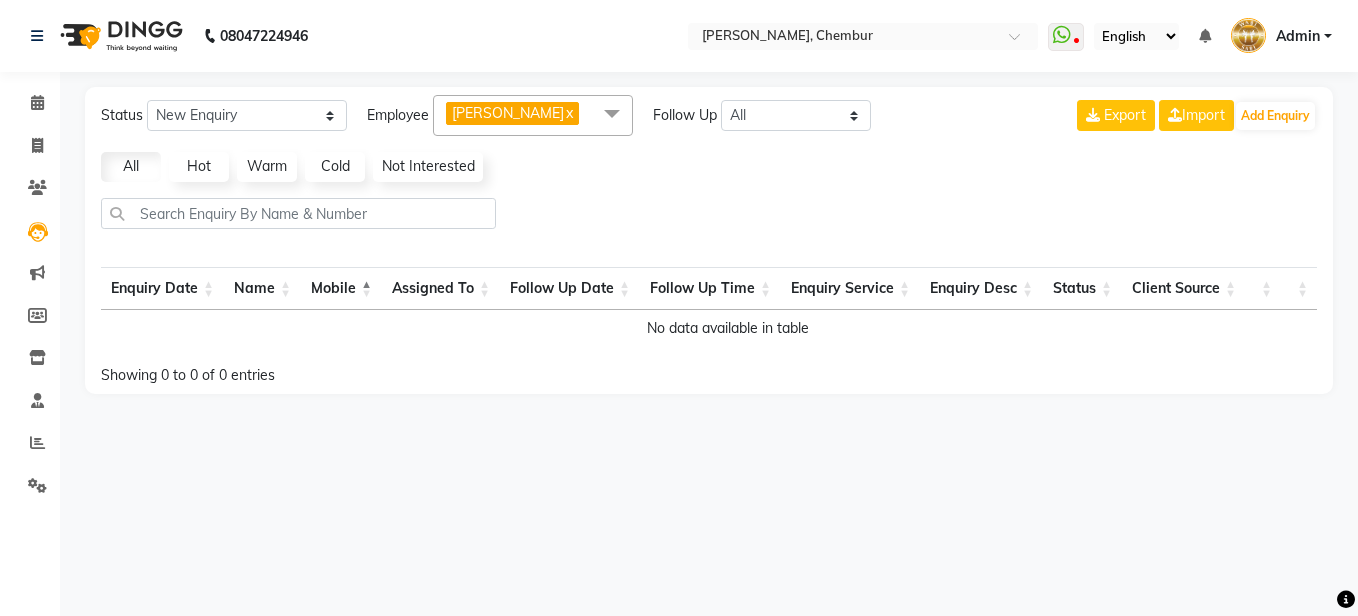 click on "Warm" 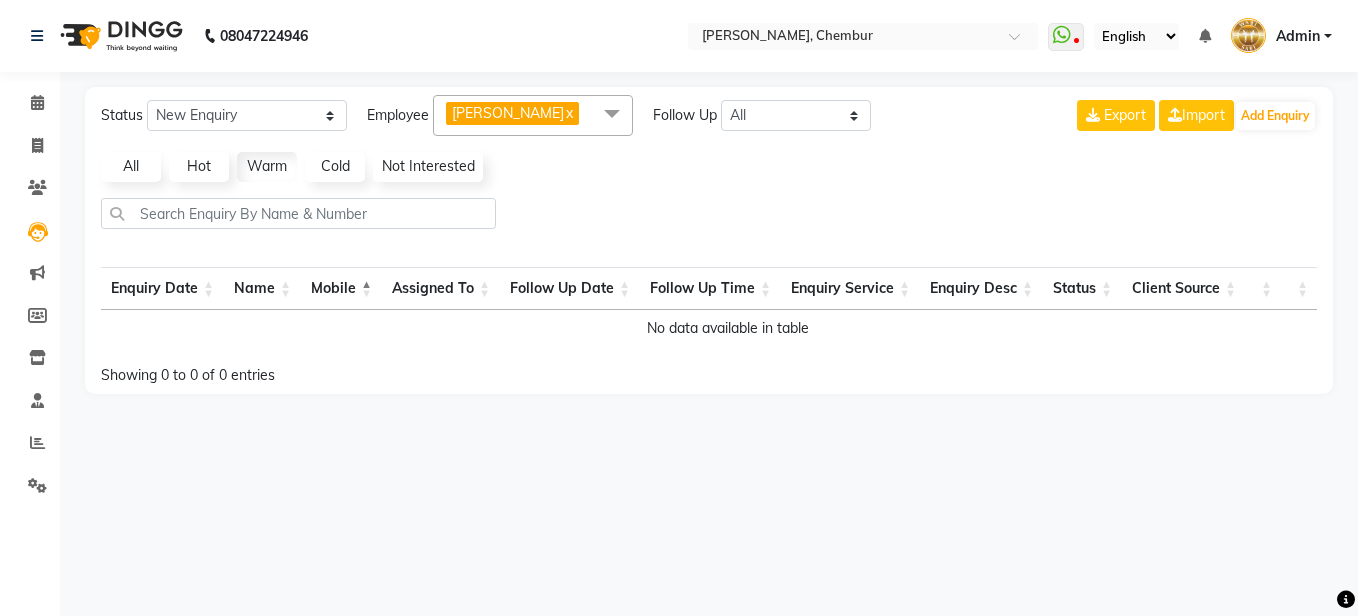 click on "Hot" 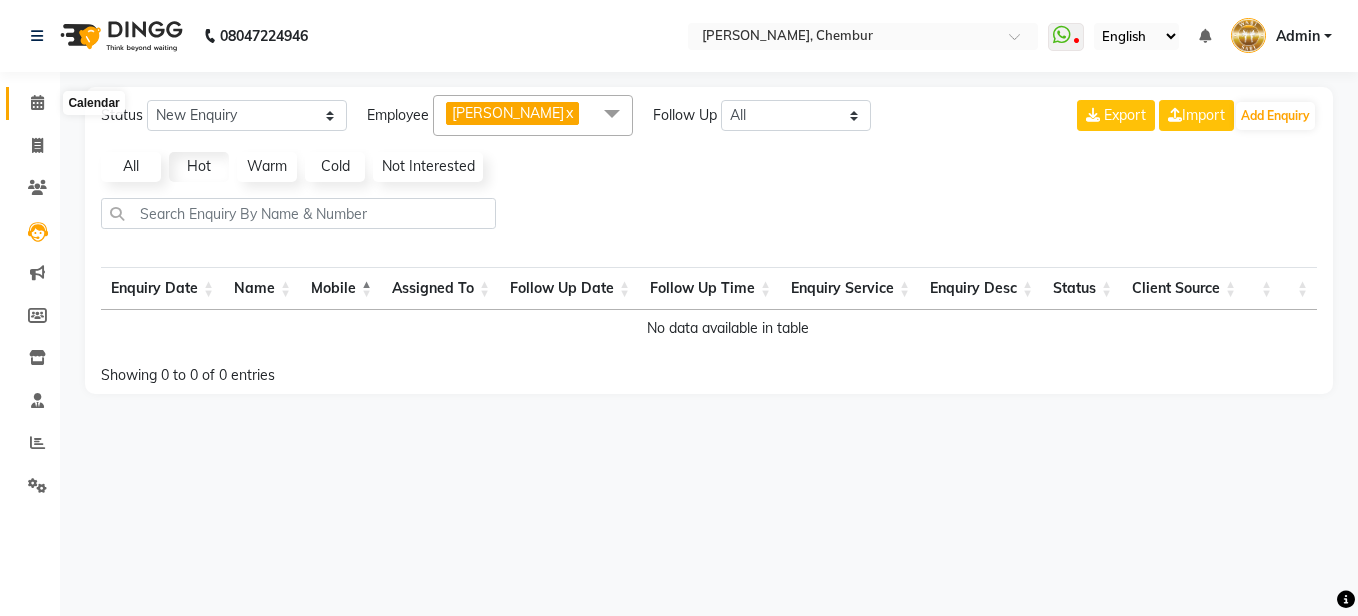 click 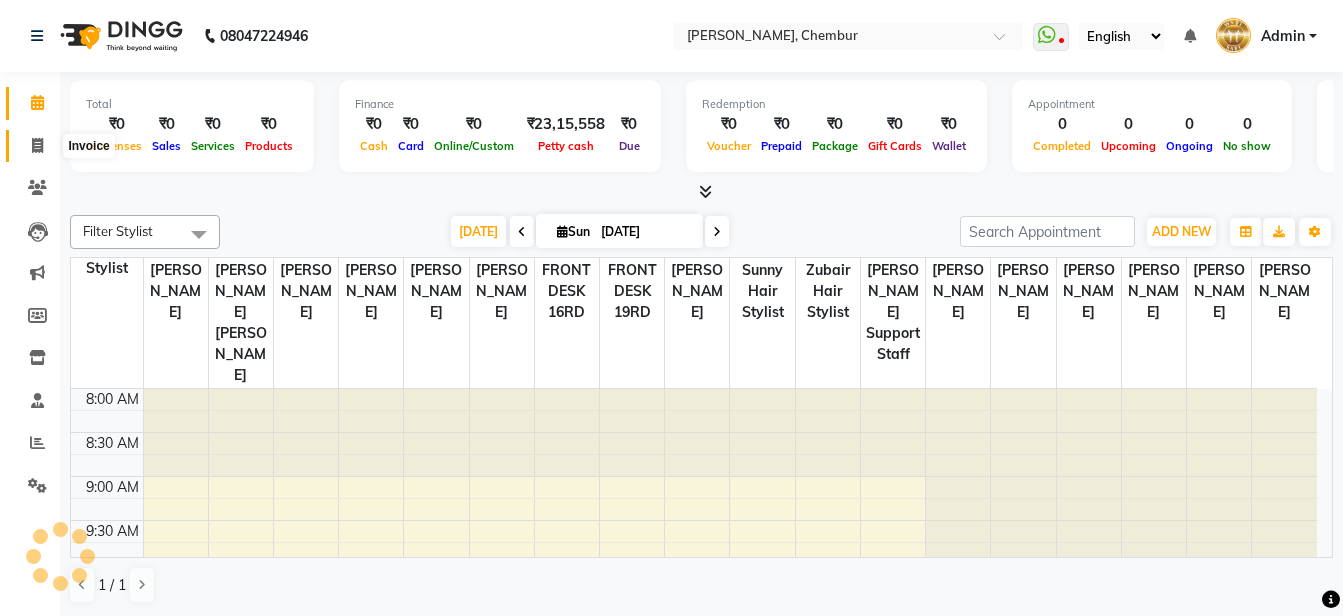 drag, startPoint x: 38, startPoint y: 144, endPoint x: 94, endPoint y: 160, distance: 58.24088 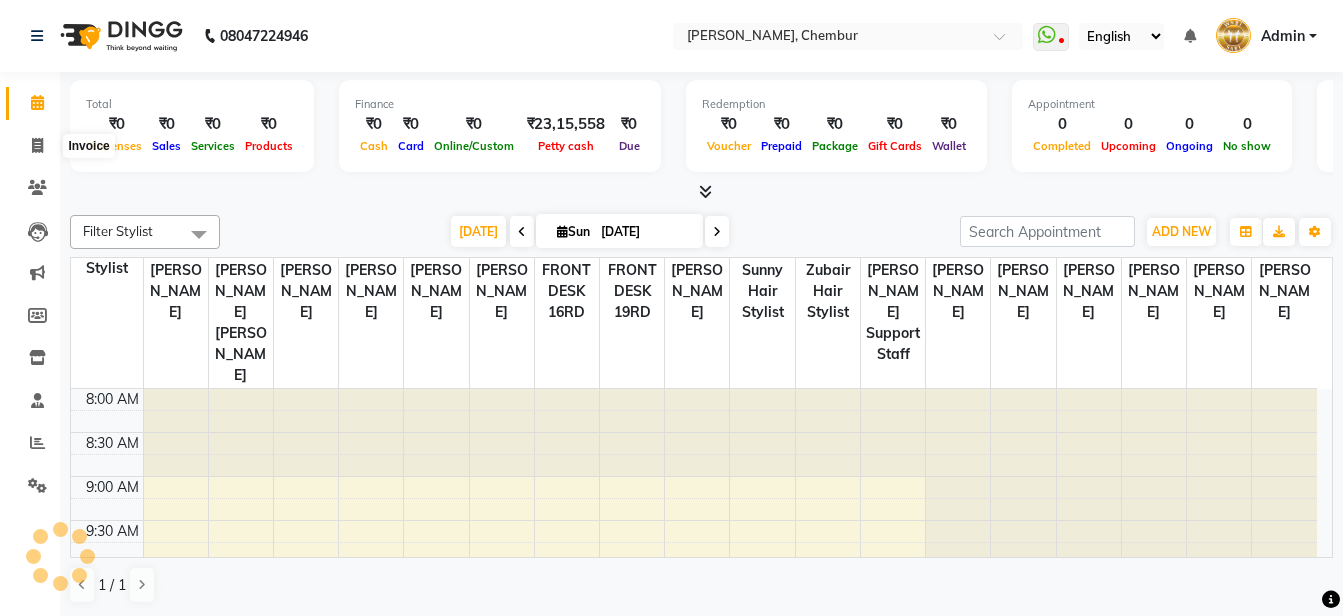 select on "785" 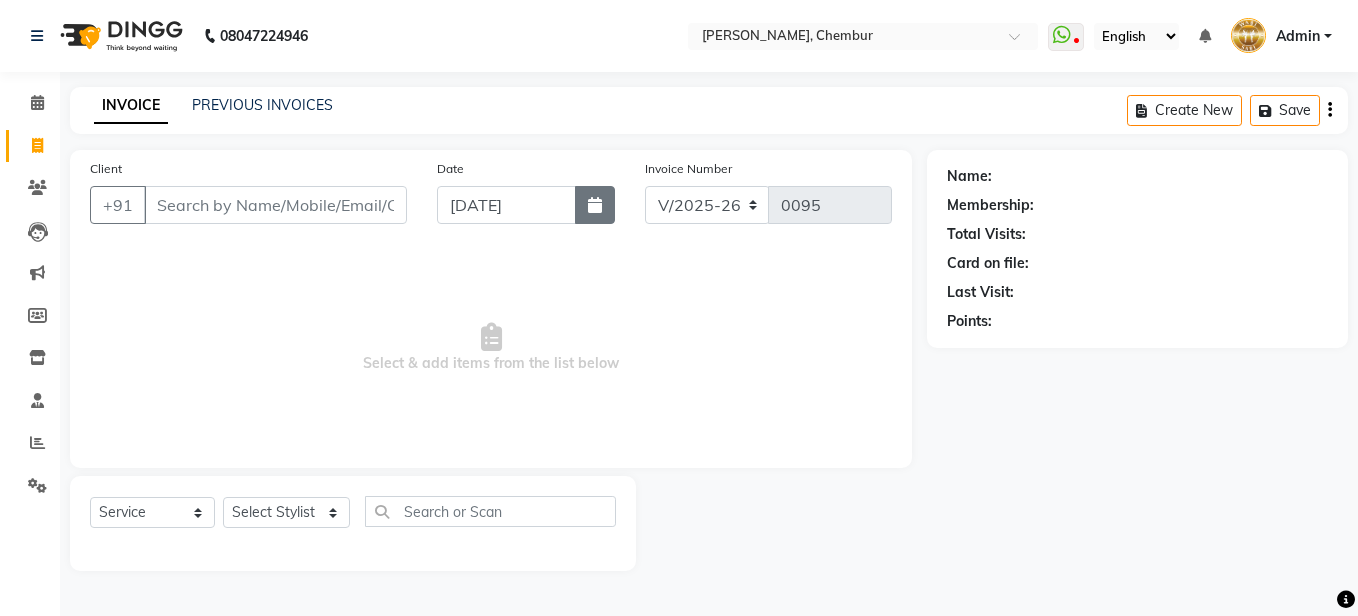 click 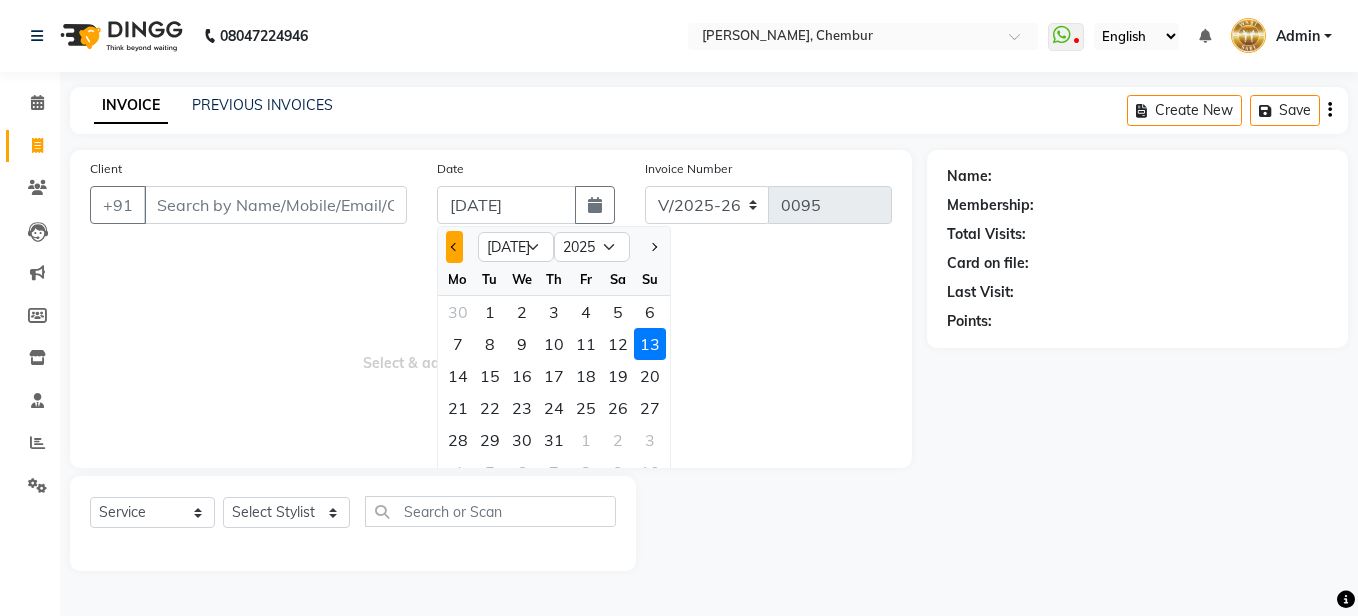 click 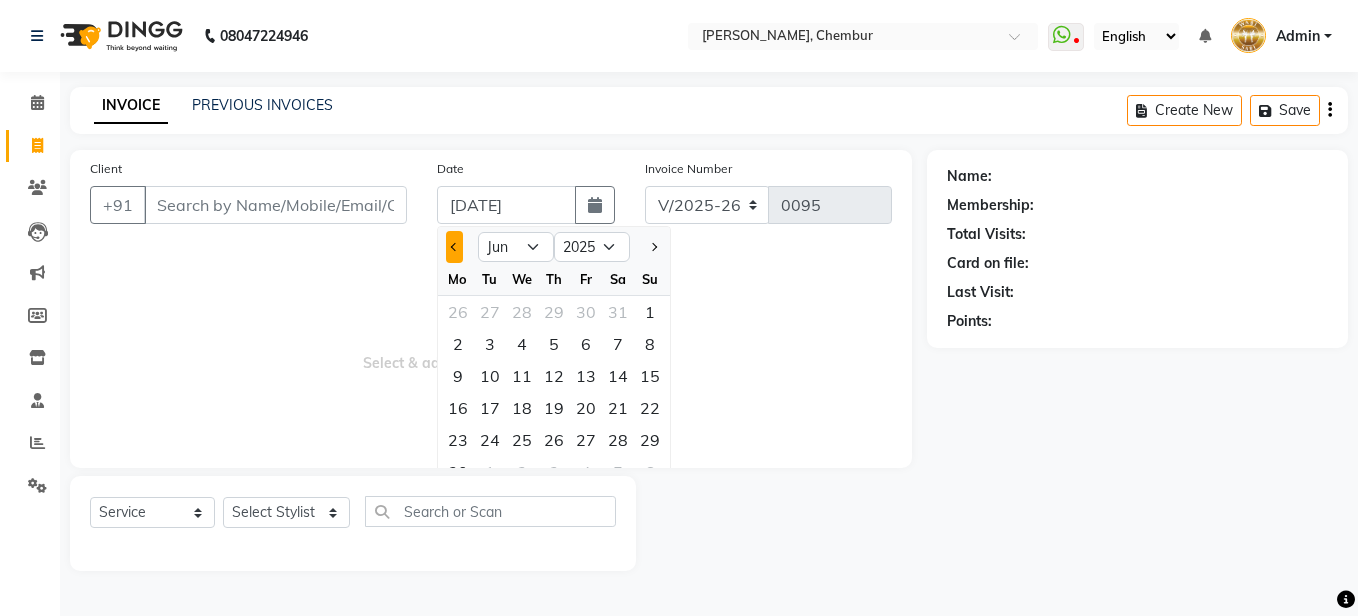 click 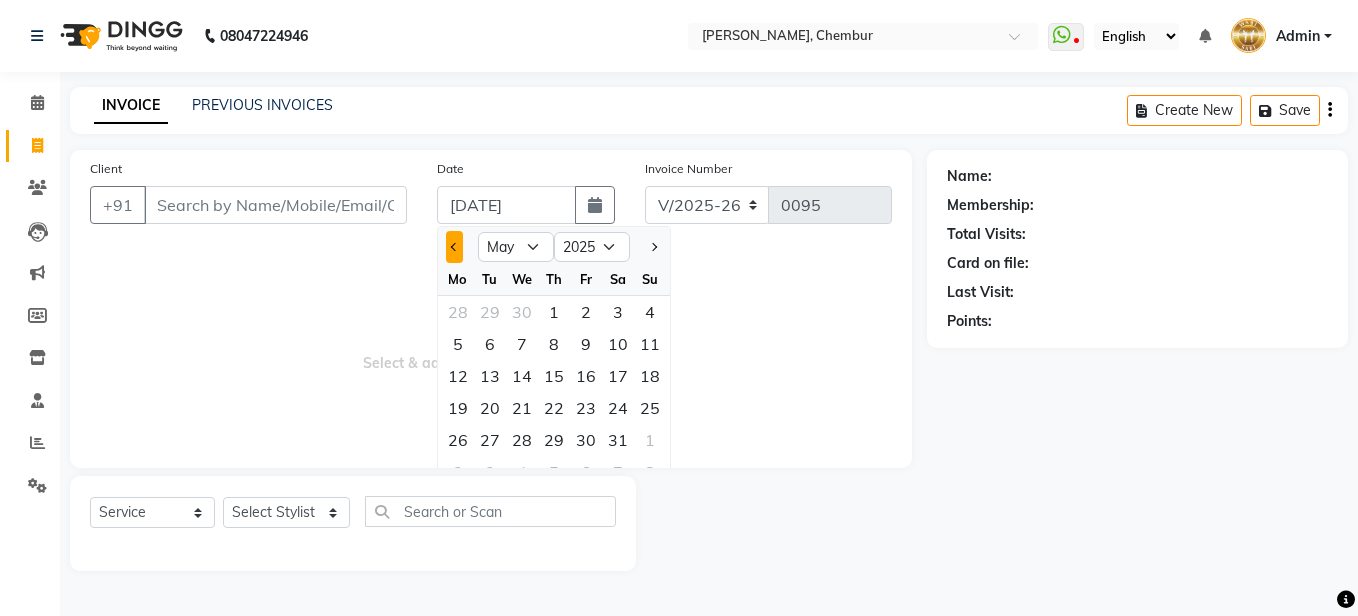 click 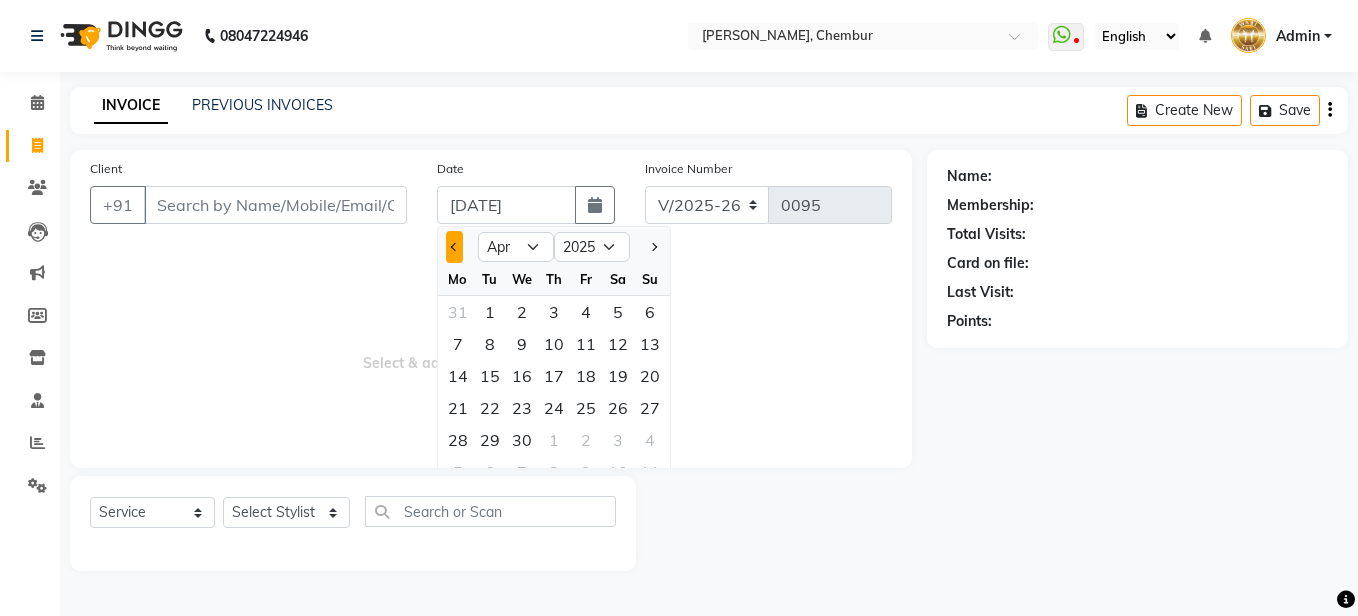 click 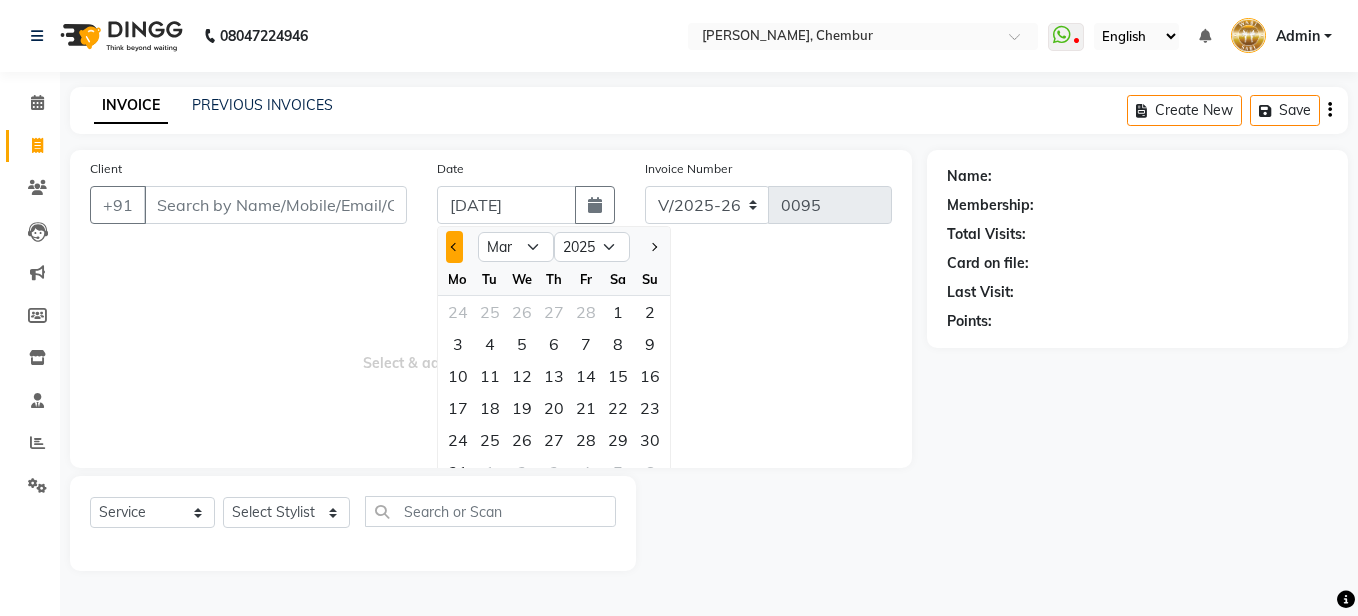 click 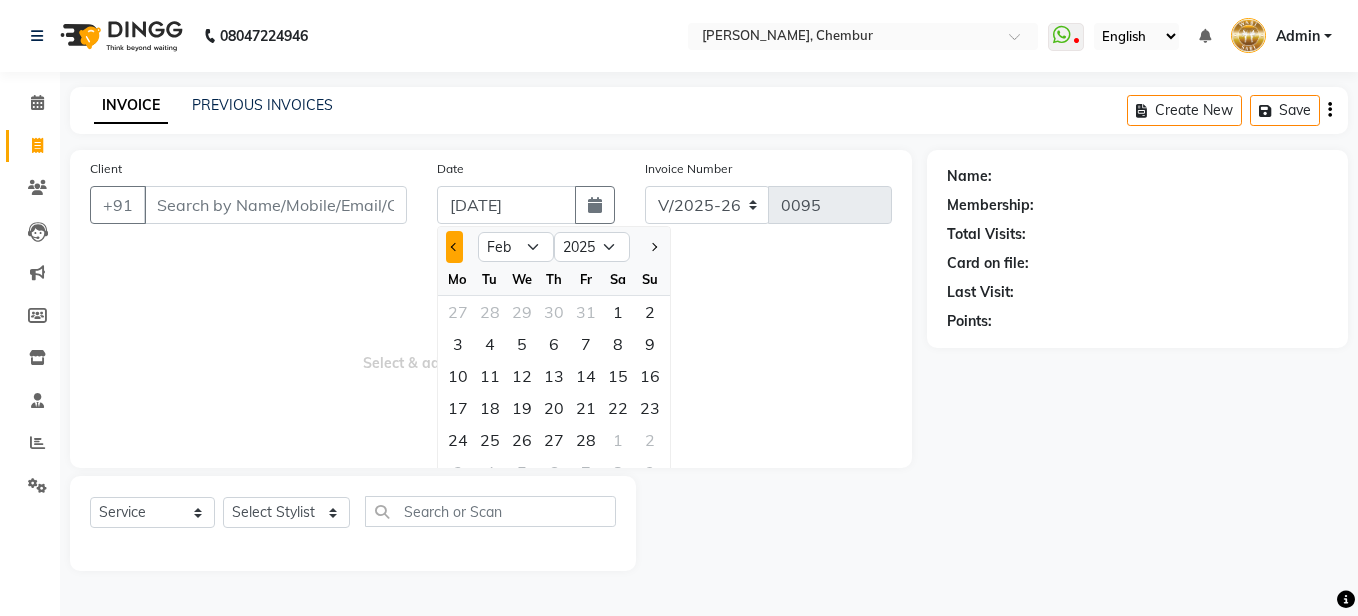 click 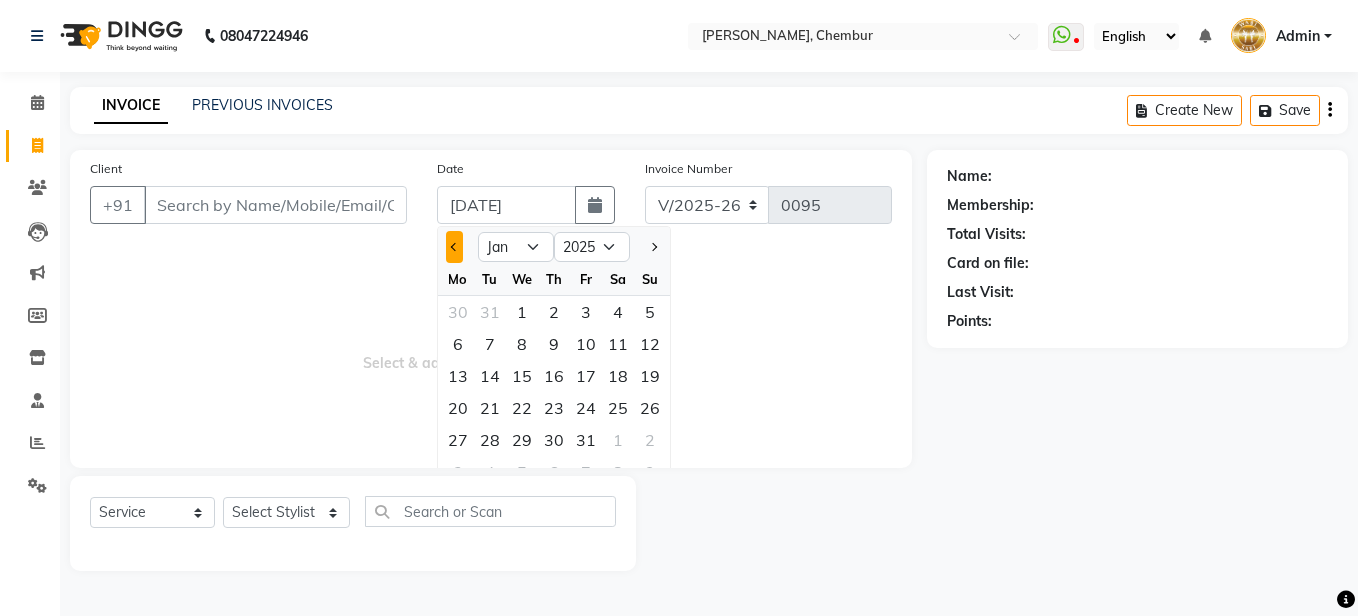 click 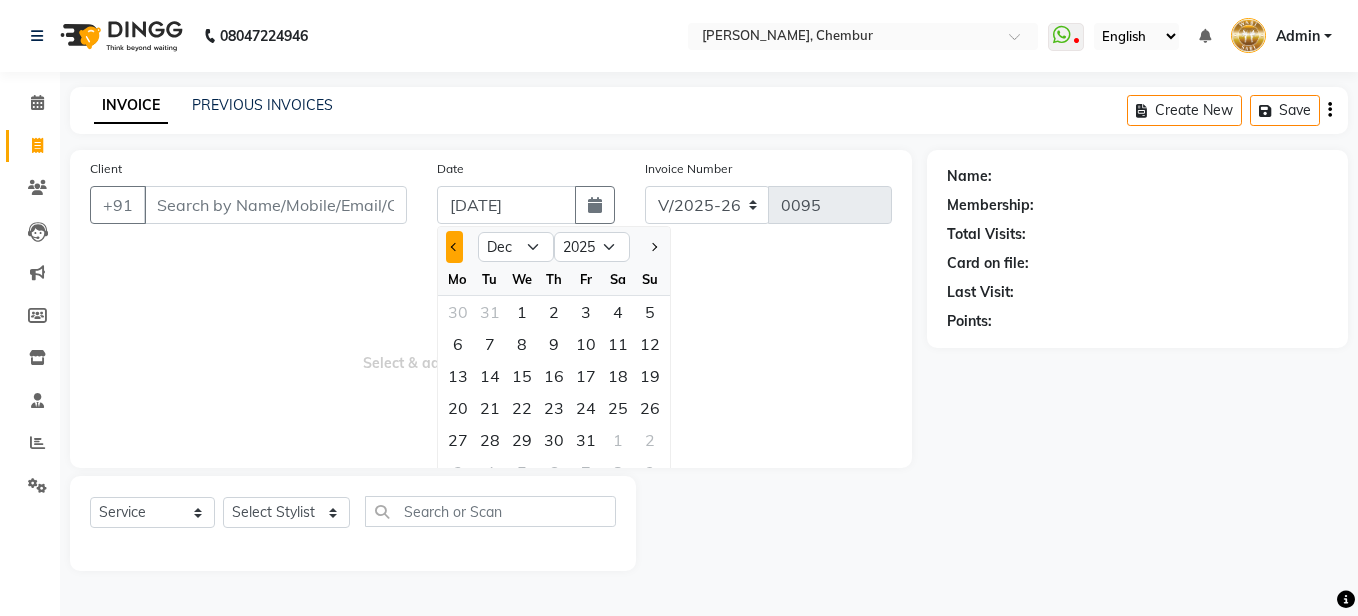 select on "2024" 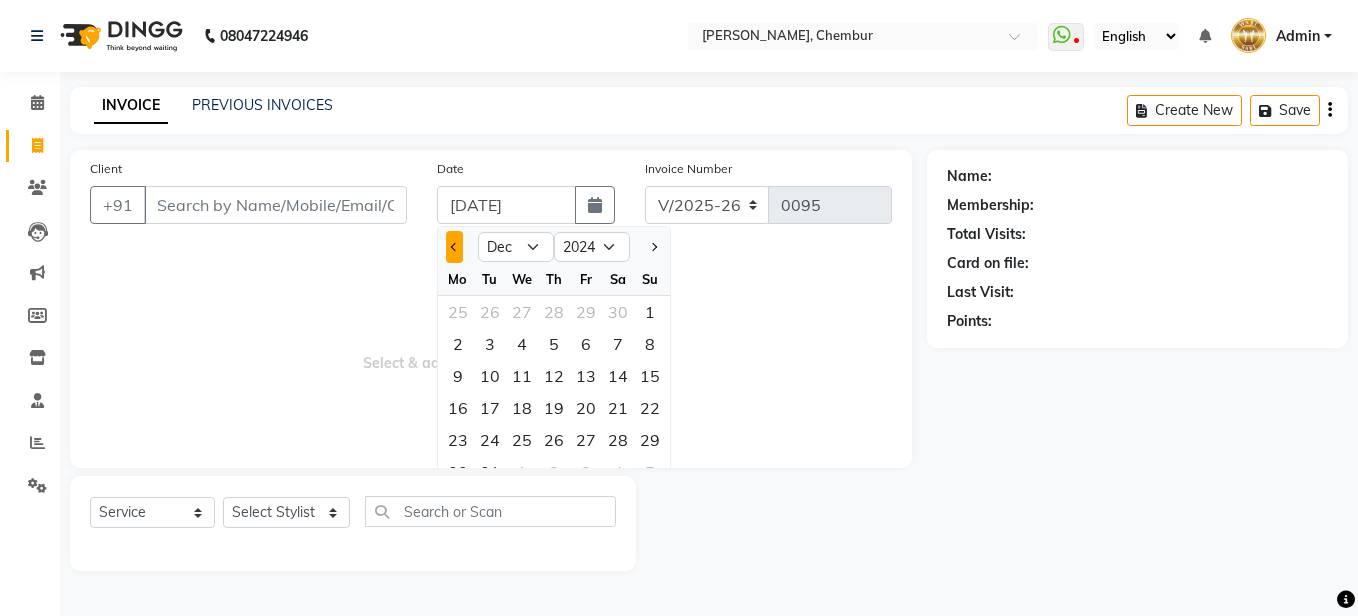 click 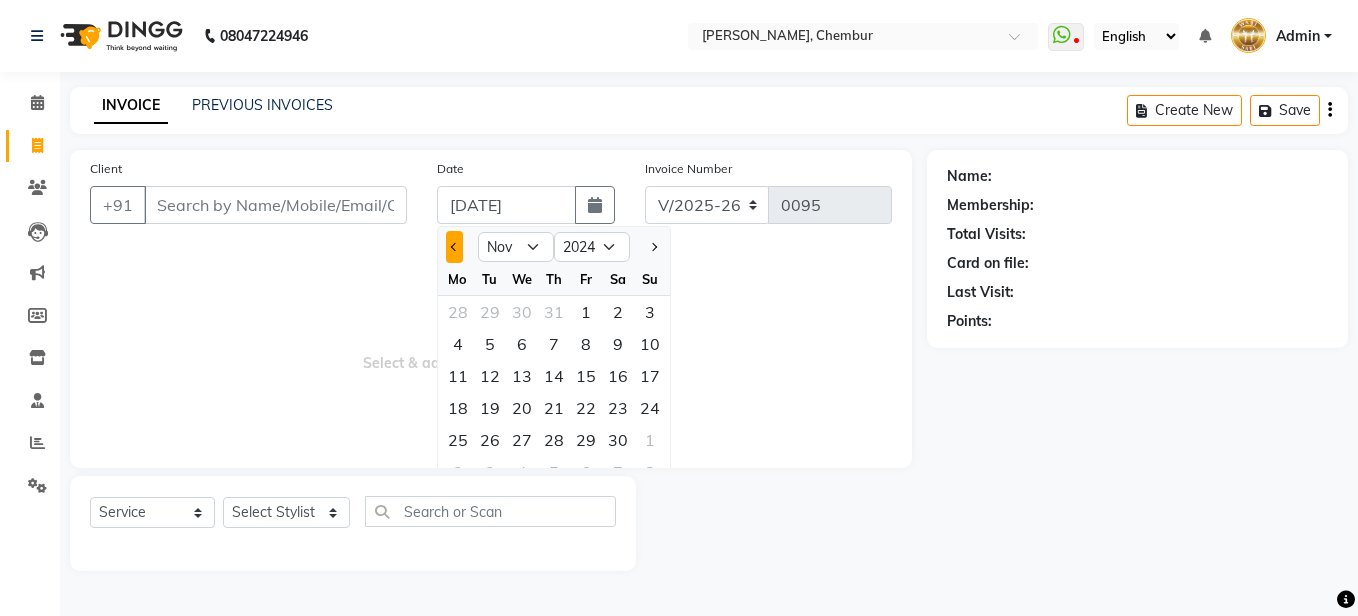 click 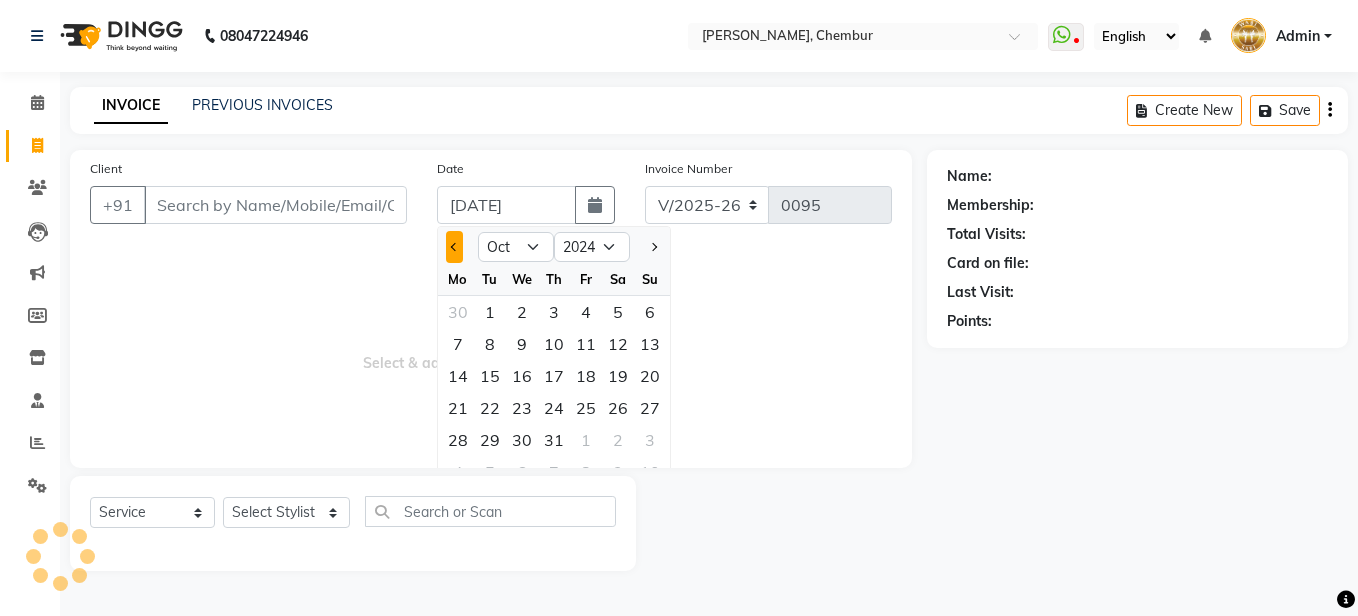 click 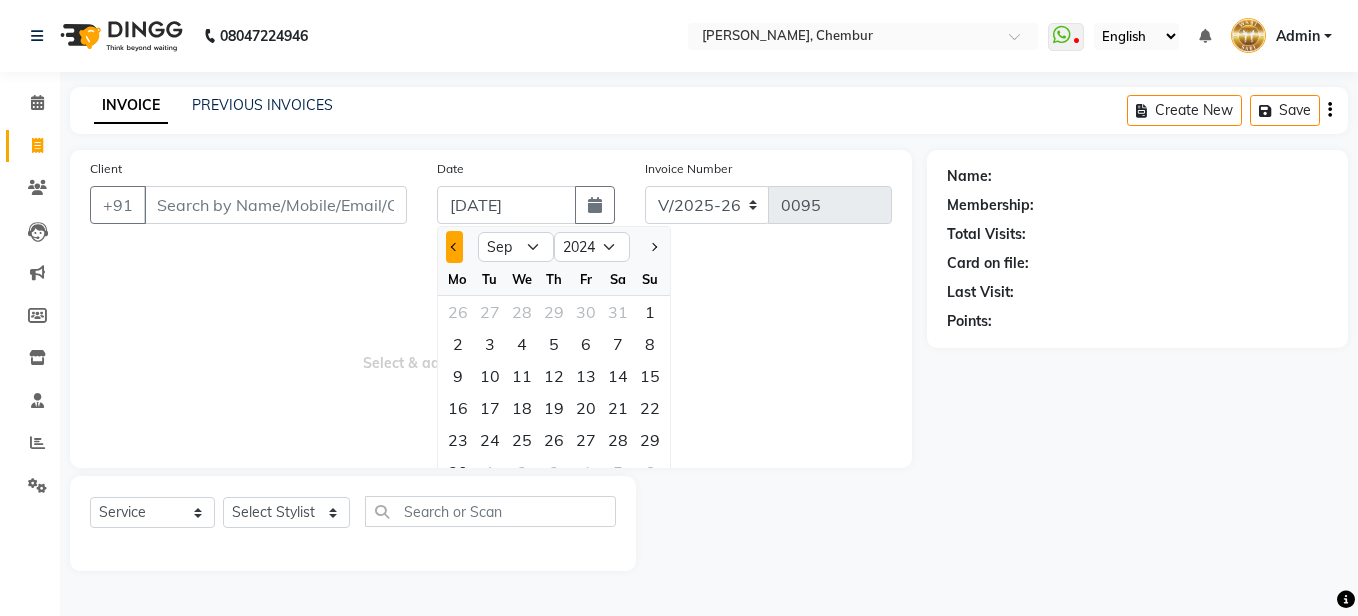 click 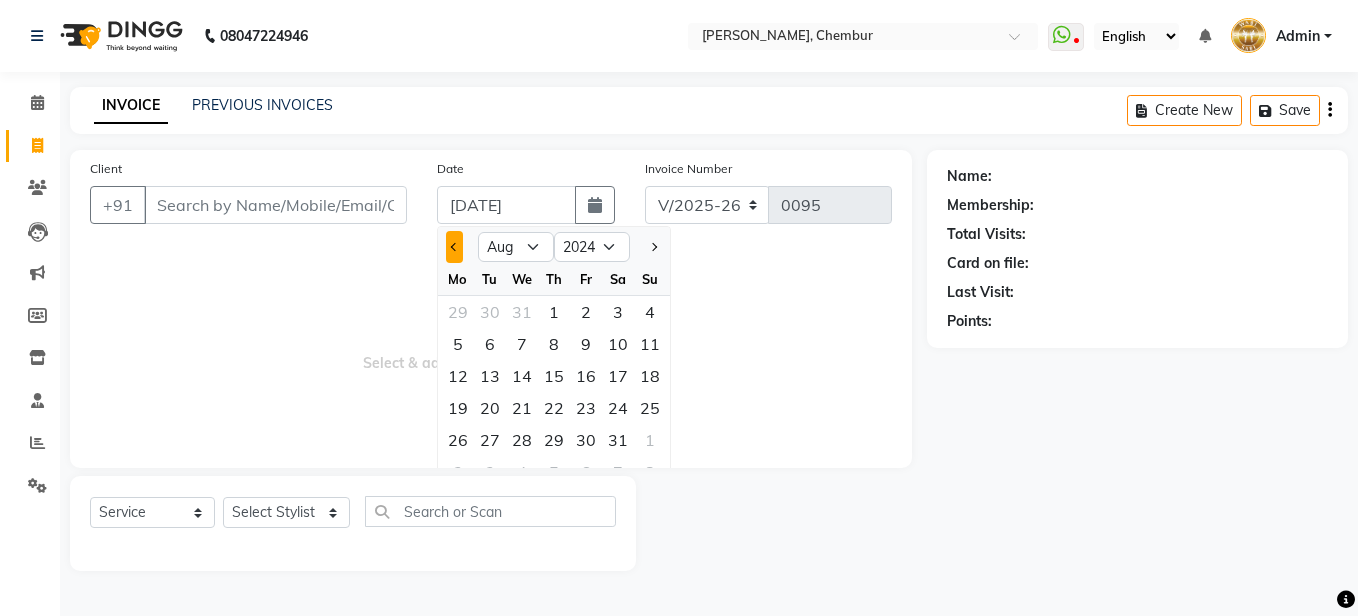 click 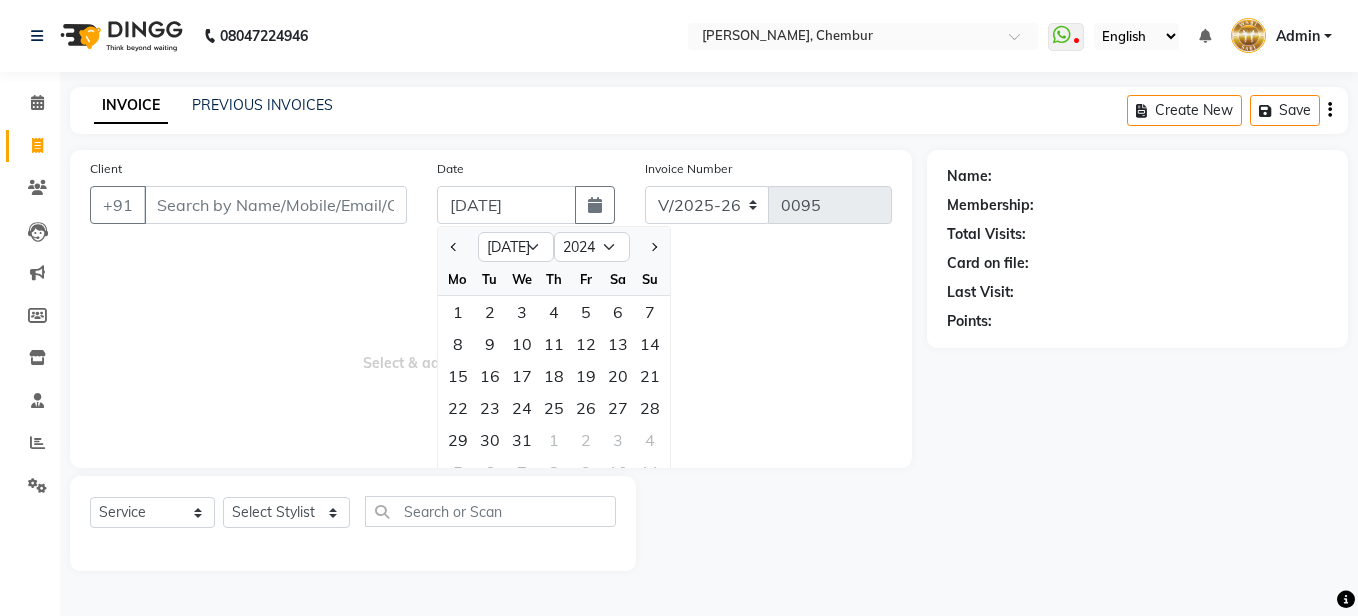 click 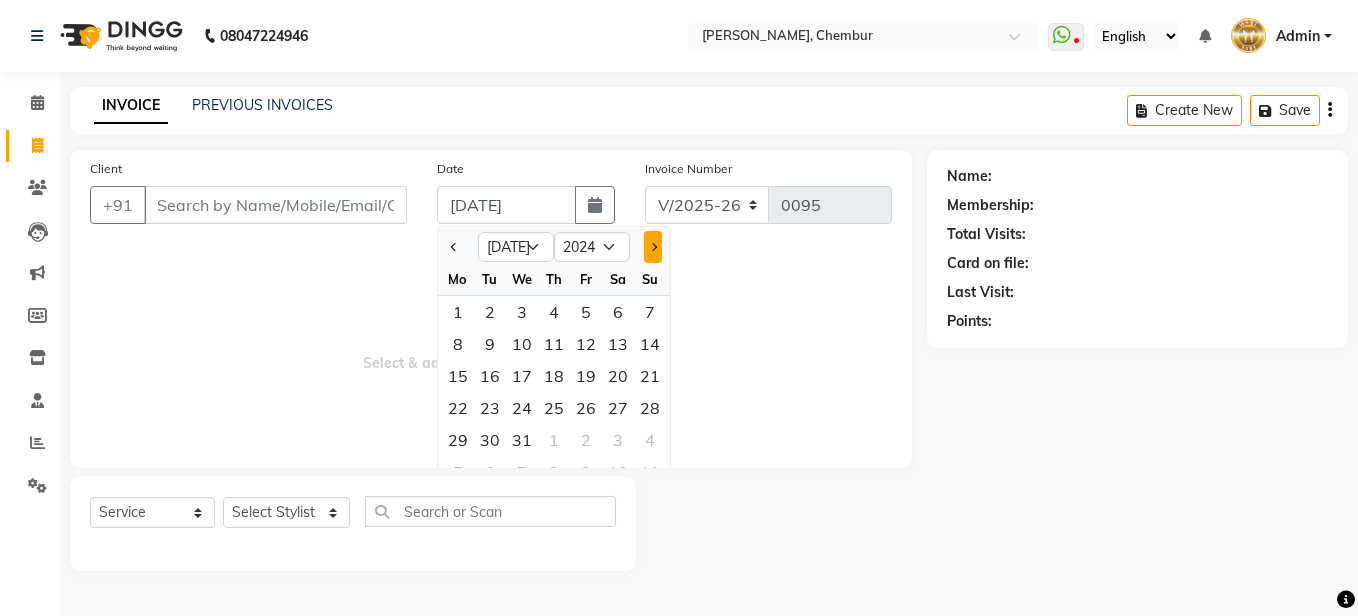 click 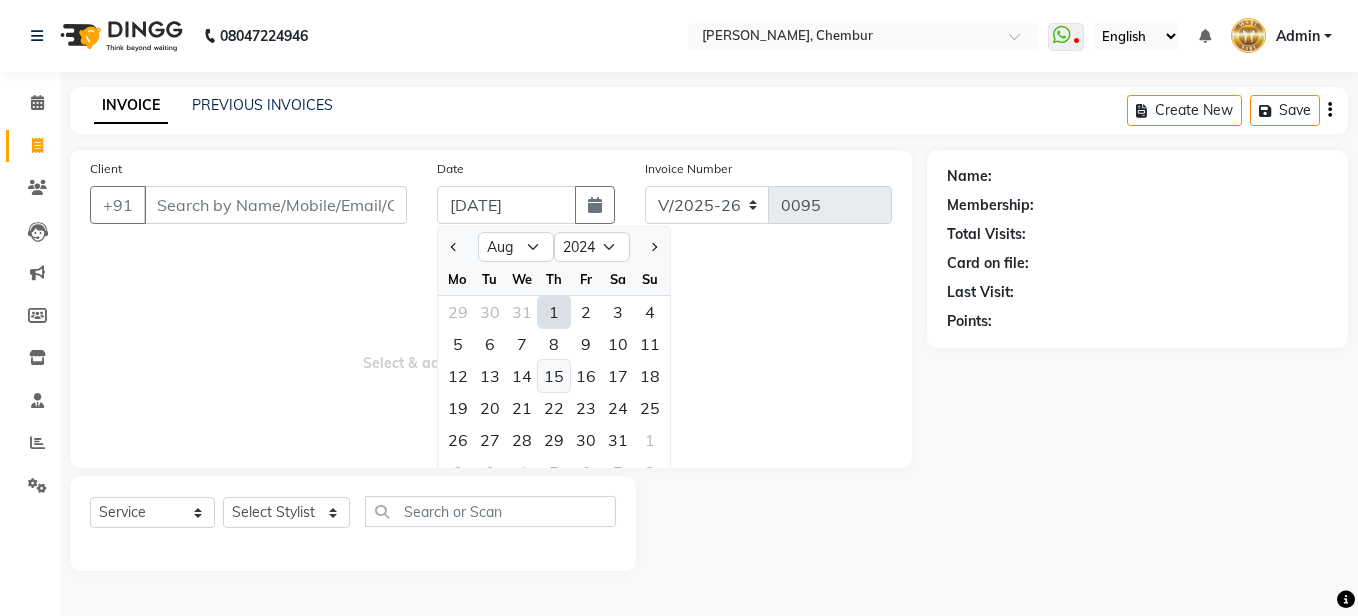 click on "15" 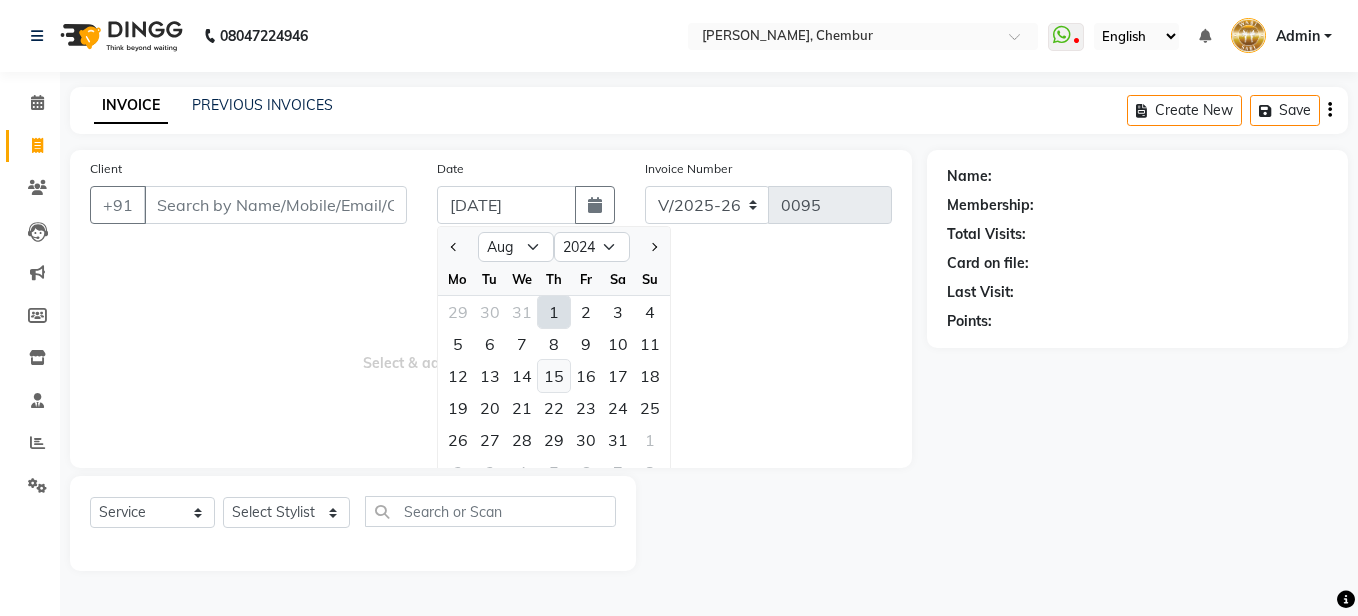 type on "15-08-2024" 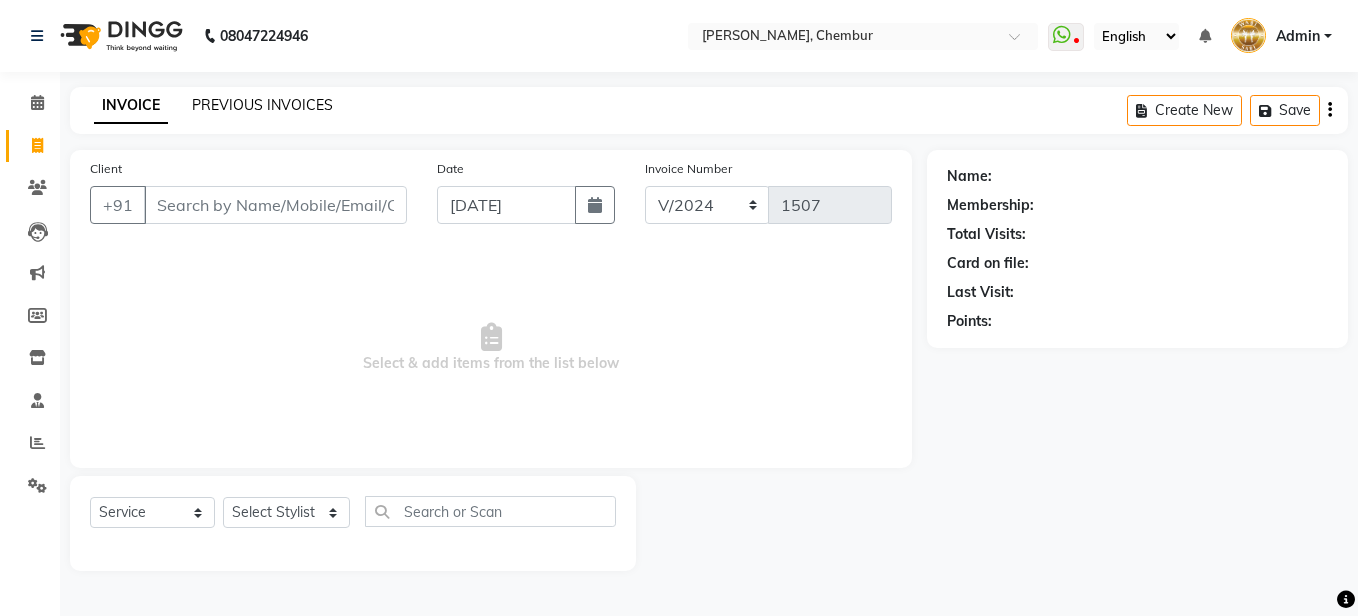 click on "PREVIOUS INVOICES" 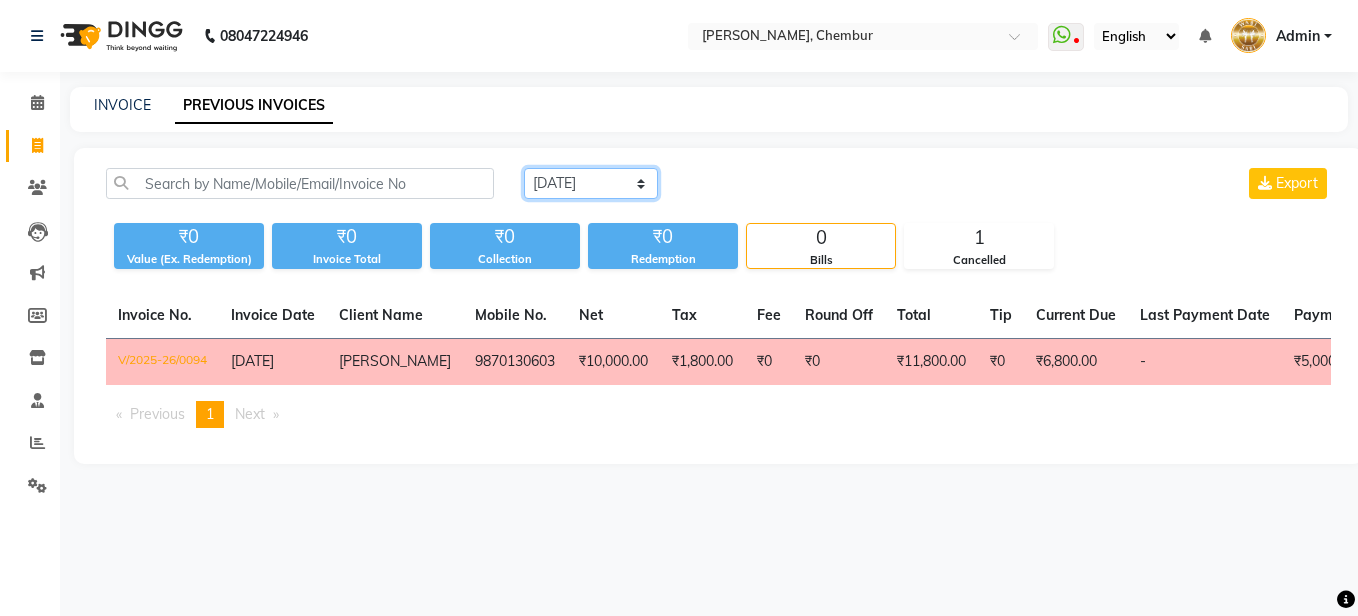 click on "Today Yesterday Custom Range" 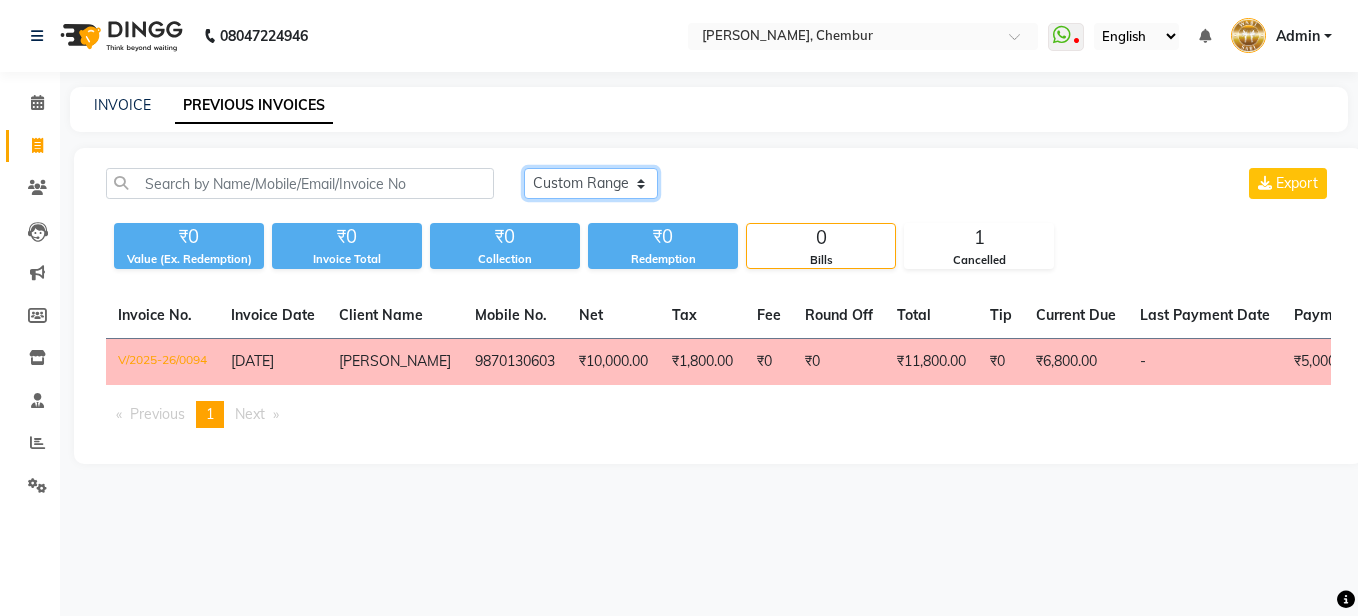 click on "Today Yesterday Custom Range" 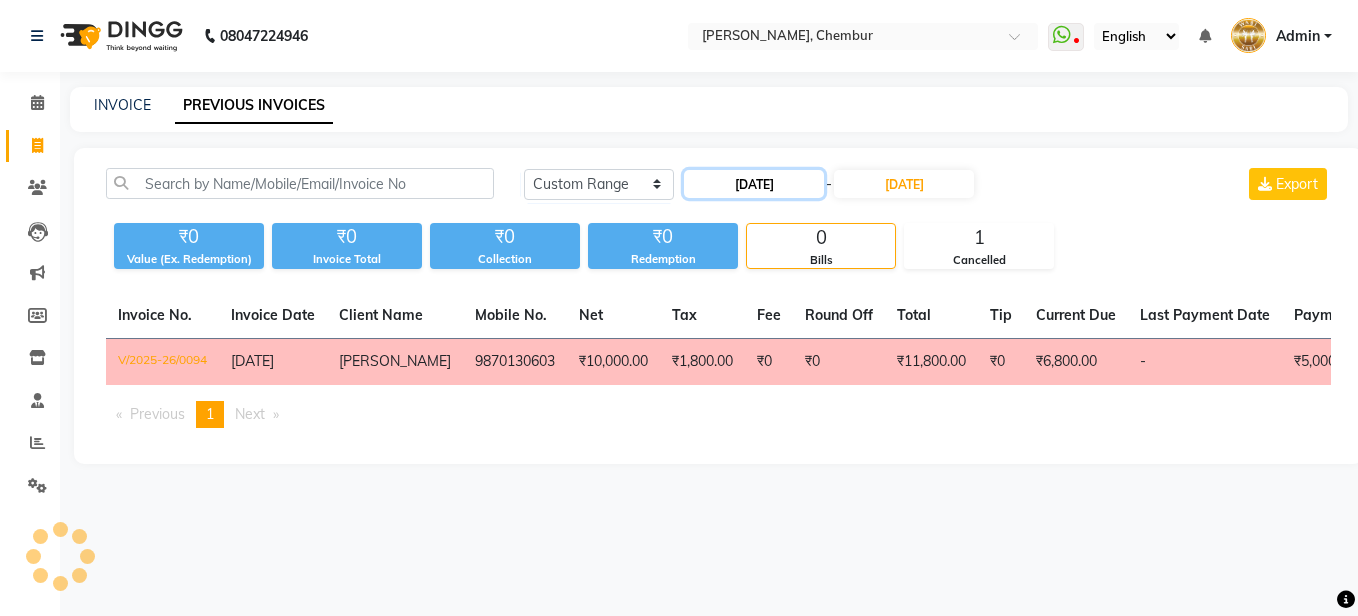 click on "13-07-2025" 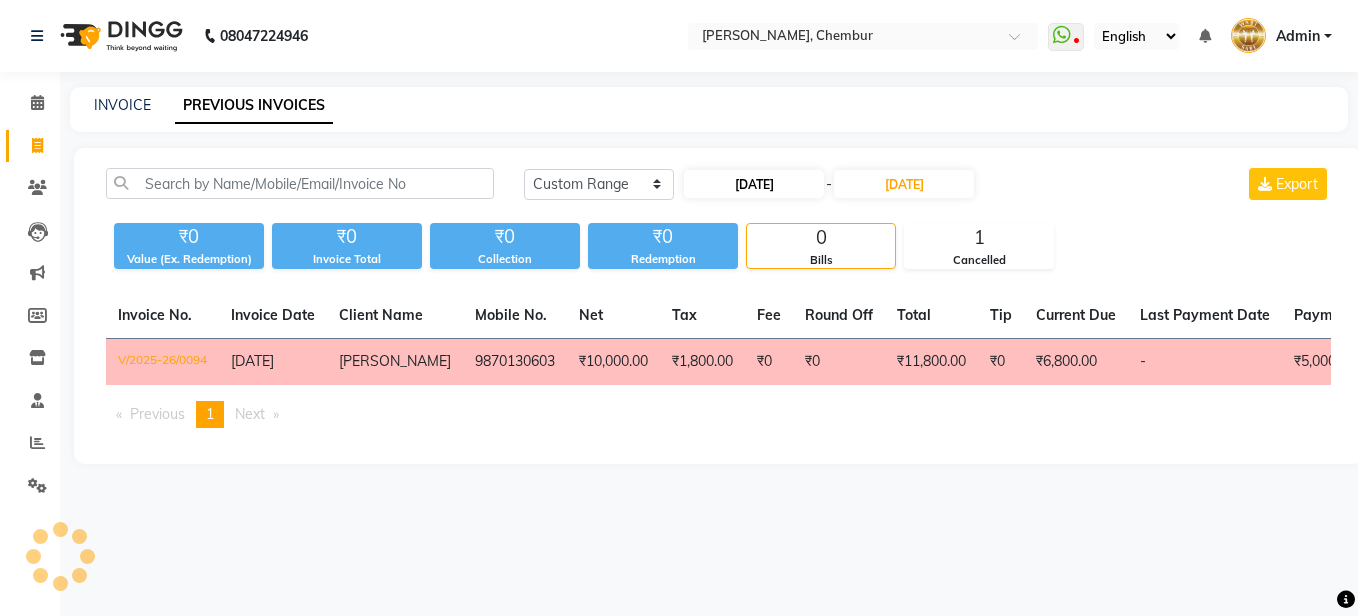 select on "7" 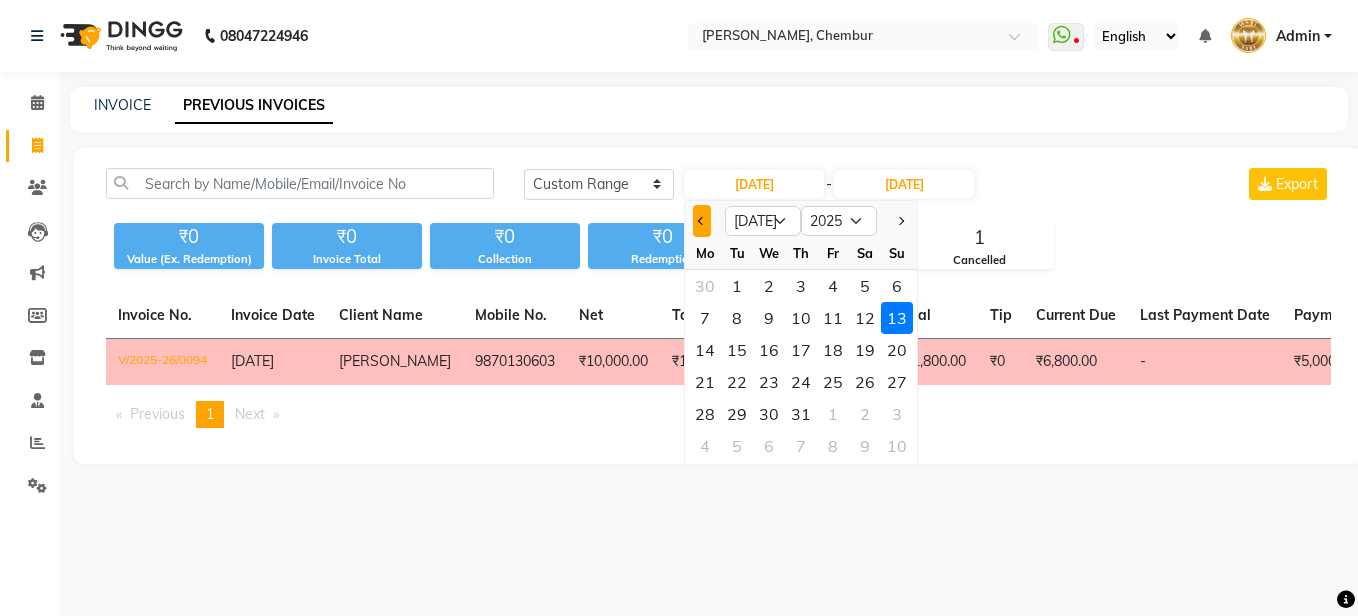 click 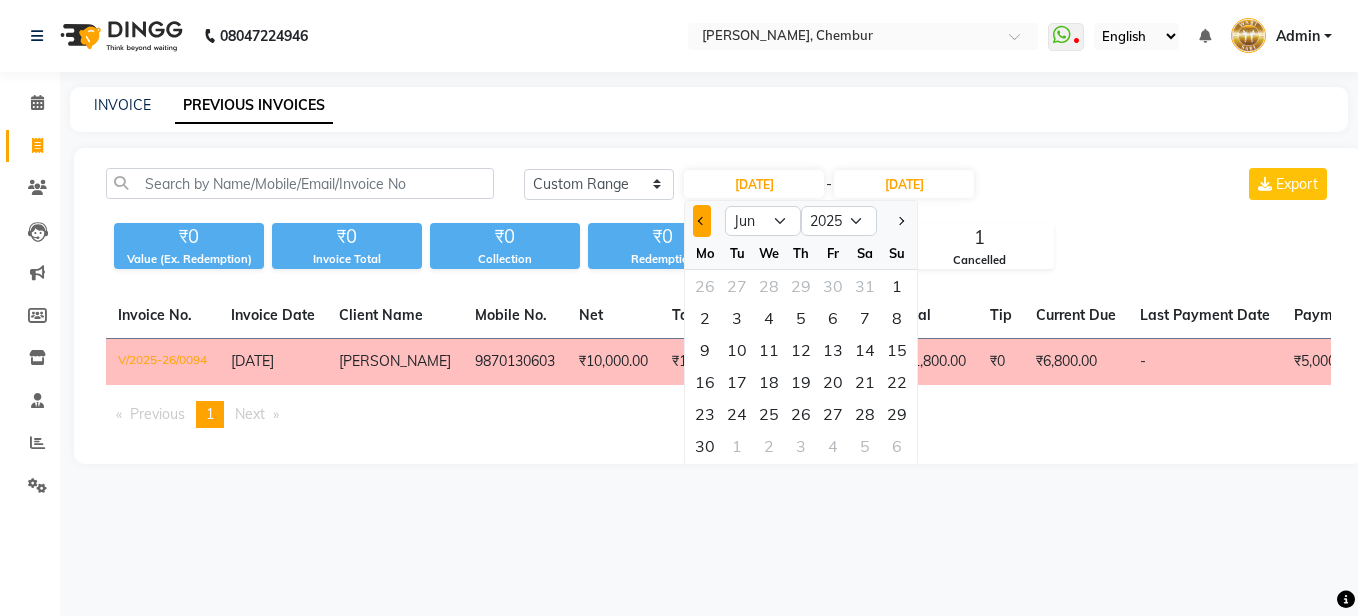 click 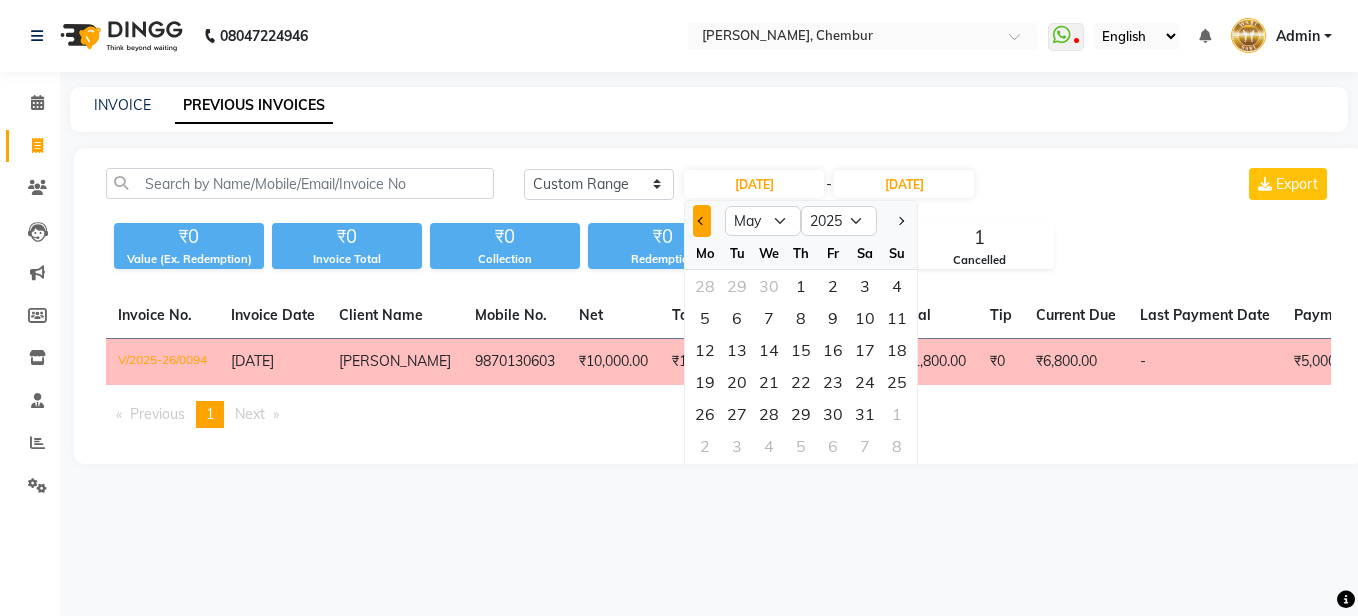 click 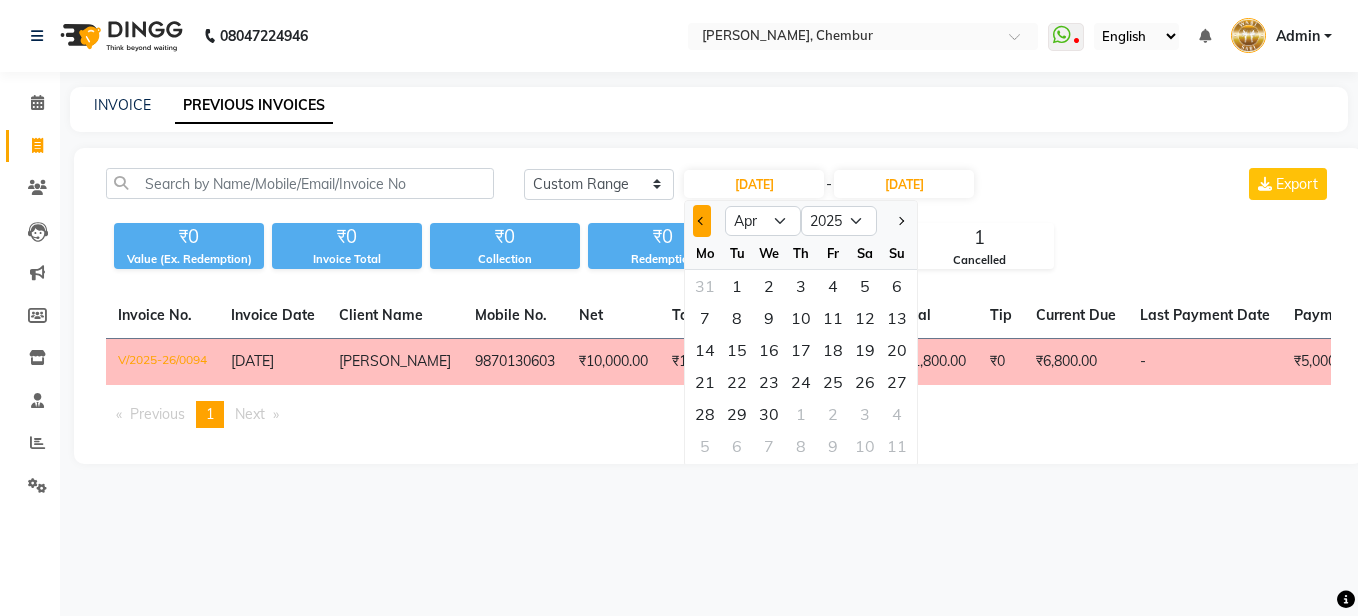 click 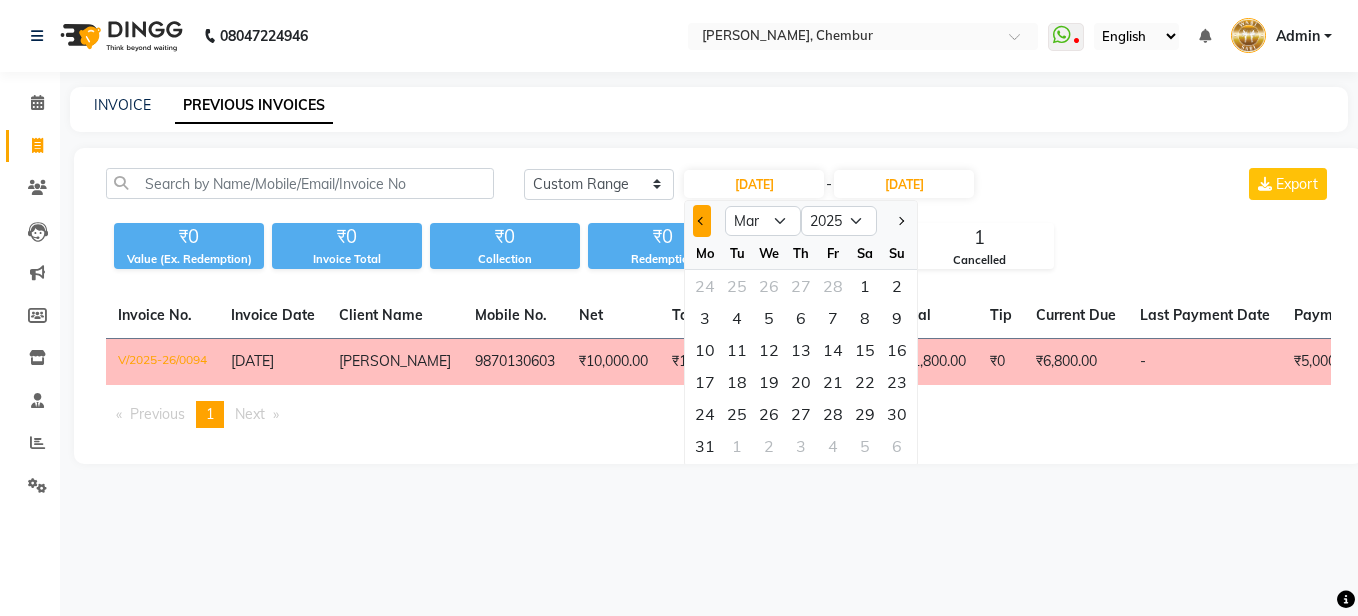 click 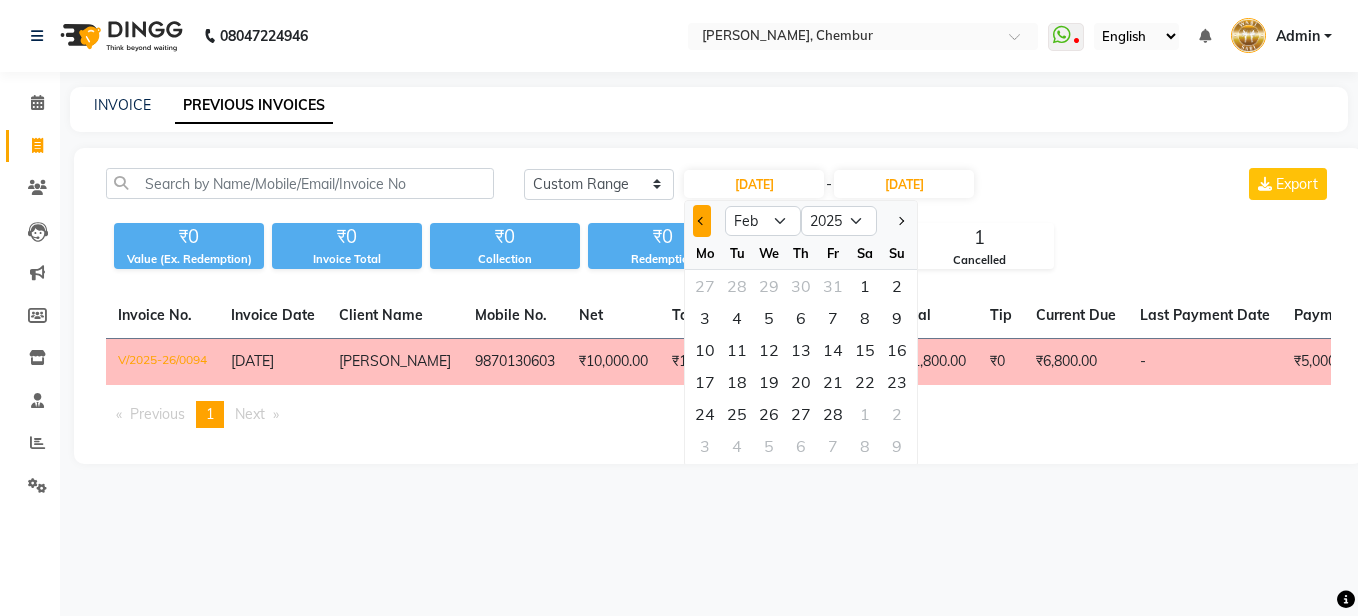 click 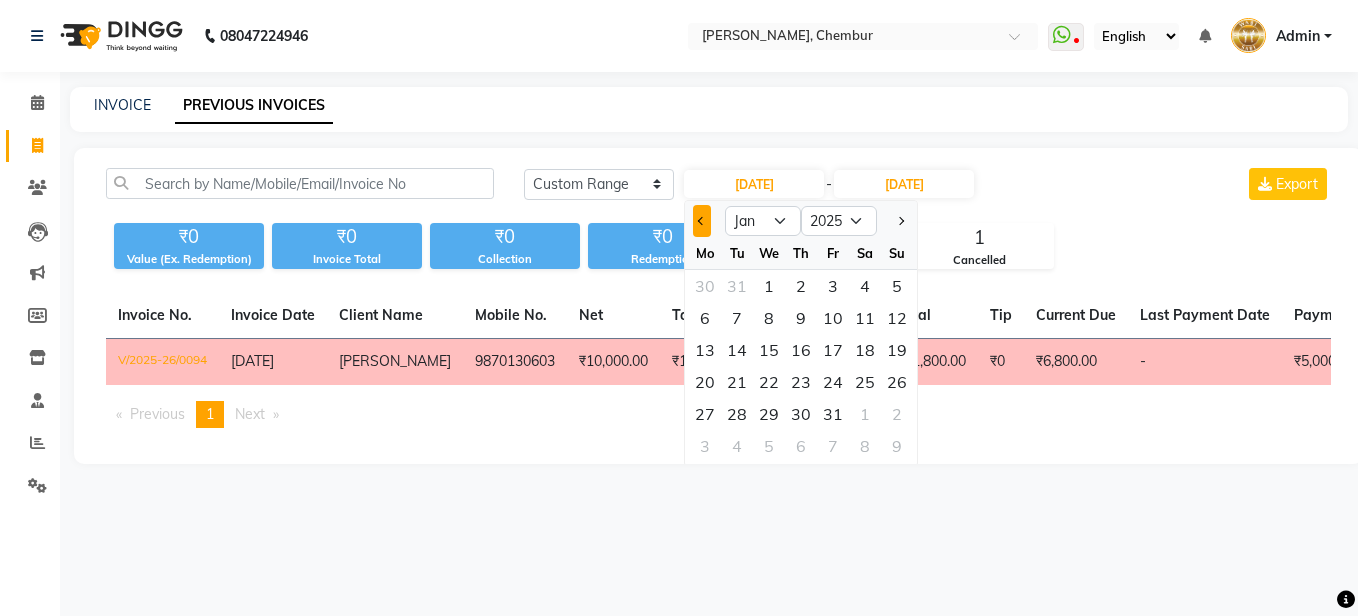 click 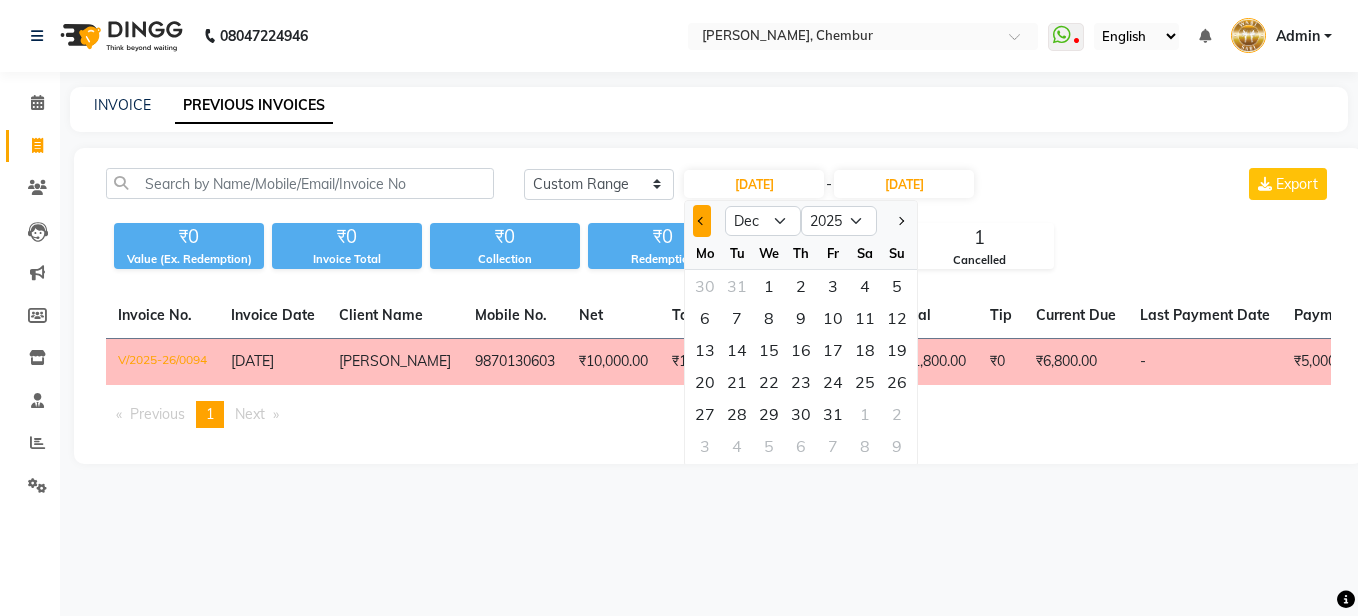 select on "2024" 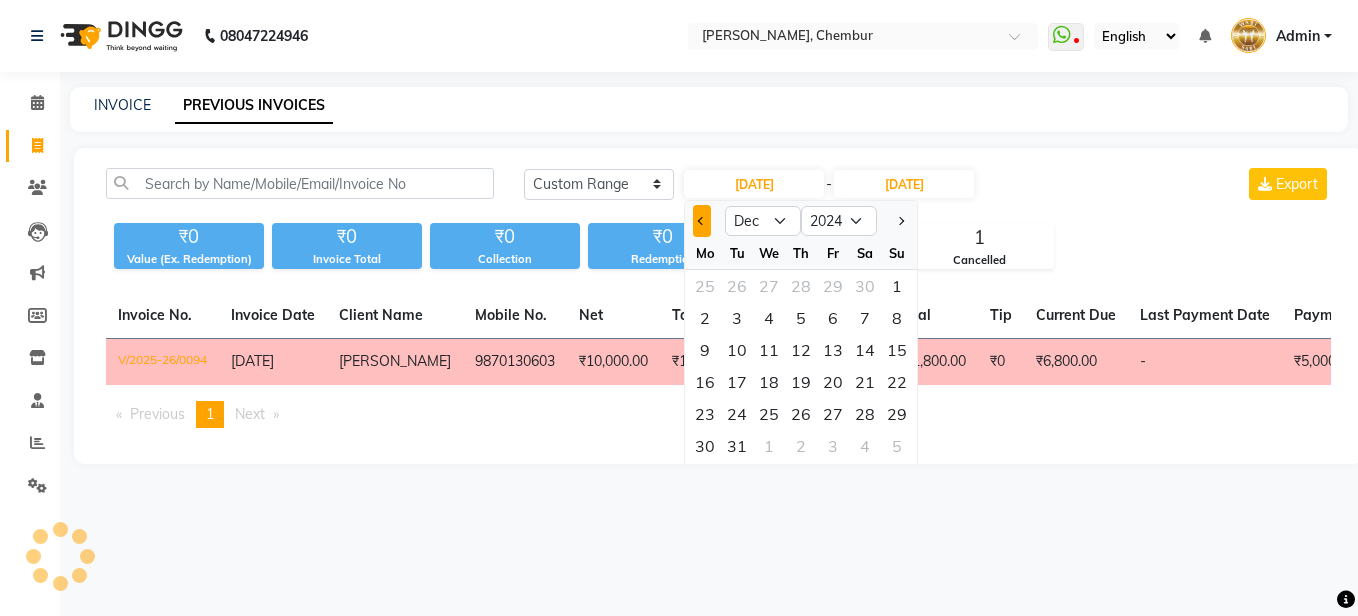 click 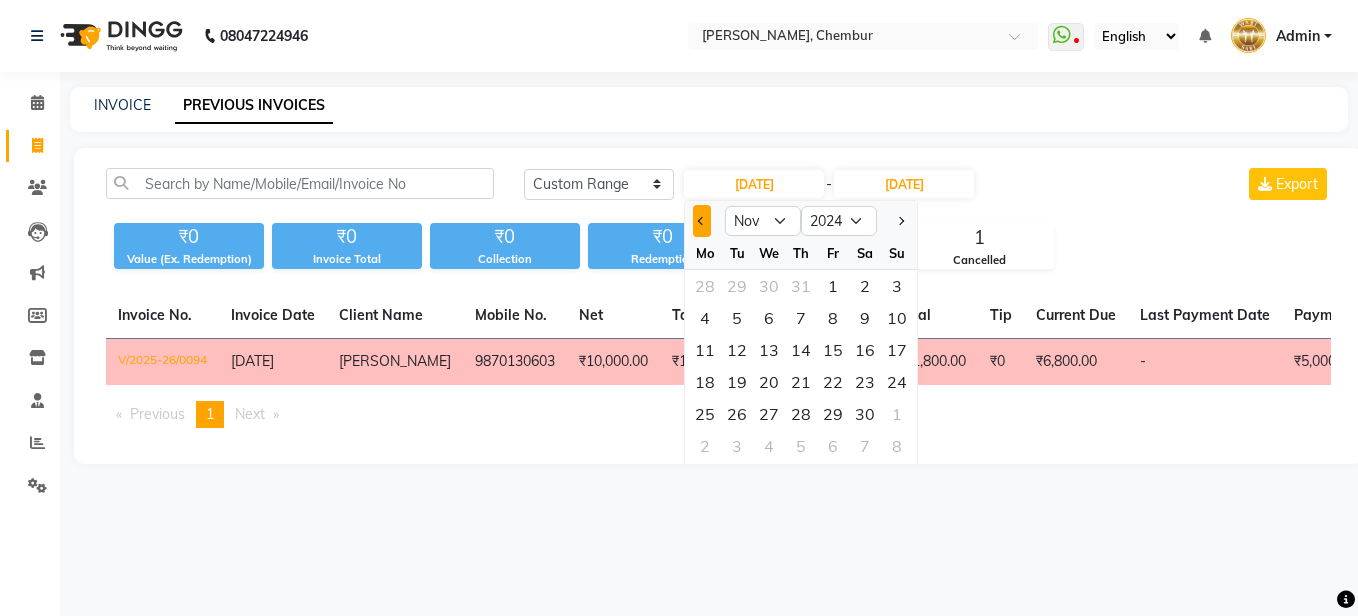 click 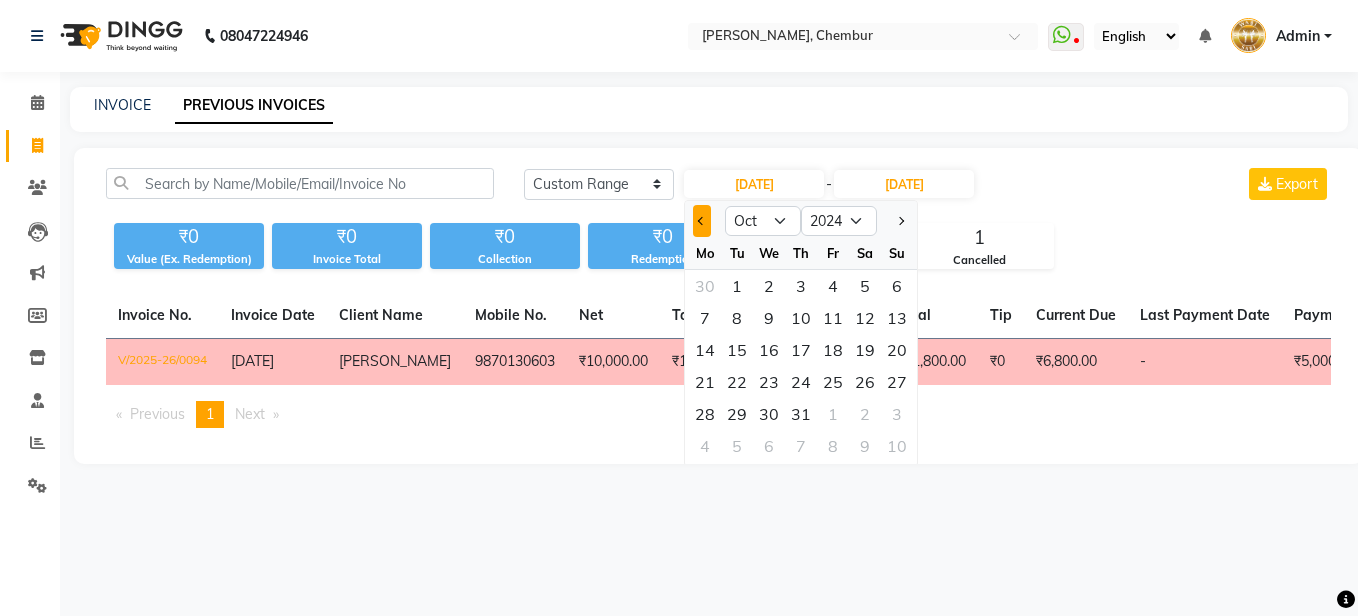 click 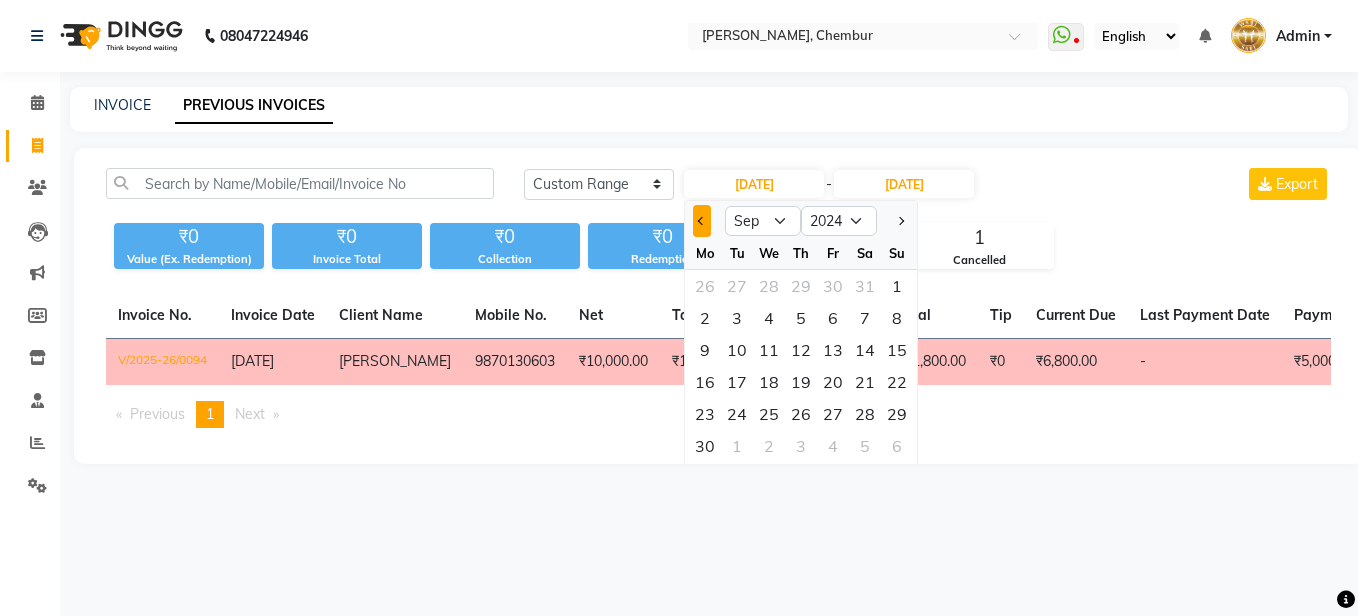 click 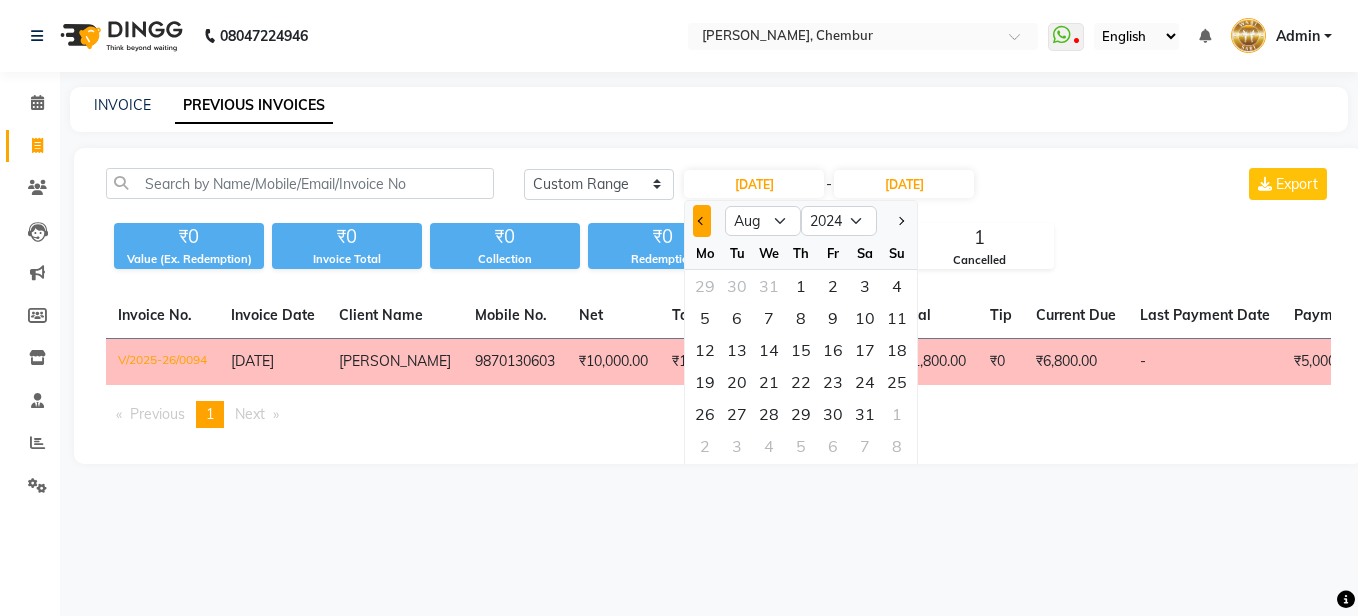 click 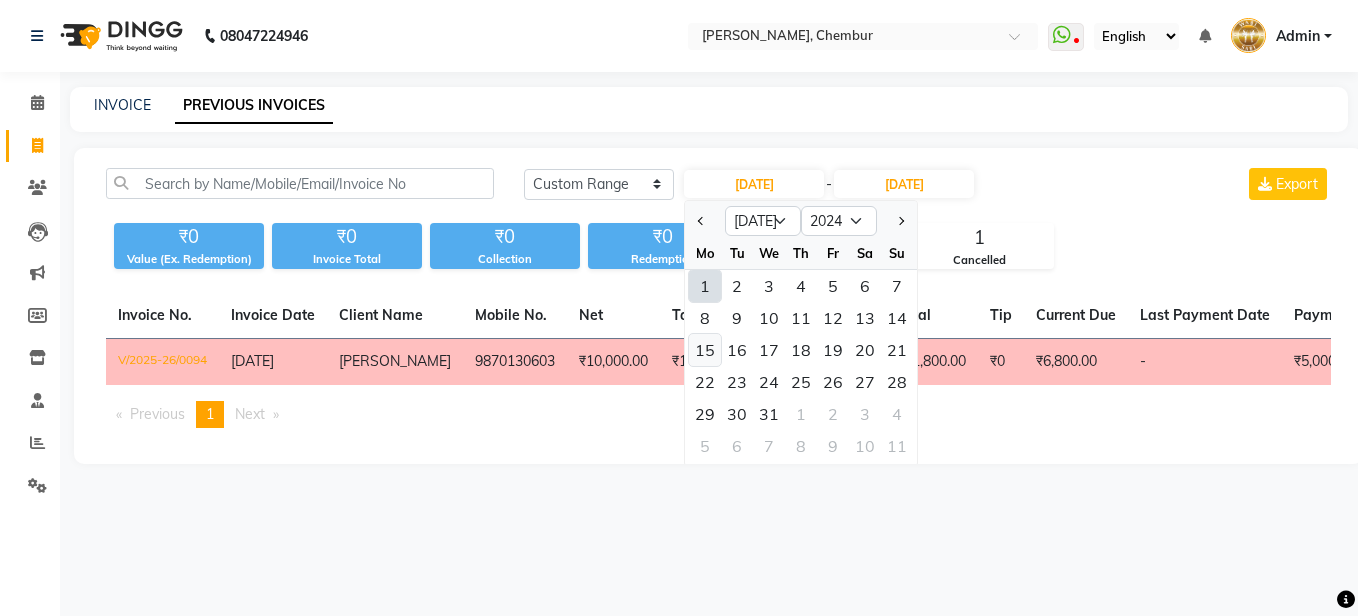 click on "15" 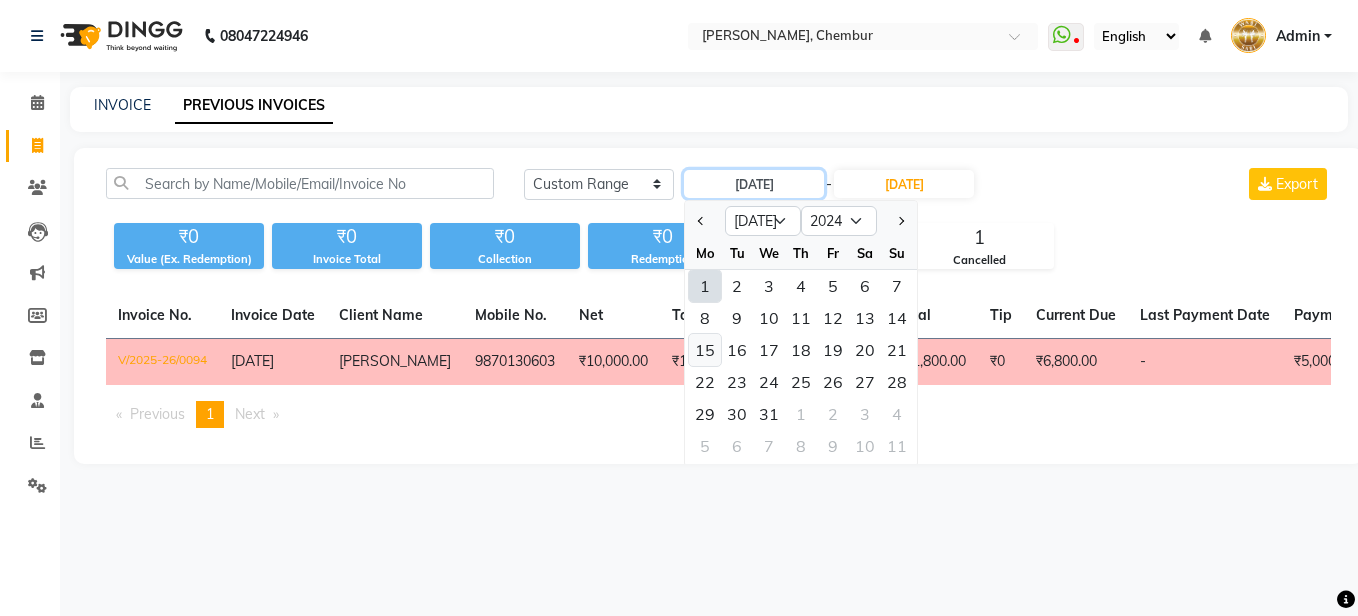 type on "15-07-2024" 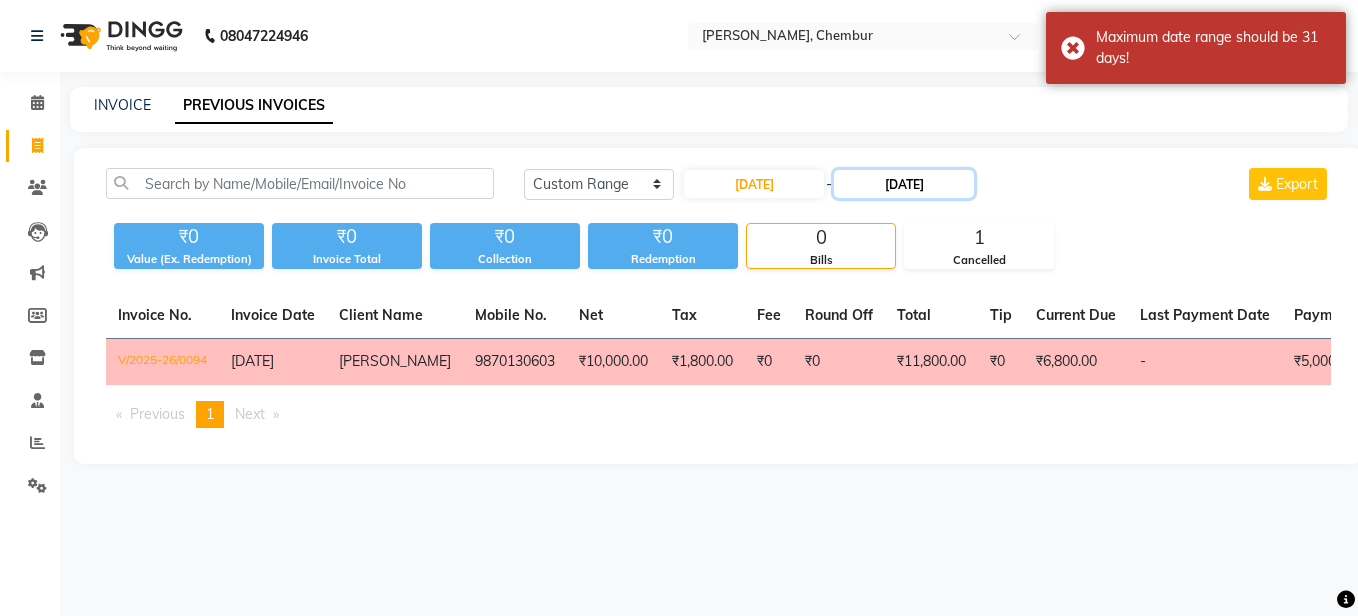 click on "13-07-2025" 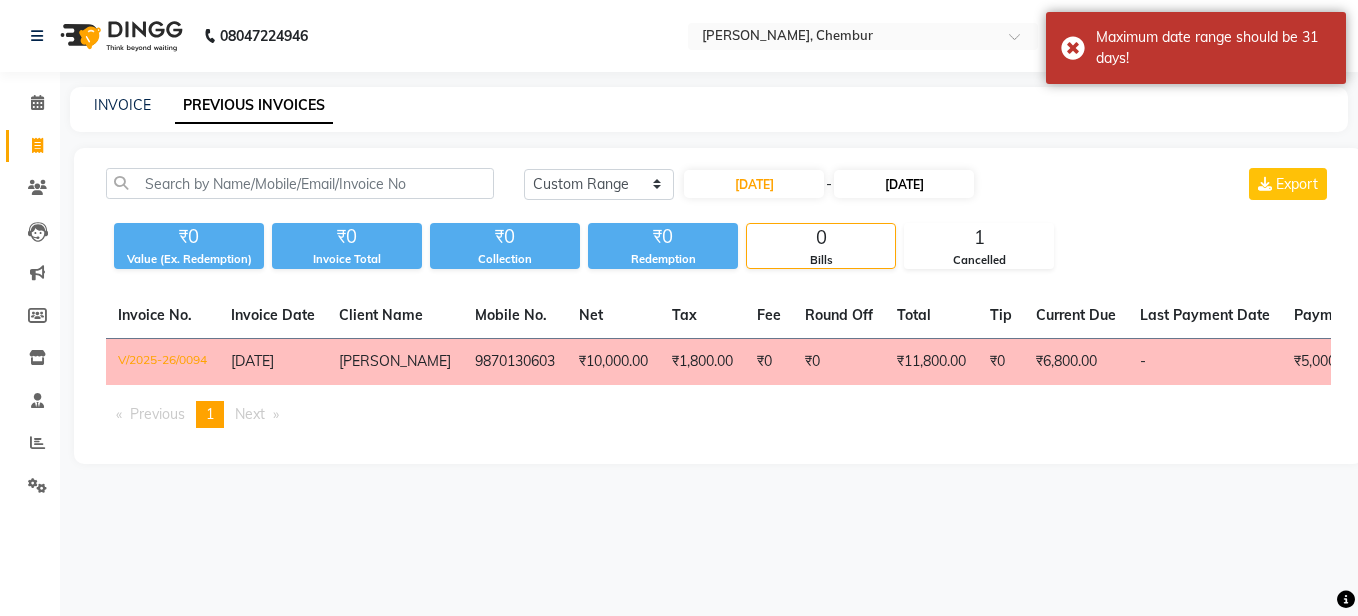 select on "7" 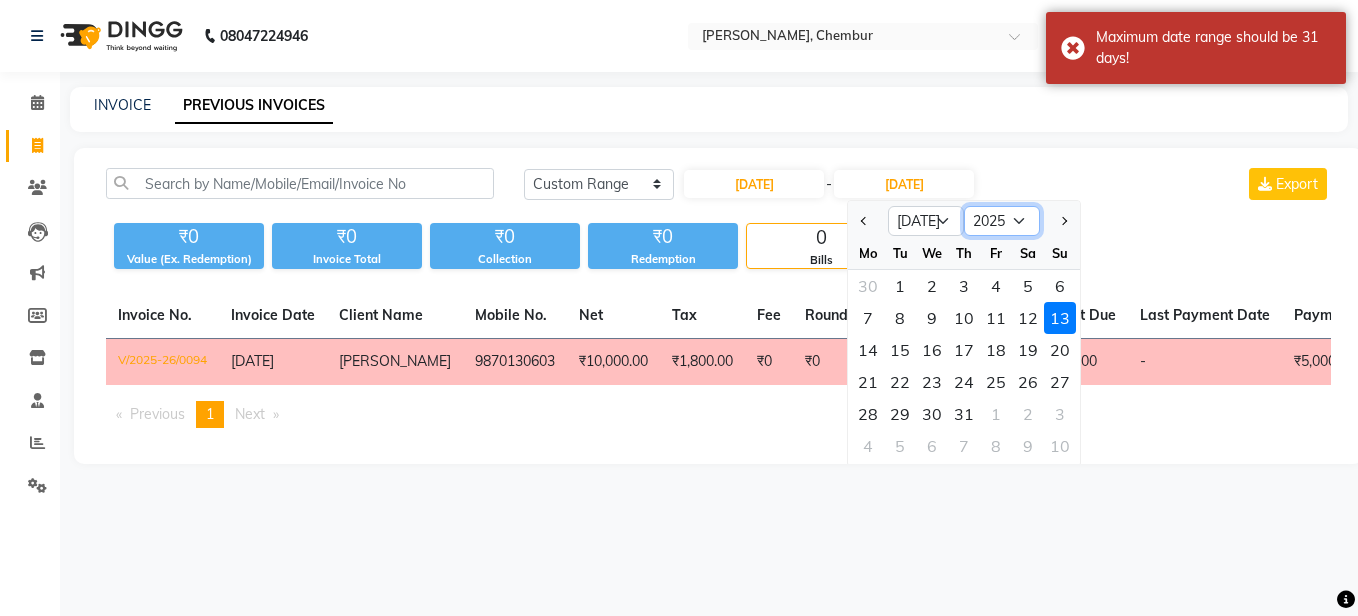click on "2024 2025 2026 2027 2028 2029 2030 2031 2032 2033 2034 2035" 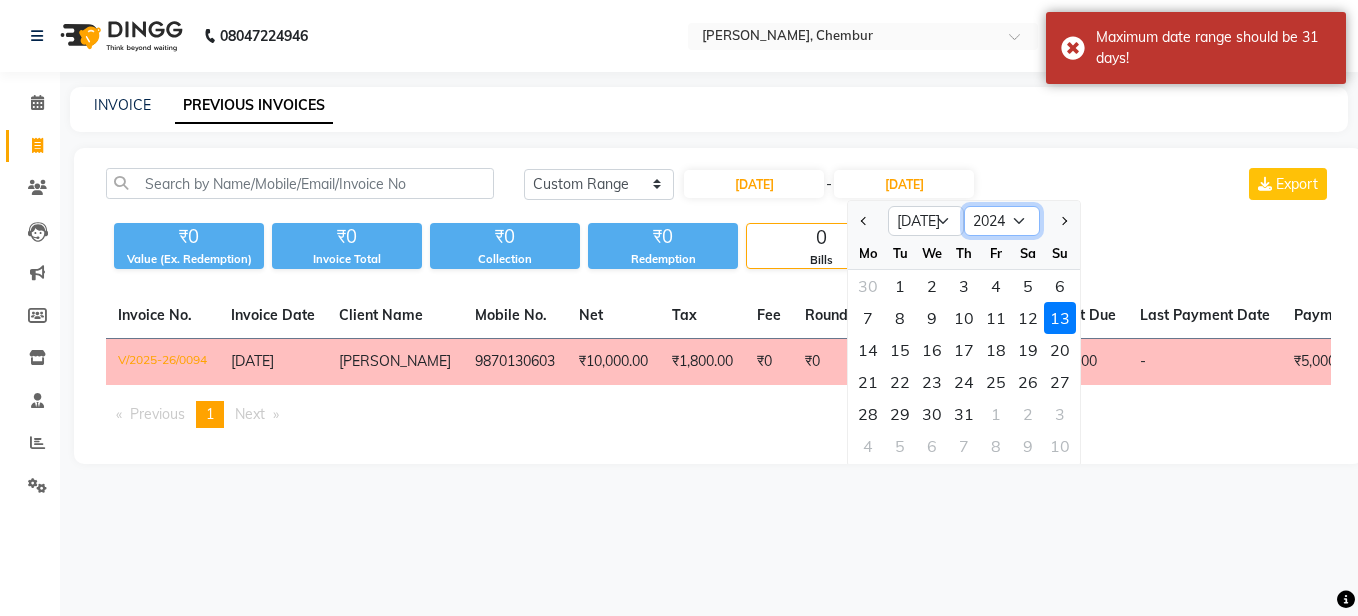 click on "2024 2025 2026 2027 2028 2029 2030 2031 2032 2033 2034 2035" 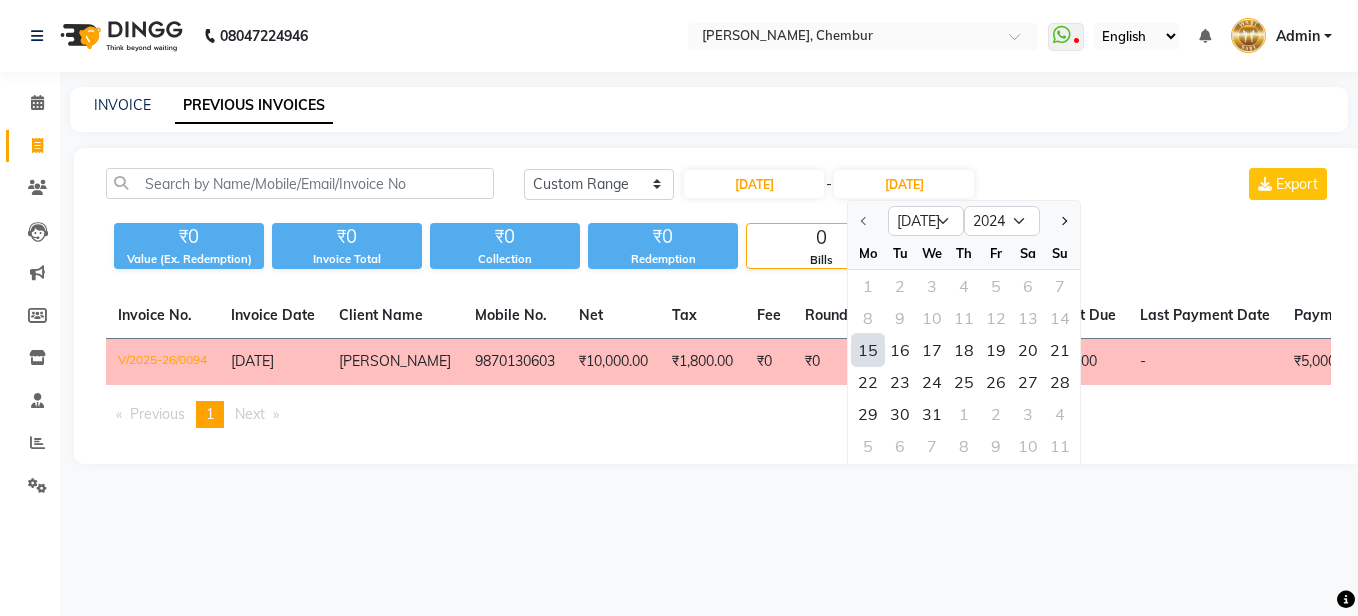 click on "15" 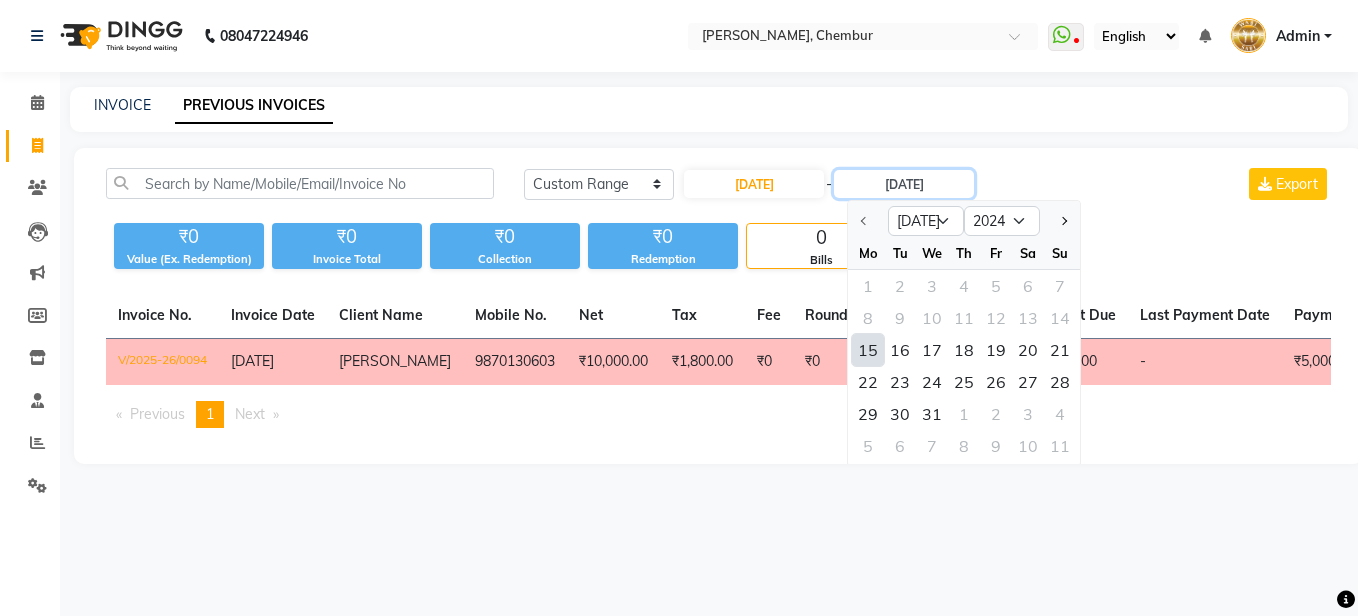 type on "15-07-2024" 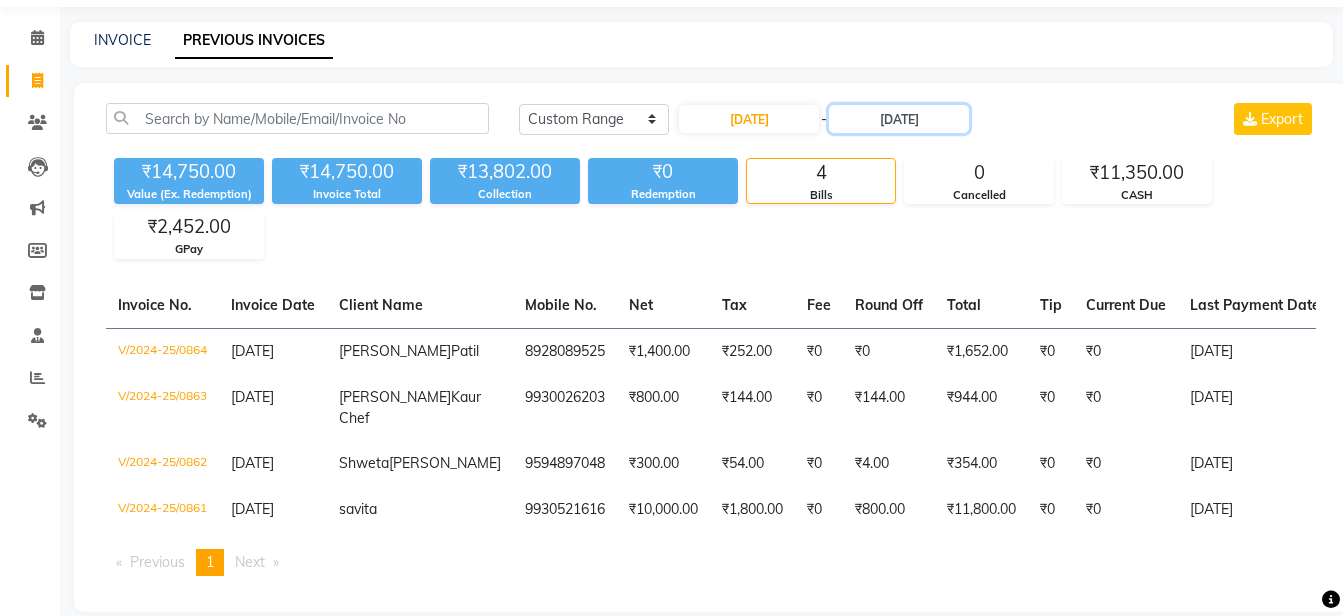 scroll, scrollTop: 100, scrollLeft: 0, axis: vertical 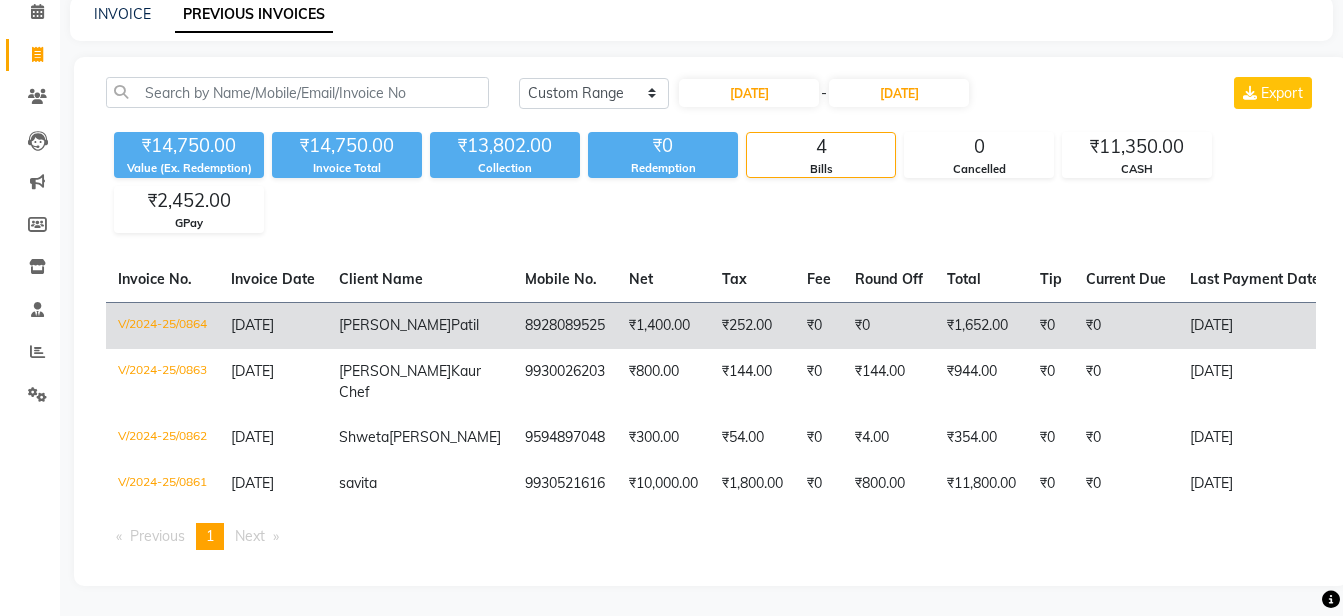 click on "₹1,400.00" 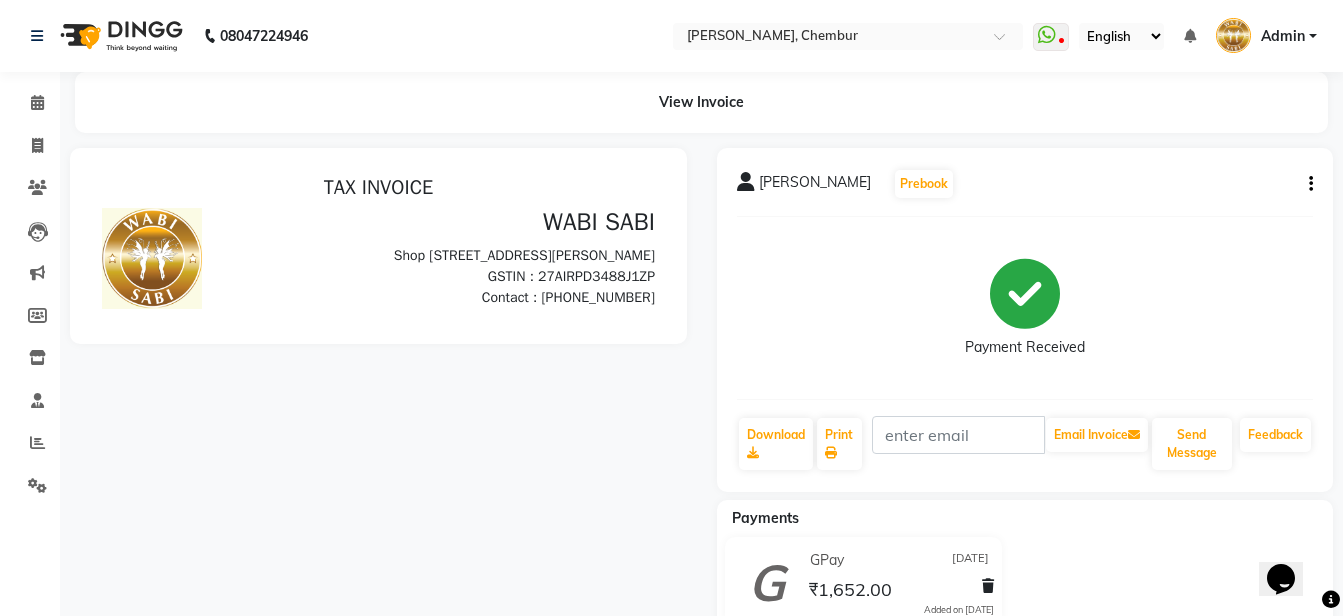 scroll, scrollTop: 0, scrollLeft: 0, axis: both 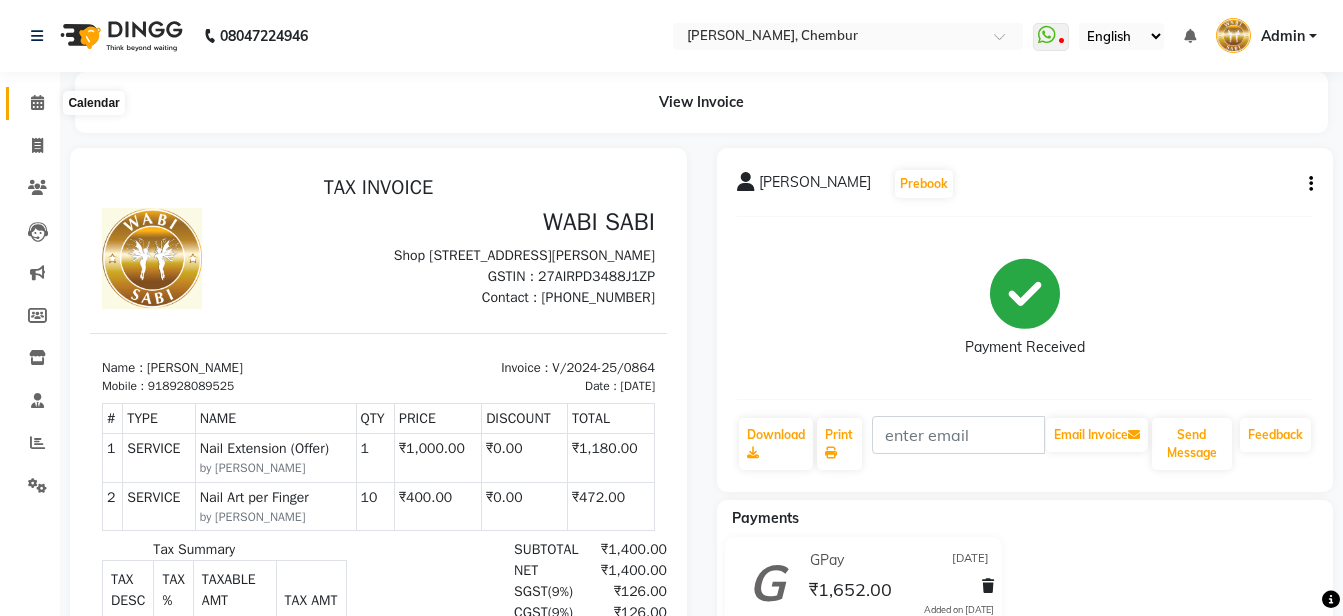 click 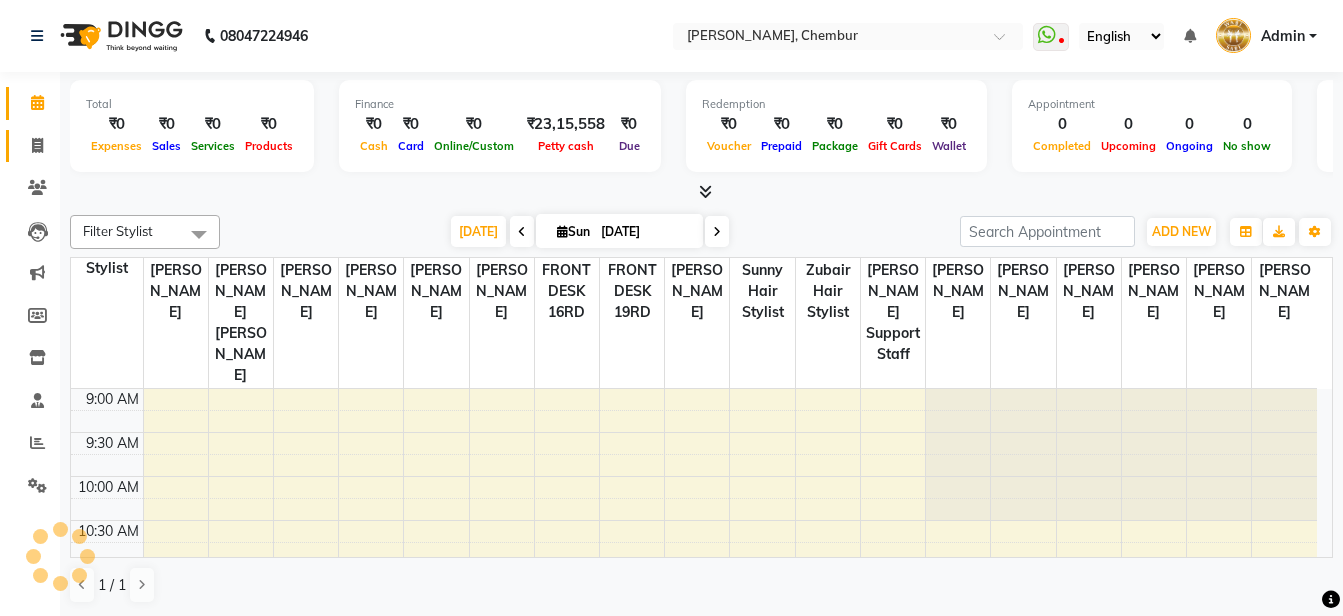 scroll, scrollTop: 0, scrollLeft: 0, axis: both 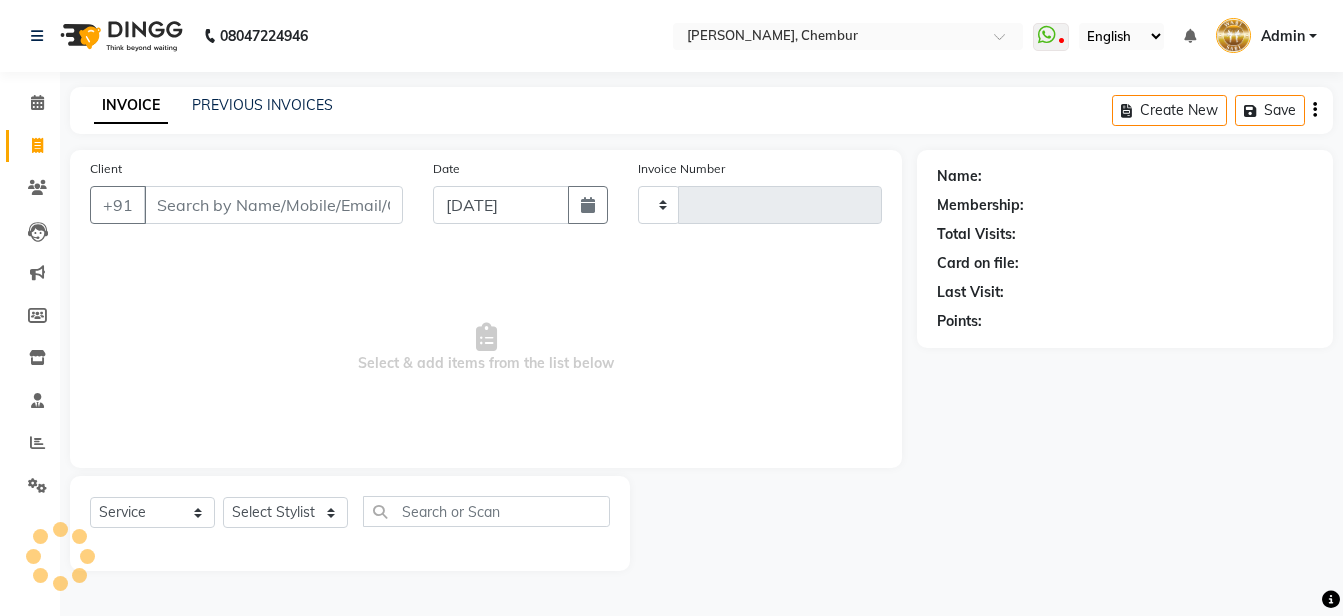 type on "0095" 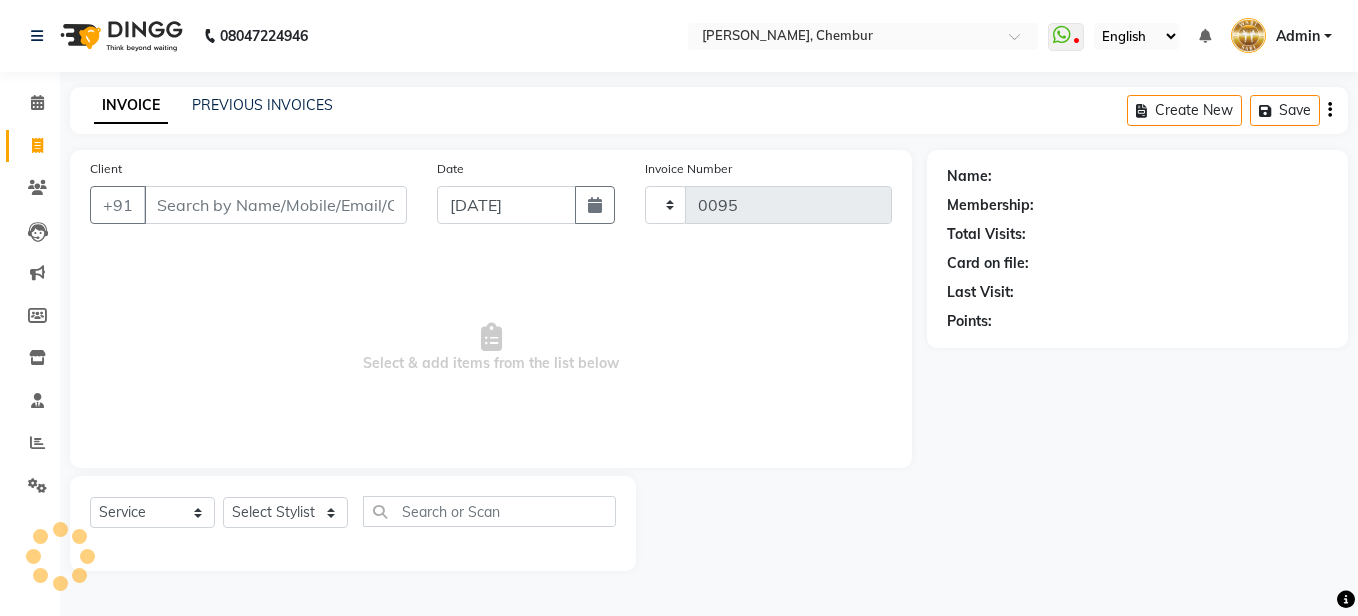 select on "785" 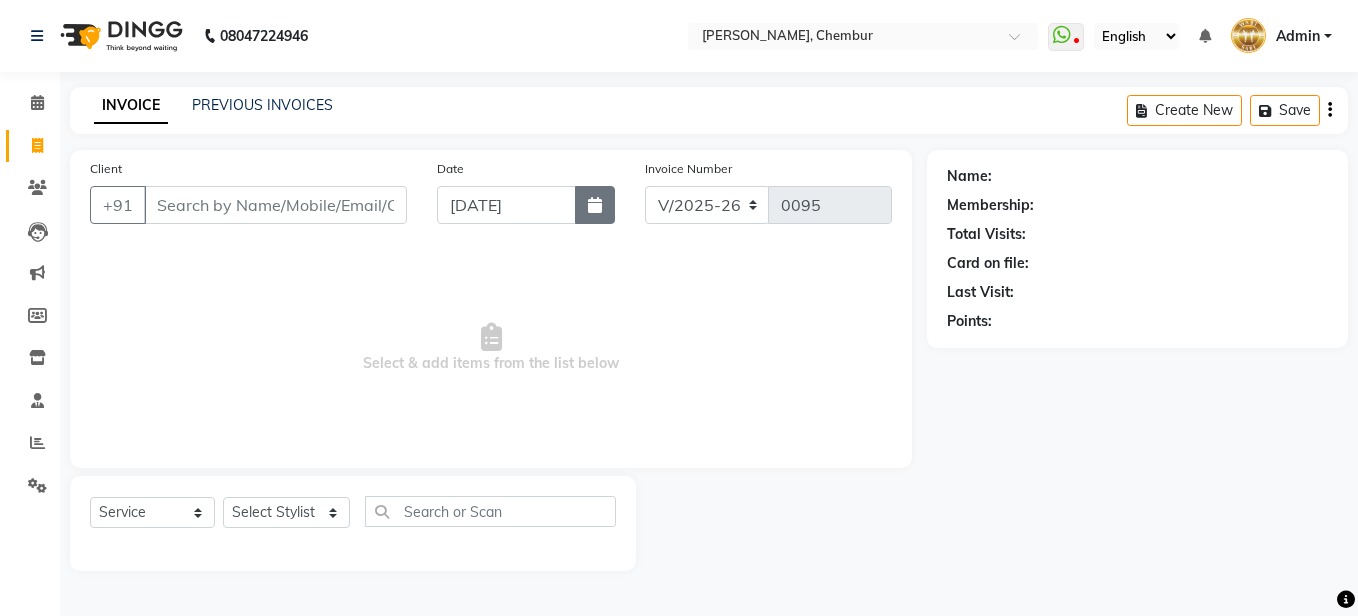 click 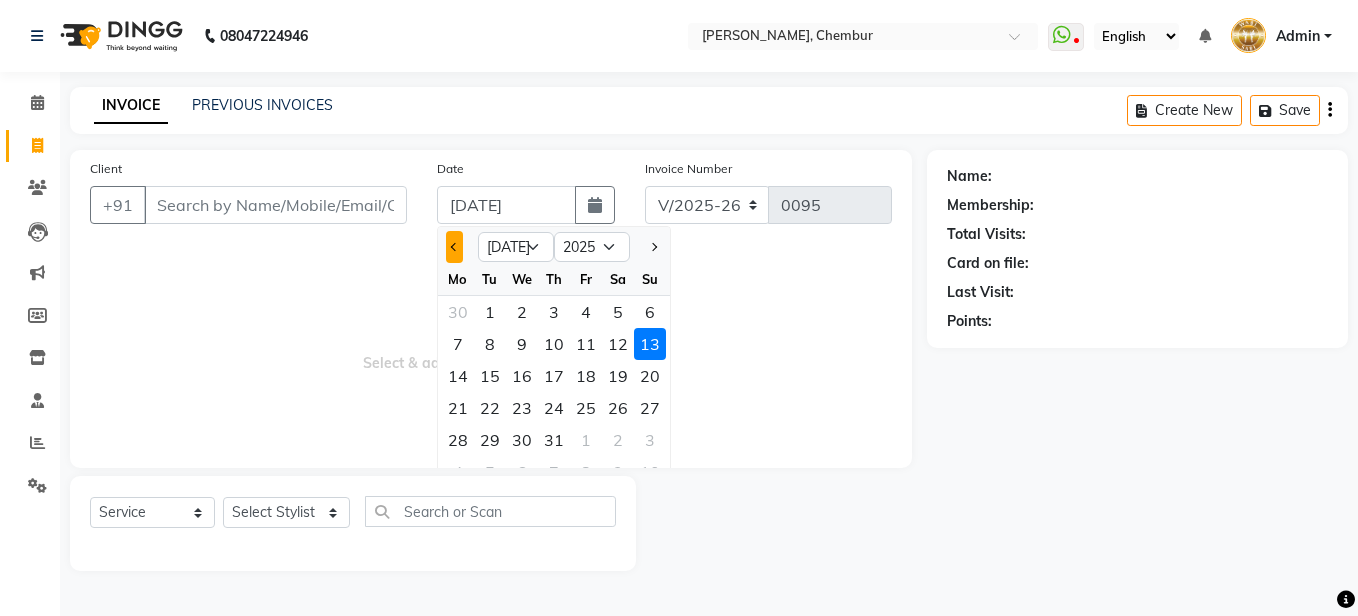 click 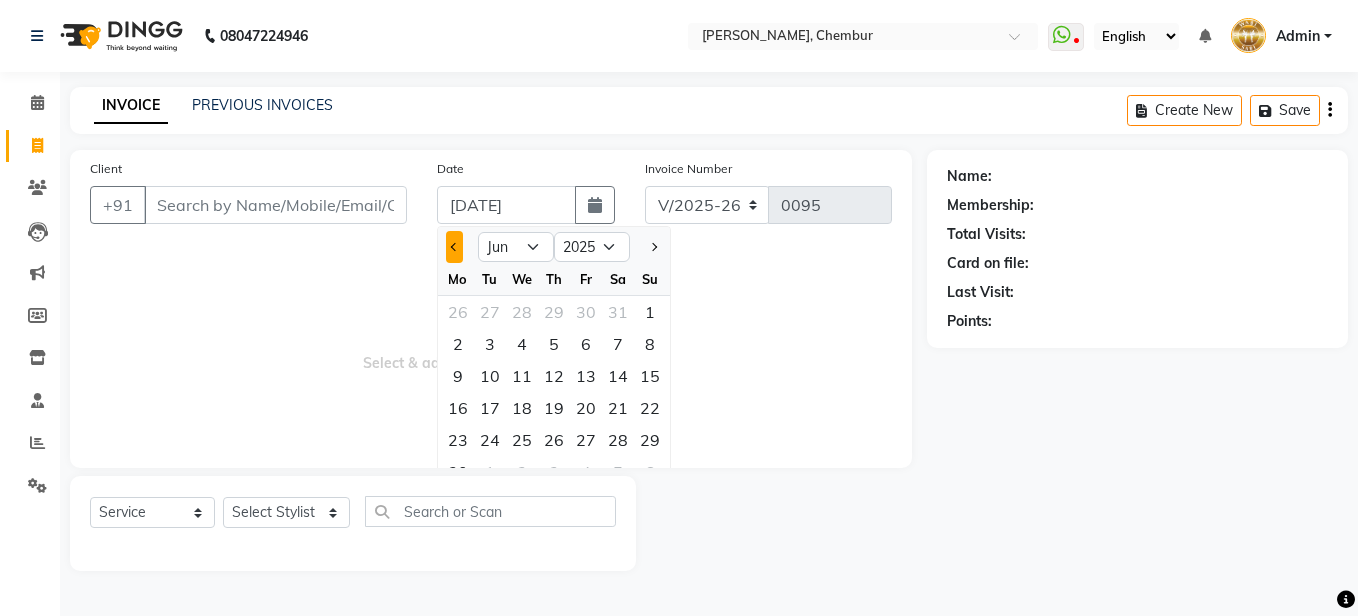 click 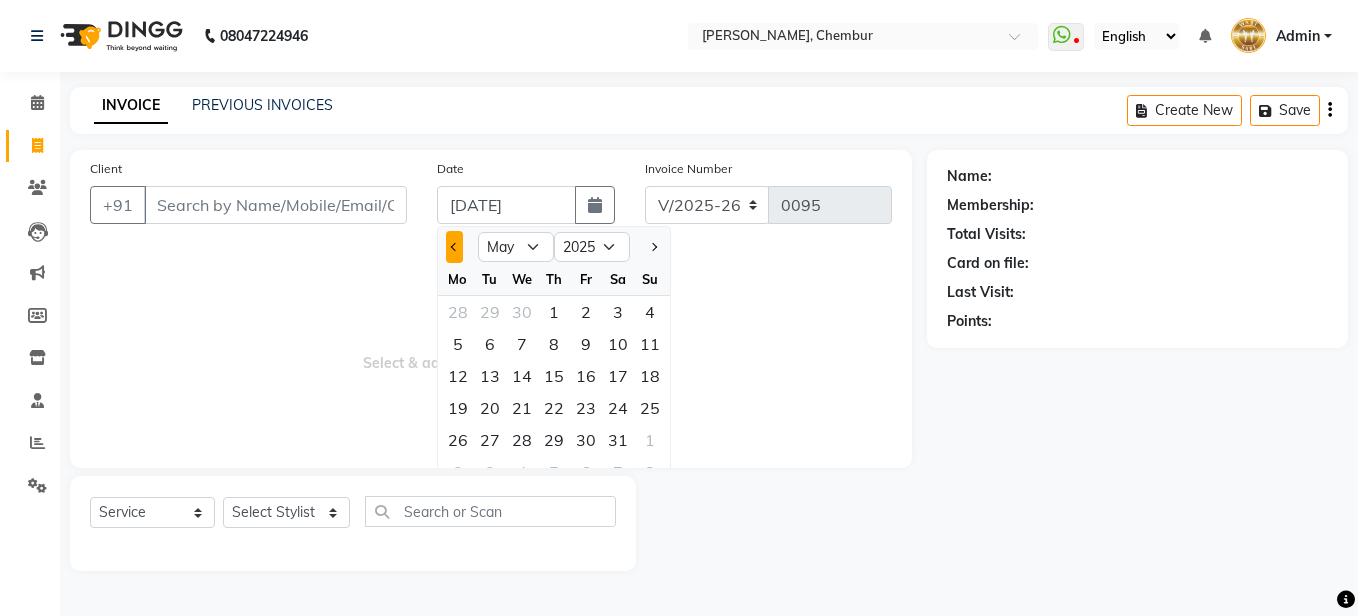click 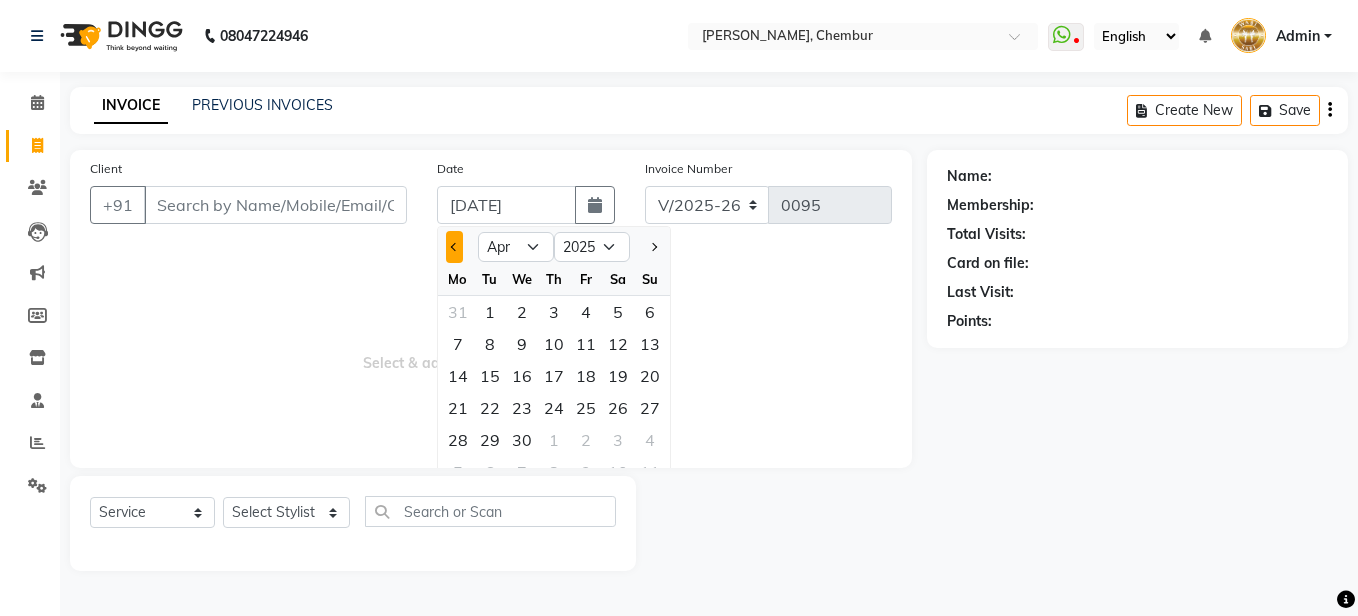 click 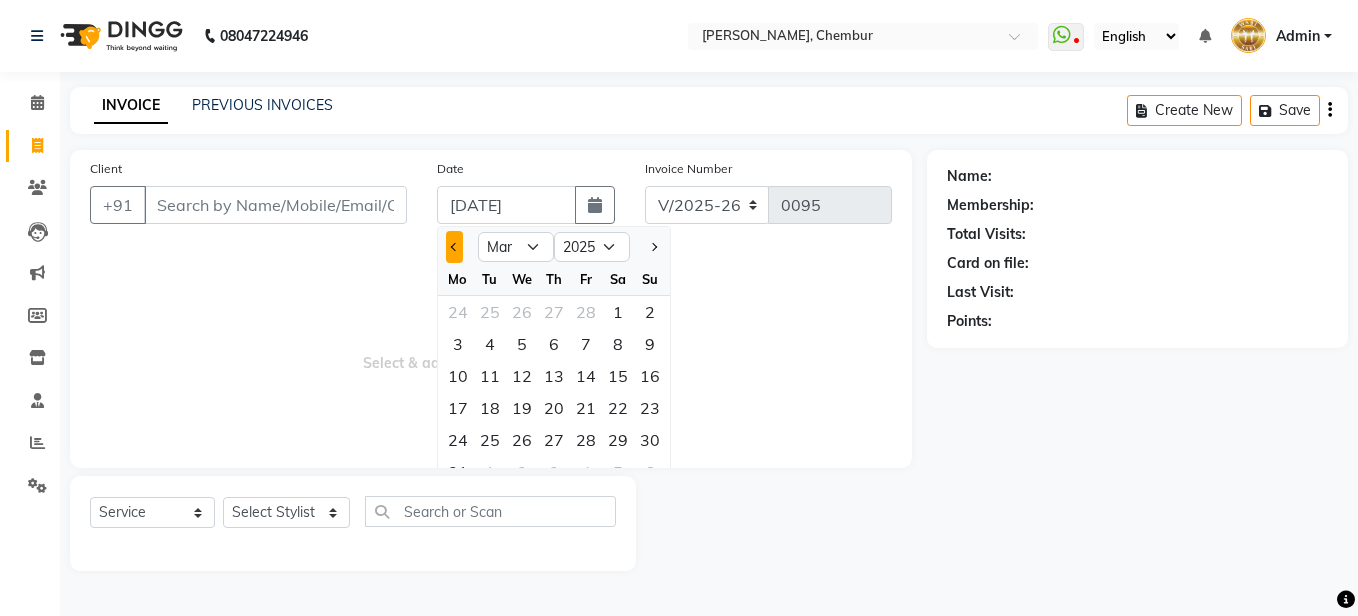 click 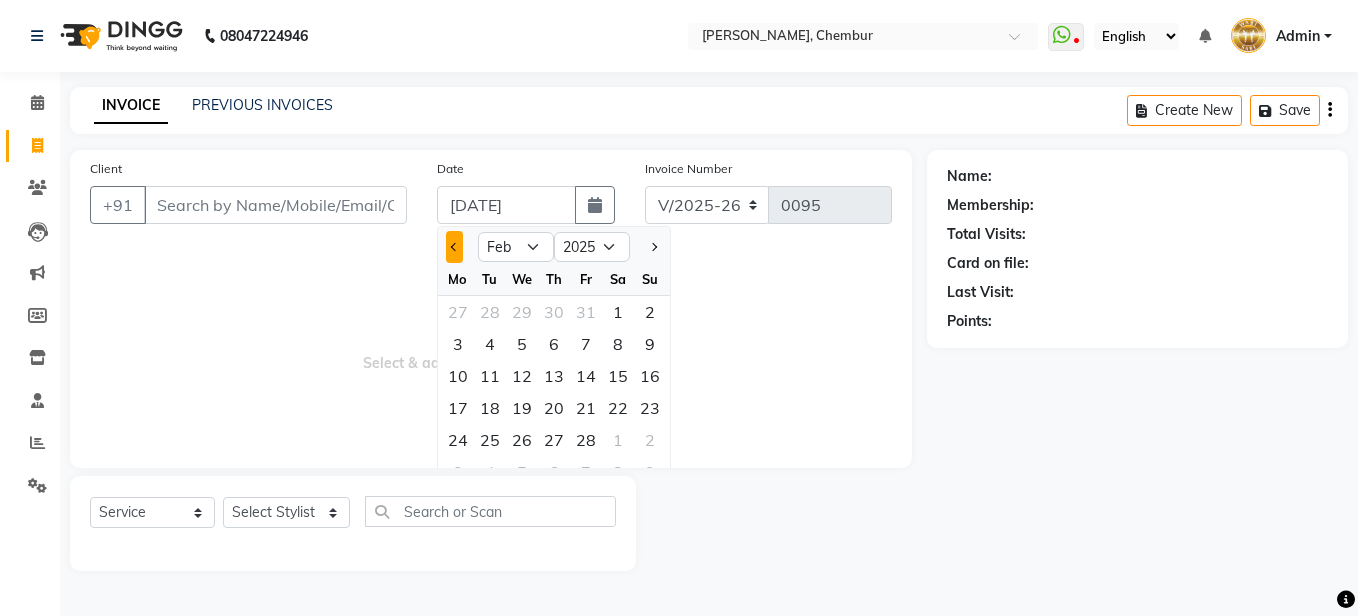 click 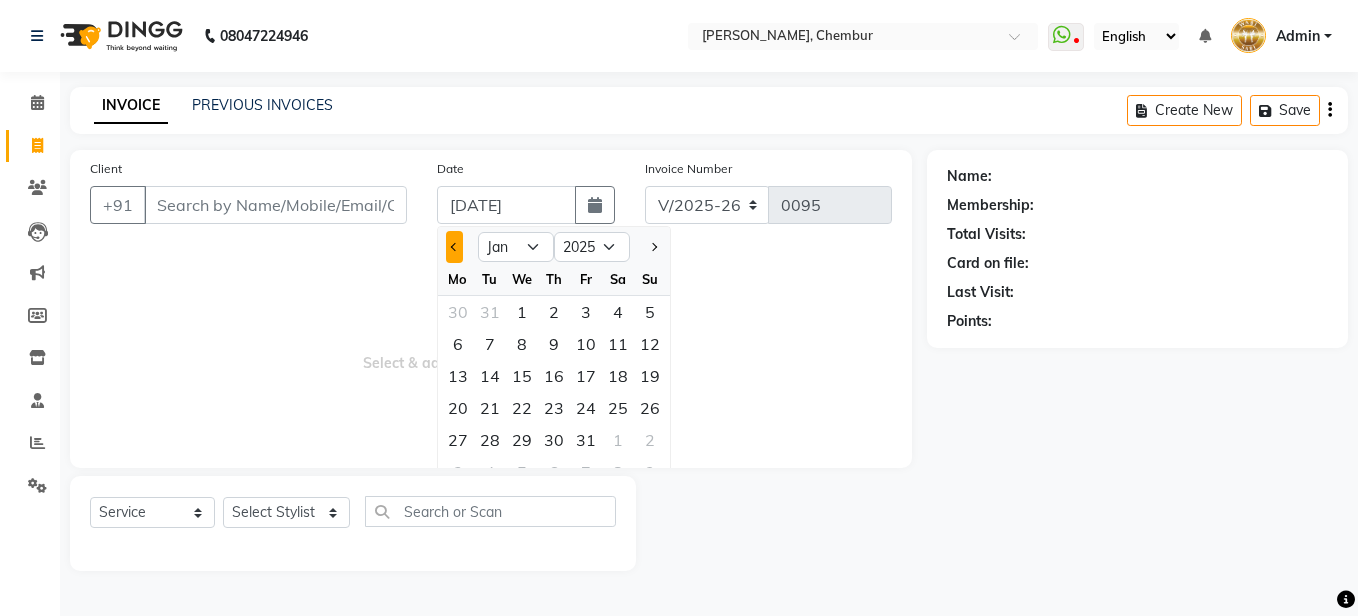 click 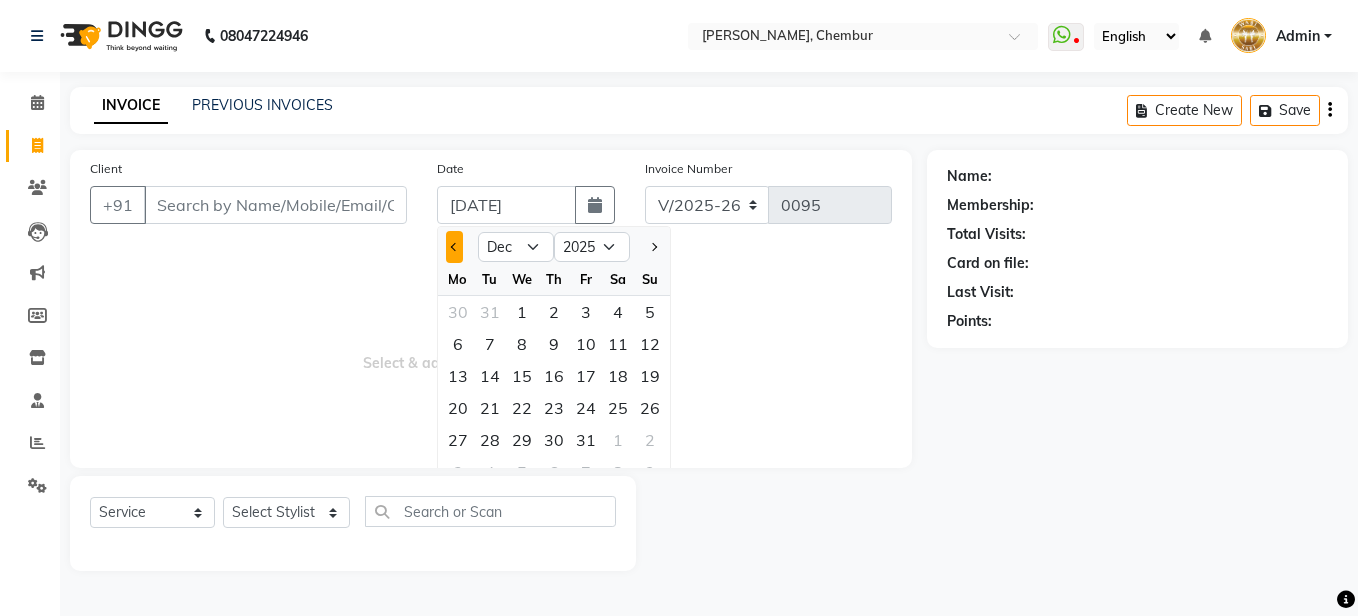 select on "2024" 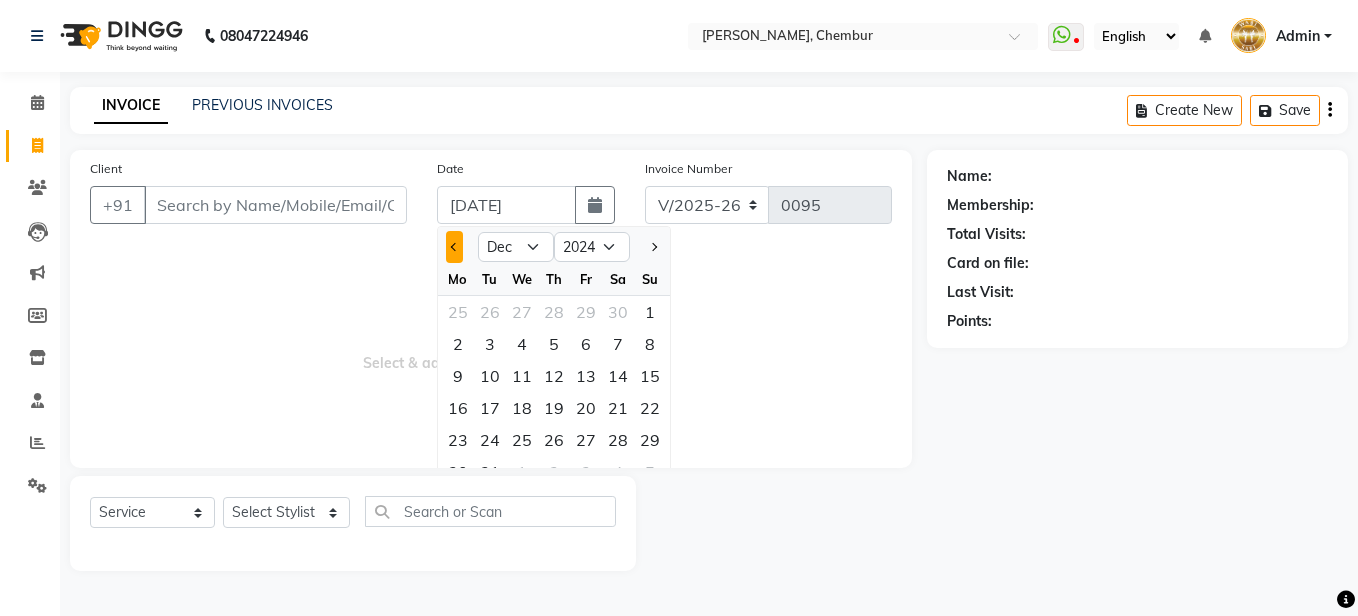 click 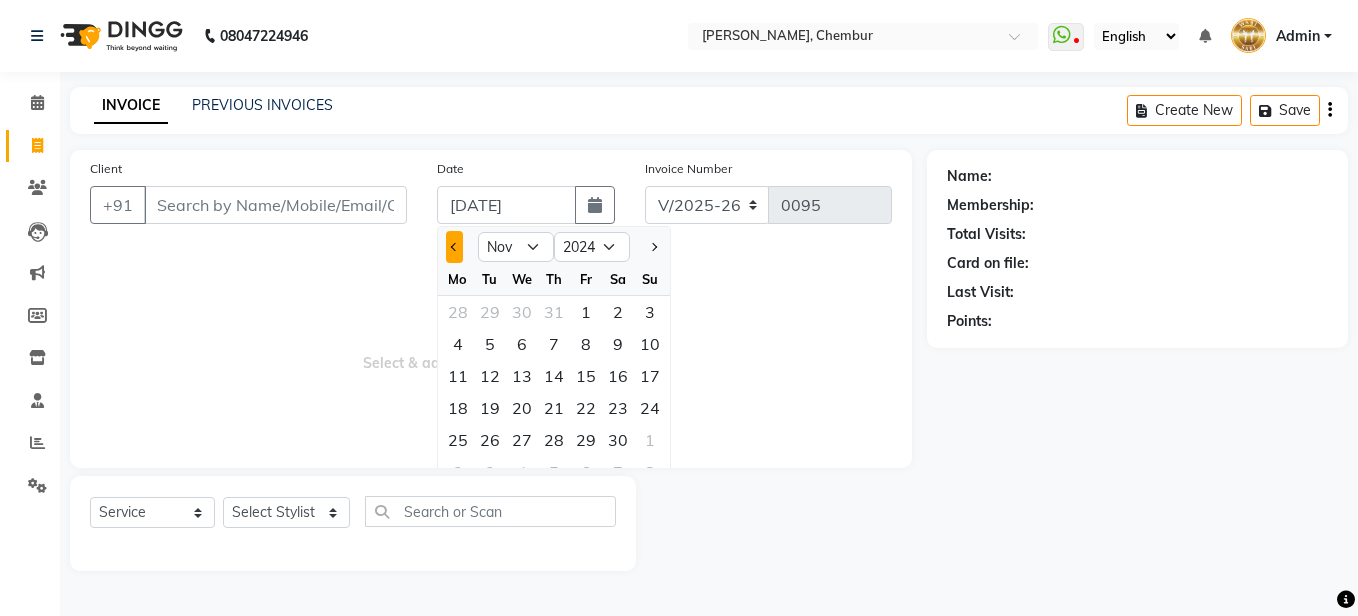 click 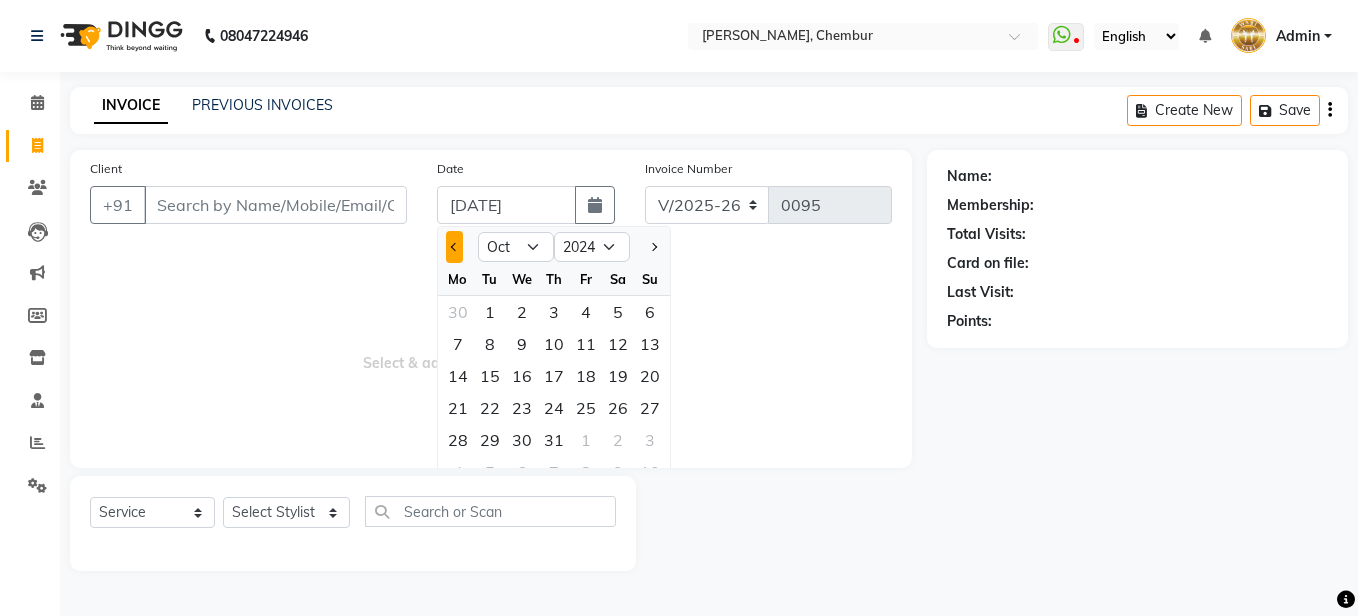 click 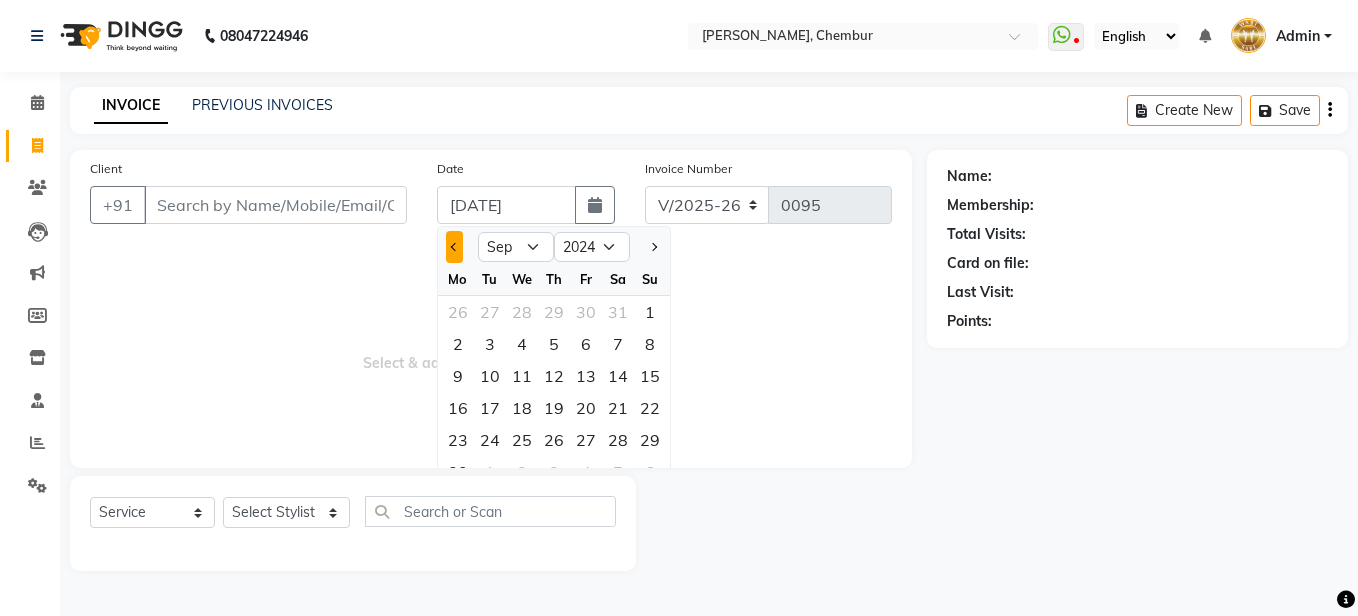 click 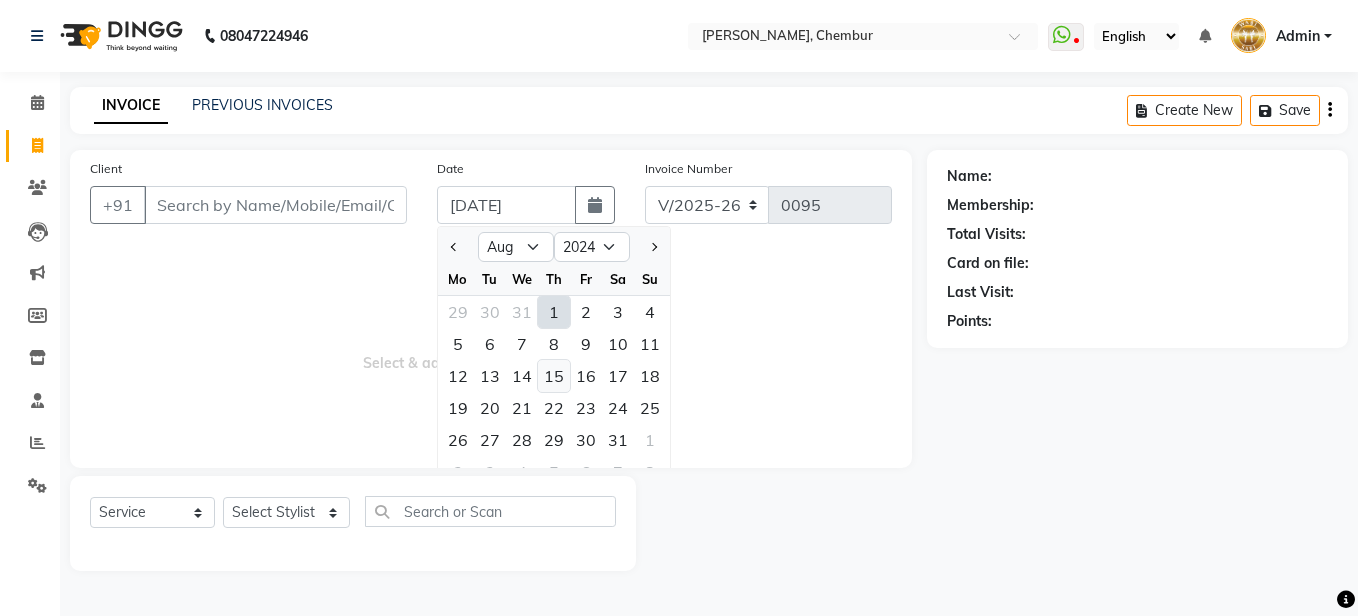 click on "15" 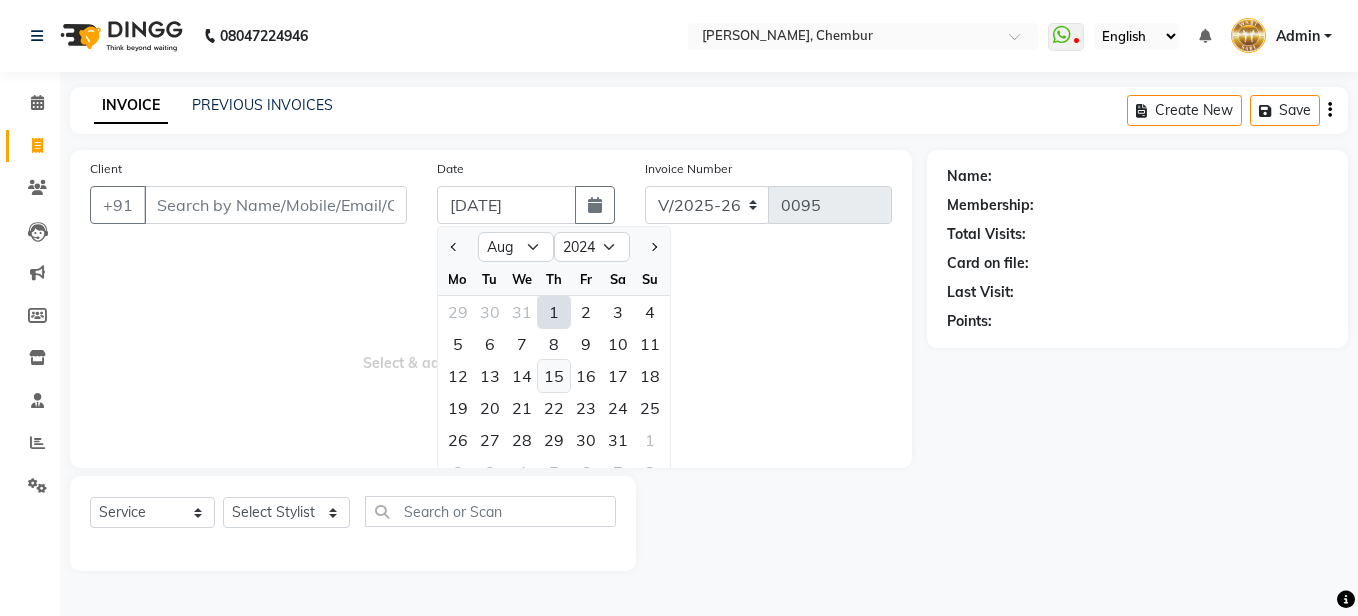 type on "[DATE]" 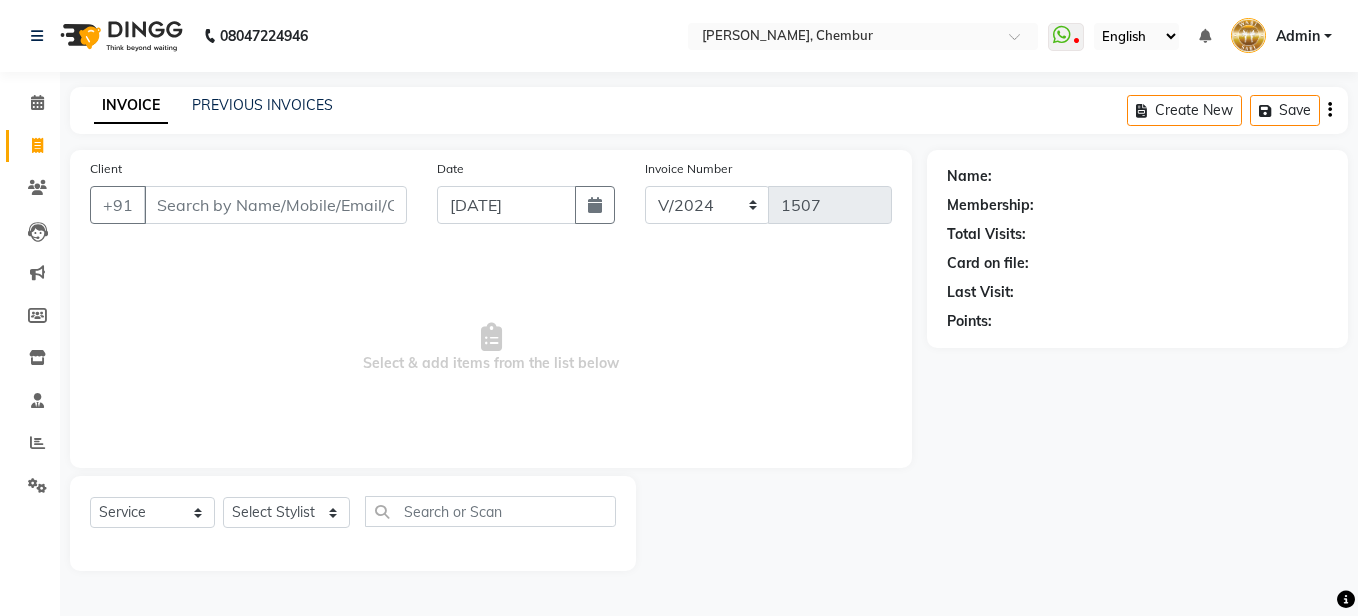 click on "PREVIOUS INVOICES" 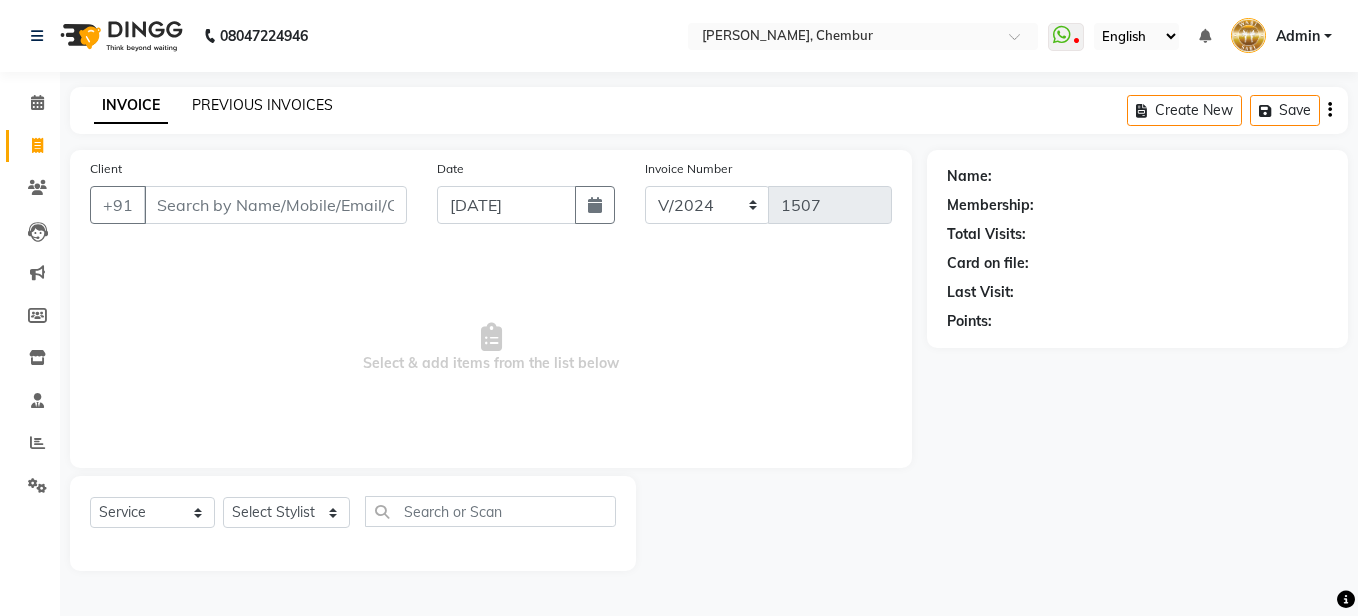 click on "PREVIOUS INVOICES" 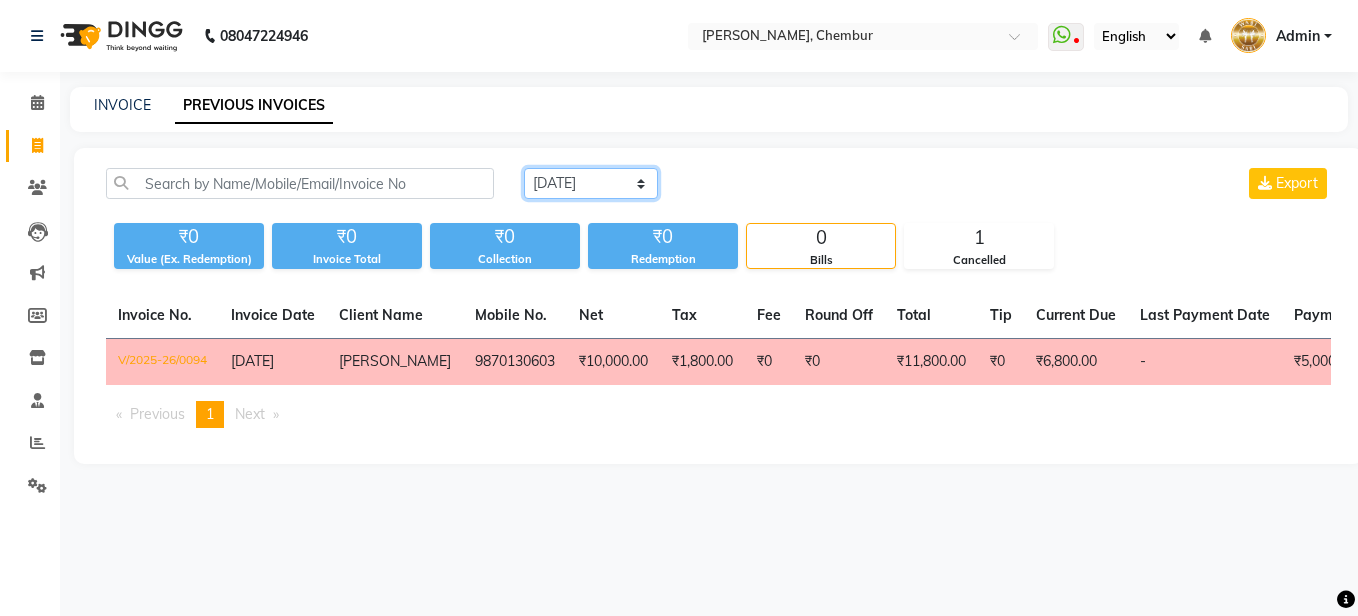 click on "[DATE] [DATE] Custom Range" 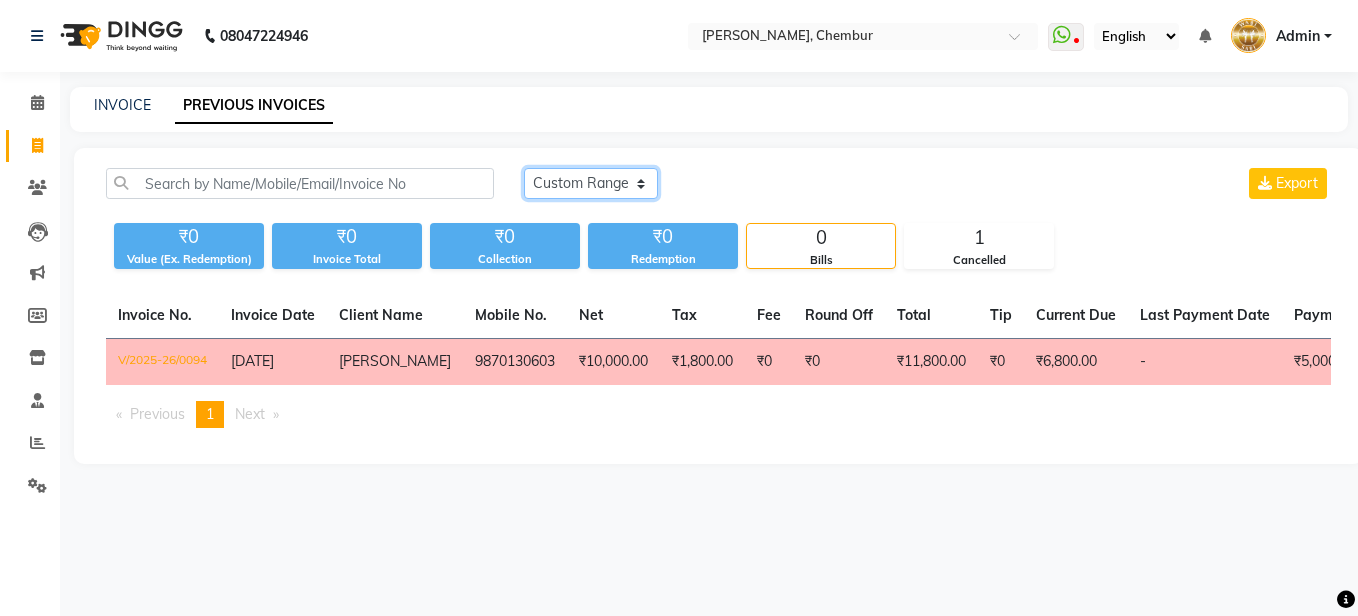 click on "[DATE] [DATE] Custom Range" 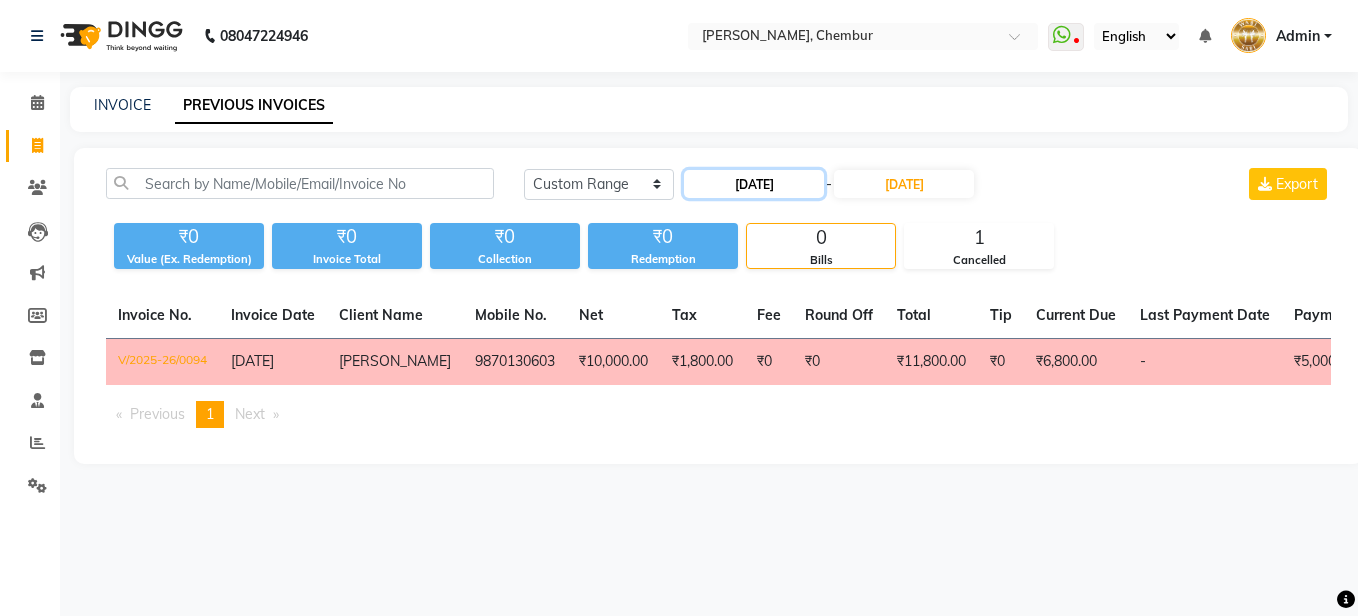 click on "[DATE]" 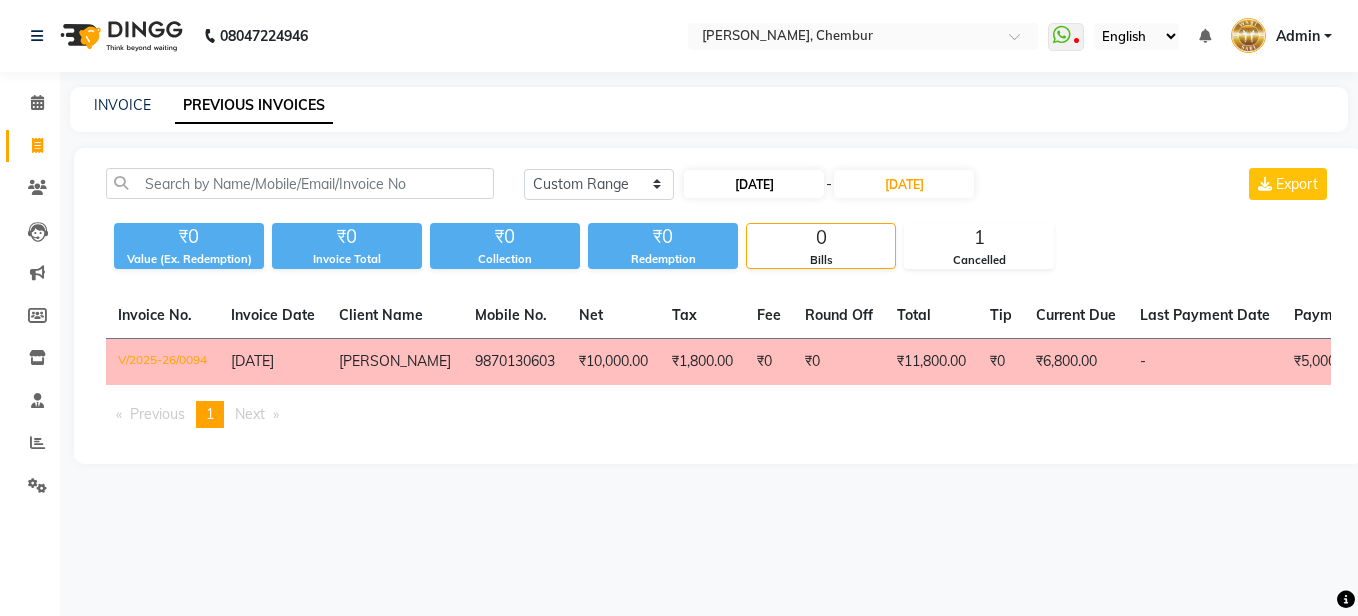 select on "7" 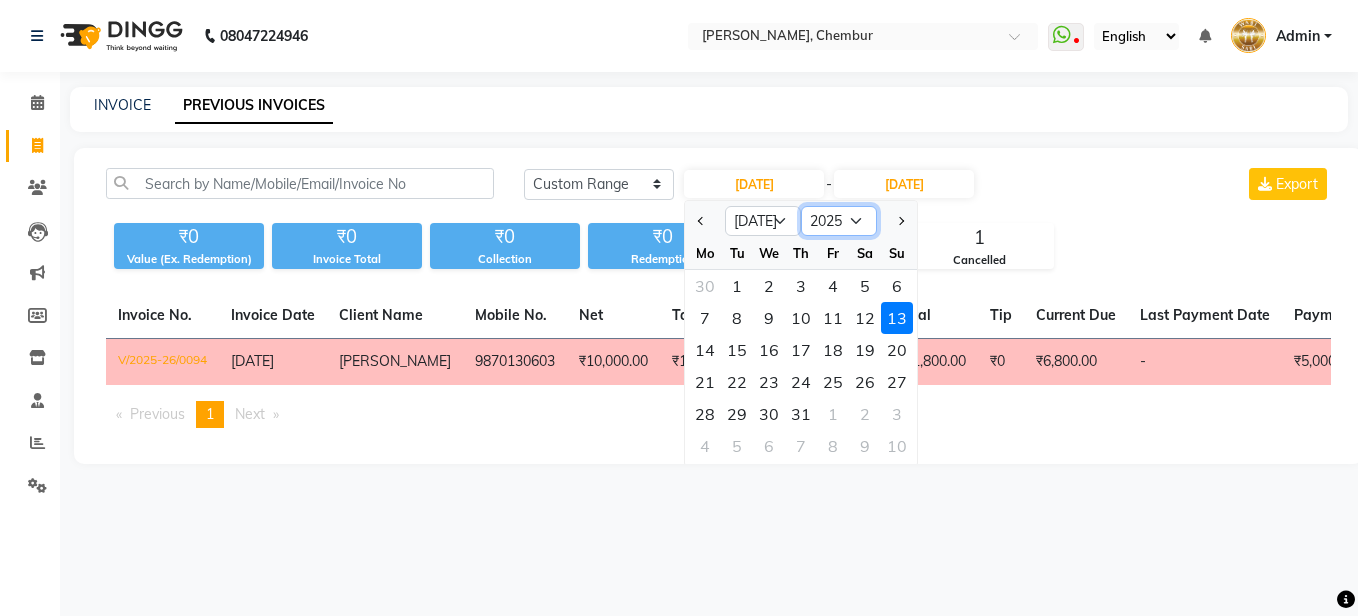 click on "2015 2016 2017 2018 2019 2020 2021 2022 2023 2024 2025 2026 2027 2028 2029 2030 2031 2032 2033 2034 2035" 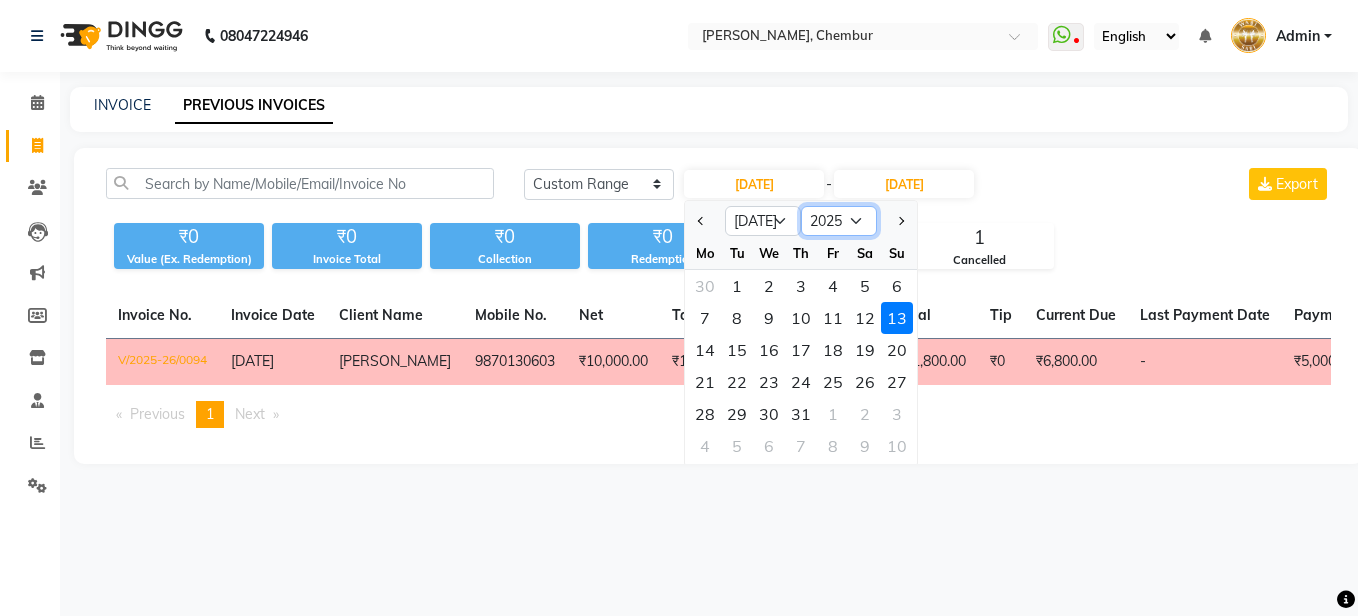 click on "2015 2016 2017 2018 2019 2020 2021 2022 2023 2024 2025 2026 2027 2028 2029 2030 2031 2032 2033 2034 2035" 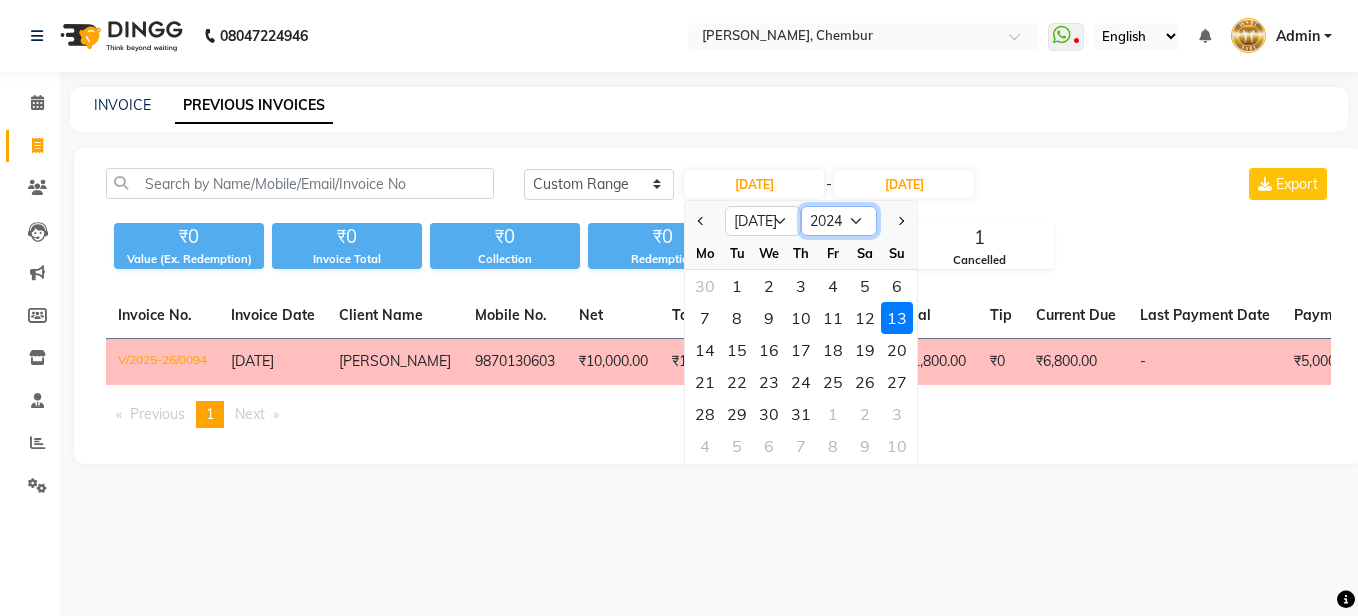 click on "2015 2016 2017 2018 2019 2020 2021 2022 2023 2024 2025 2026 2027 2028 2029 2030 2031 2032 2033 2034 2035" 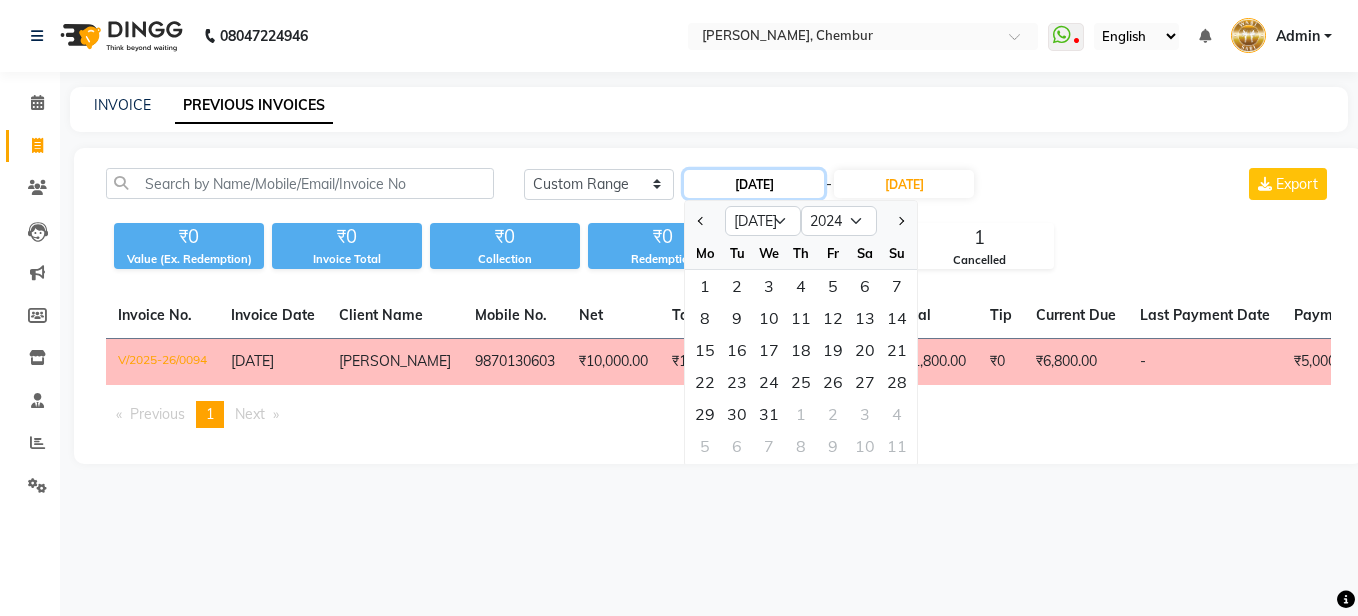 click on "[DATE]" 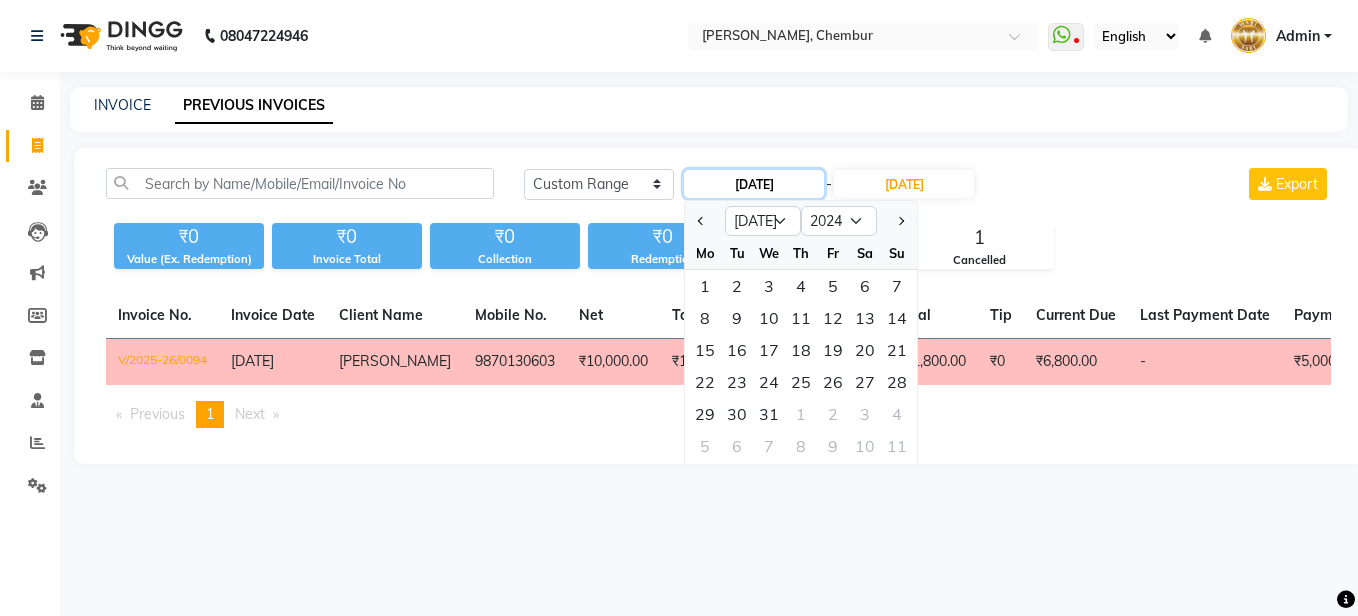 type on "[DATE]" 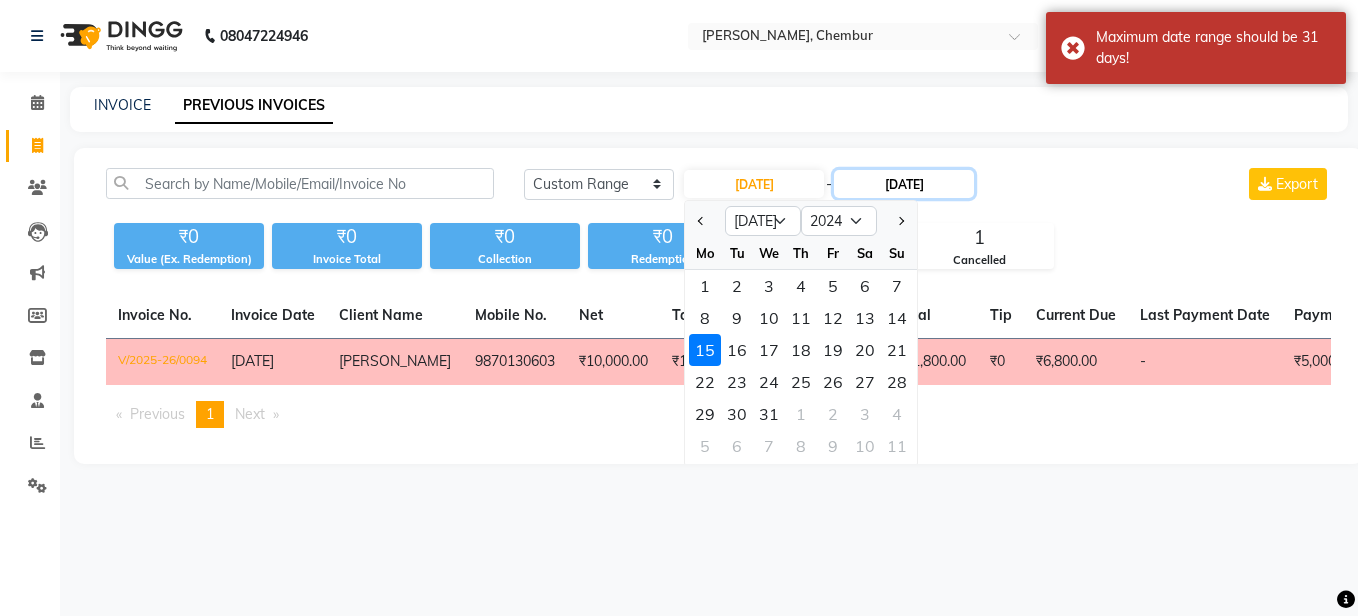 click on "[DATE]" 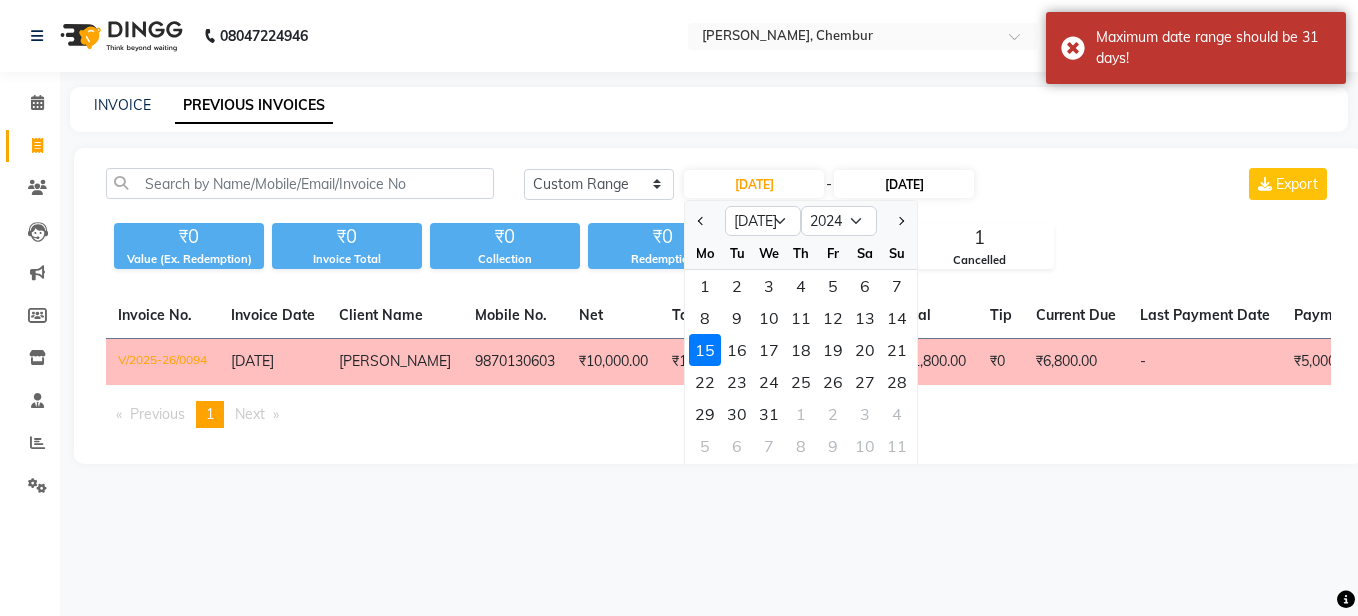 select on "7" 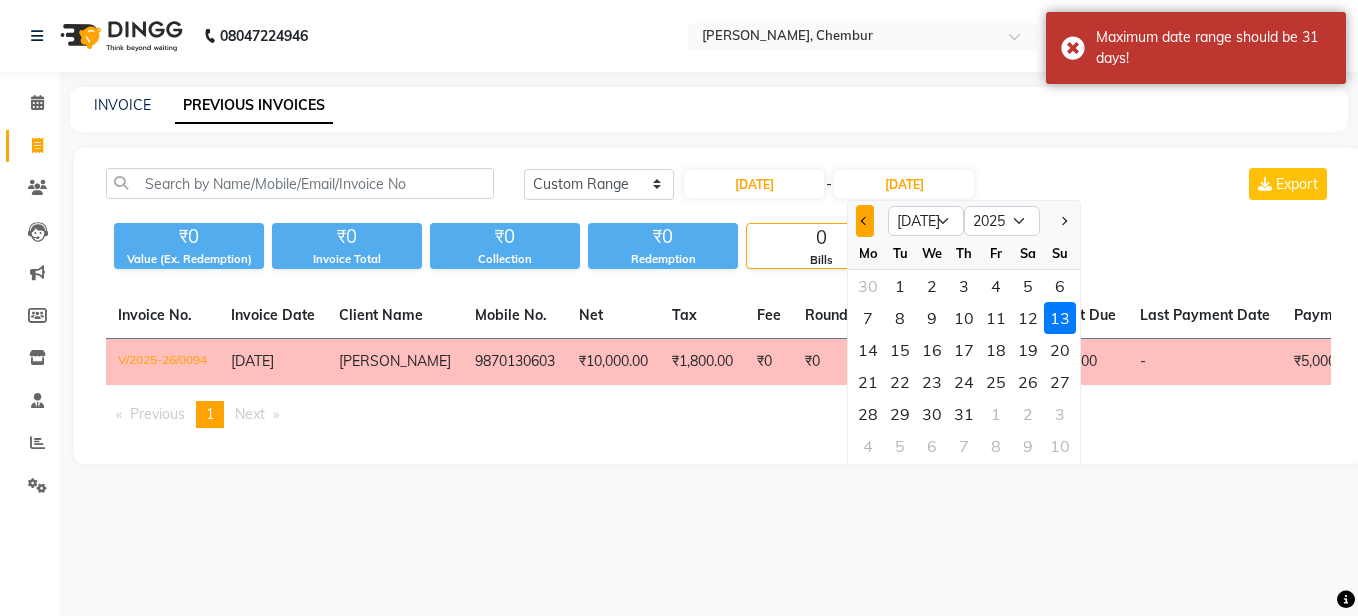 click 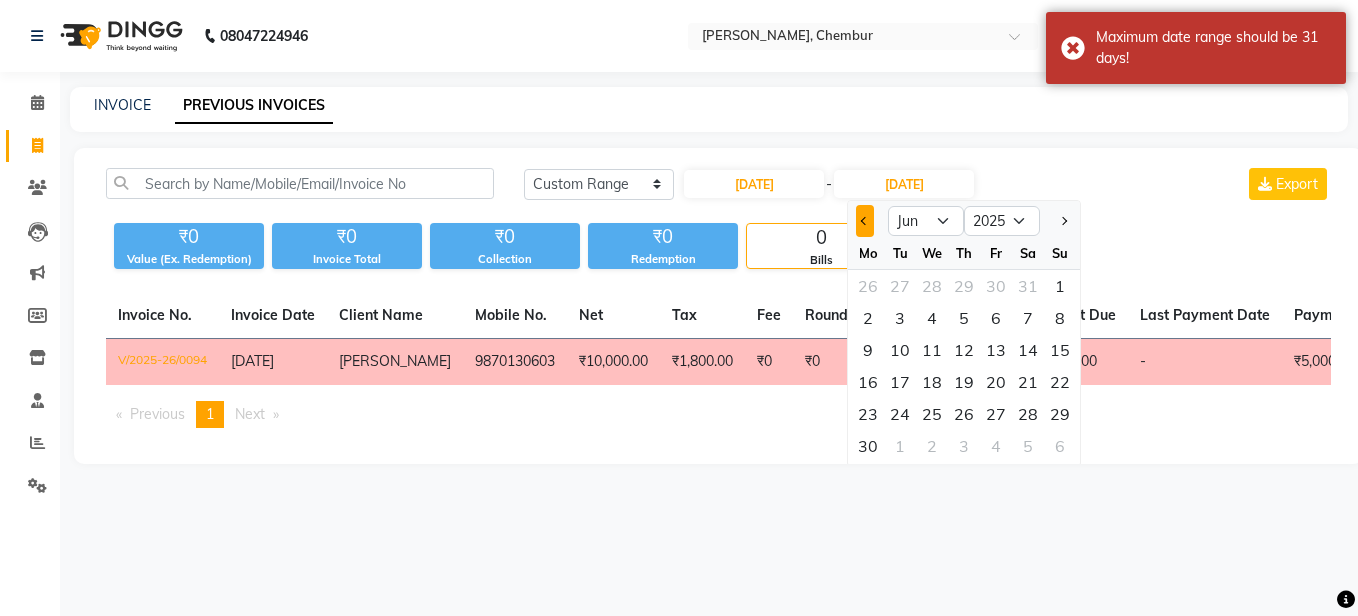 click 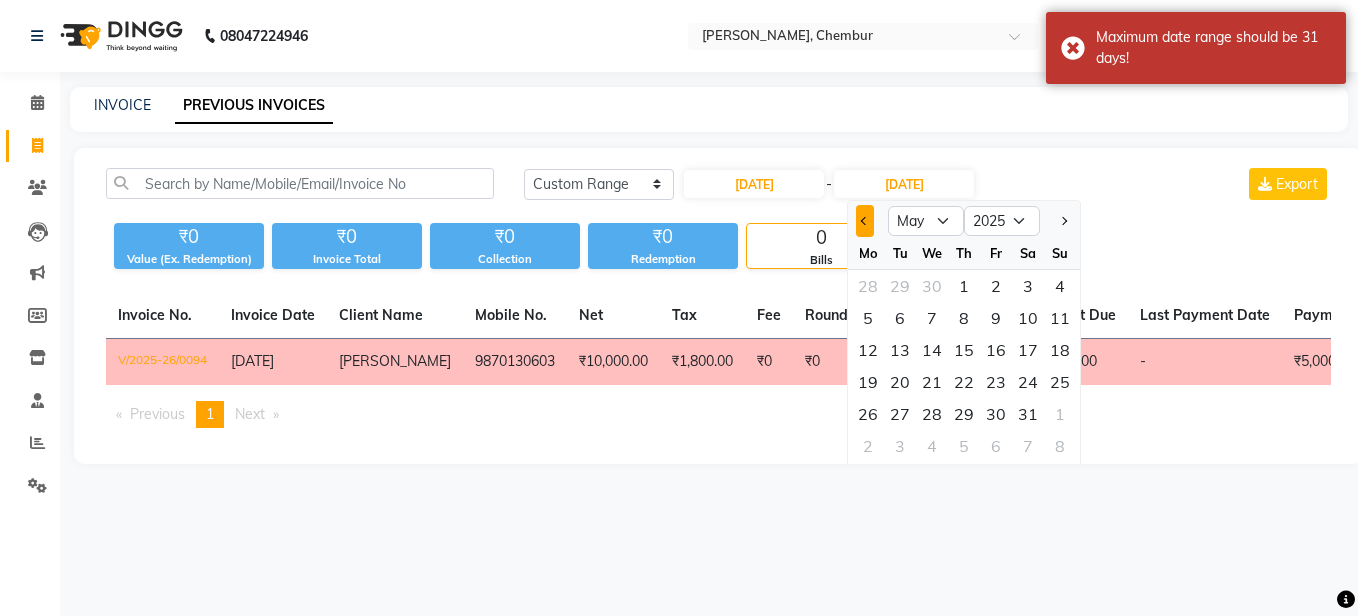 click 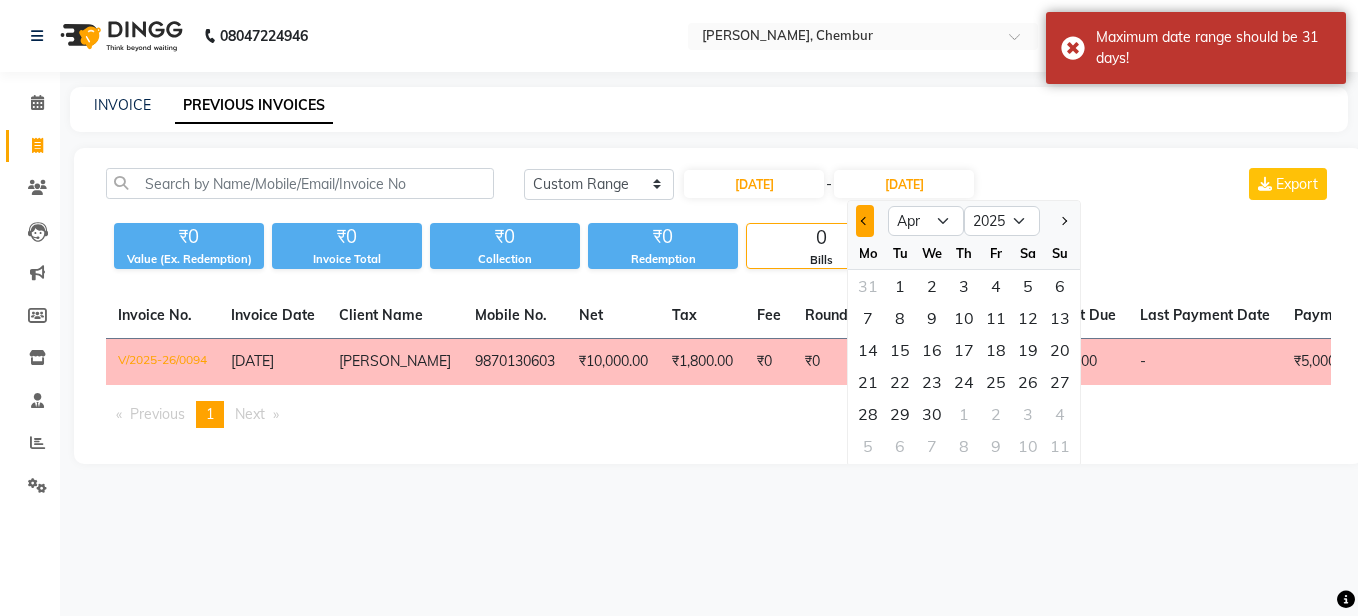 click 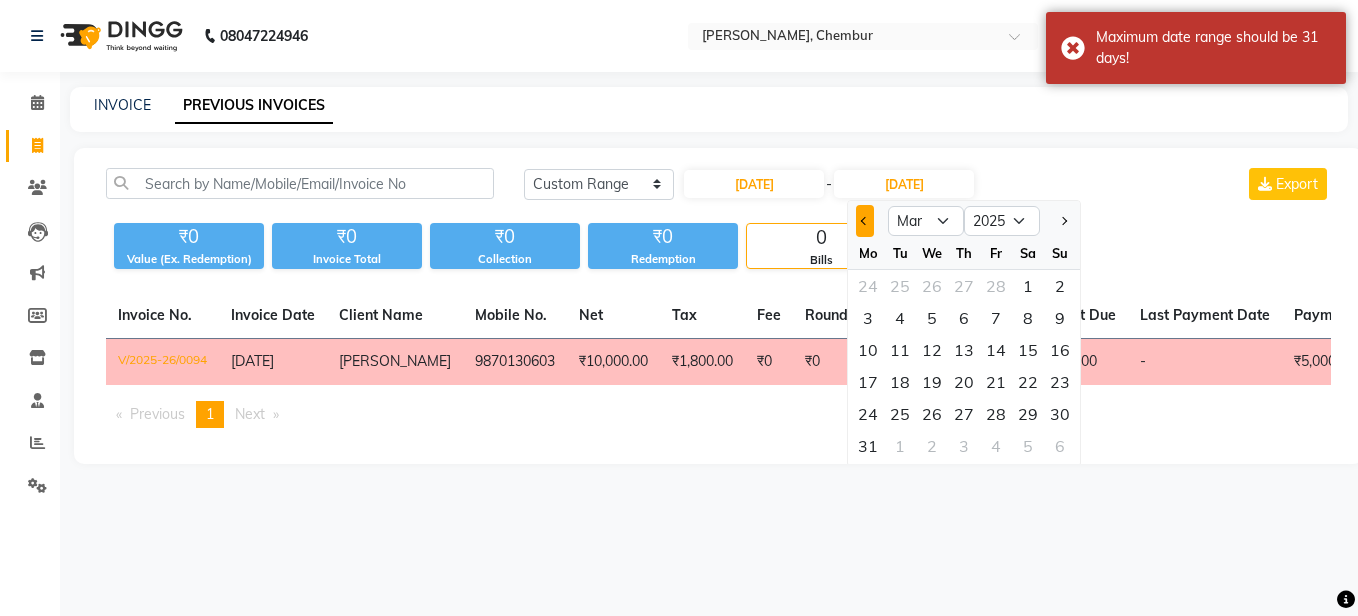 click 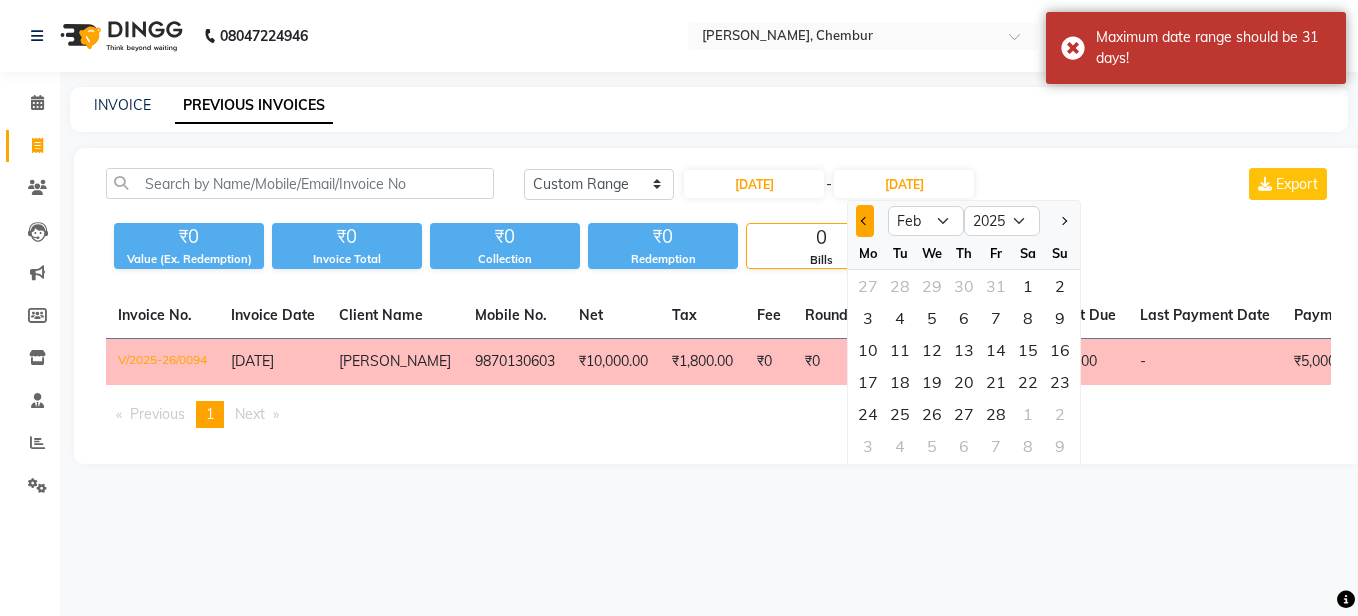 click 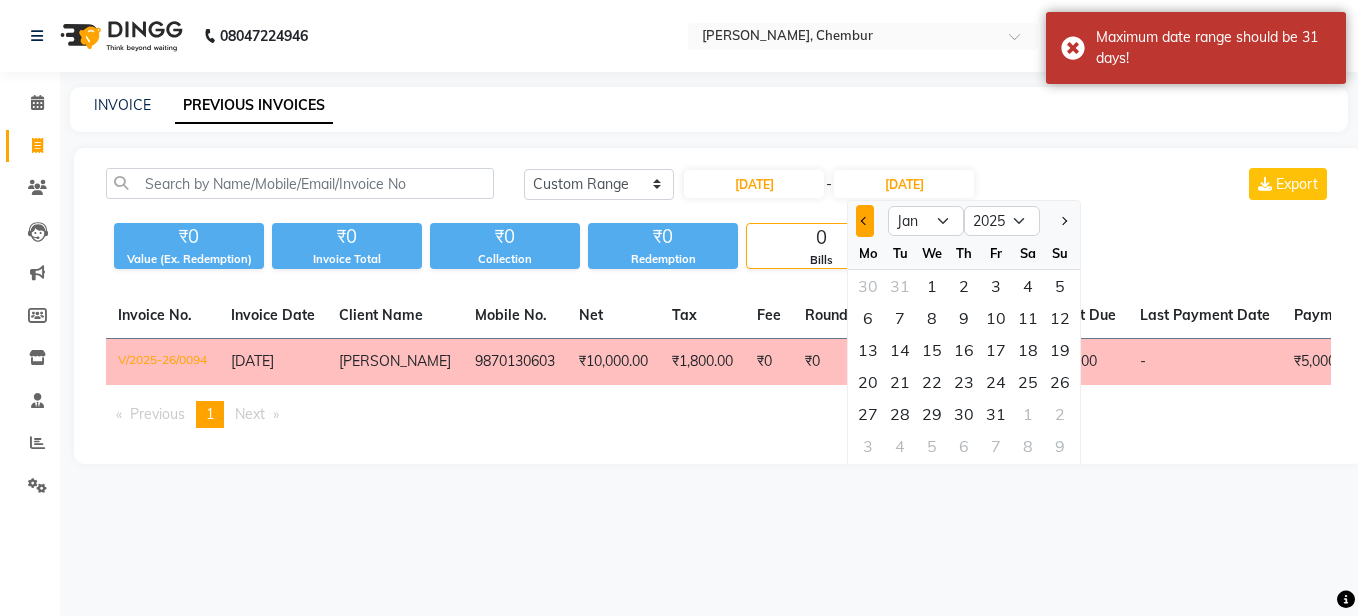 click 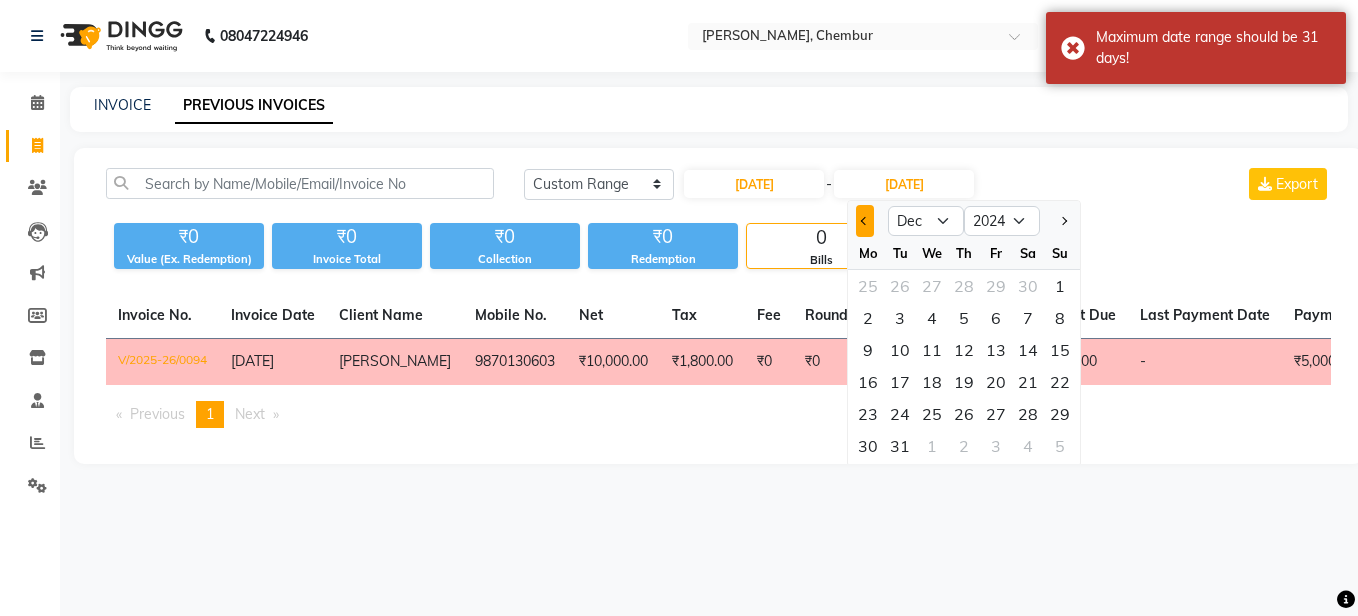 click 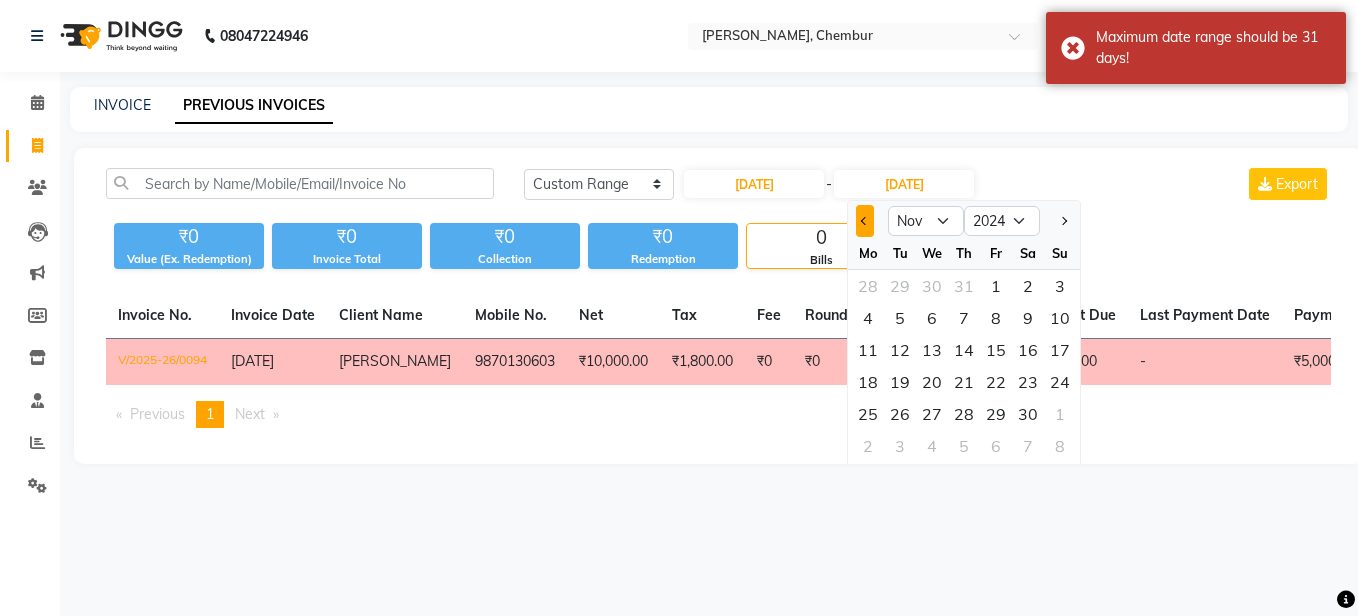 click 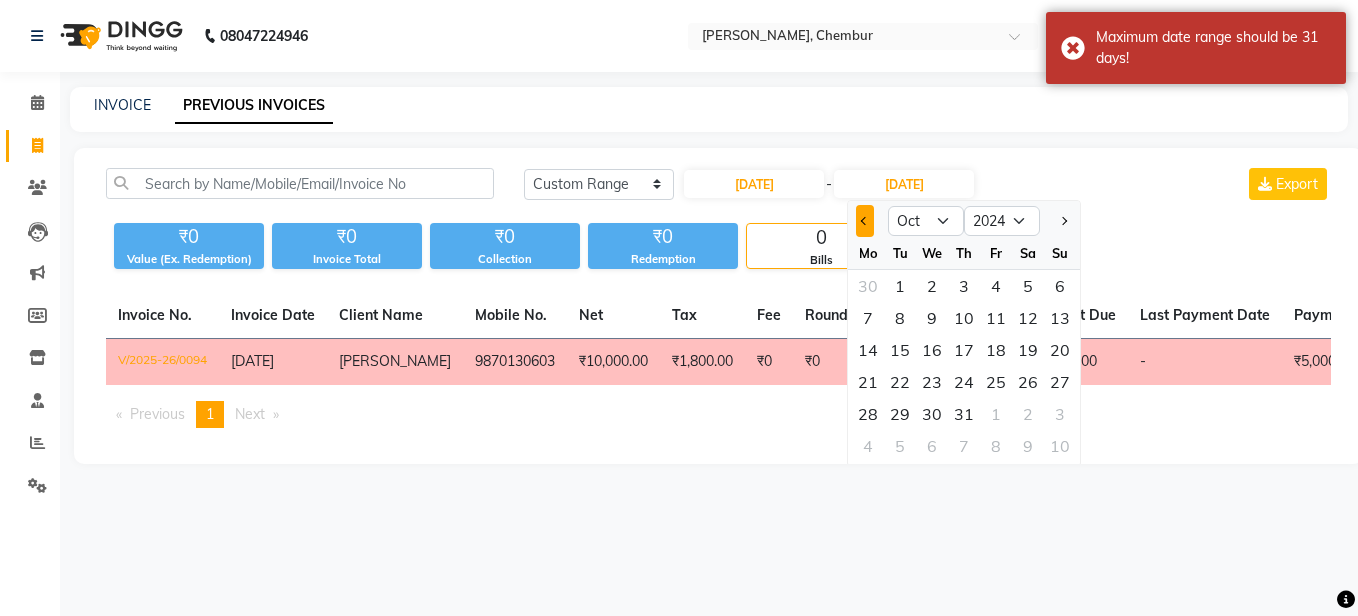 click 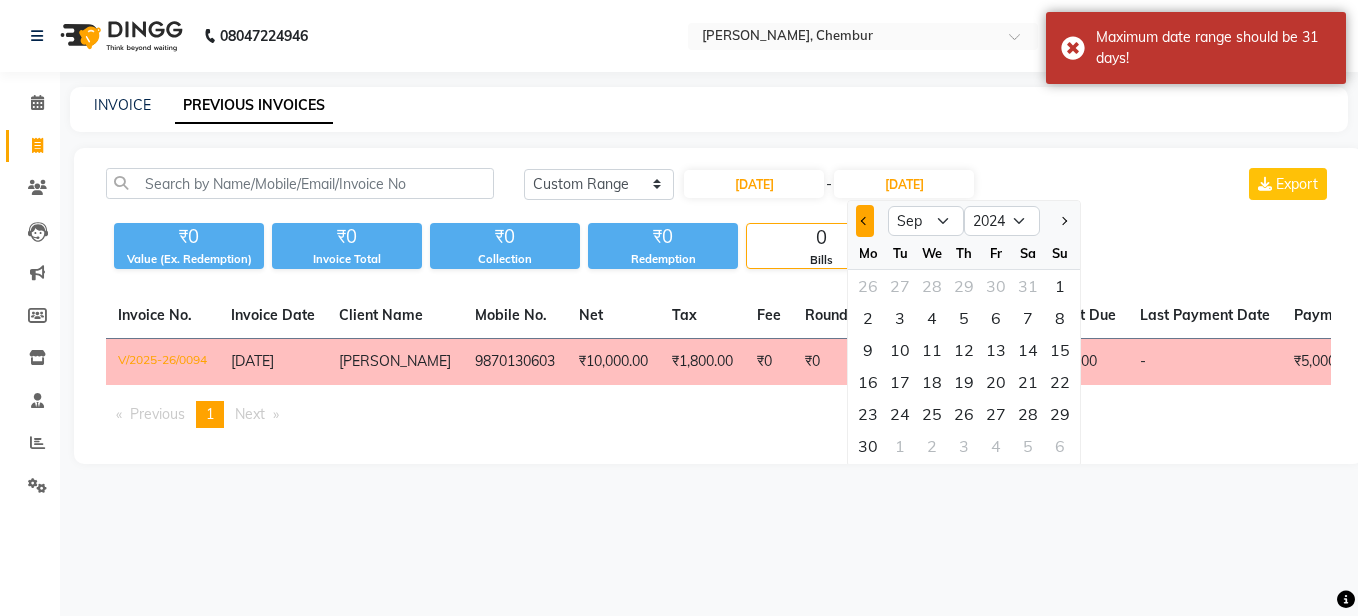 click 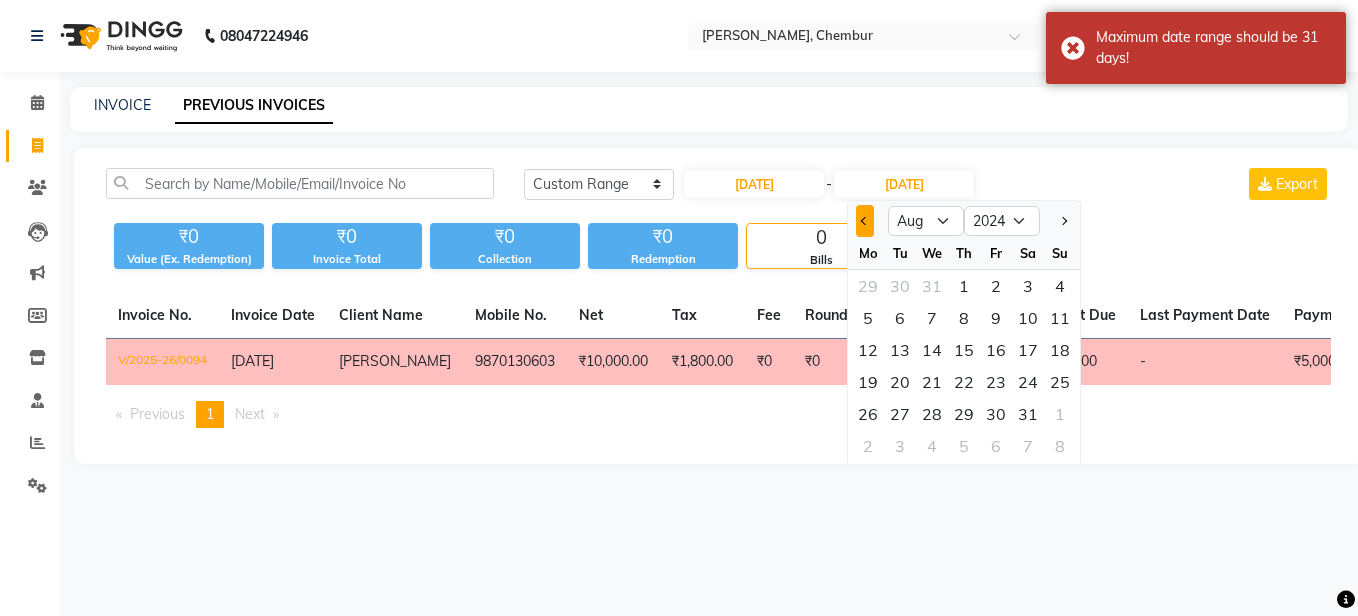 click 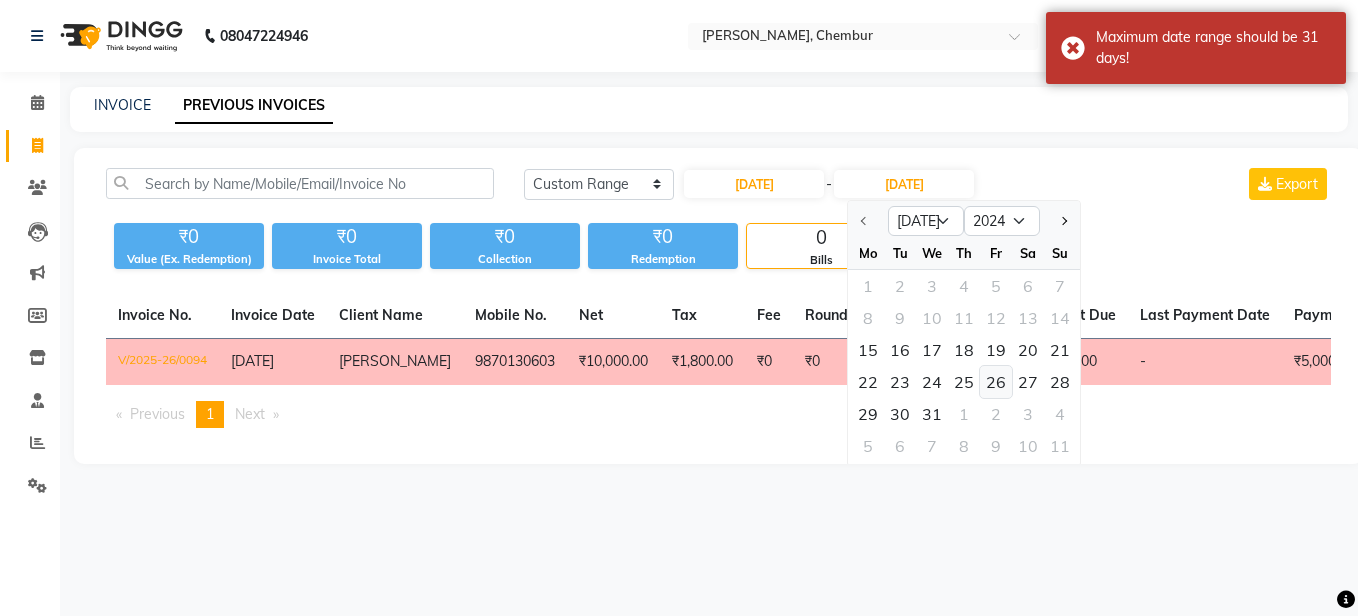 click on "26" 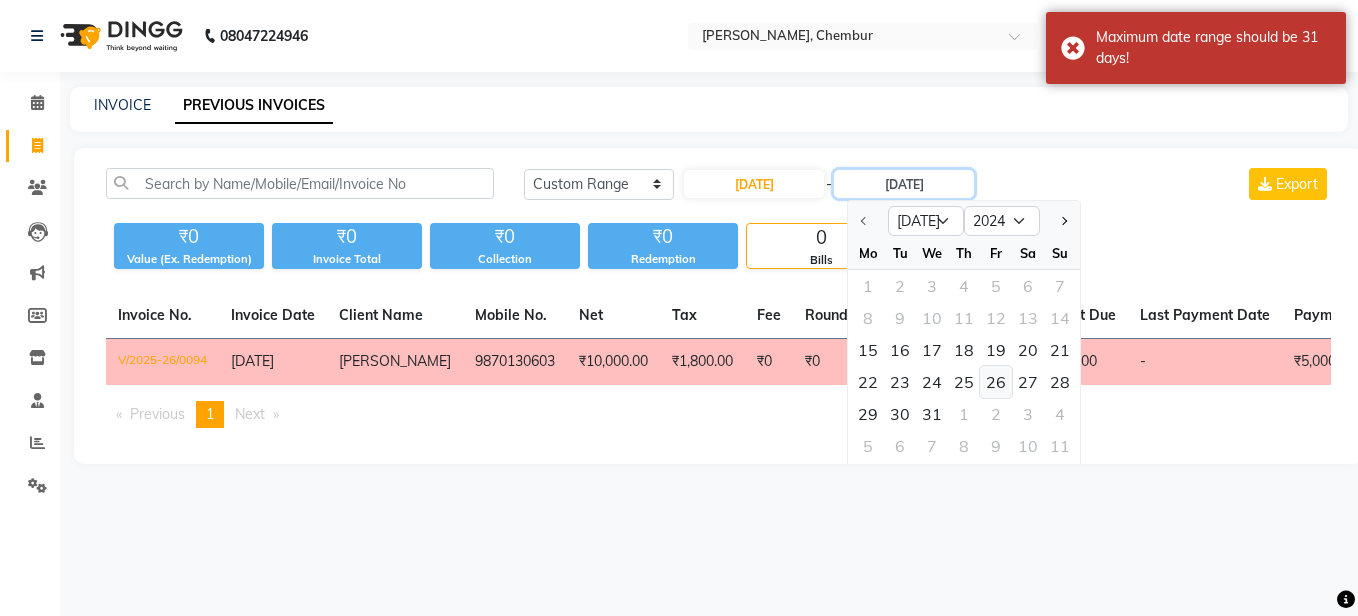 type on "26-07-2024" 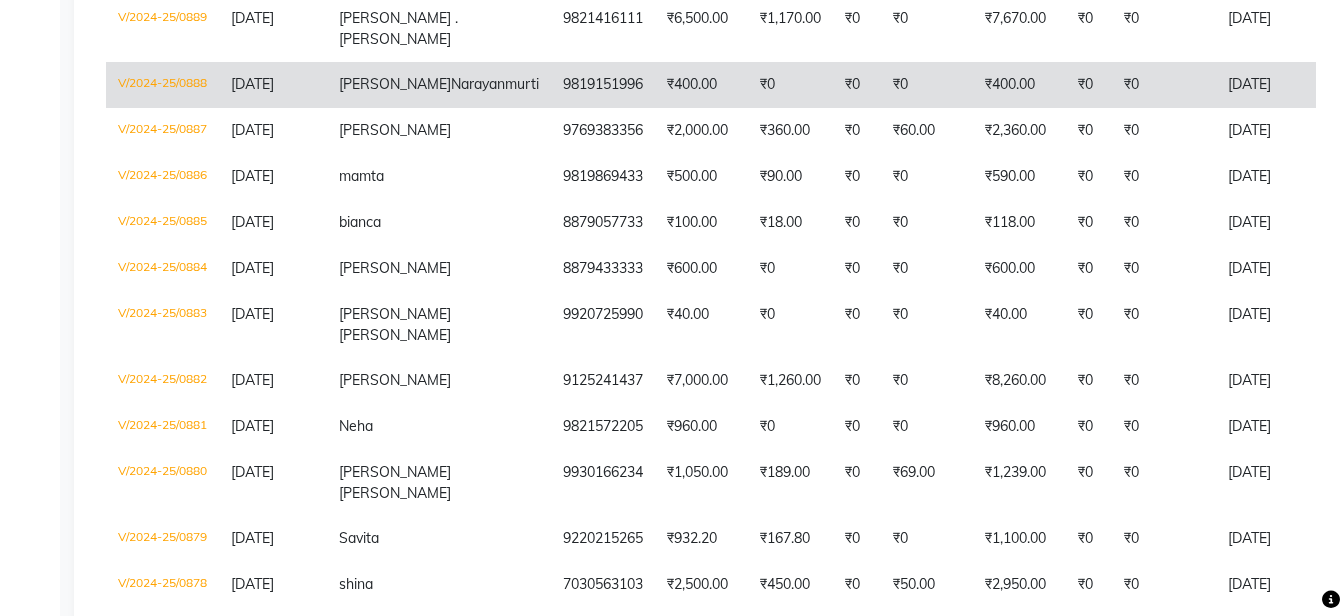 scroll, scrollTop: 1800, scrollLeft: 0, axis: vertical 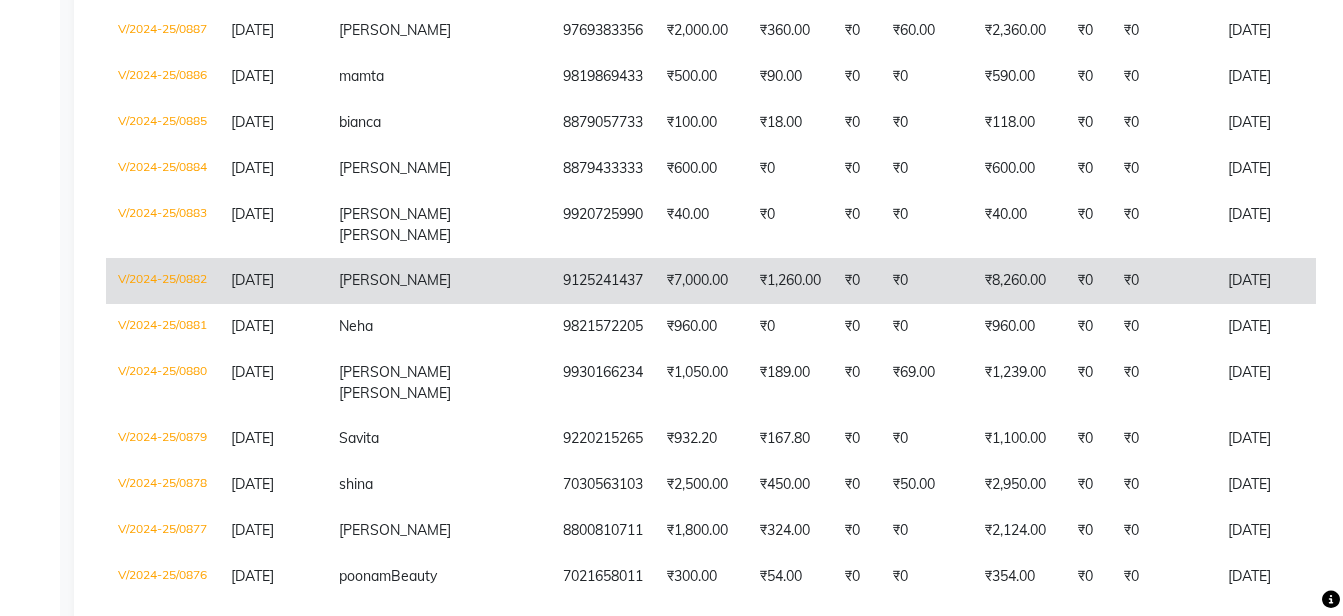 click on "₹0" 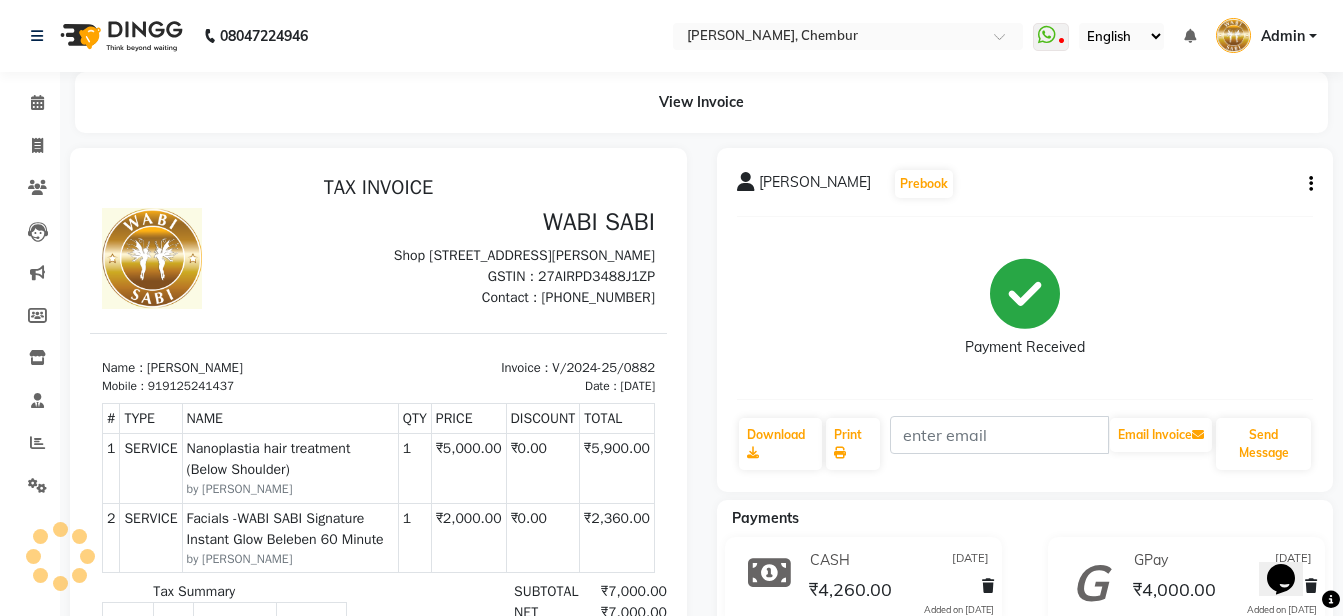 scroll, scrollTop: 0, scrollLeft: 0, axis: both 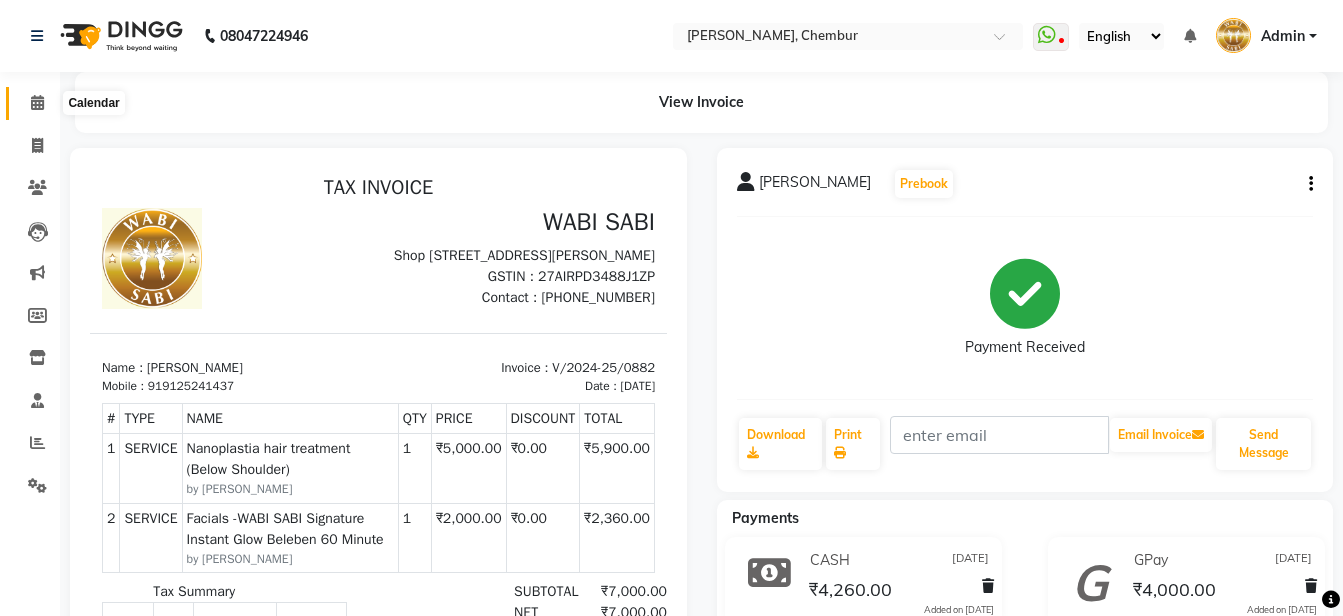 click 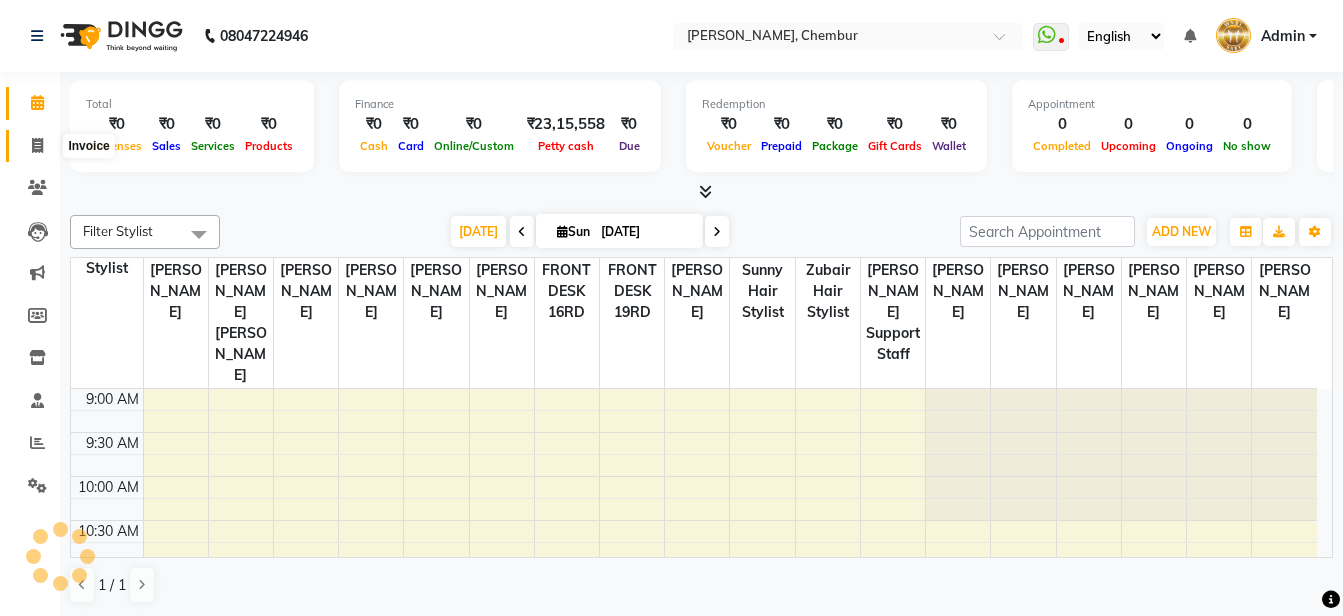 scroll, scrollTop: 0, scrollLeft: 0, axis: both 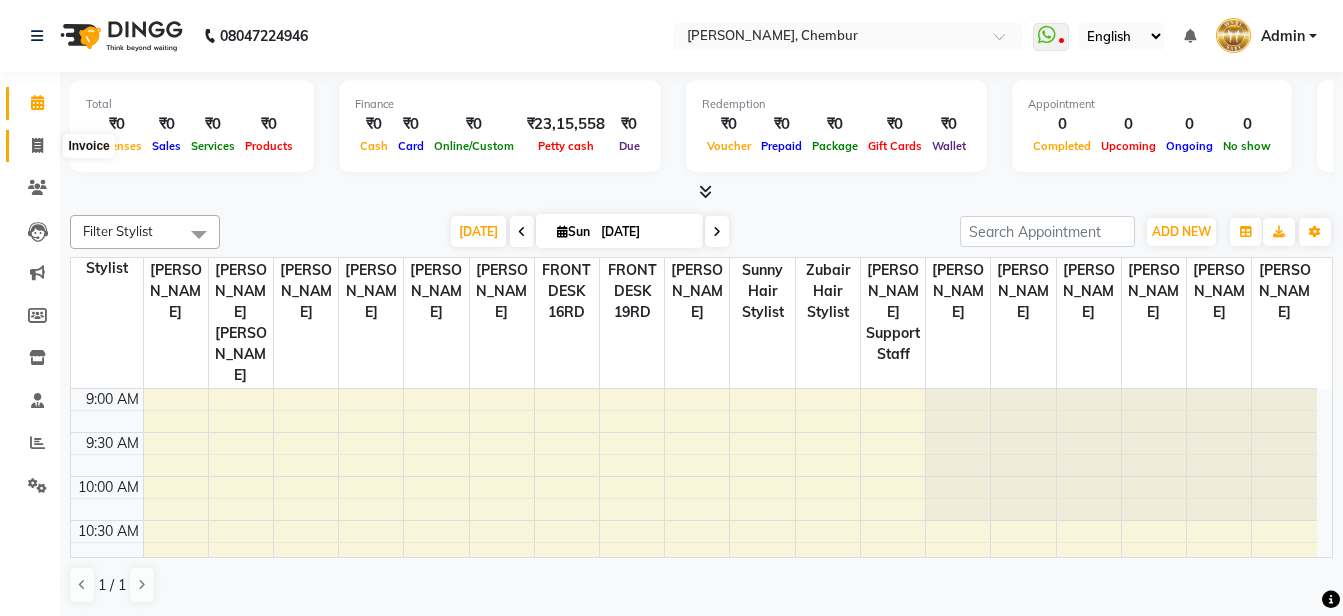 click 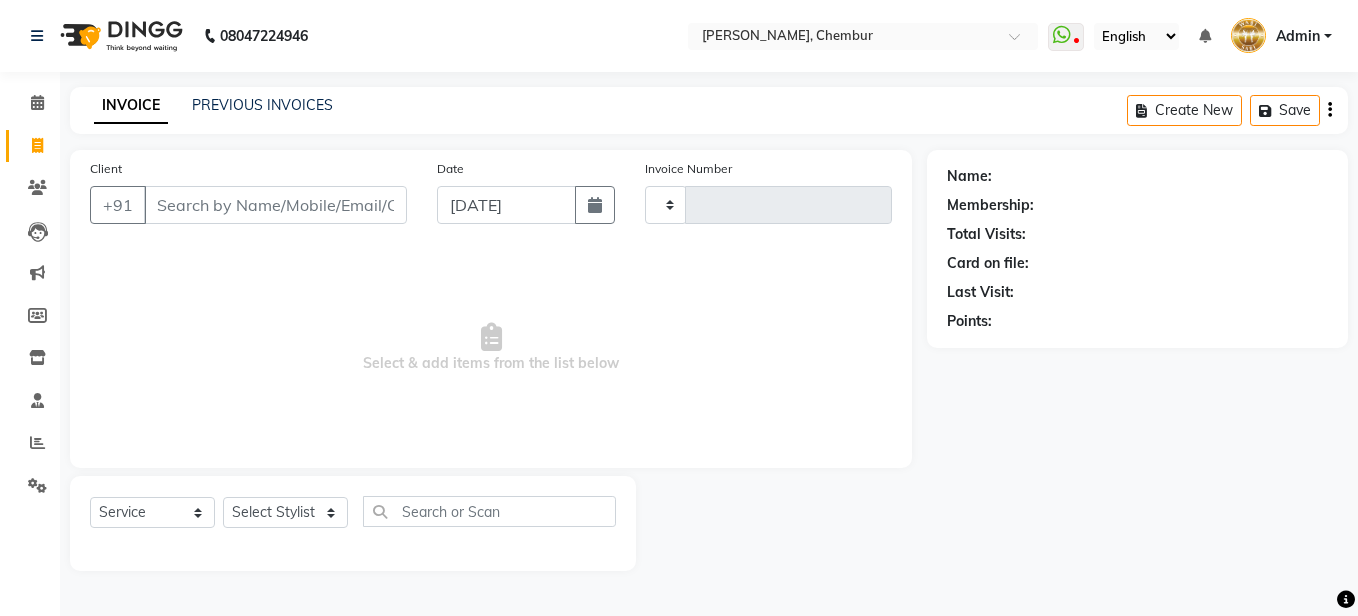 type on "0095" 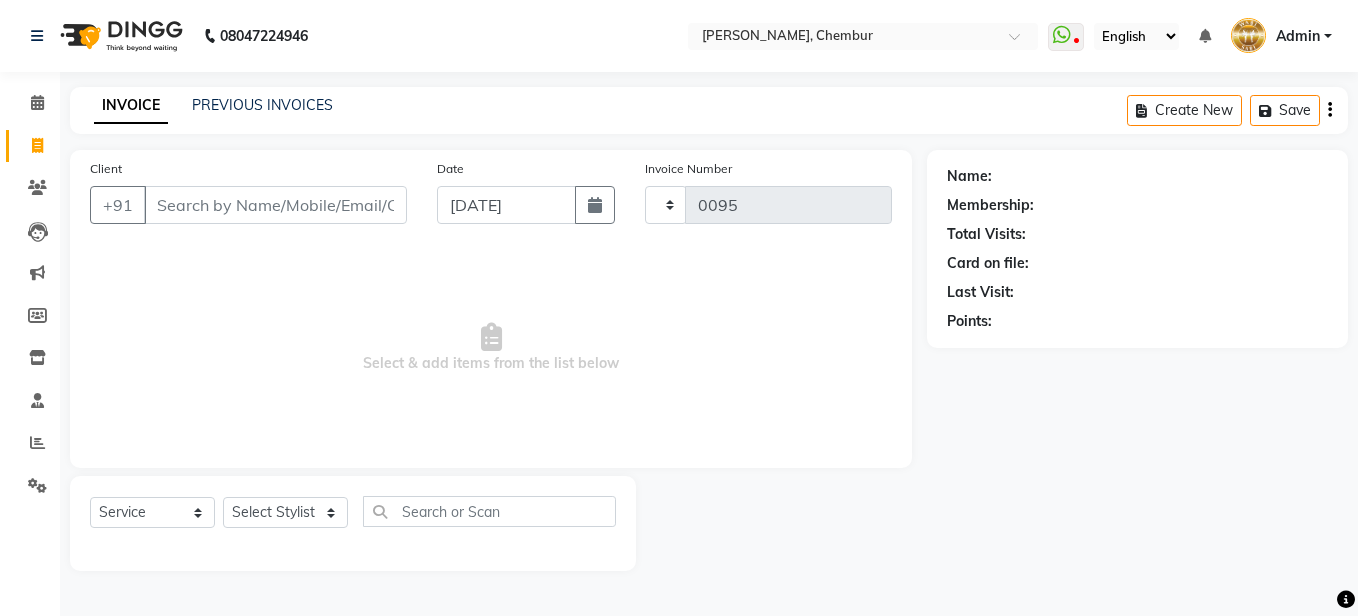 select on "785" 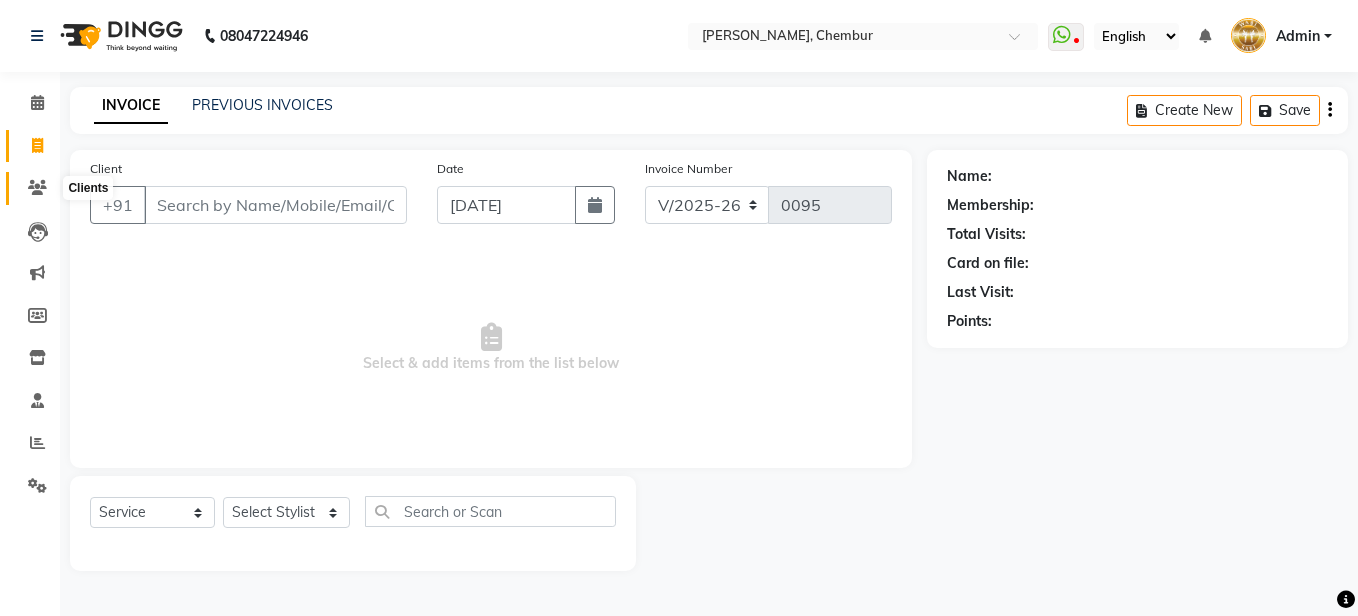 click 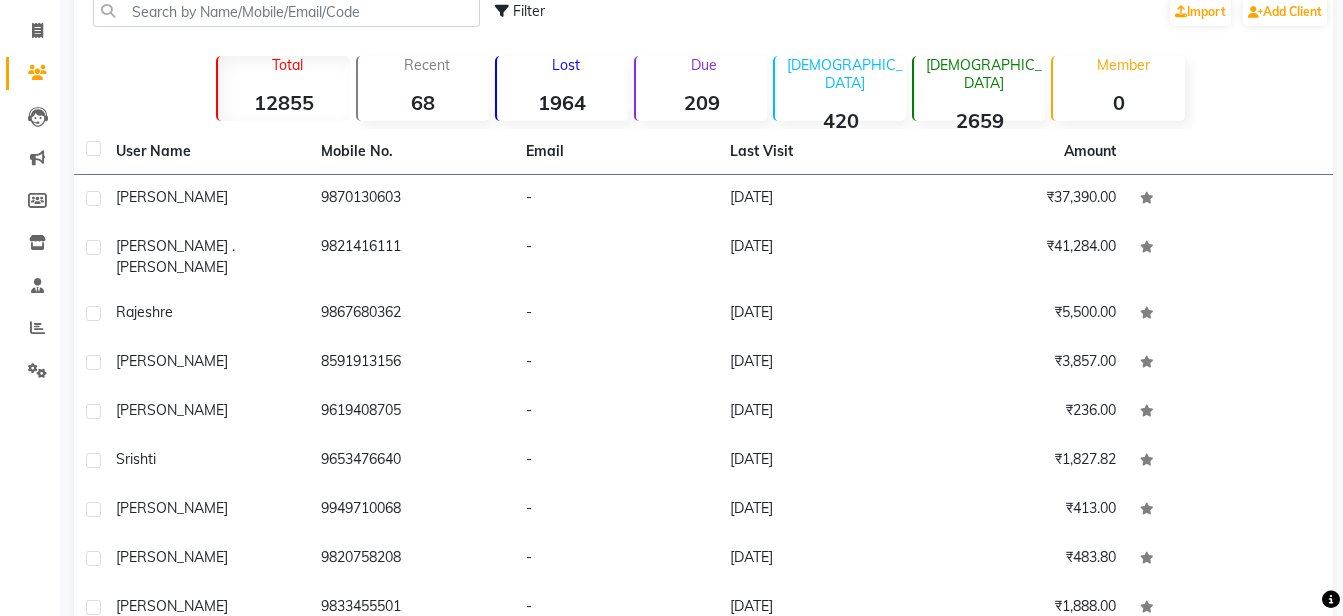 scroll, scrollTop: 0, scrollLeft: 0, axis: both 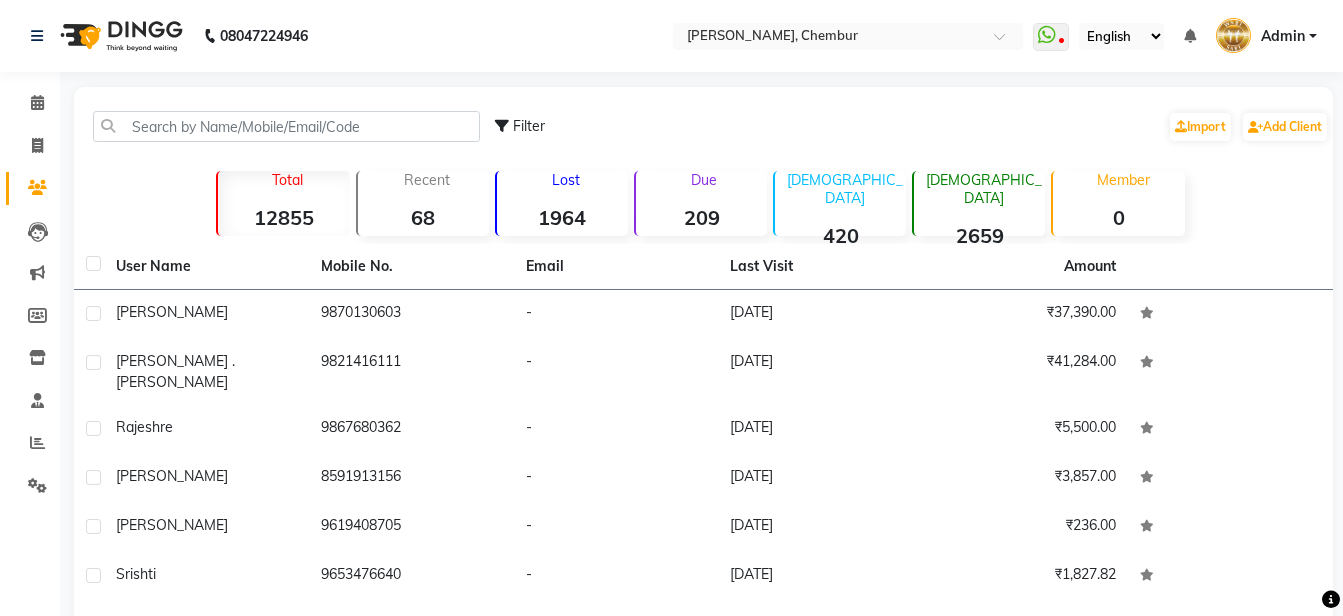 click on "Clients" 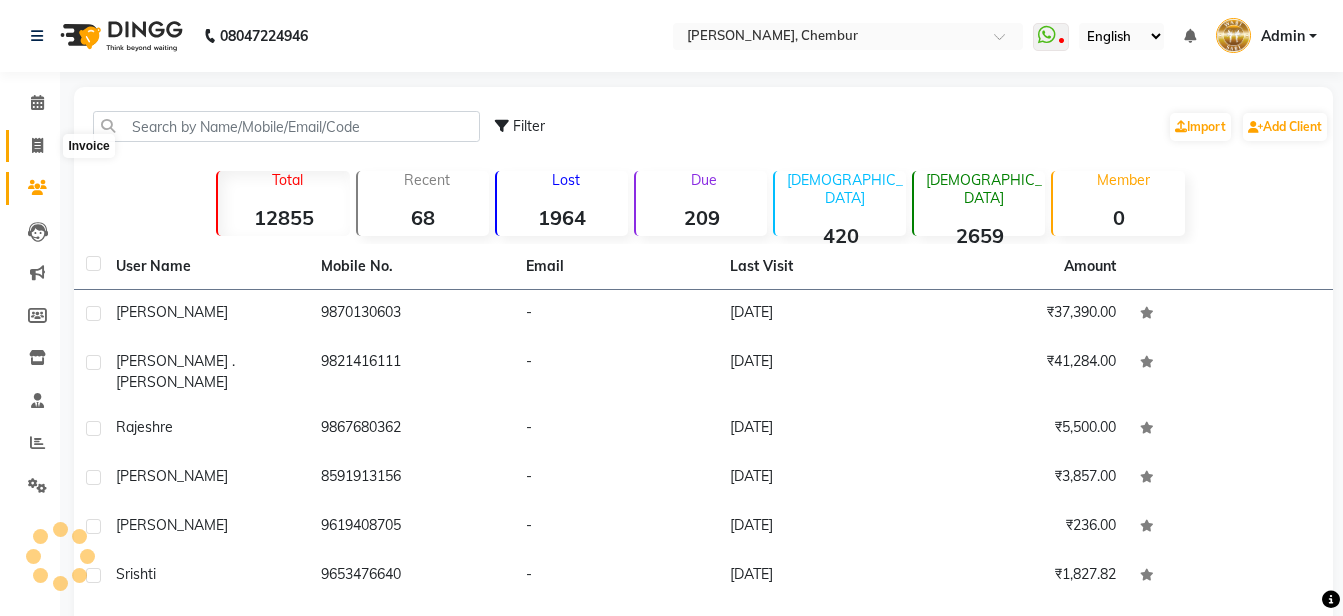click 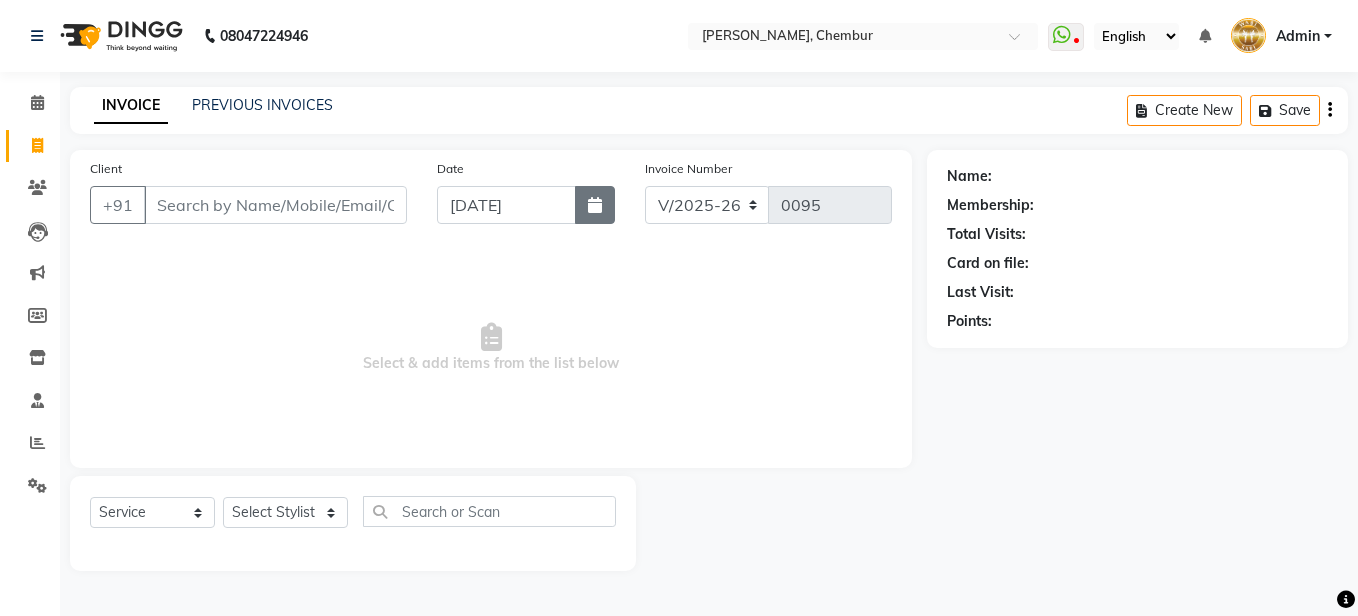click 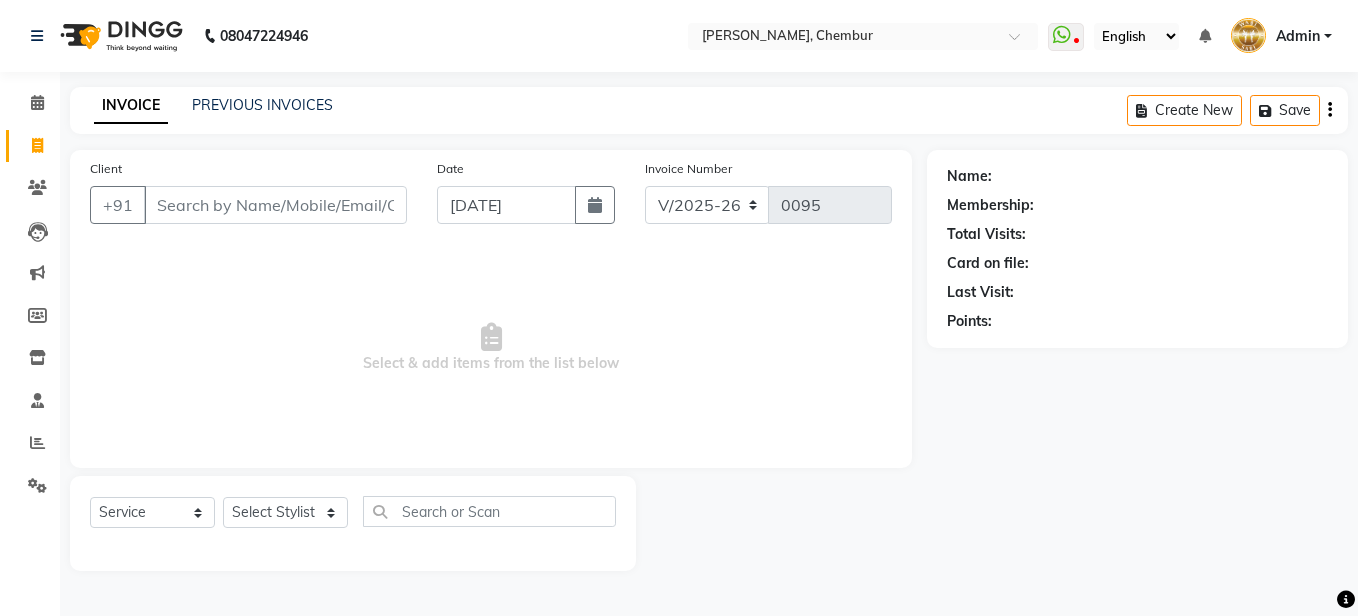 select on "7" 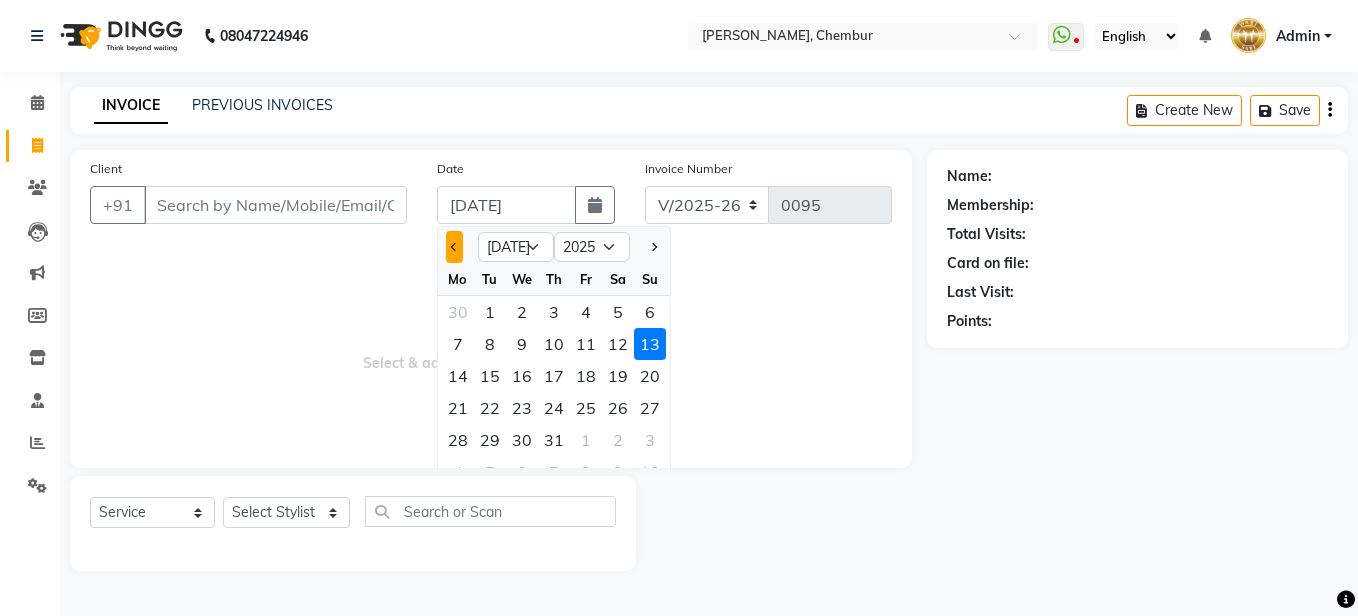 click 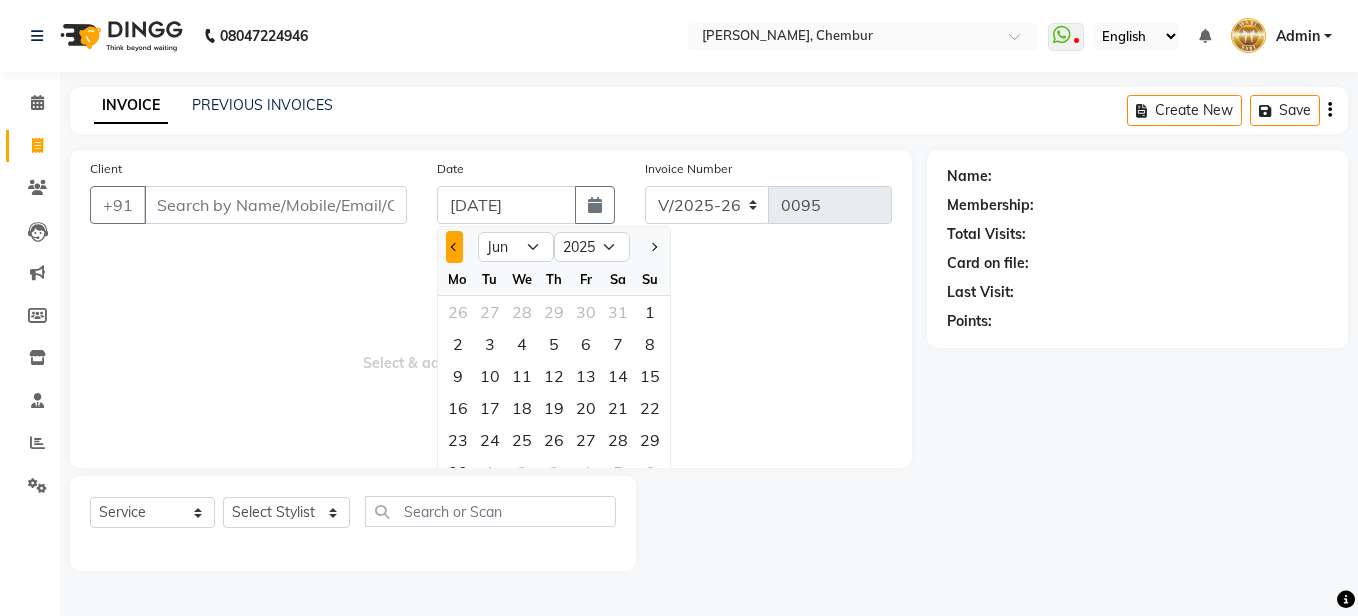 click 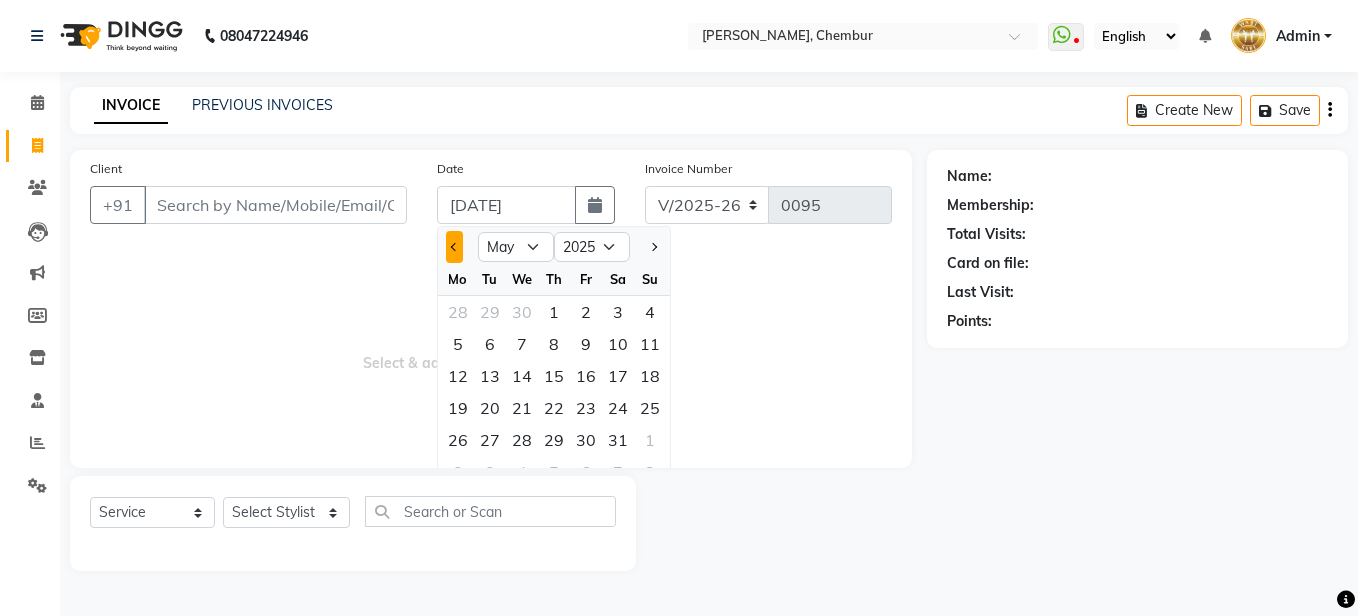 click 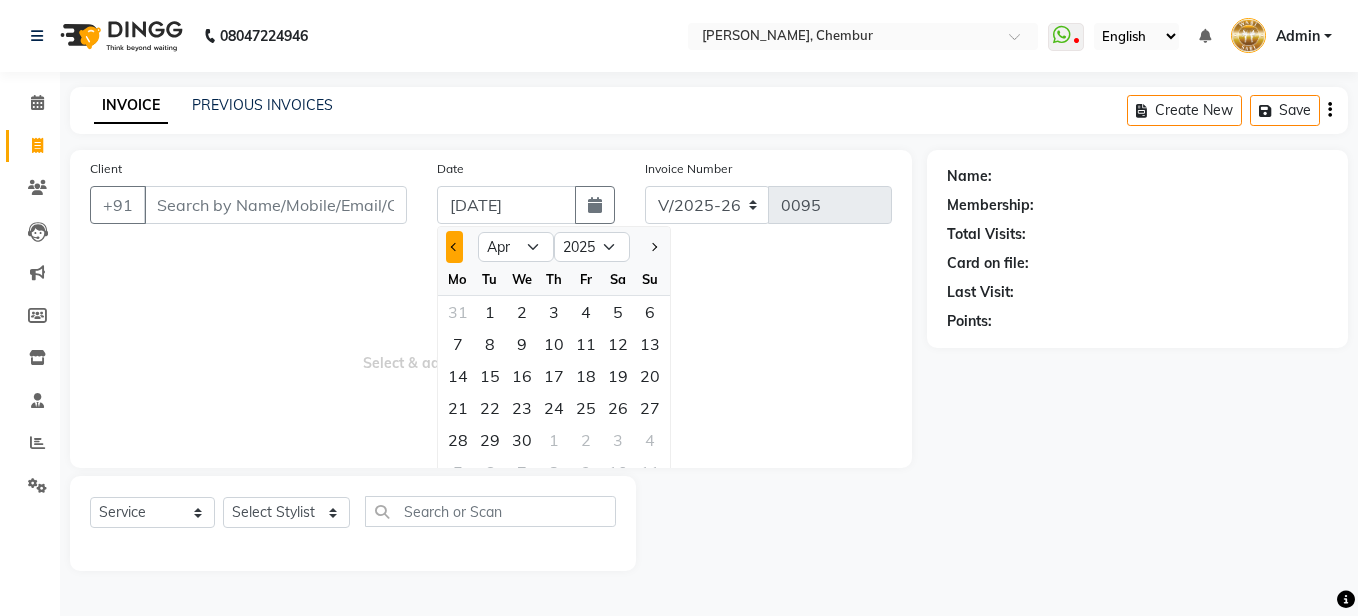 click 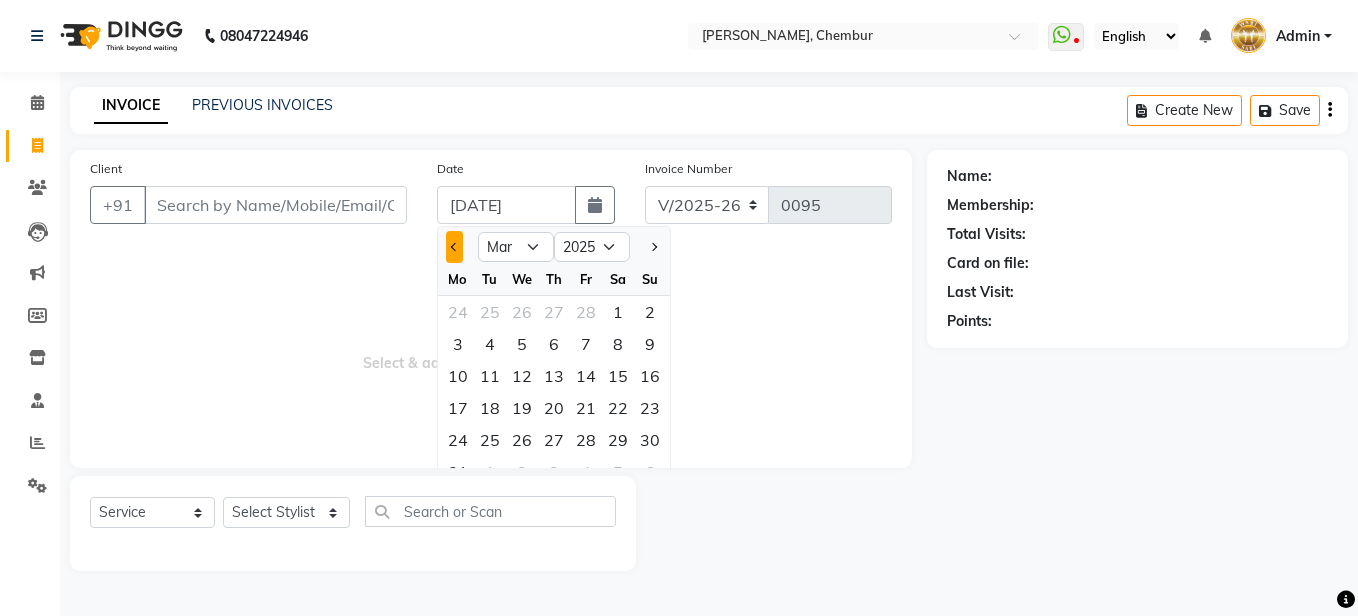 click 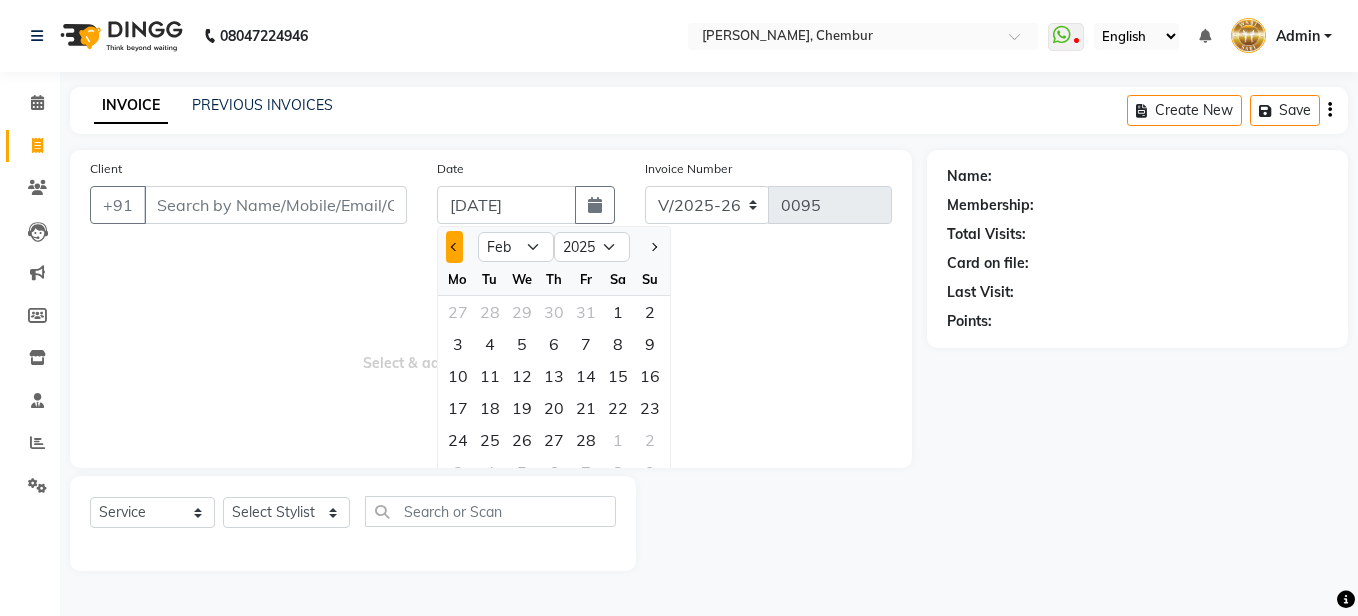 click 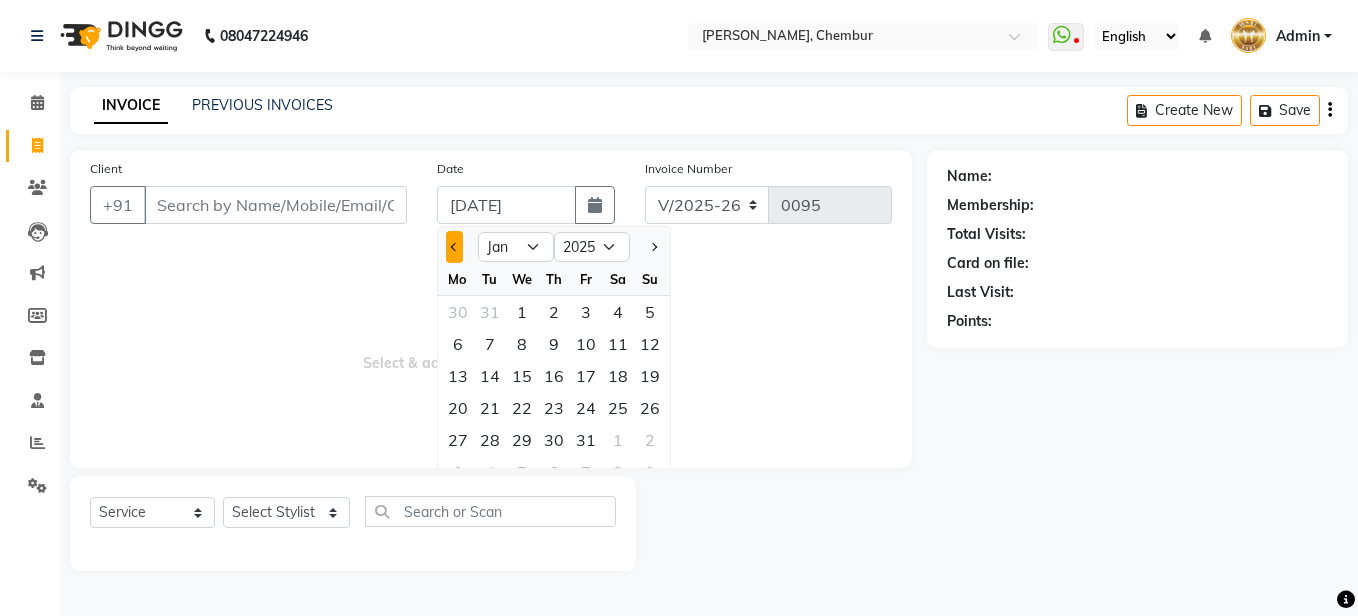 click 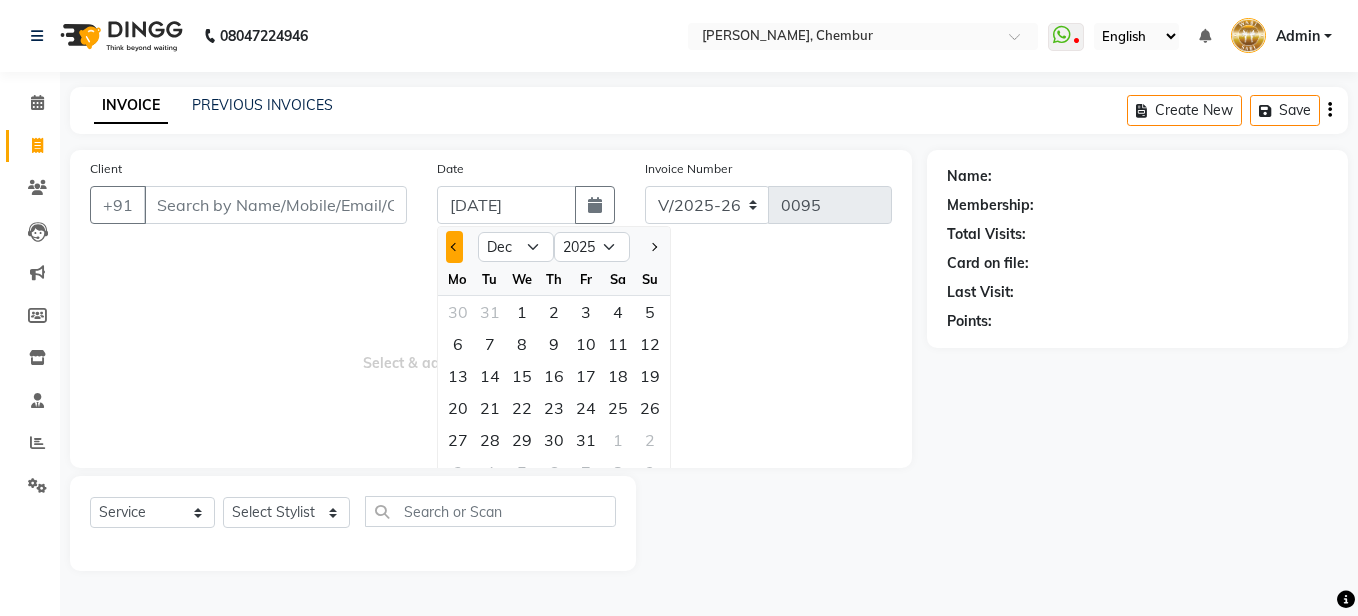 select on "2024" 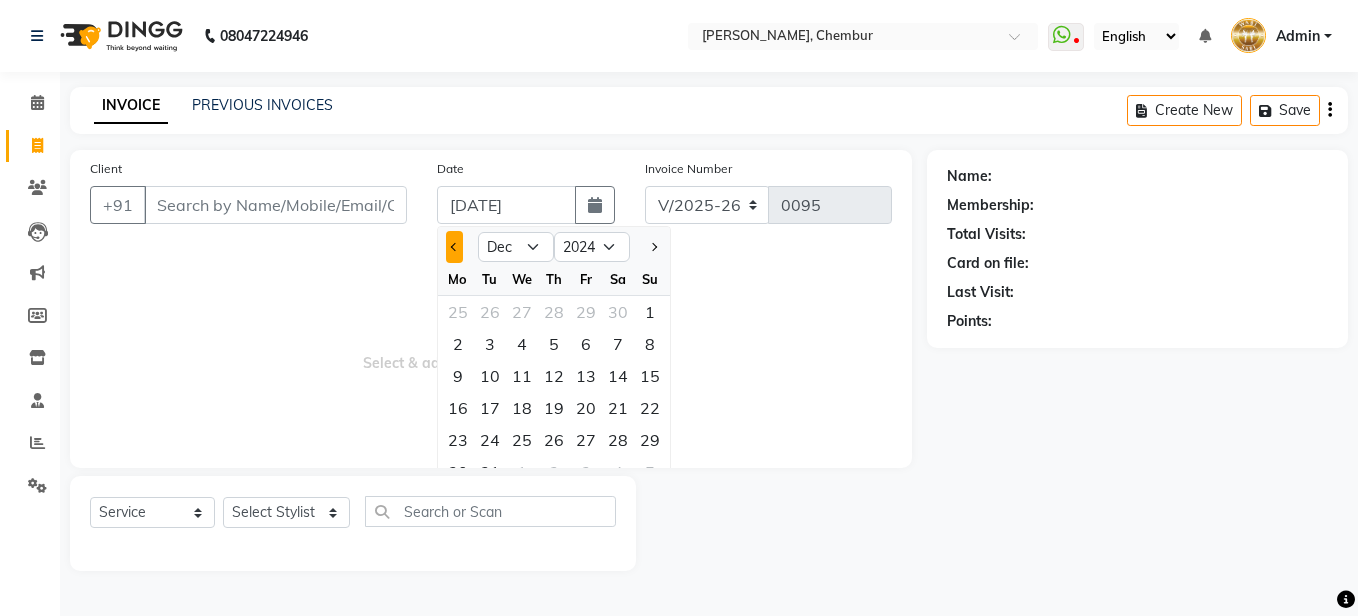click 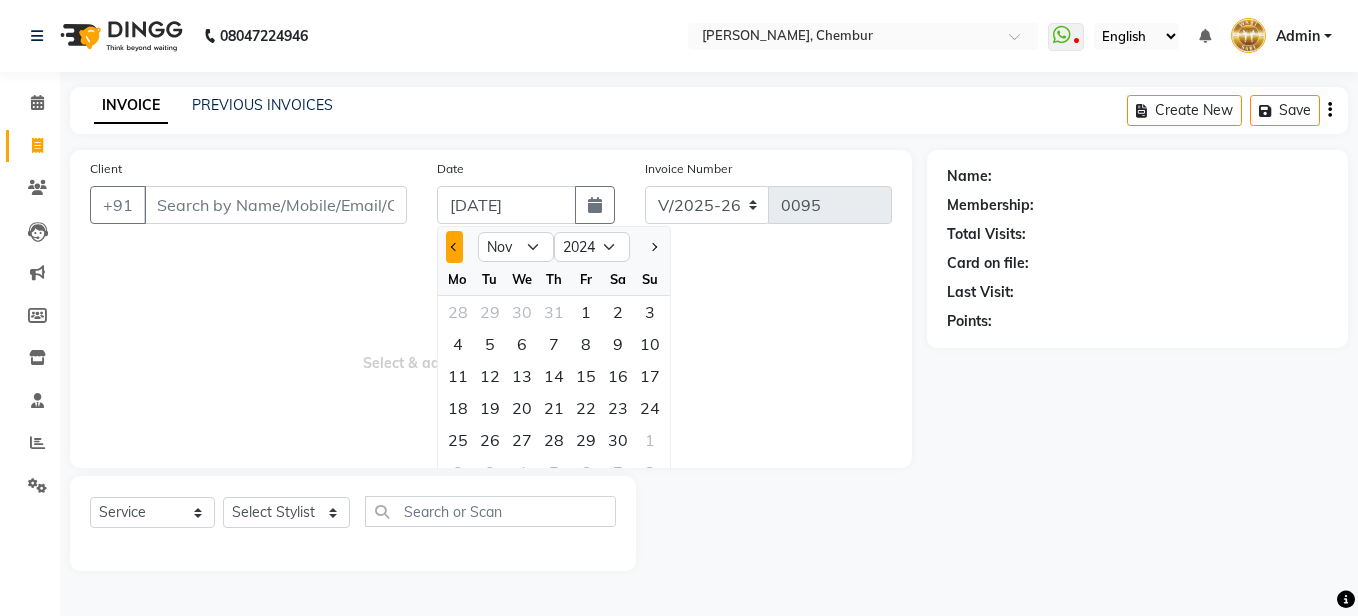 click 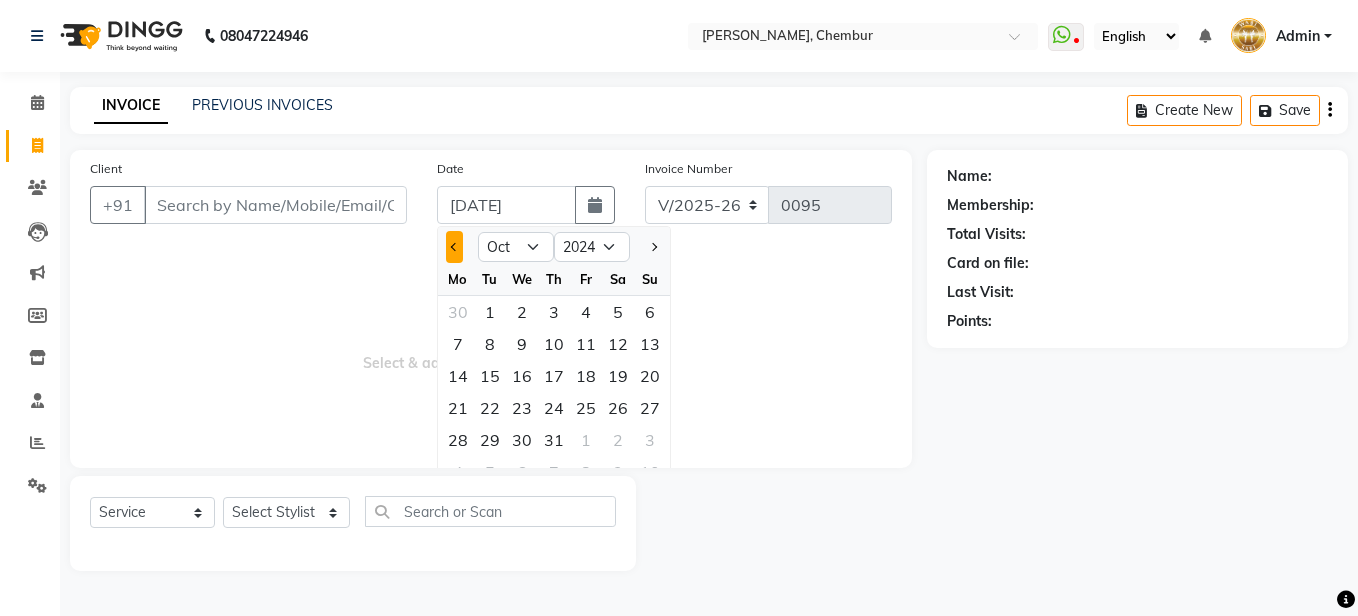 click 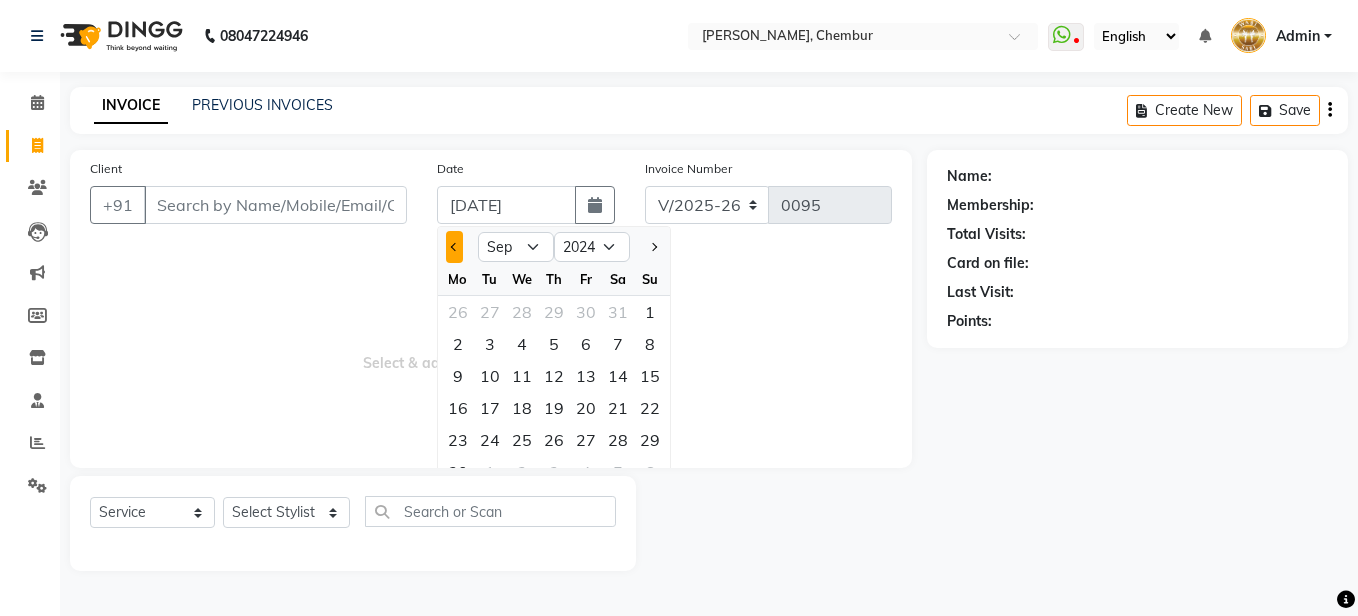 click 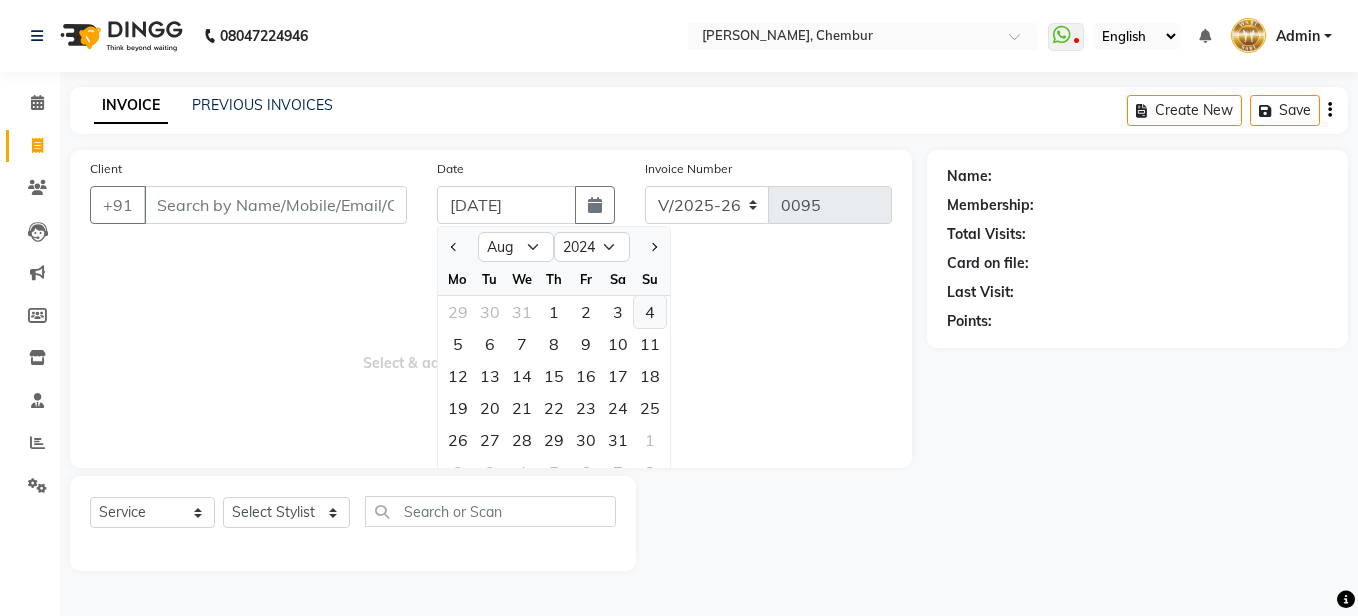 click on "4" 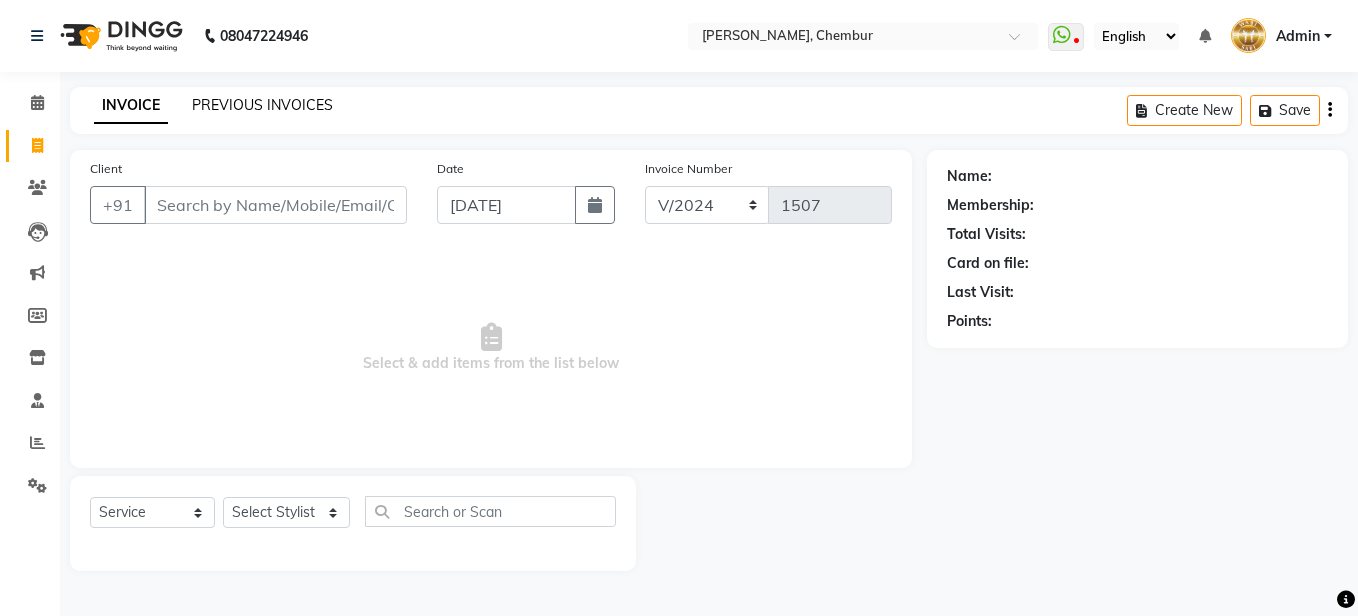 click on "PREVIOUS INVOICES" 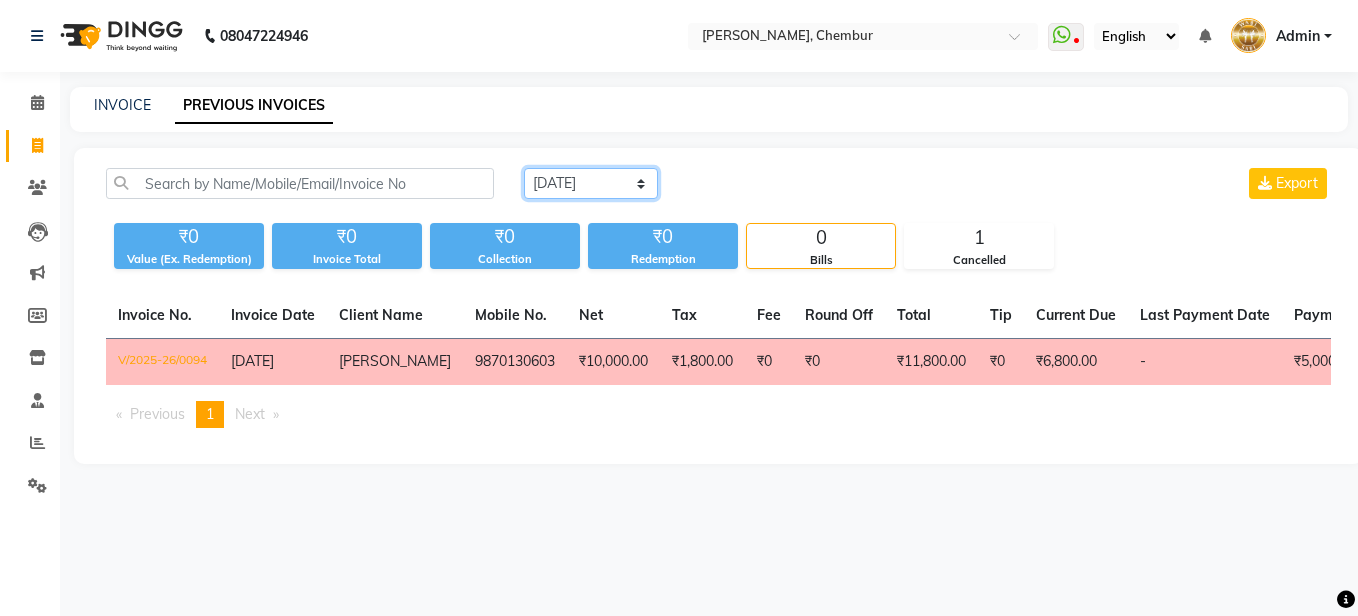 click on "[DATE] [DATE] Custom Range" 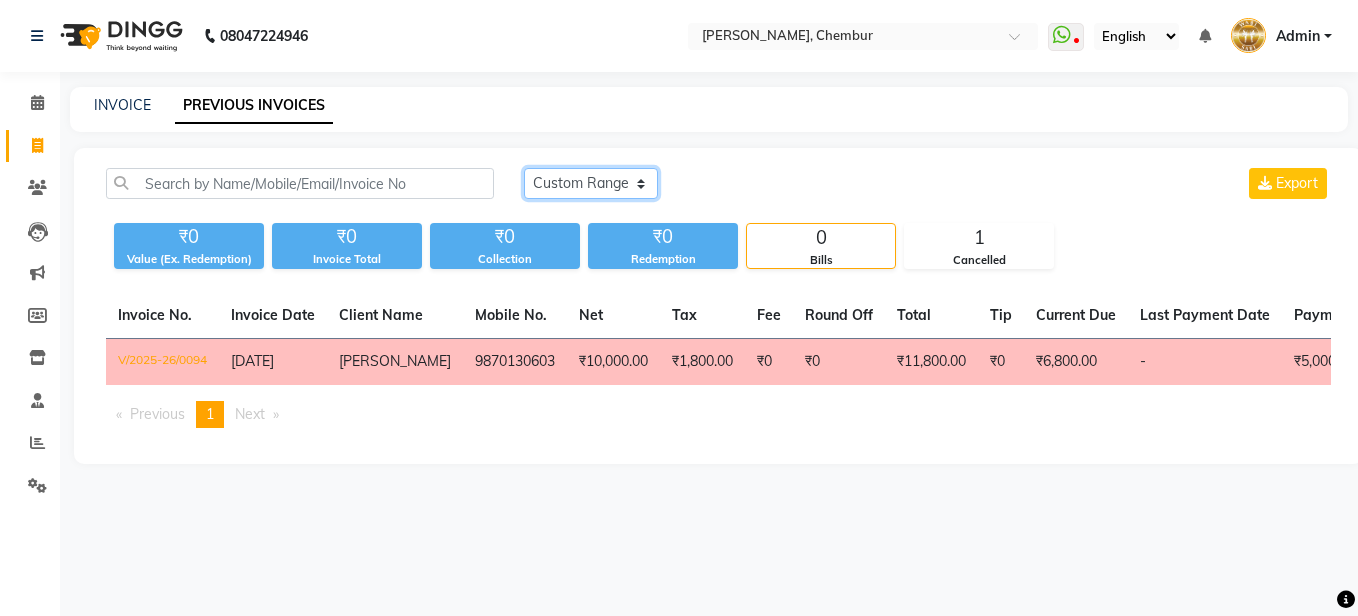 click on "[DATE] [DATE] Custom Range" 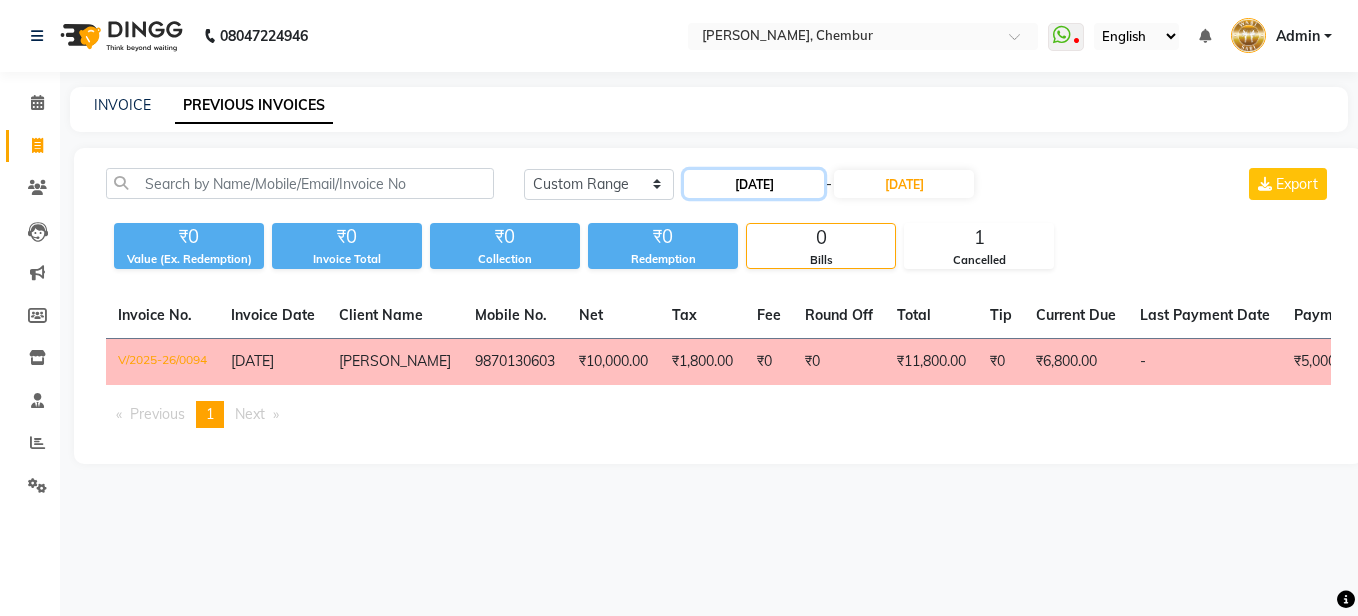 click on "[DATE]" 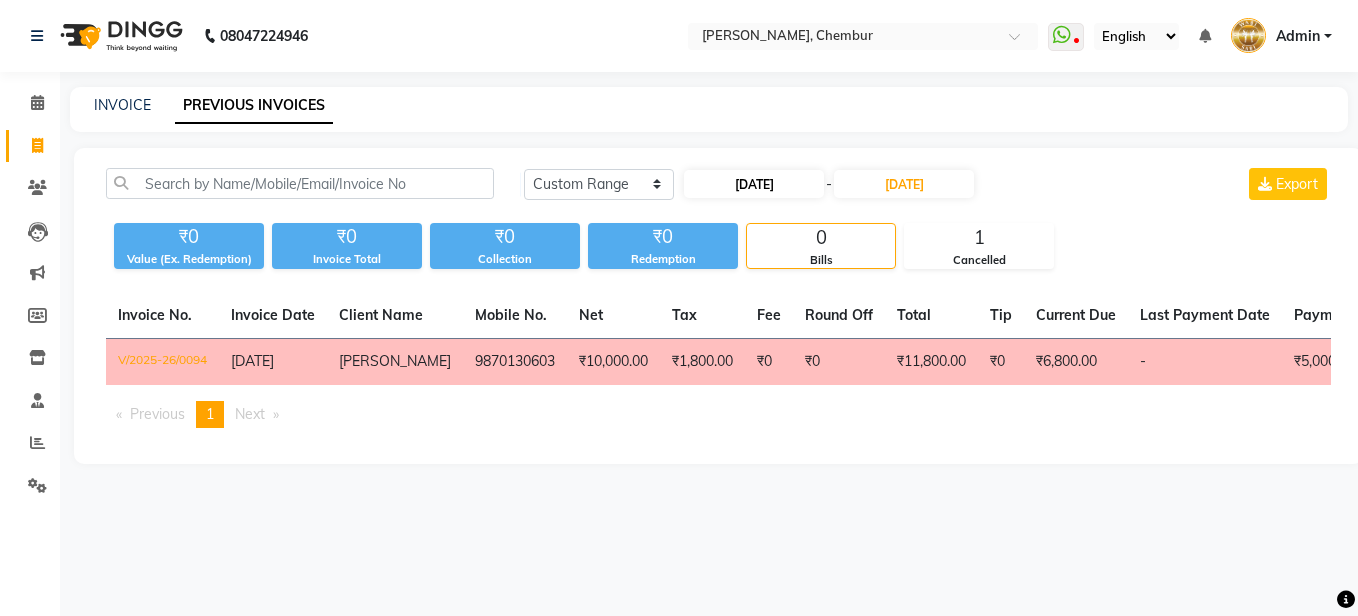select on "7" 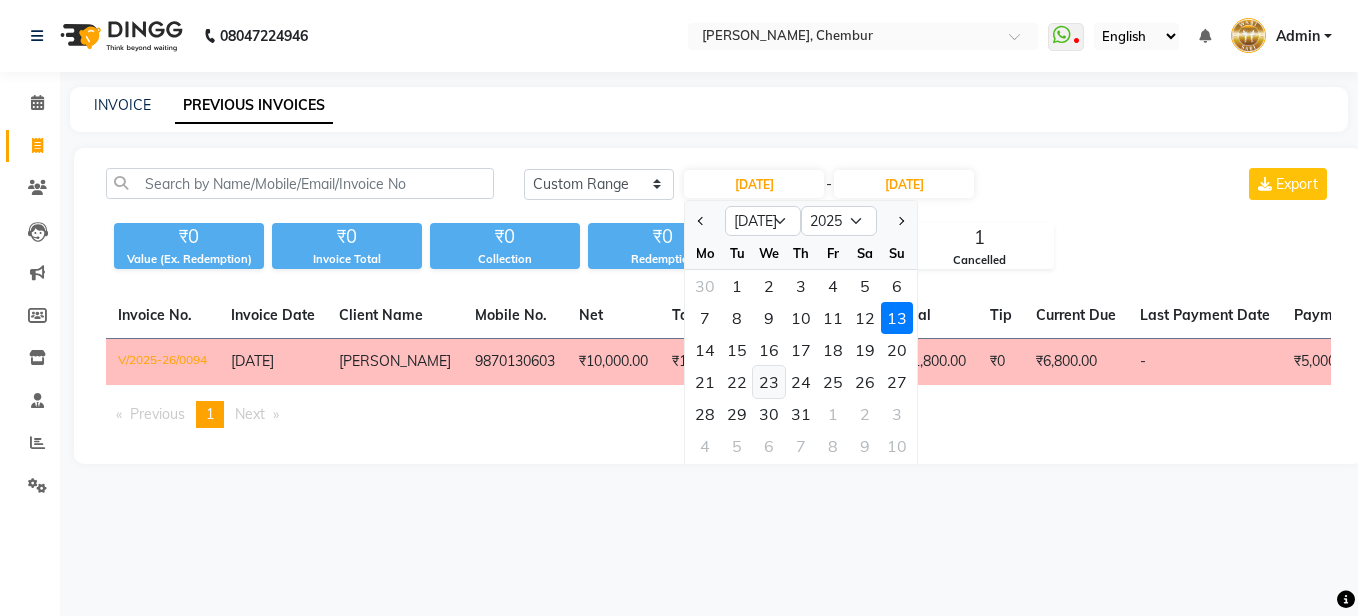 click on "23" 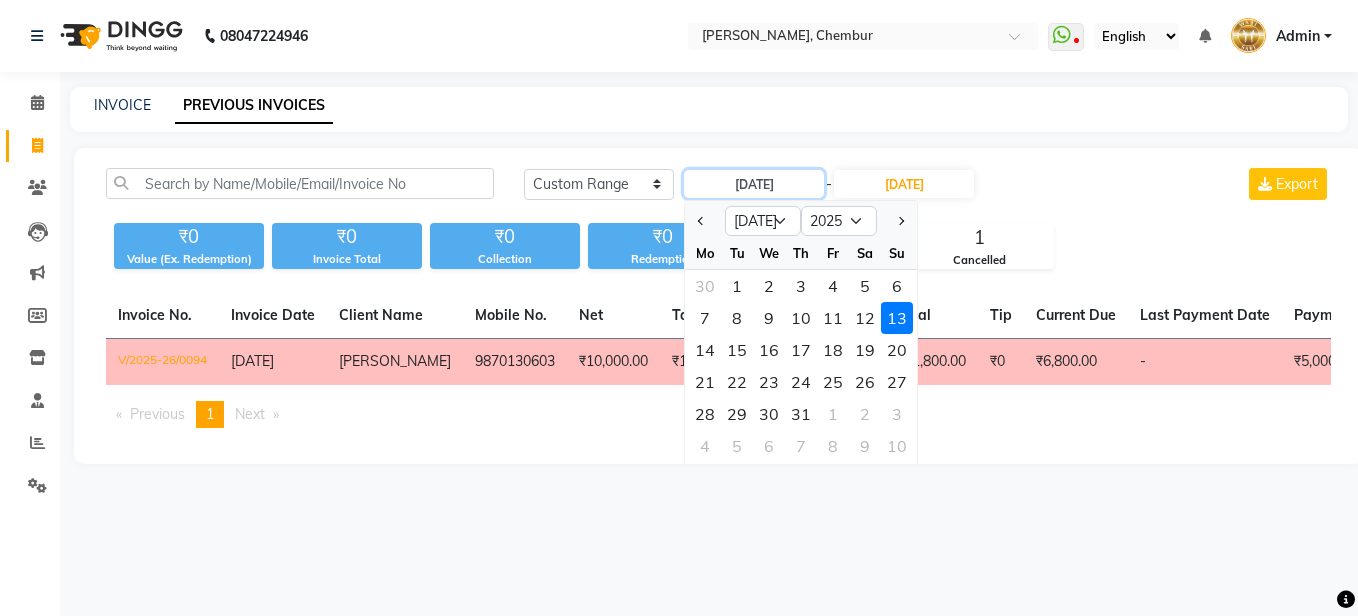 type on "23-07-2025" 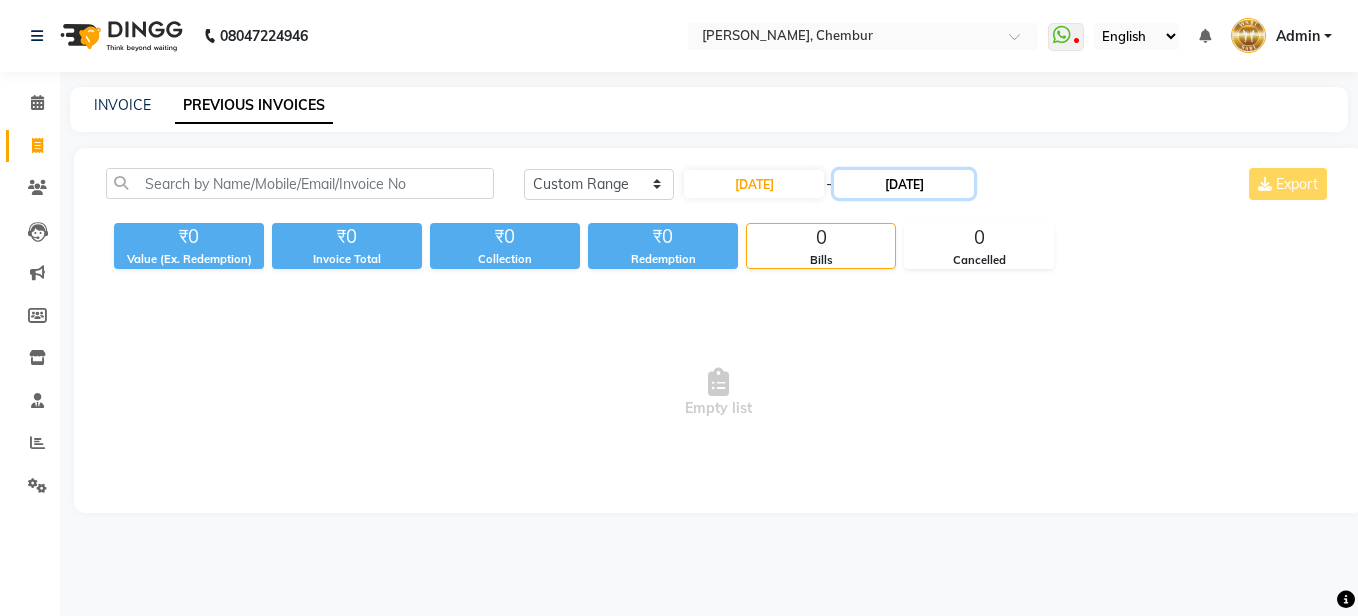 click on "[DATE]" 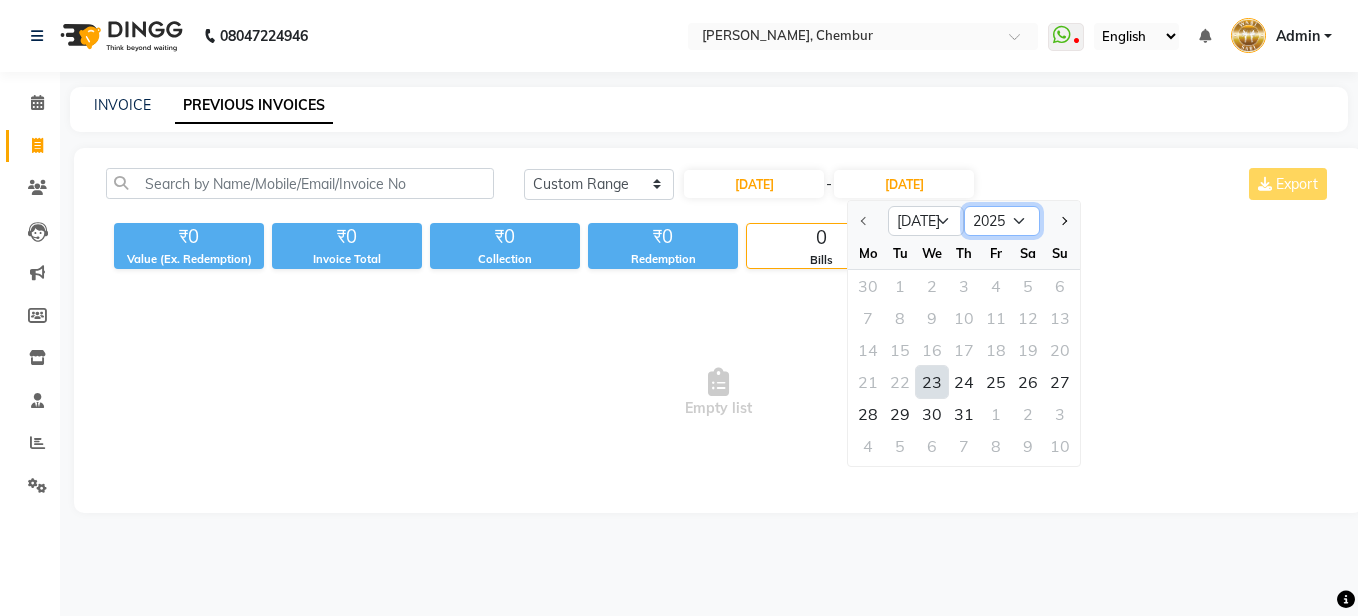click on "2025 2026 2027 2028 2029 2030 2031 2032 2033 2034 2035" 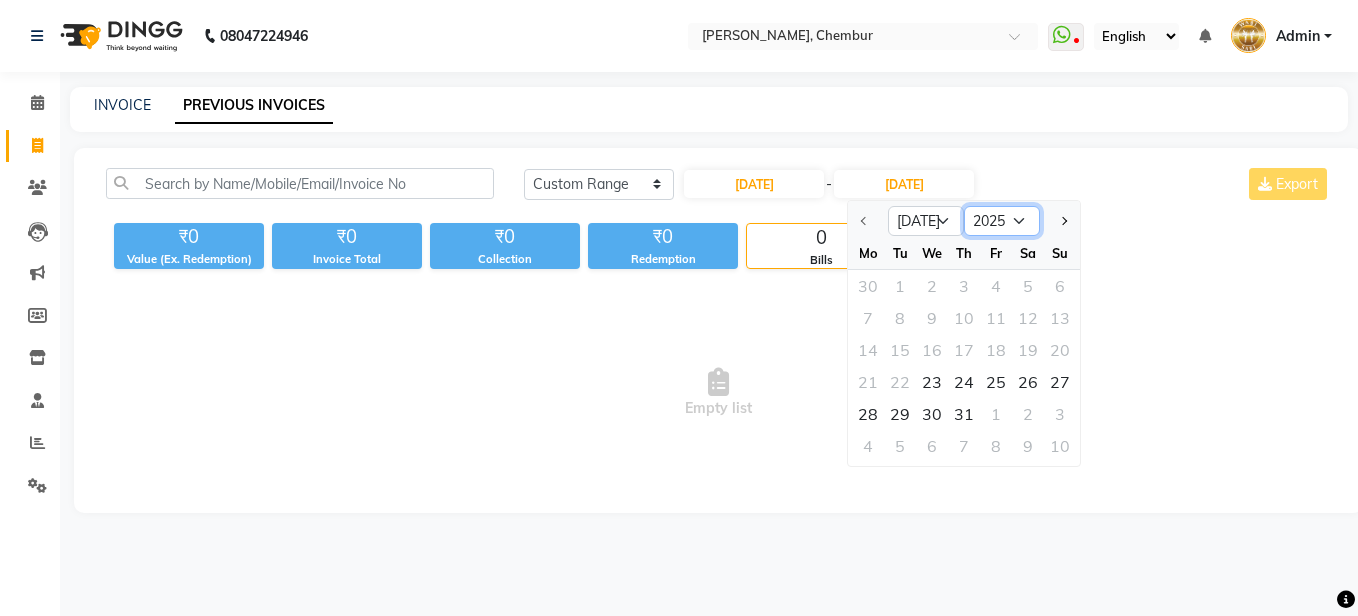 click on "2025 2026 2027 2028 2029 2030 2031 2032 2033 2034 2035" 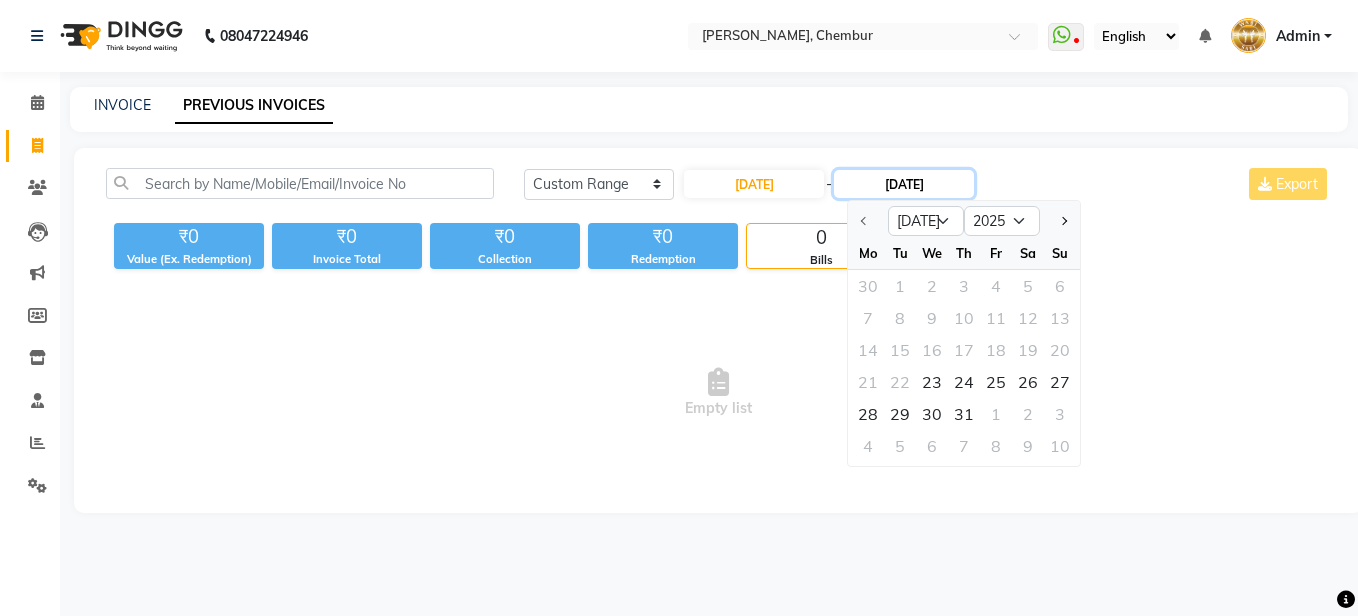 click on "[DATE]" 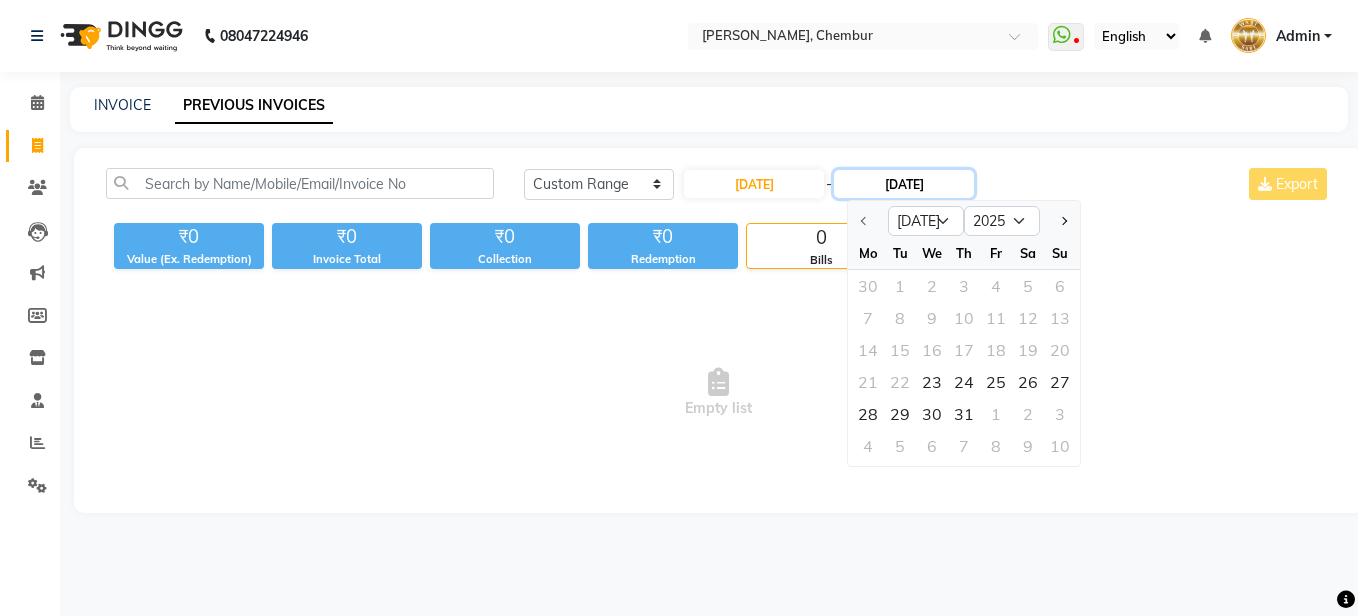 type on "[DATE]" 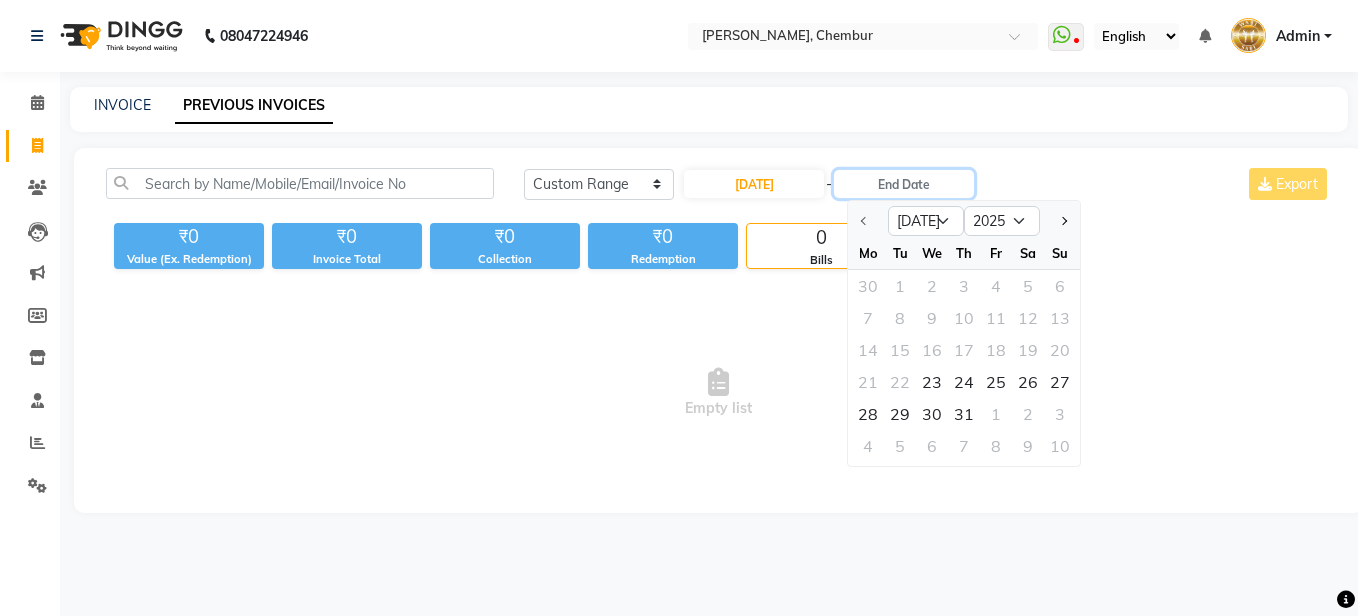 type on "[DATE]" 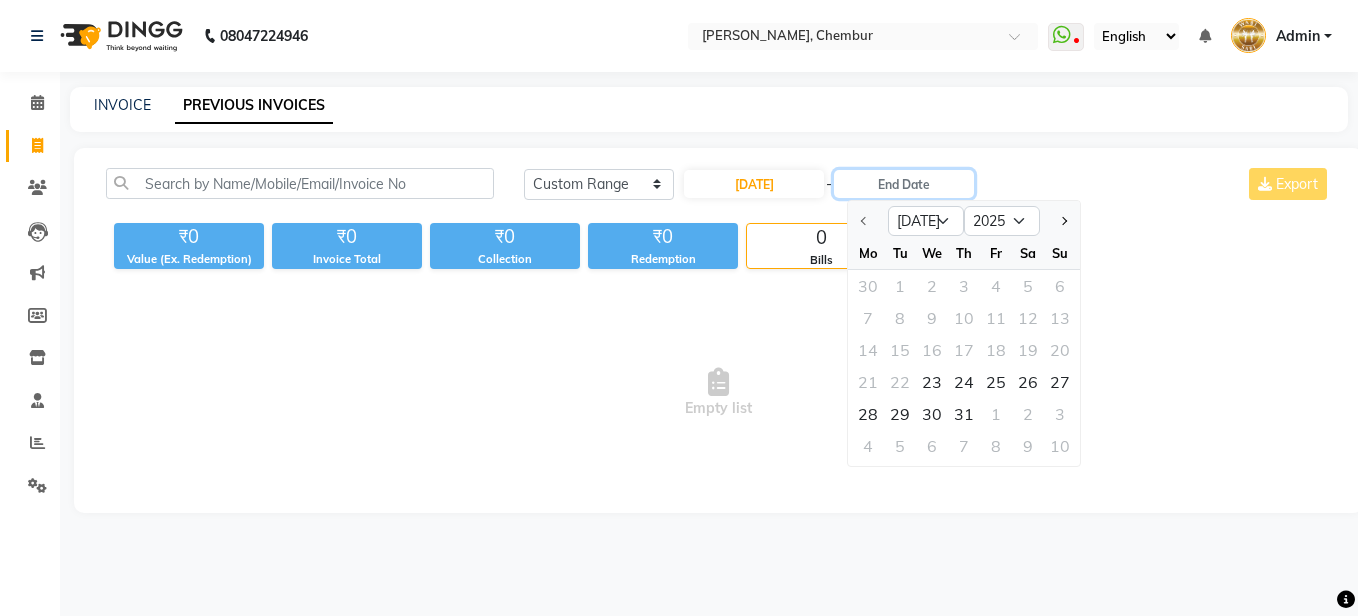 click 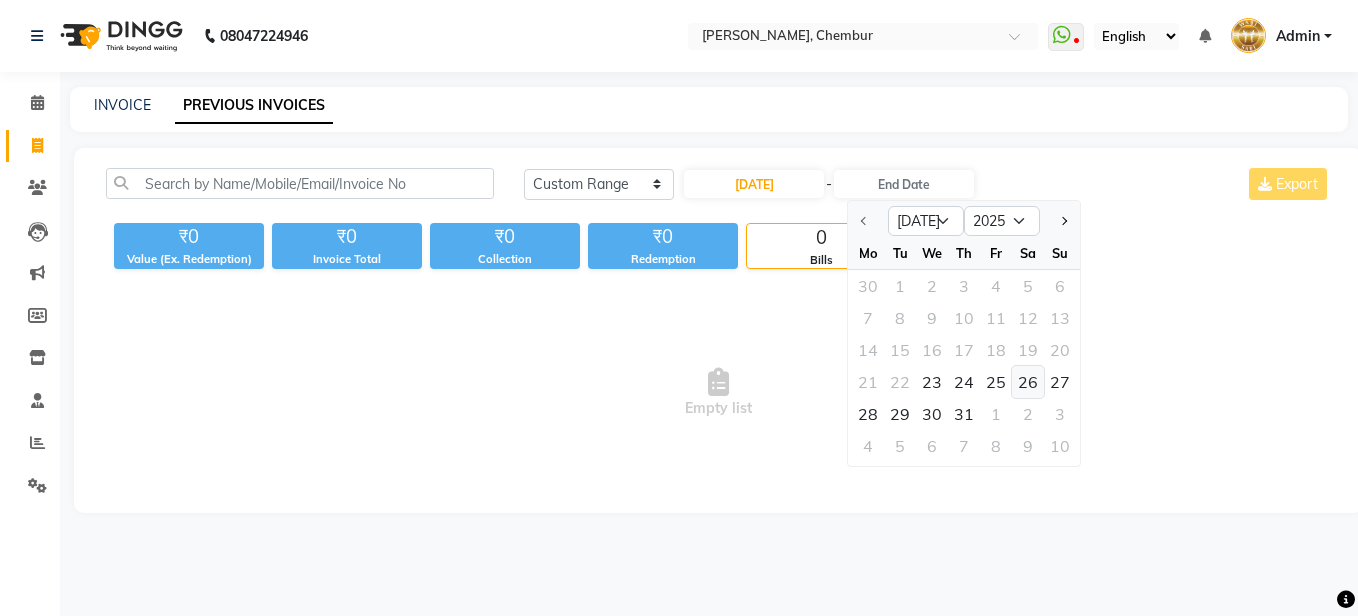 click on "26" 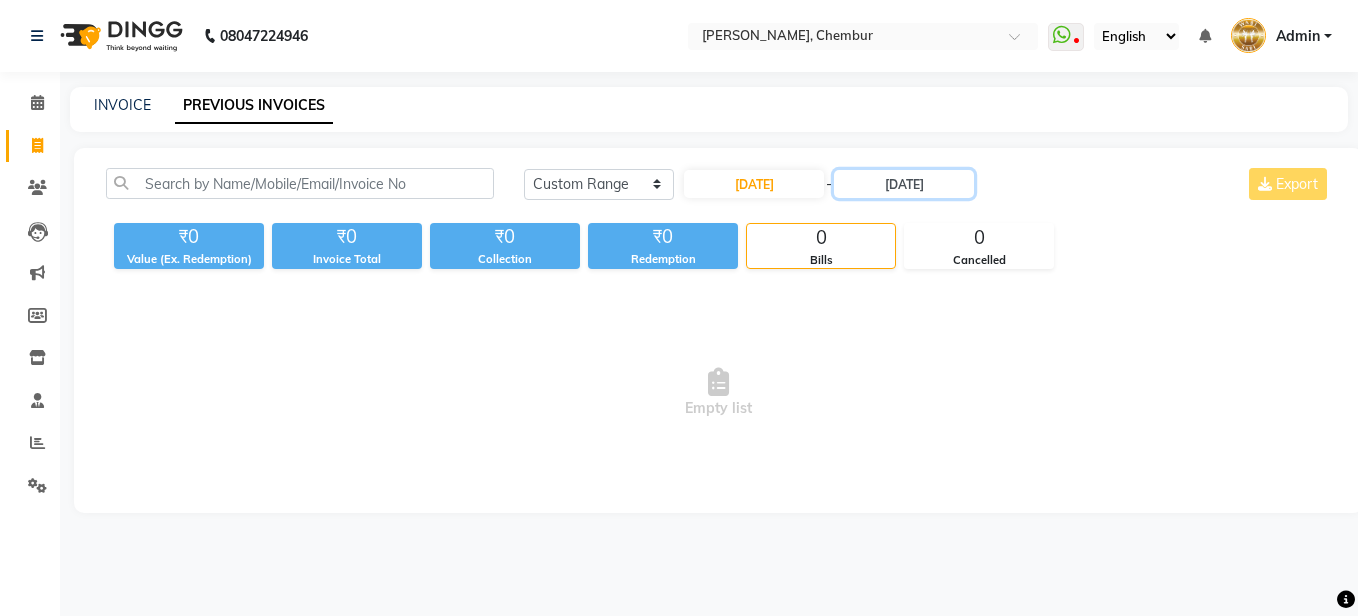 type on "[DATE]" 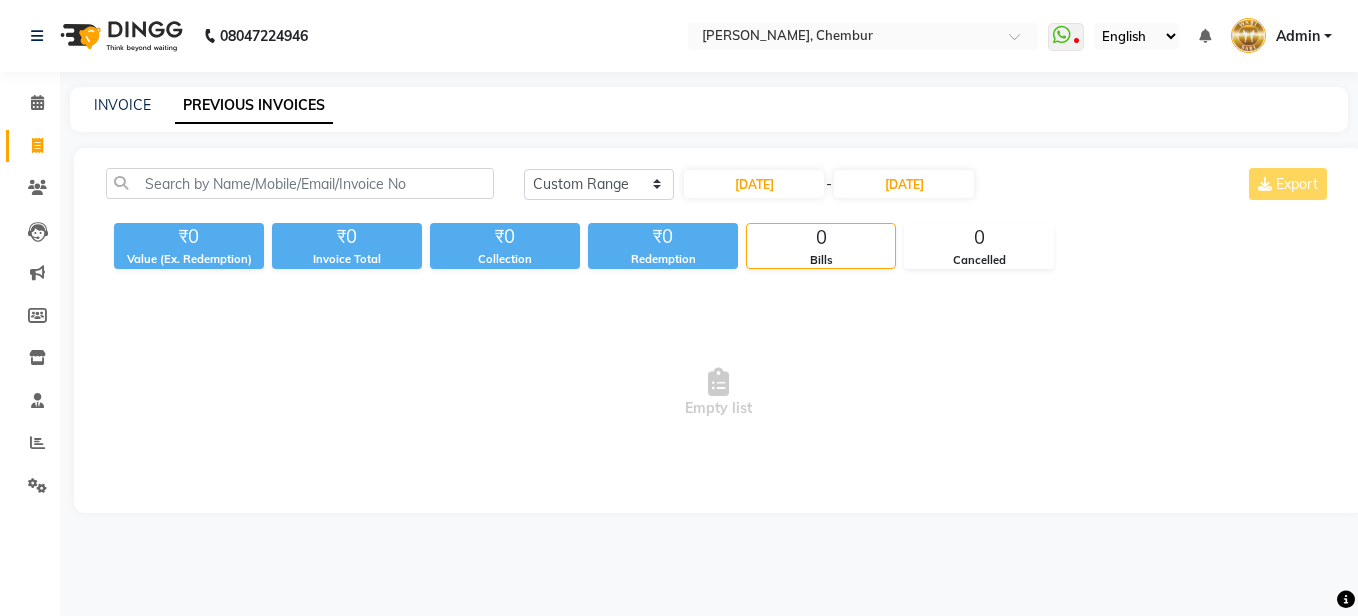 click on "Today Yesterday Custom Range 23-07-2025 - 26-07-2024 Export" 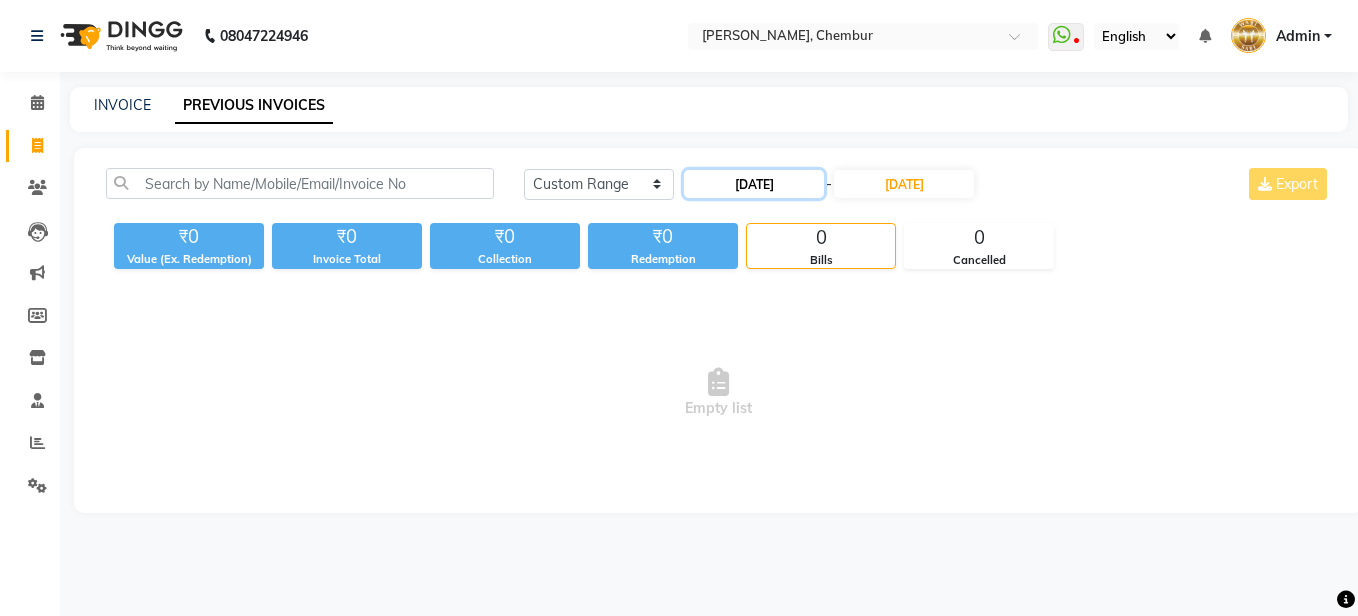 click on "23-07-2025" 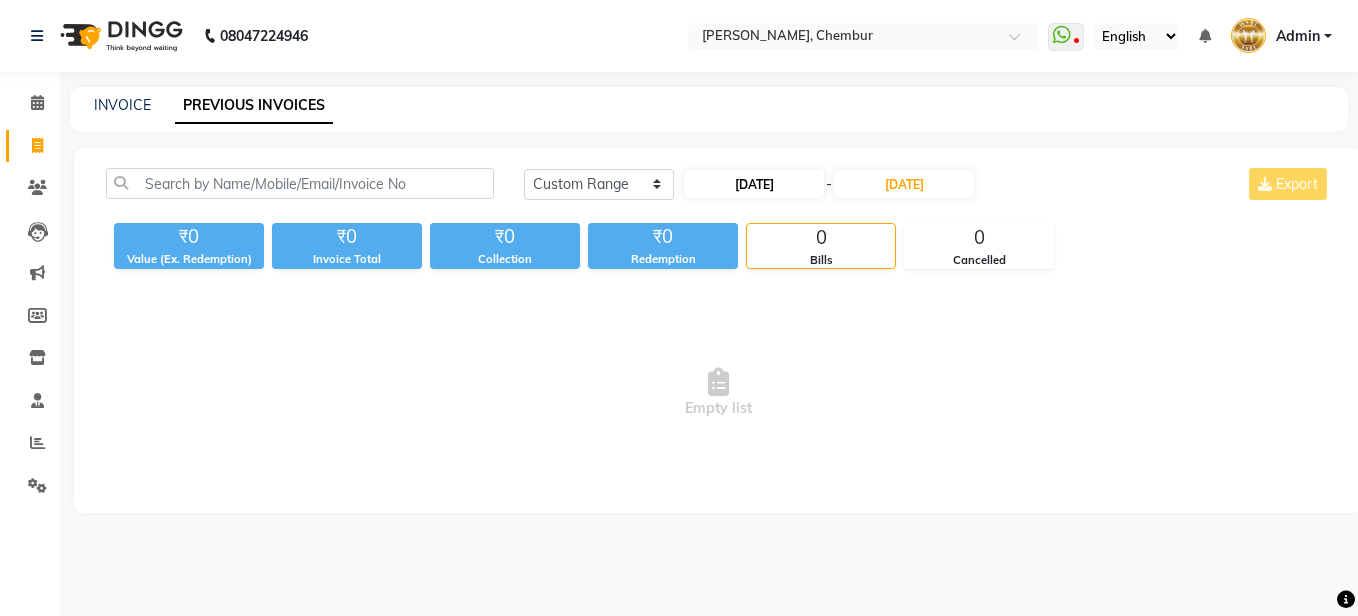 select on "7" 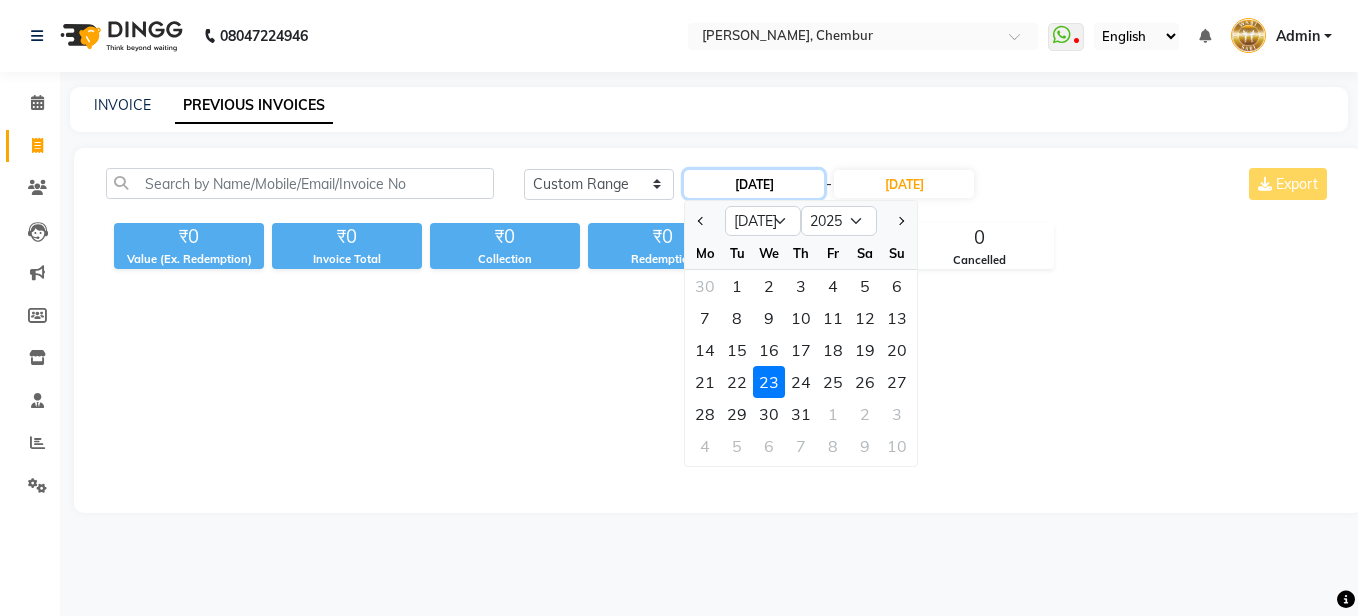 click on "23-07-2025" 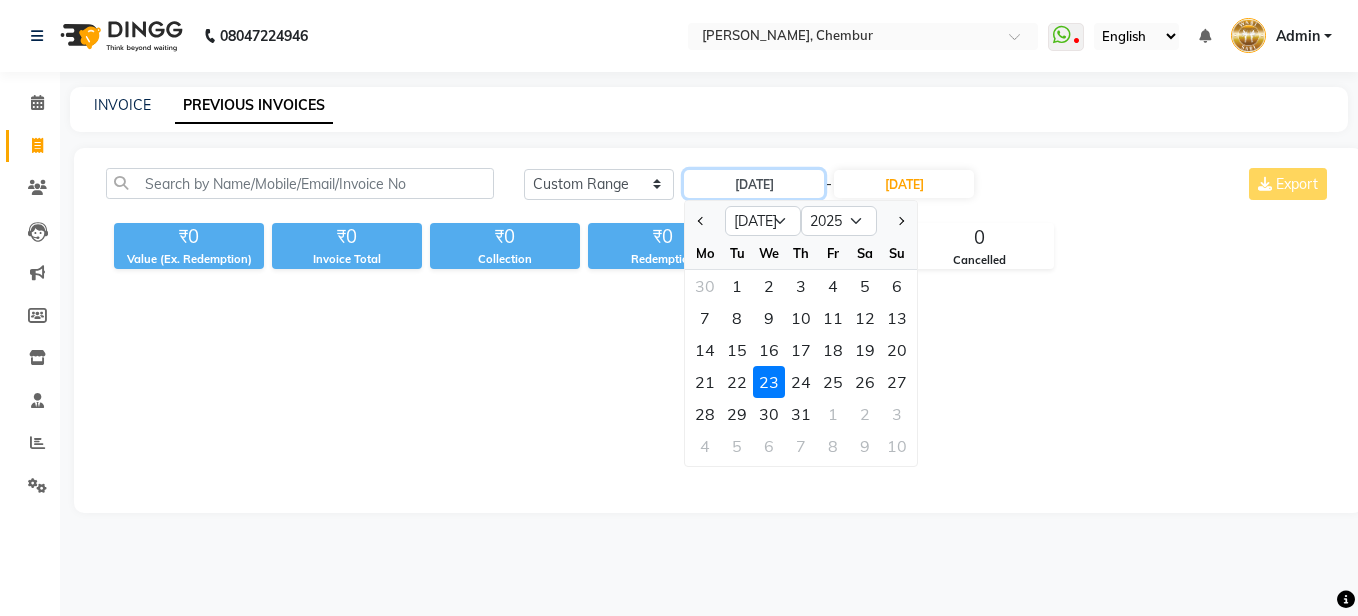 type on "[DATE]" 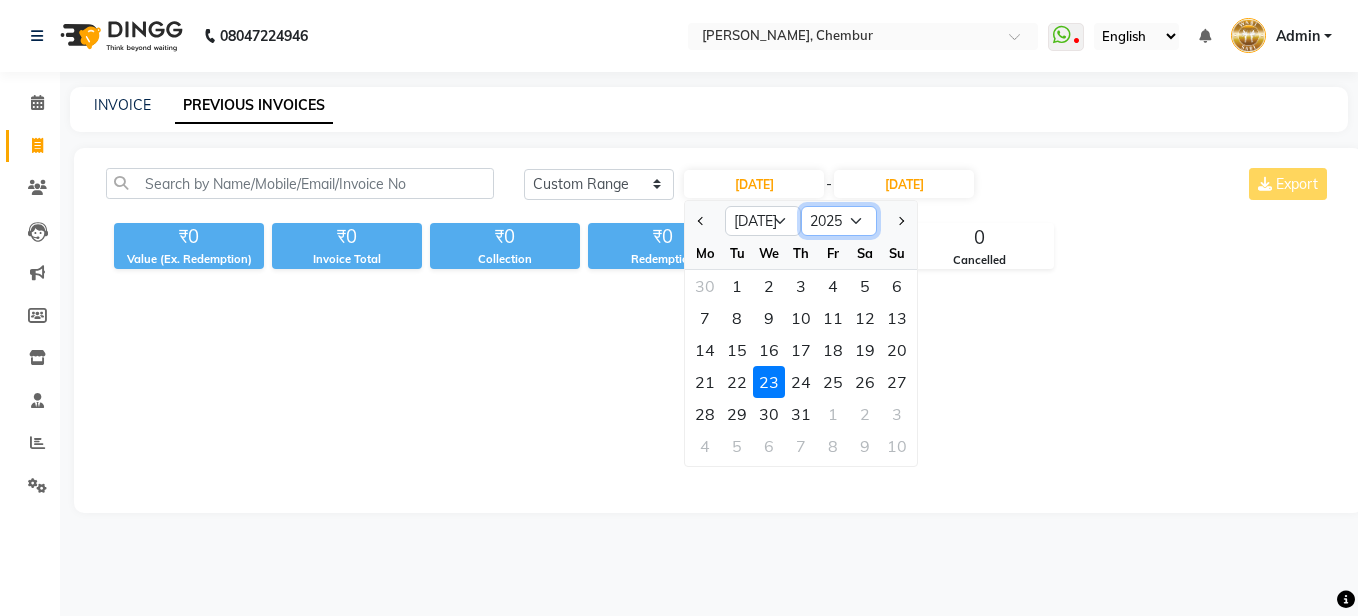 click on "2015 2016 2017 2018 2019 2020 2021 2022 2023 2024 2025 2026 2027 2028 2029 2030 2031 2032 2033 2034 2035" 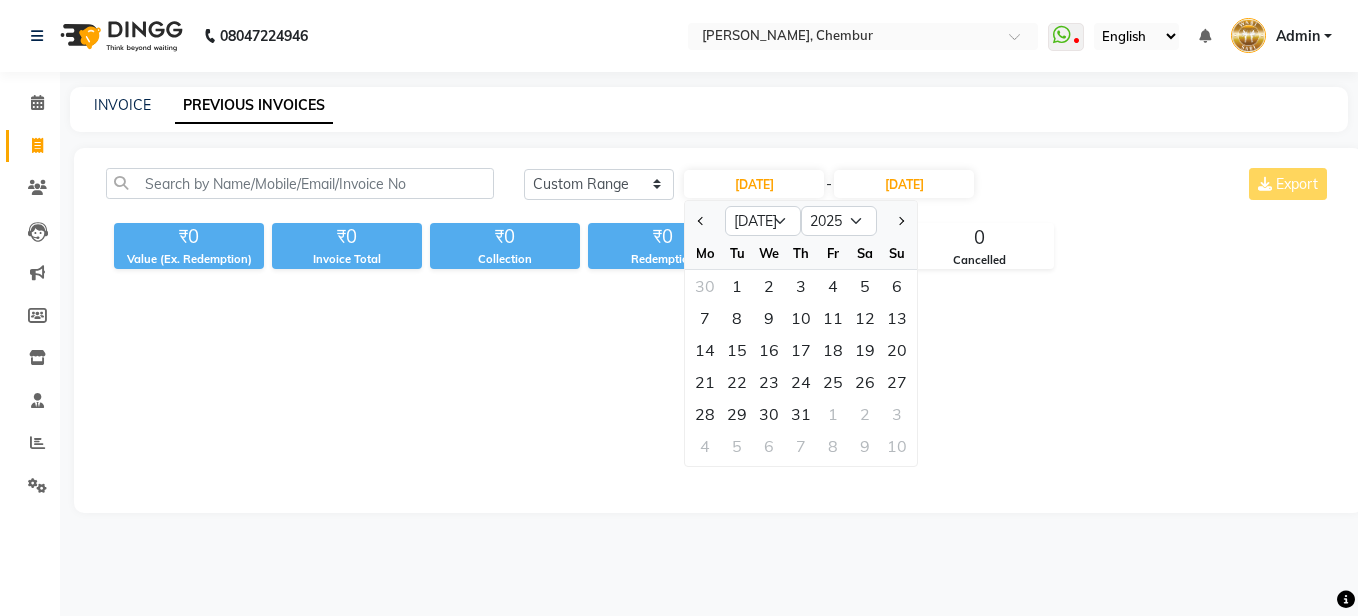 click on "₹0 Value (Ex. Redemption) ₹0 Invoice Total  ₹0 Collection ₹0 Redemption 0 Bills 0 Cancelled" 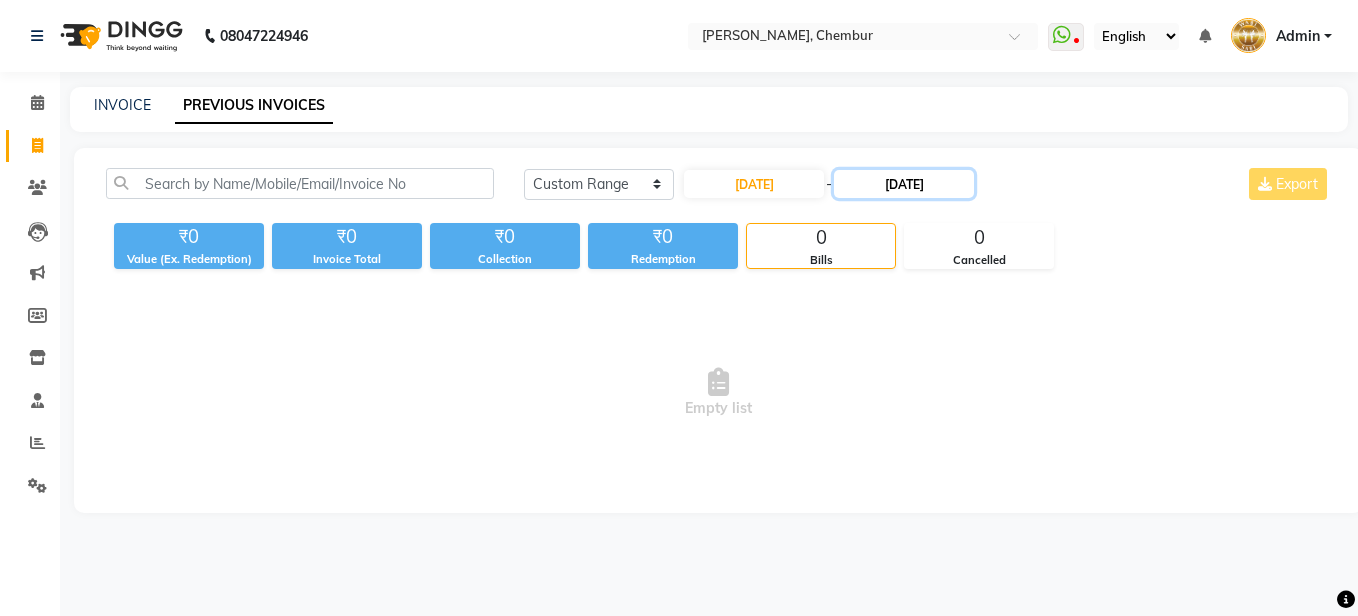 click on "[DATE]" 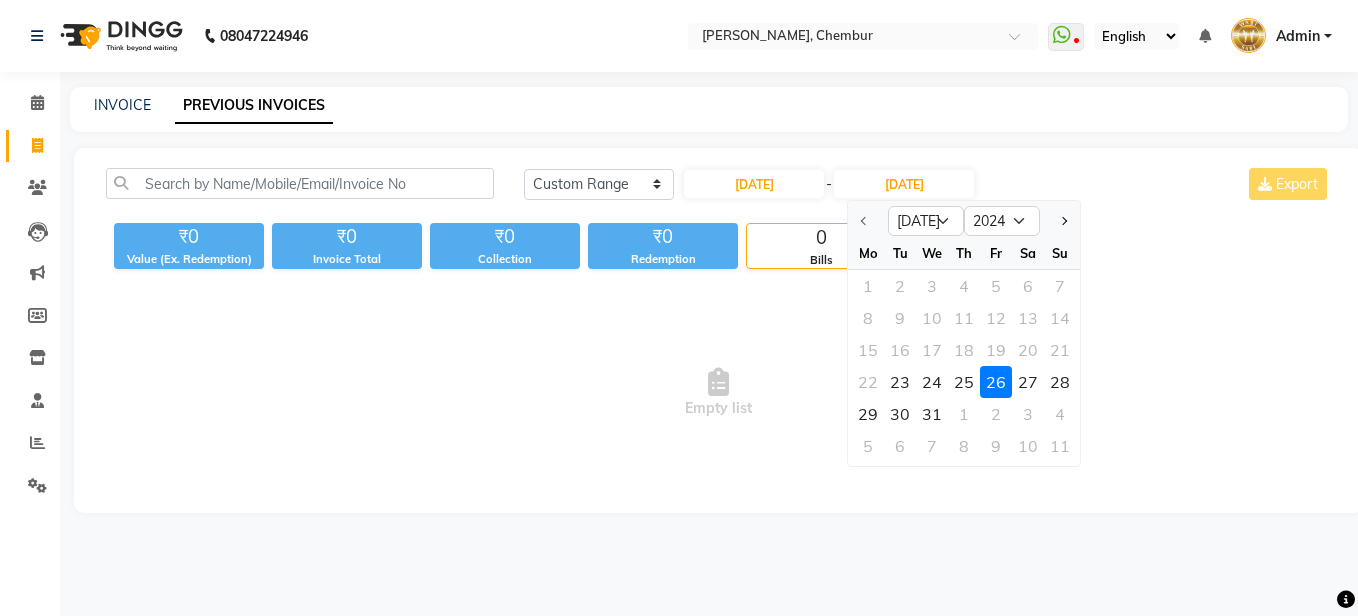 click on "Jul Aug Sep Oct Nov Dec 2024 2025 2026 2027 2028 2029 2030 2031 2032 2033 2034" 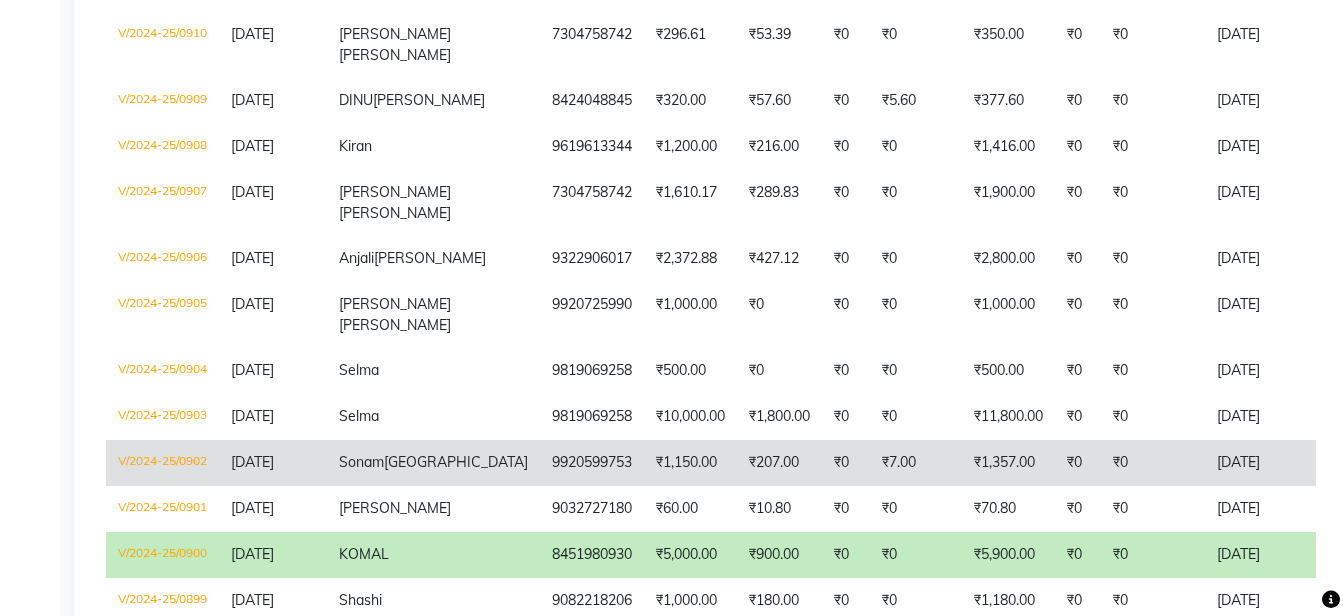 scroll, scrollTop: 765, scrollLeft: 0, axis: vertical 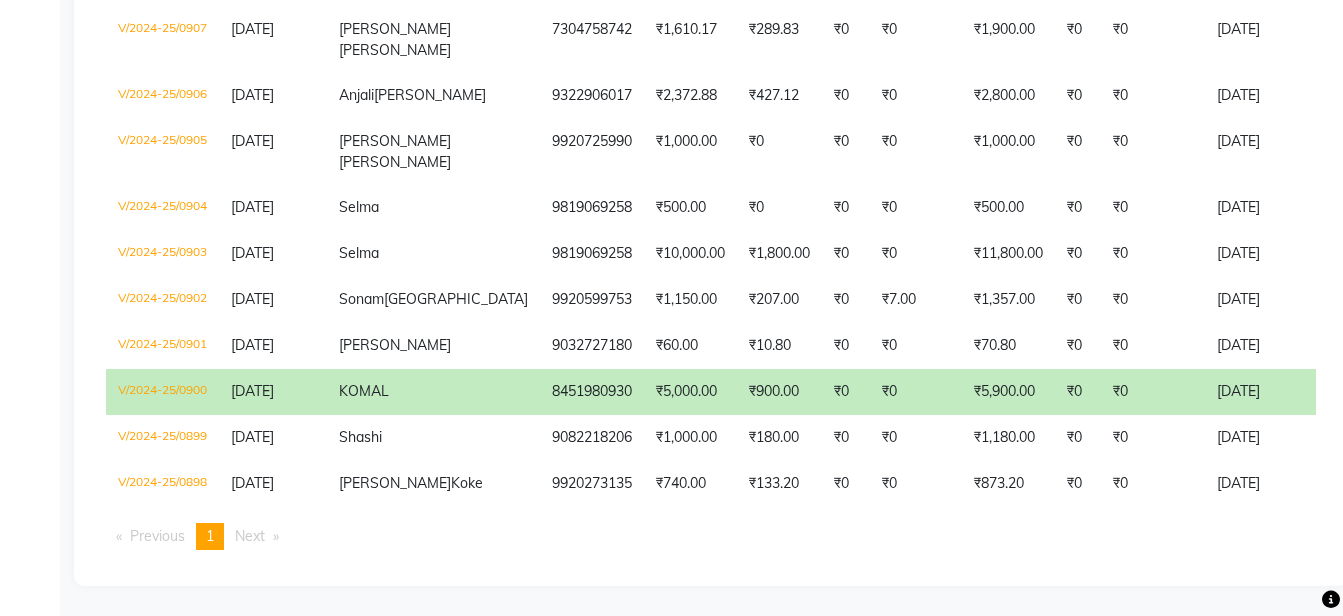 click on "Next  page" at bounding box center [250, 536] 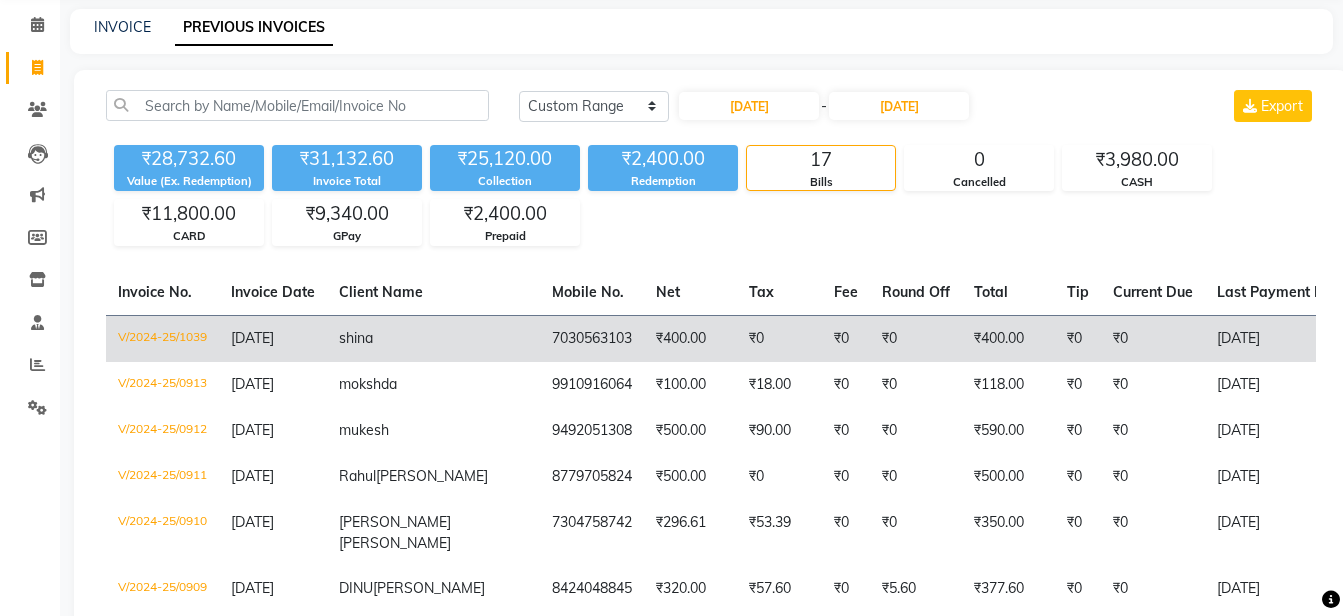 scroll, scrollTop: 0, scrollLeft: 0, axis: both 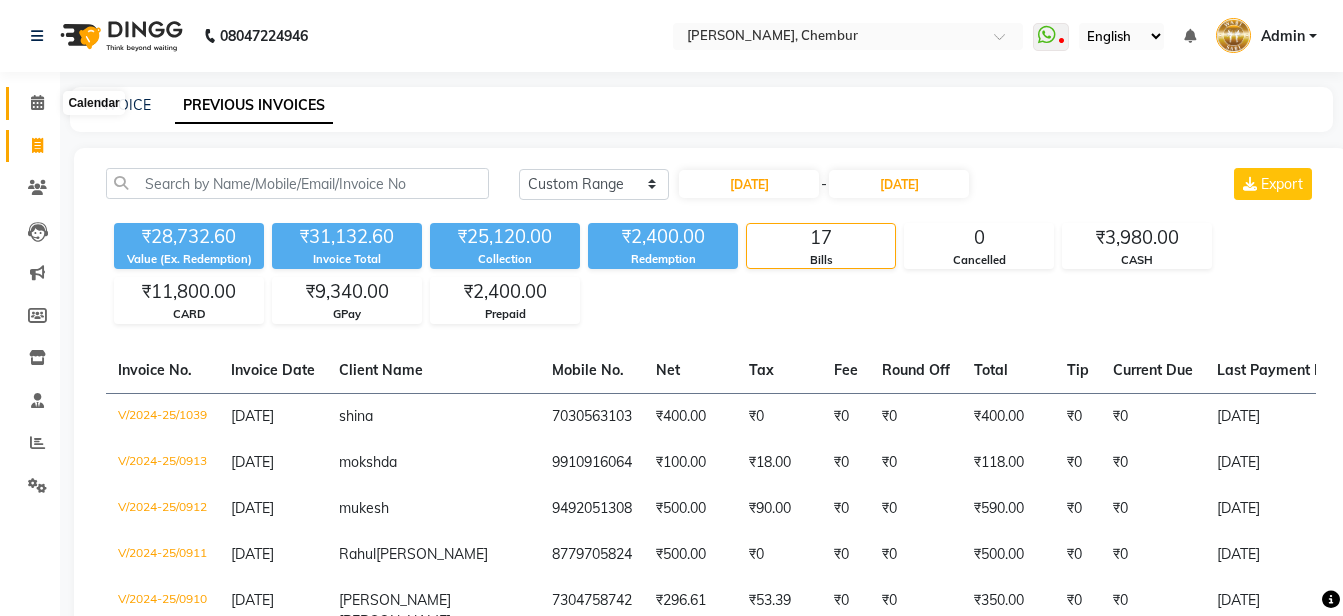 drag, startPoint x: 39, startPoint y: 99, endPoint x: 16, endPoint y: 124, distance: 33.970577 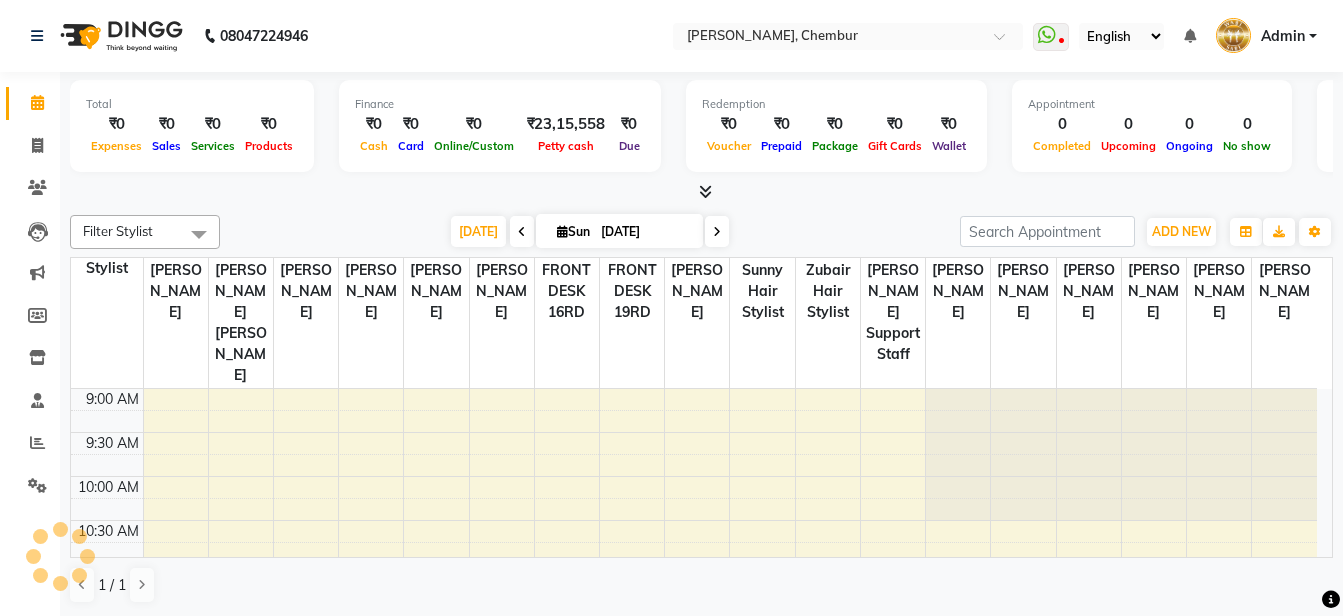 scroll, scrollTop: 0, scrollLeft: 0, axis: both 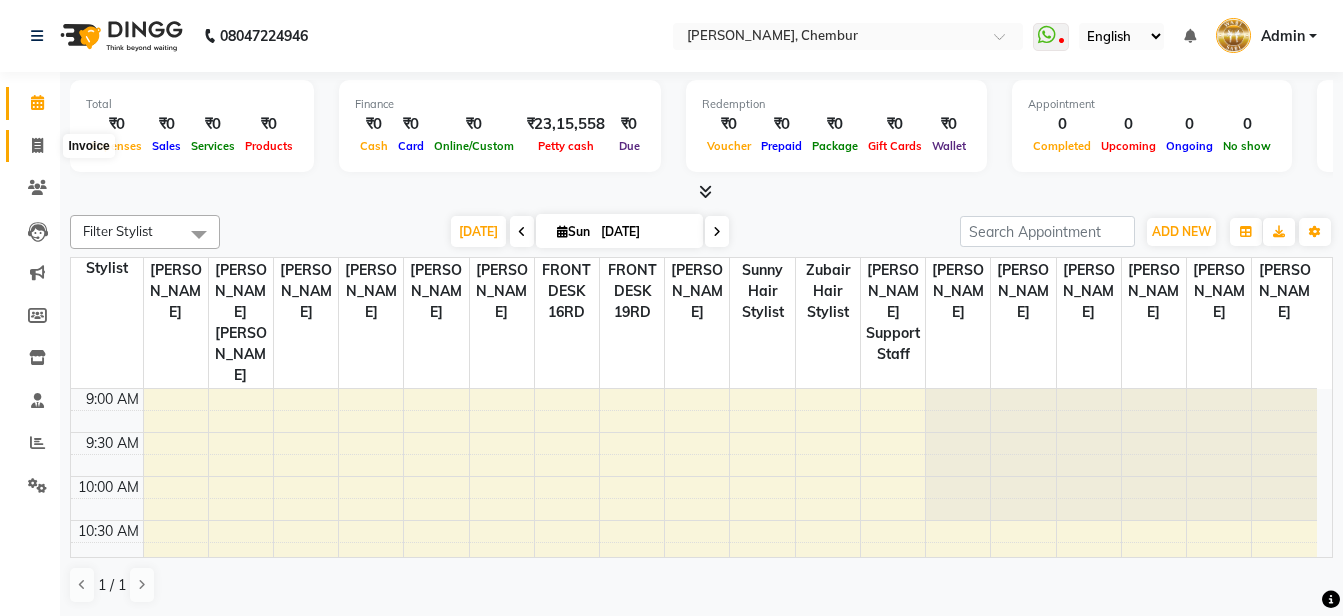 click 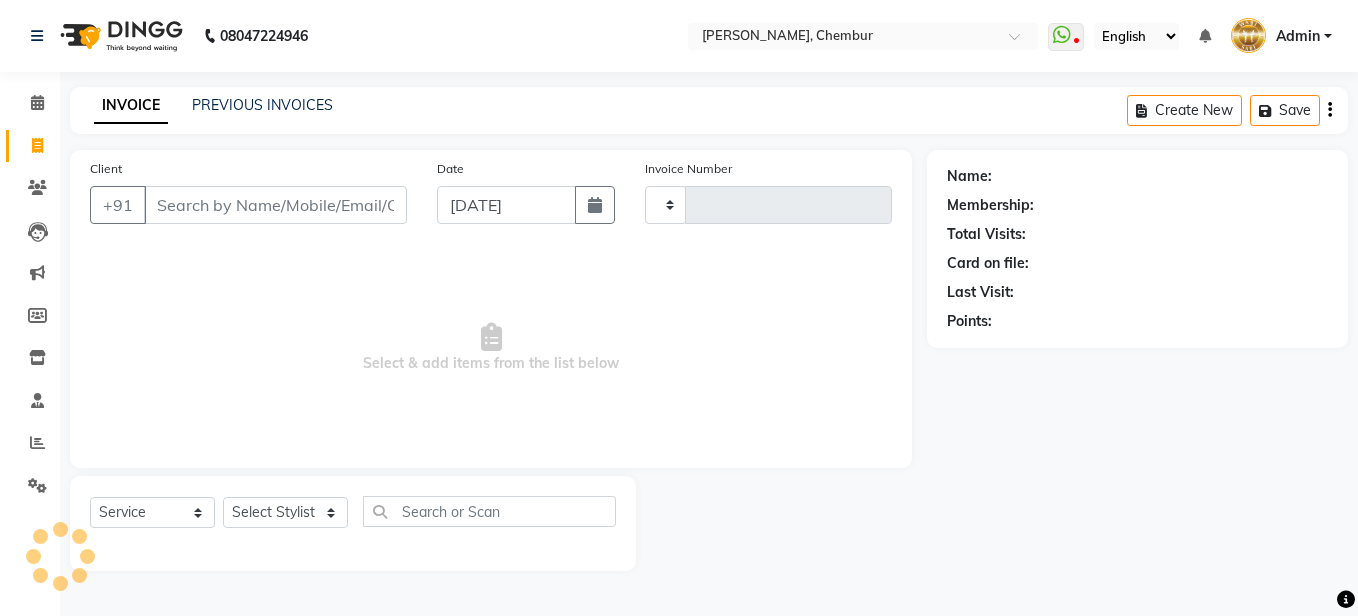 type on "0095" 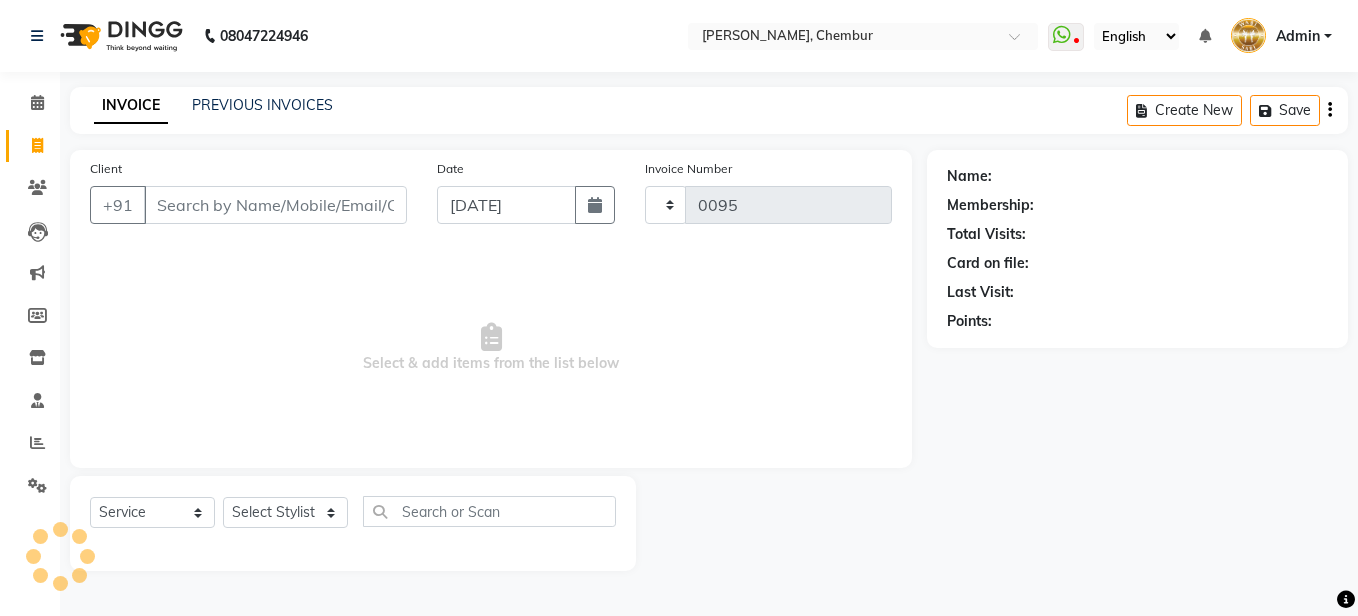 select on "785" 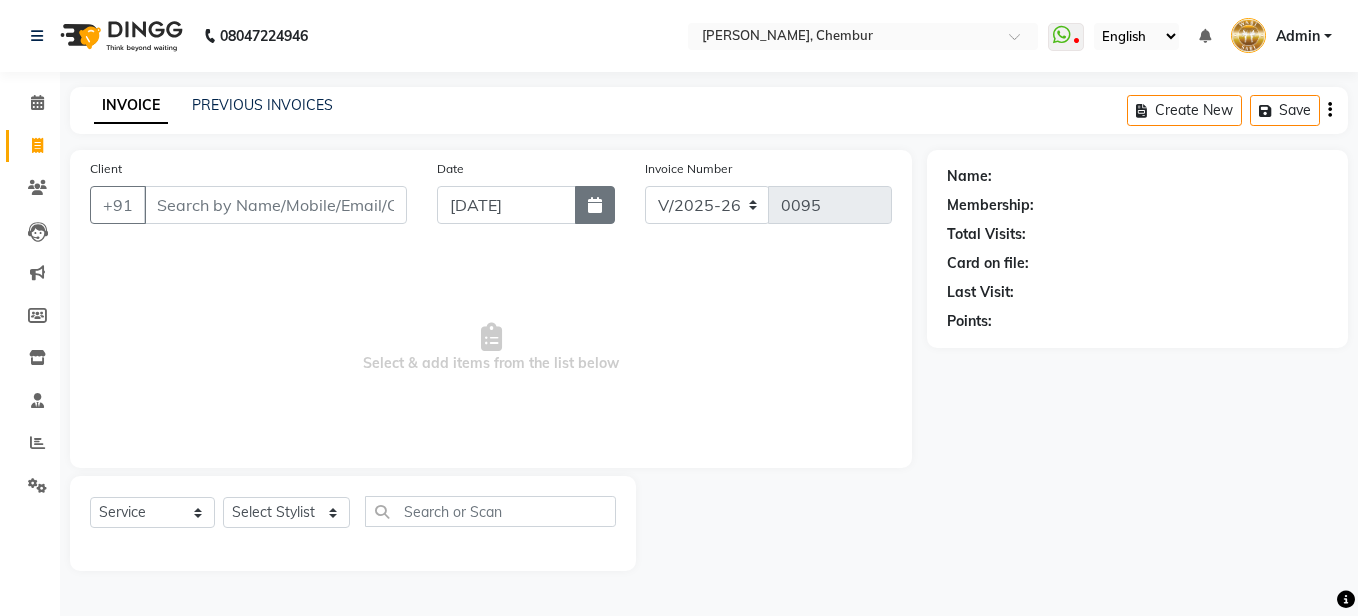 click 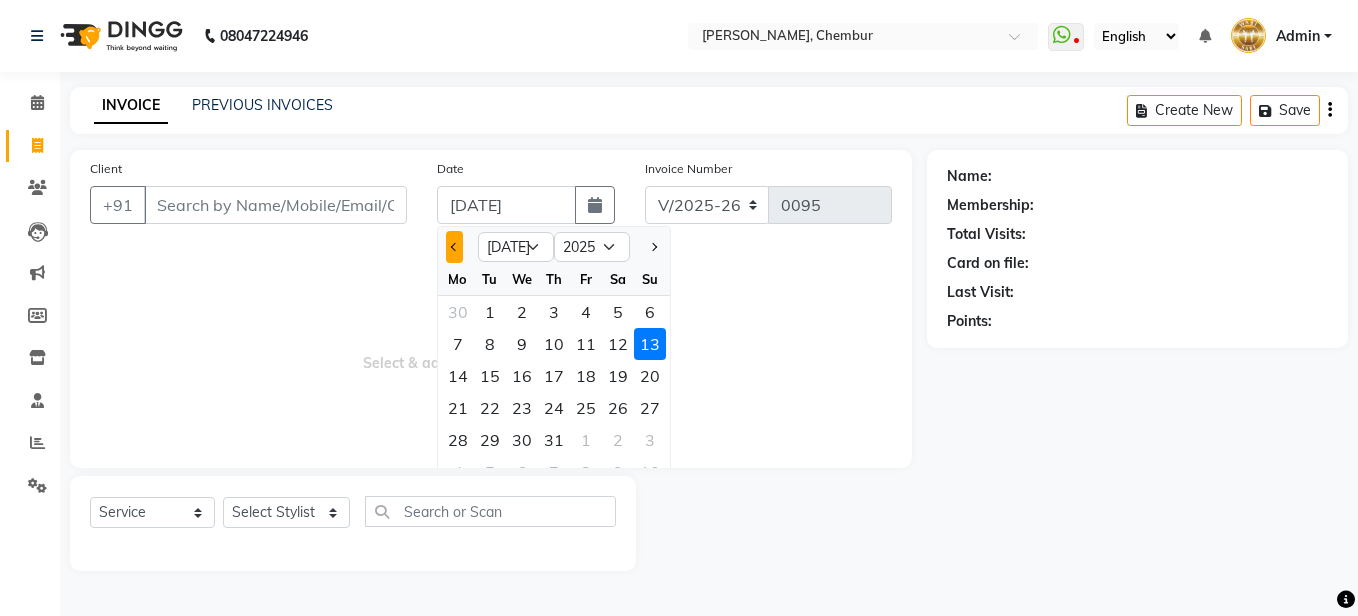 click 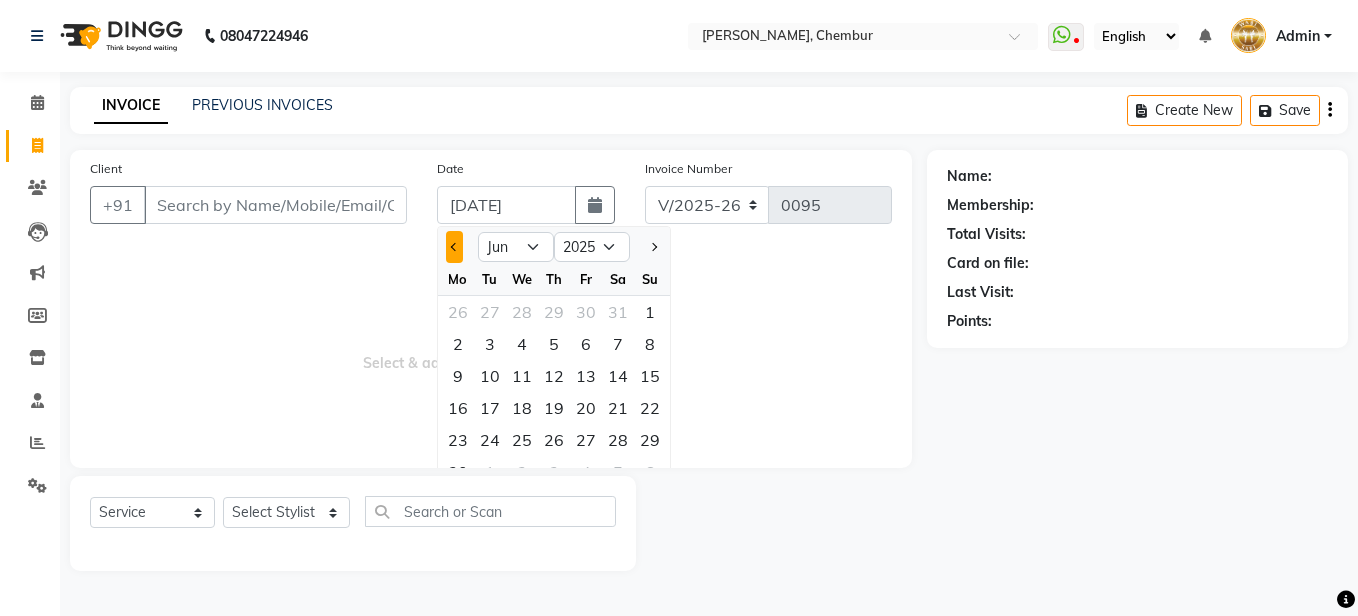 click 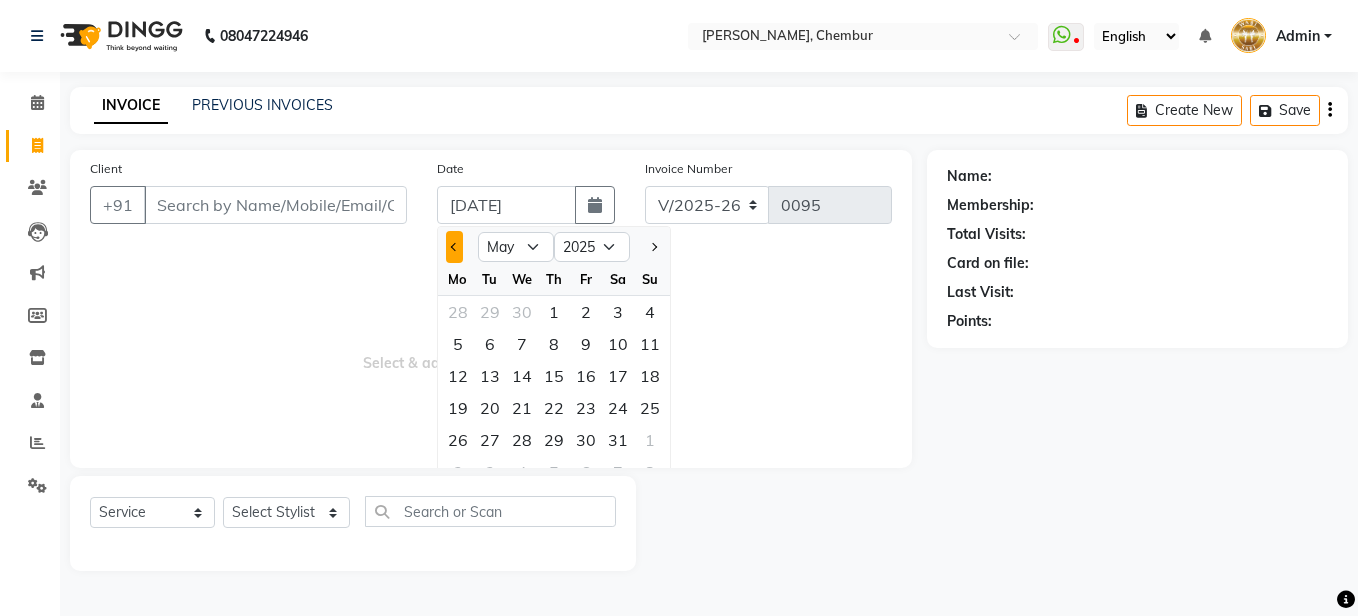 click 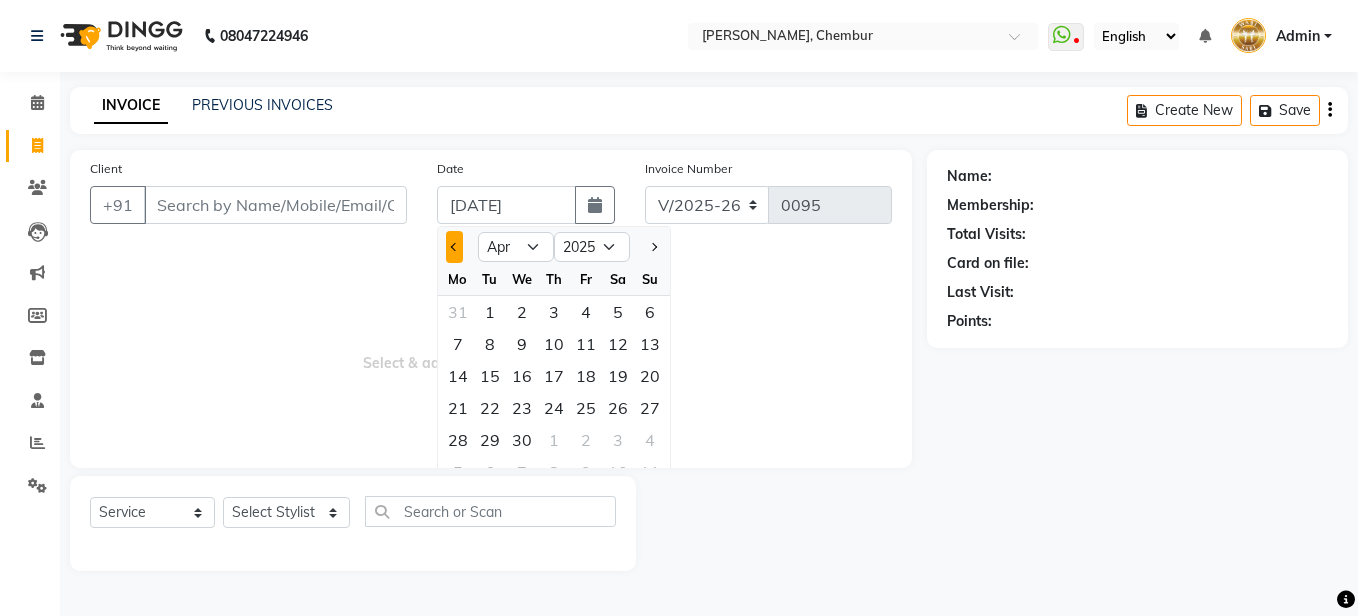 click 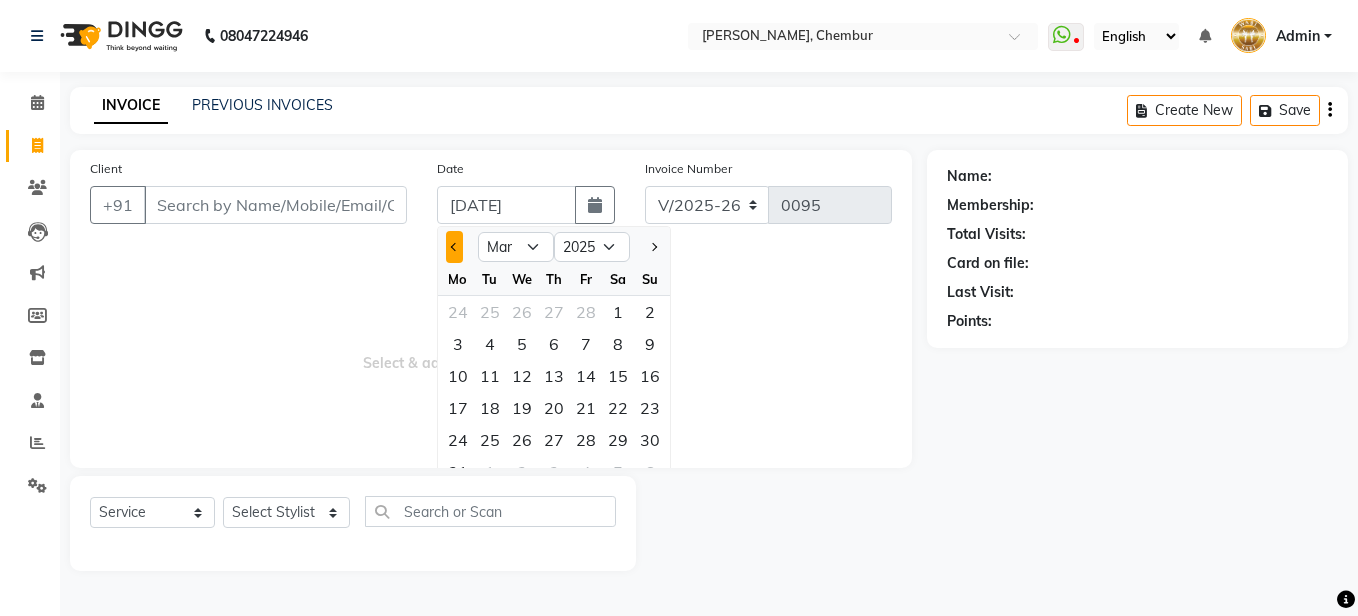 click 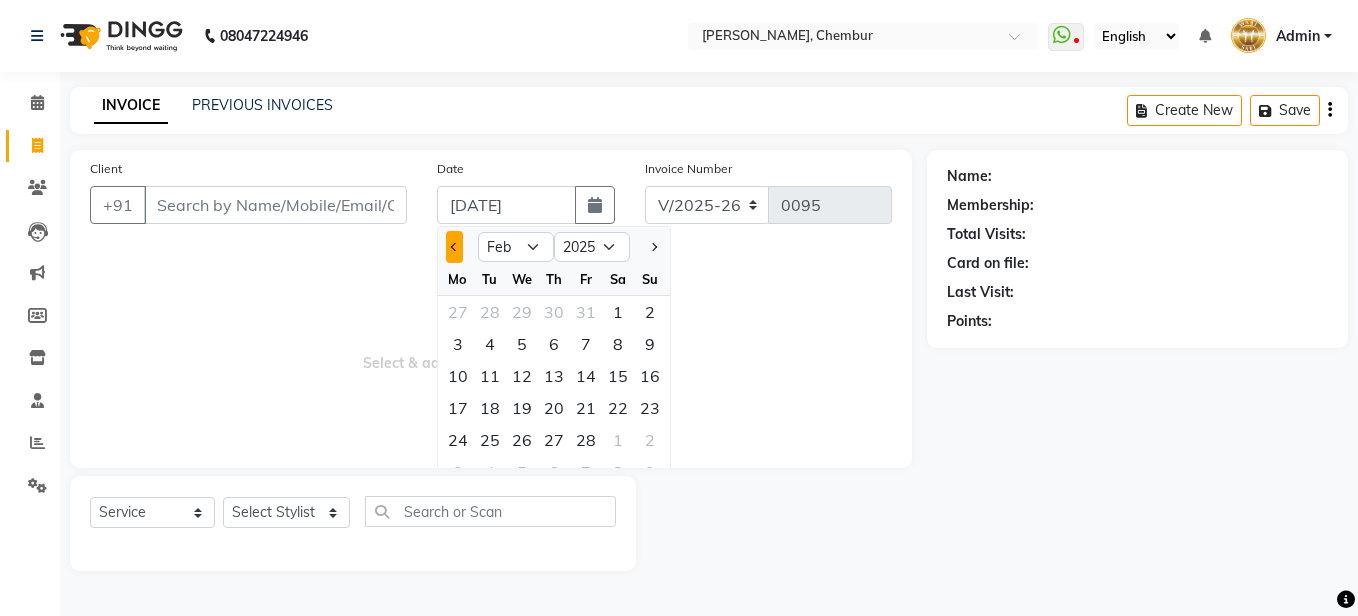 click 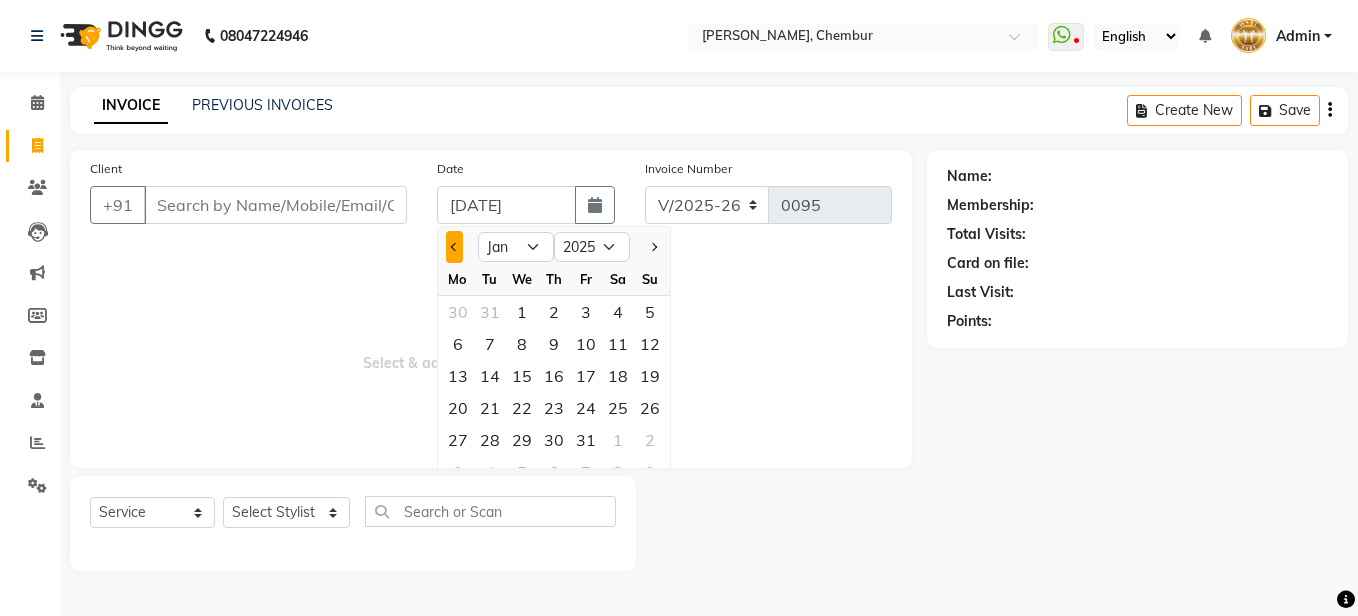 click 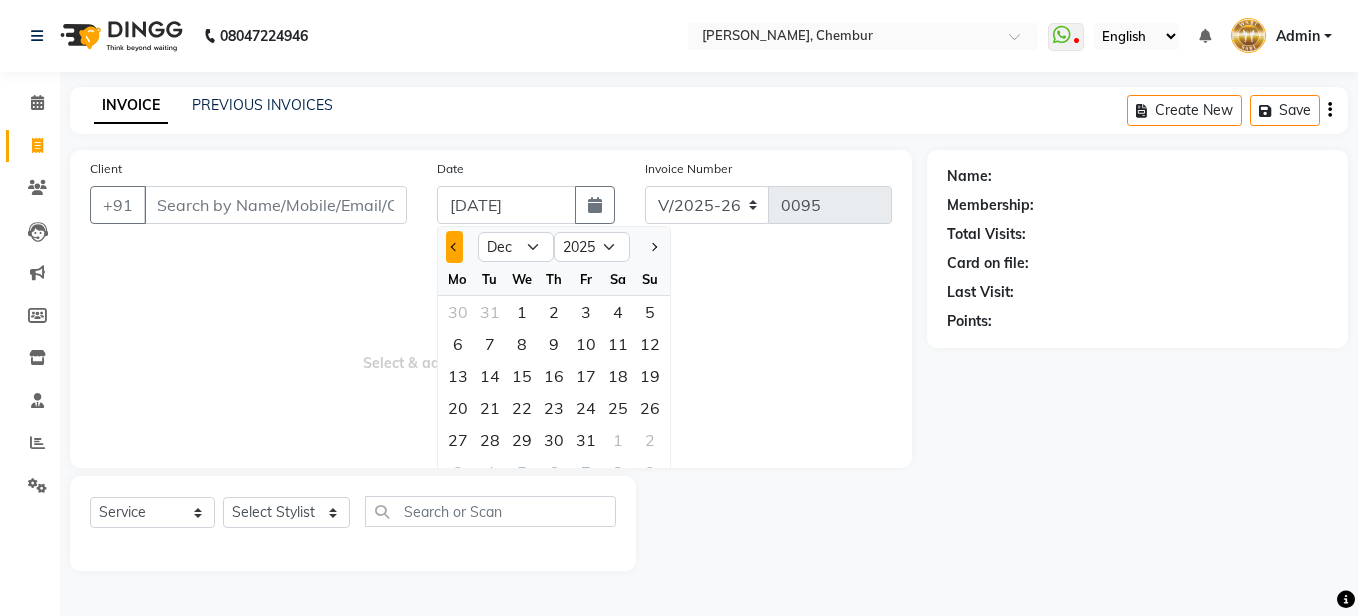 select on "2024" 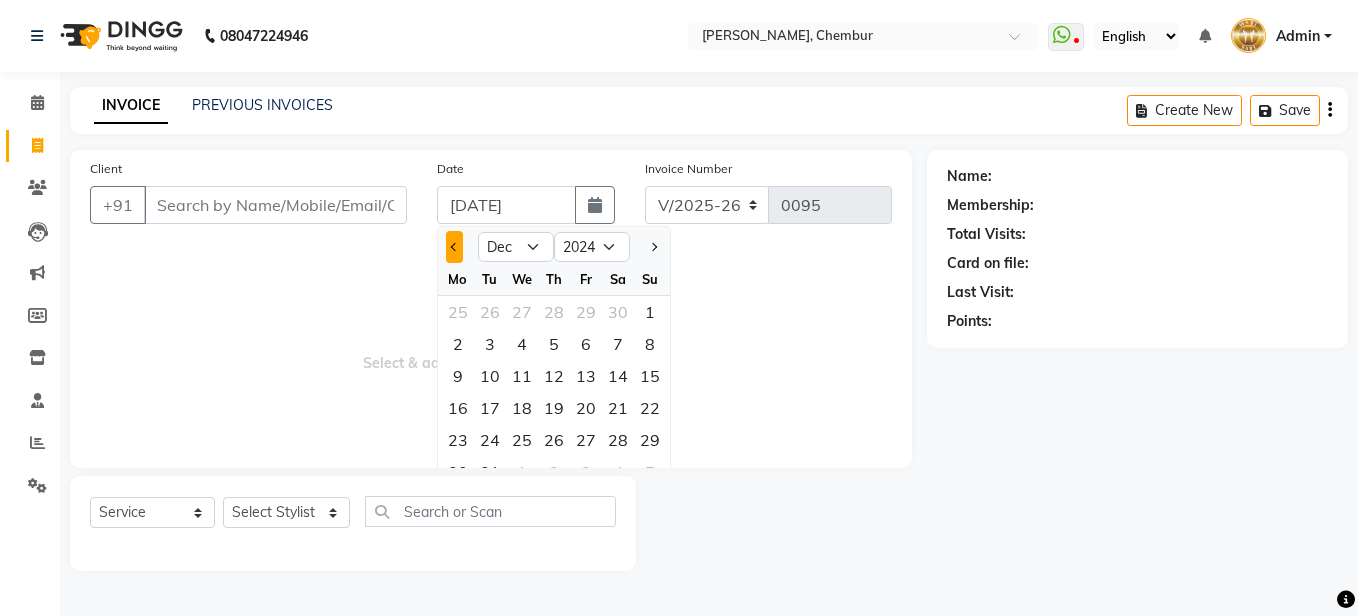 click 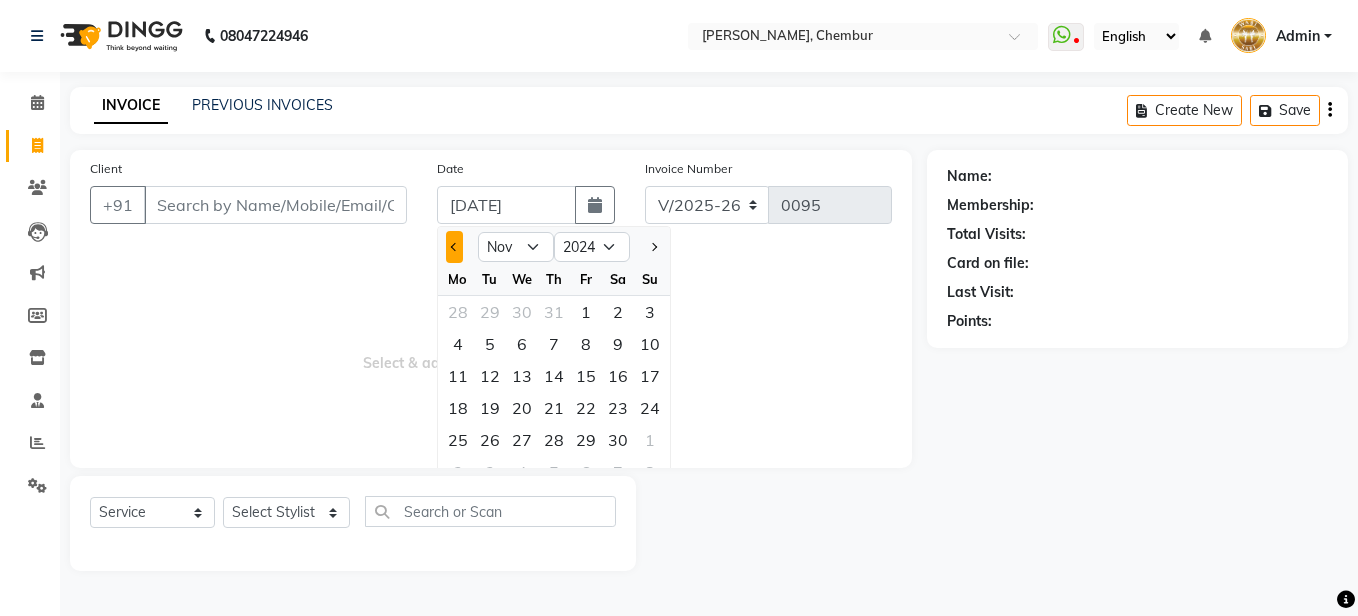 click 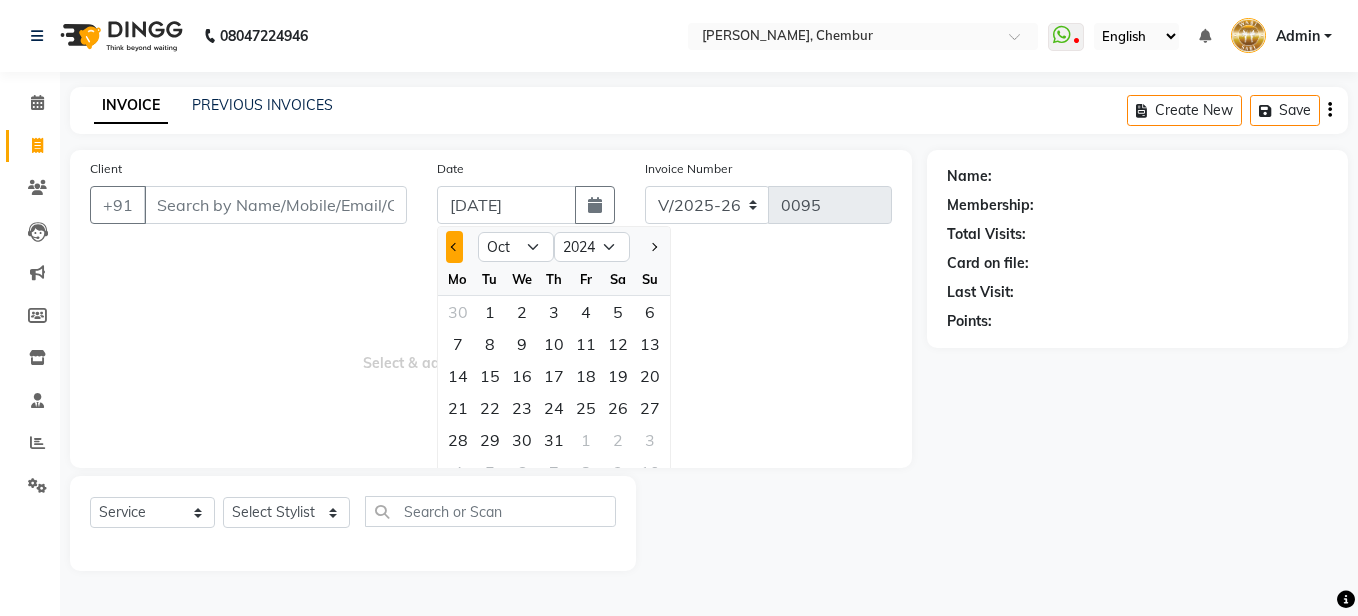 click 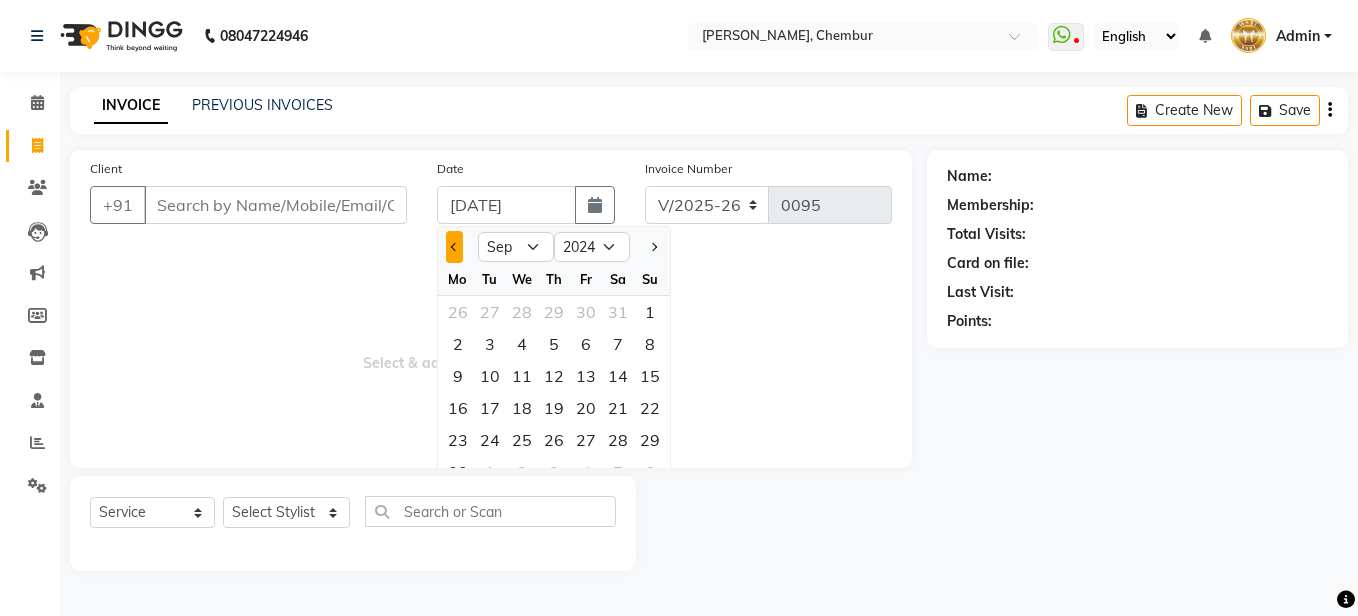 click 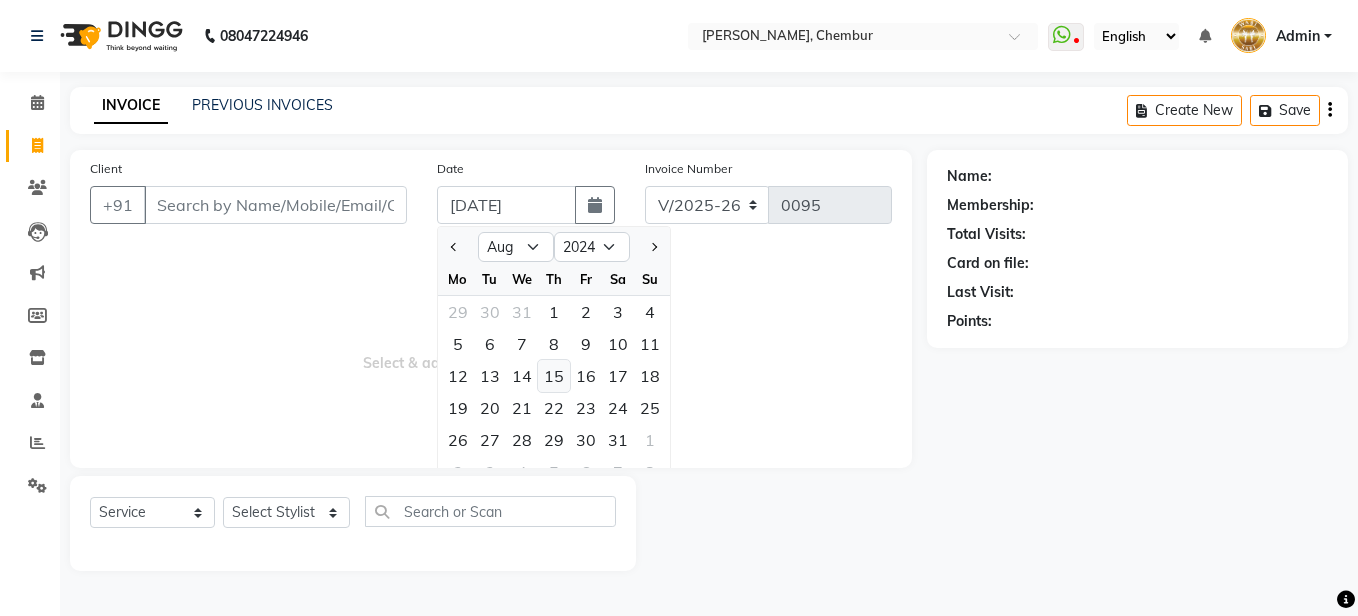click on "15" 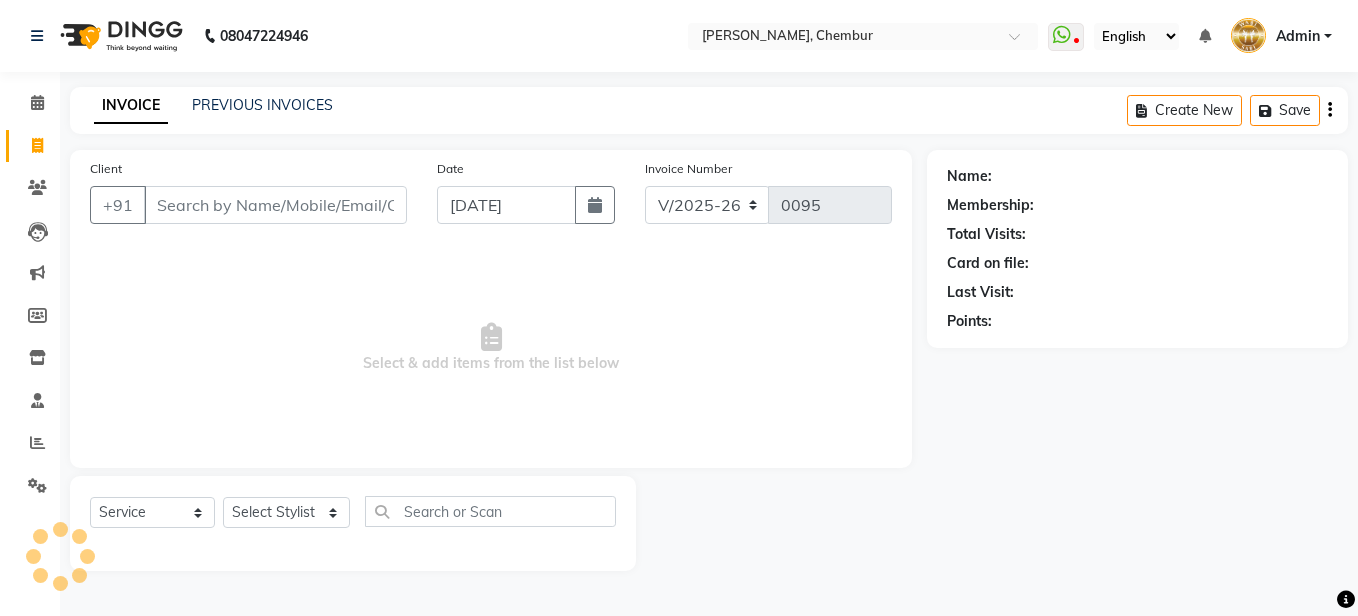 type on "1507" 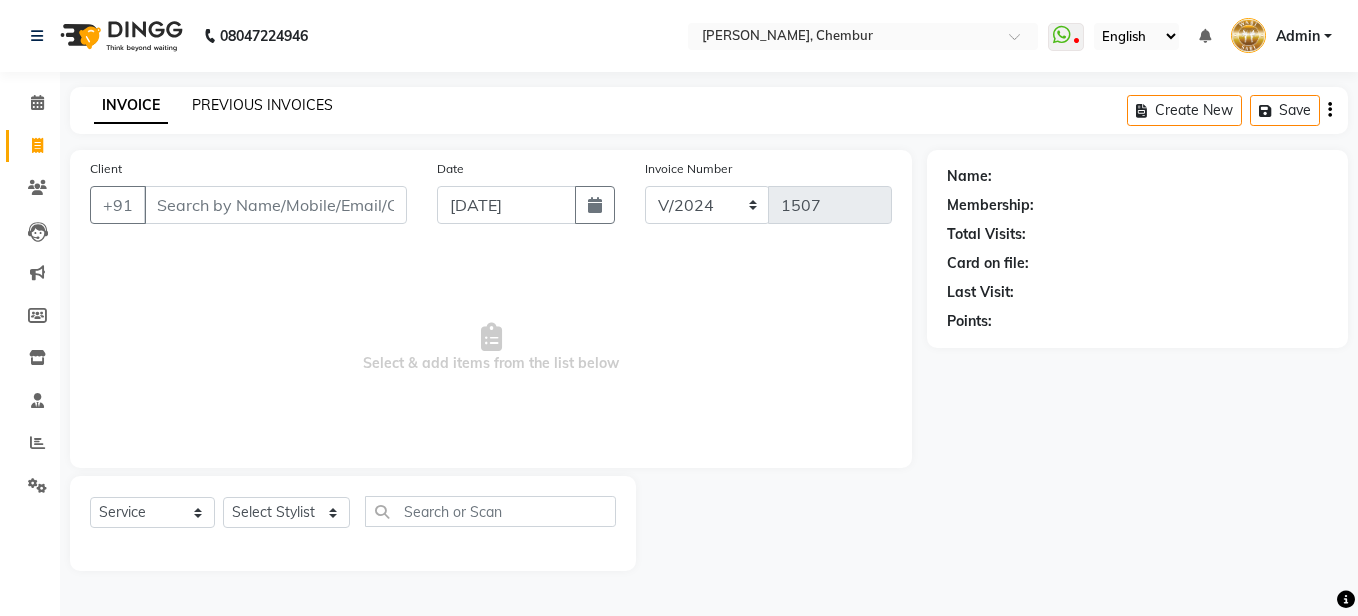 click on "PREVIOUS INVOICES" 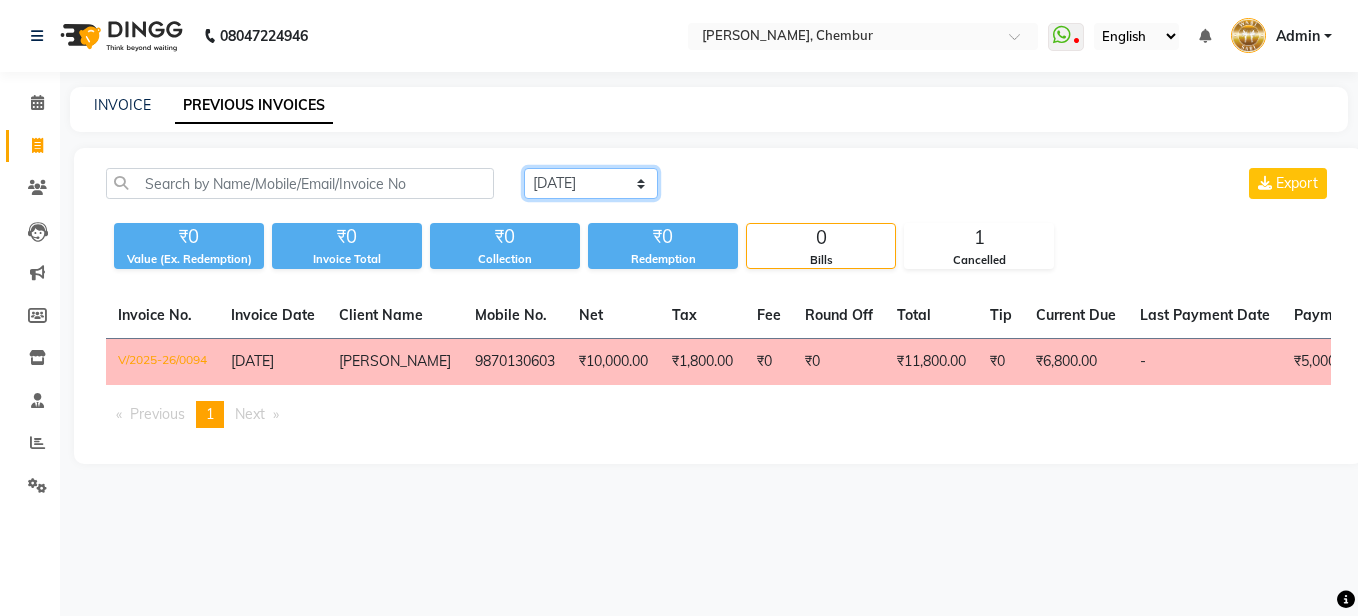 click on "Today Yesterday Custom Range" 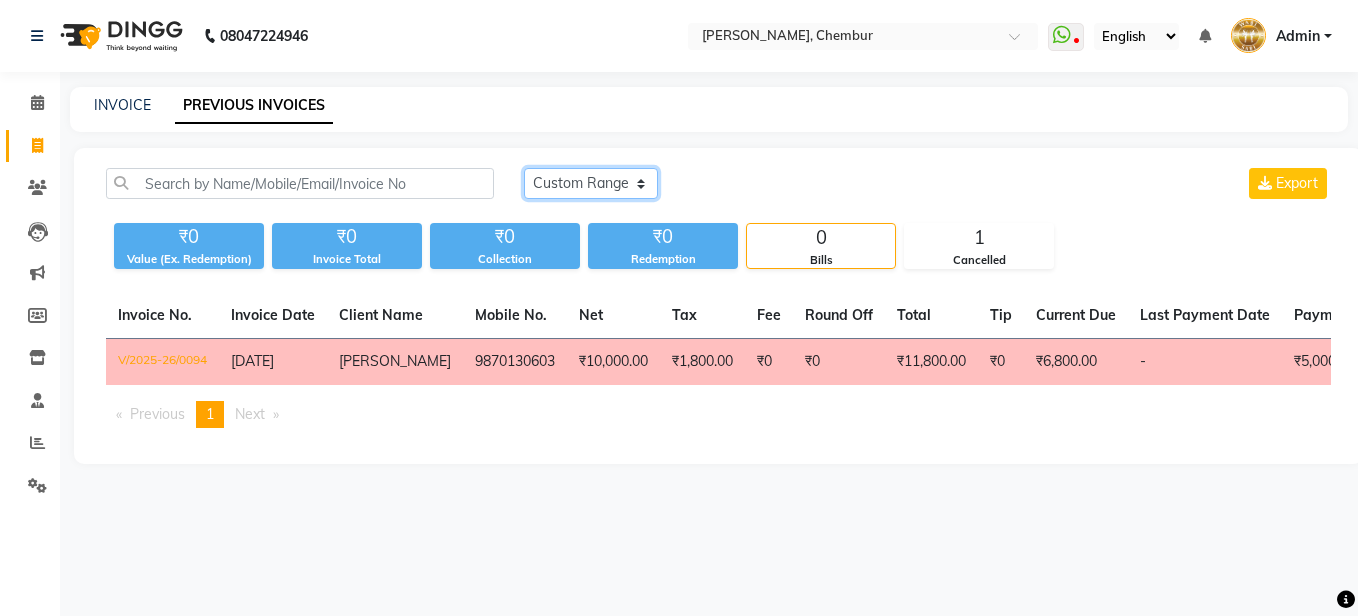 click on "Today Yesterday Custom Range" 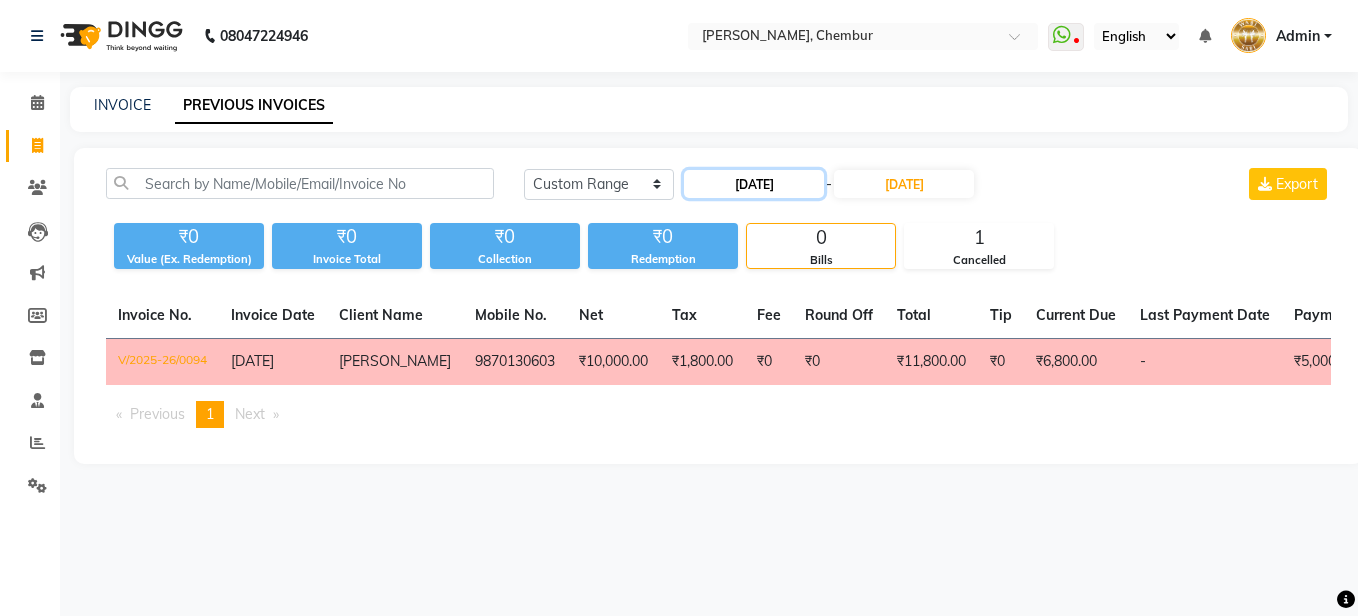 click on "[DATE]" 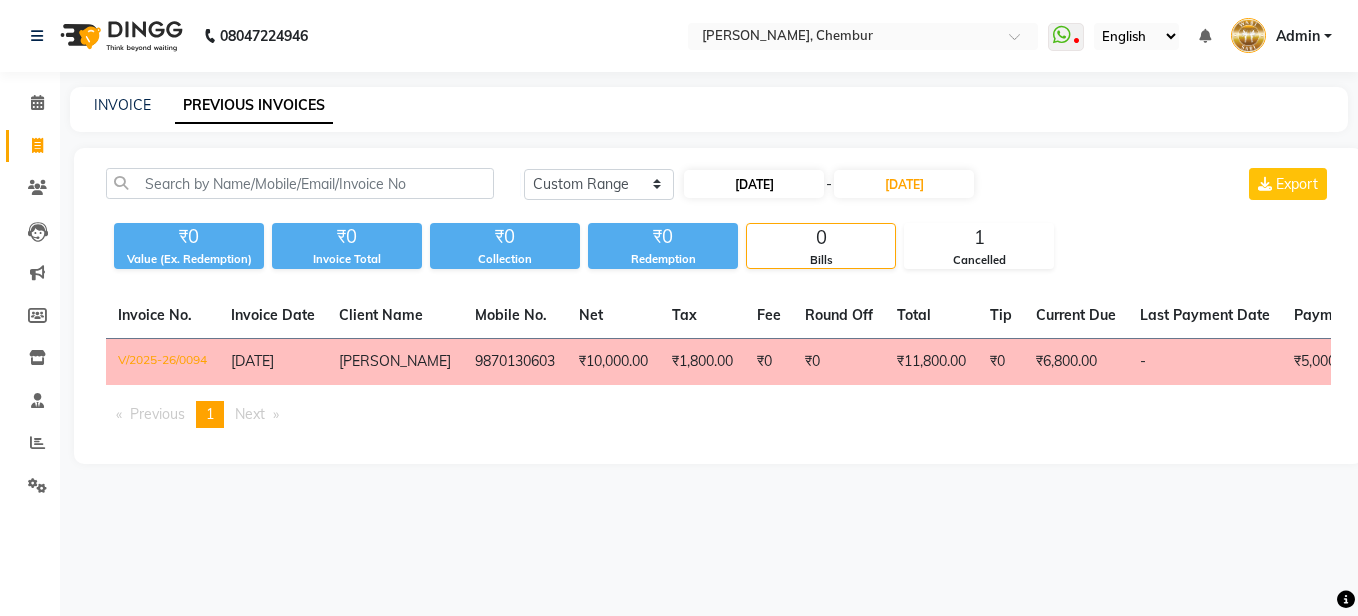 select on "7" 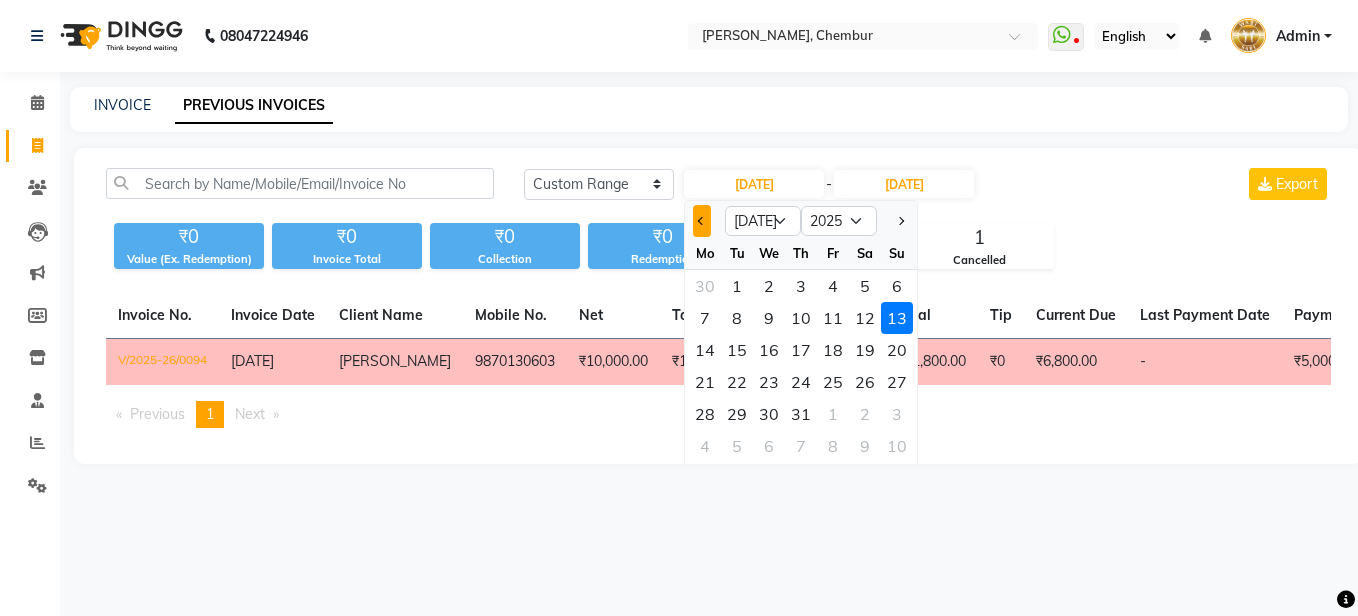 click 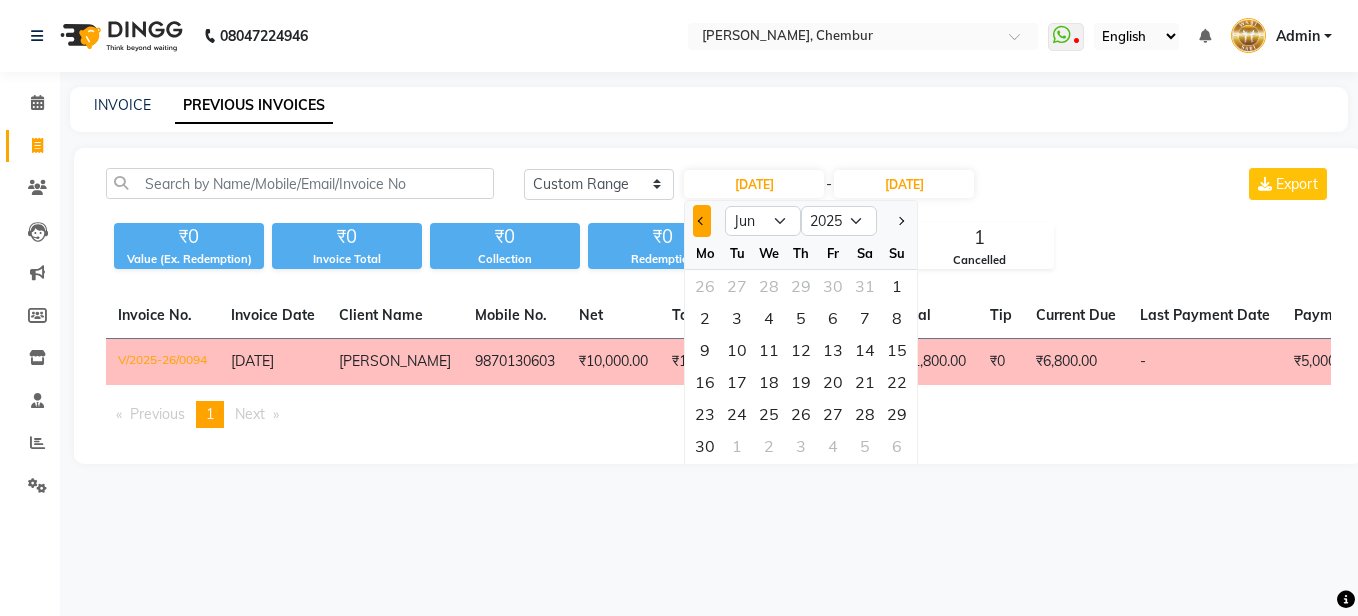 click 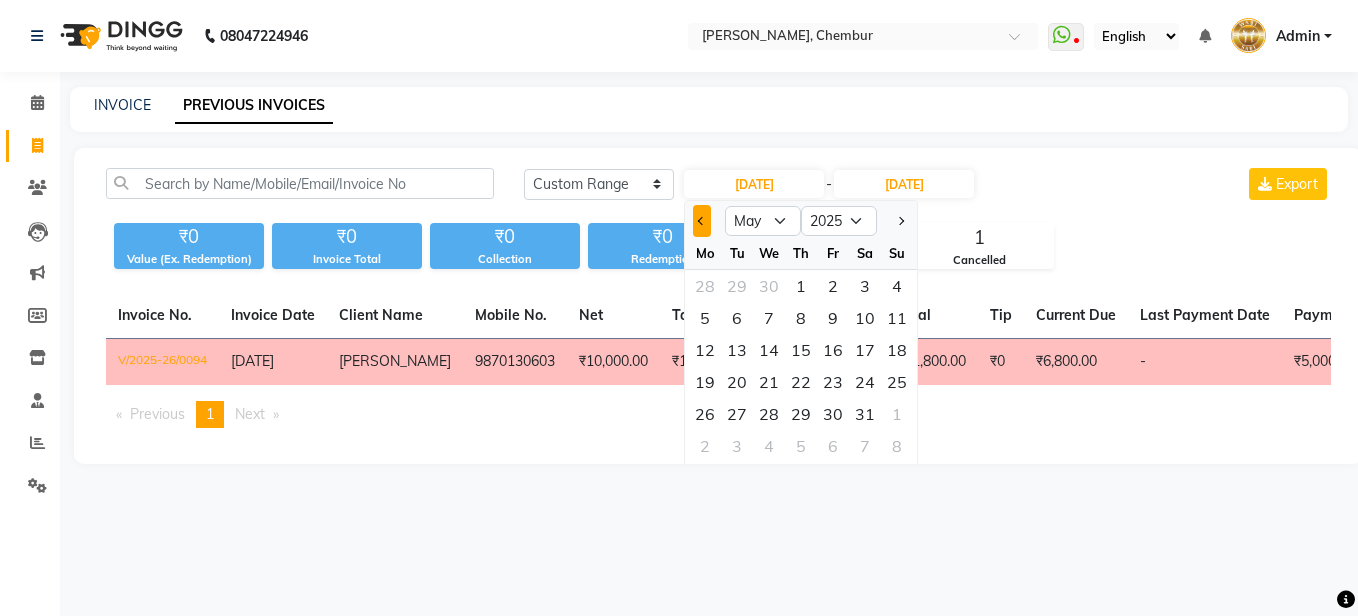 click 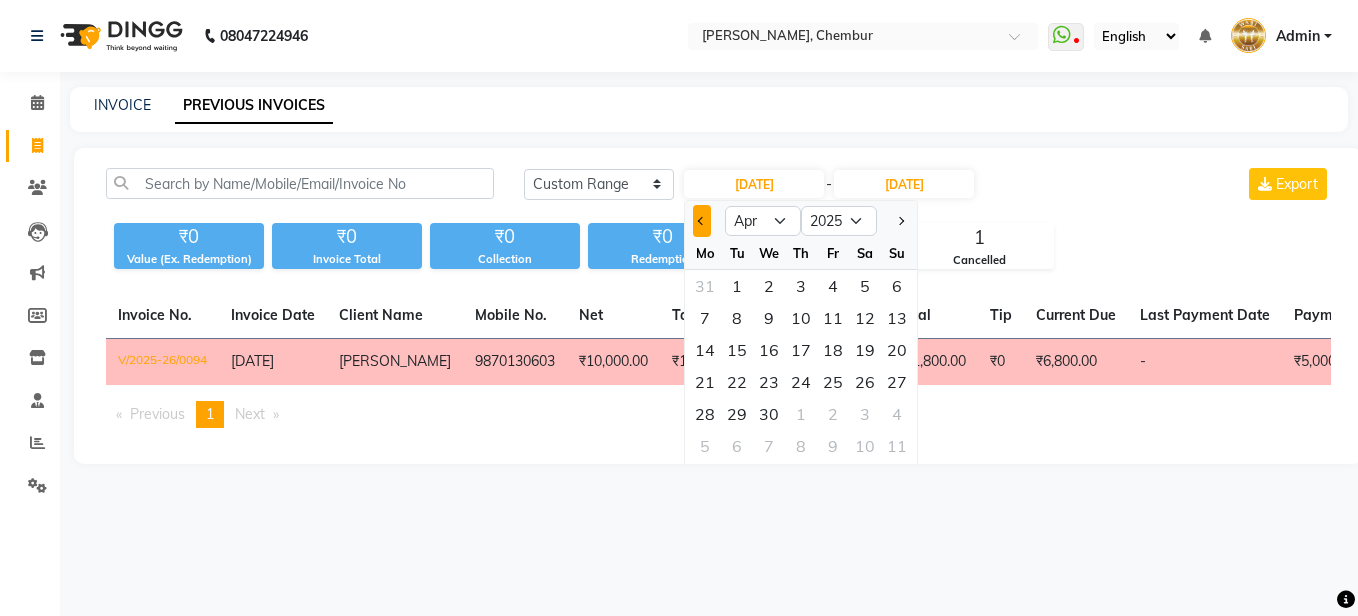 click 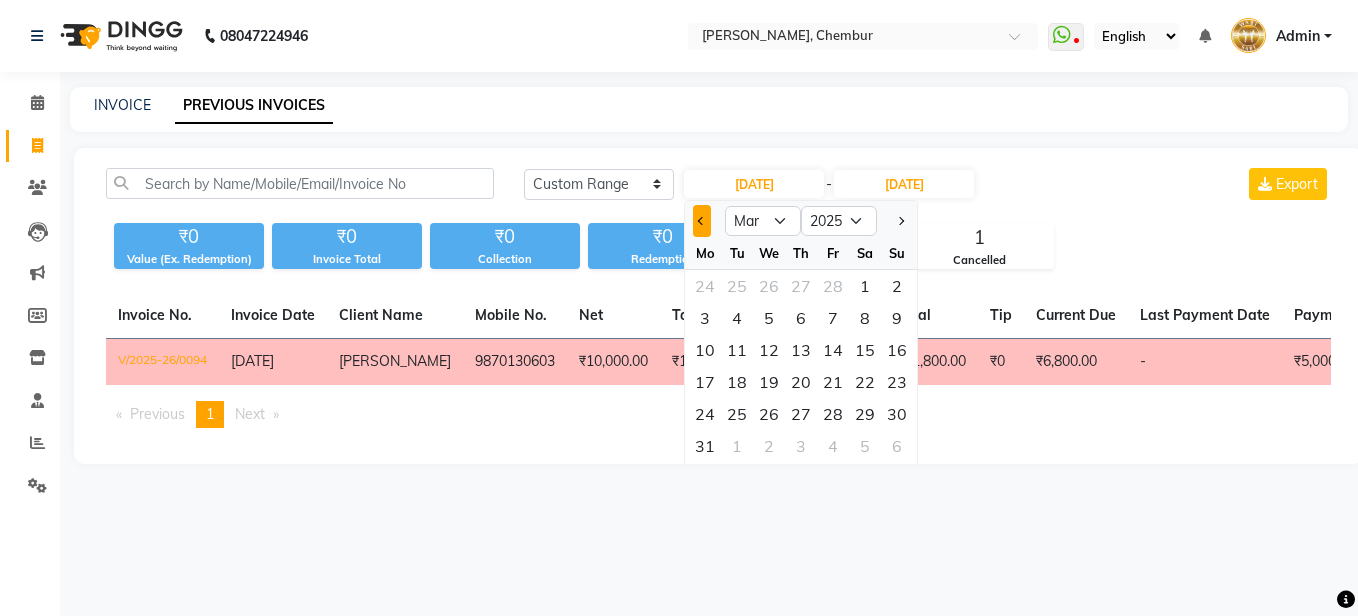 click 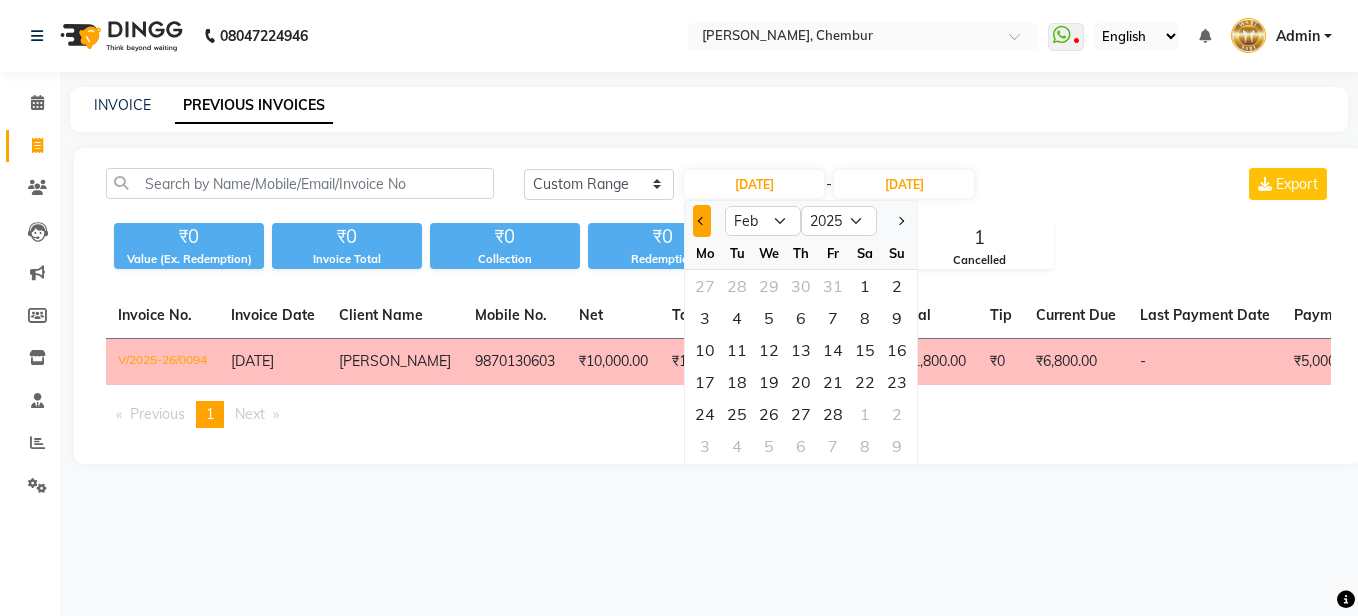 click 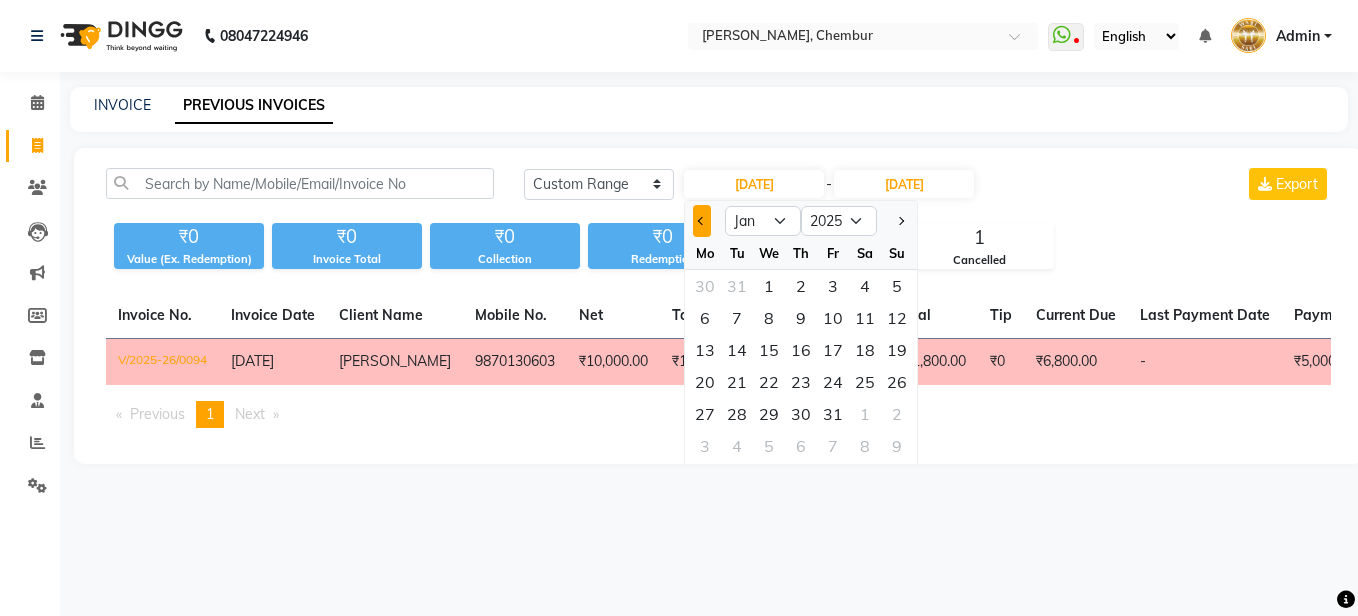 click 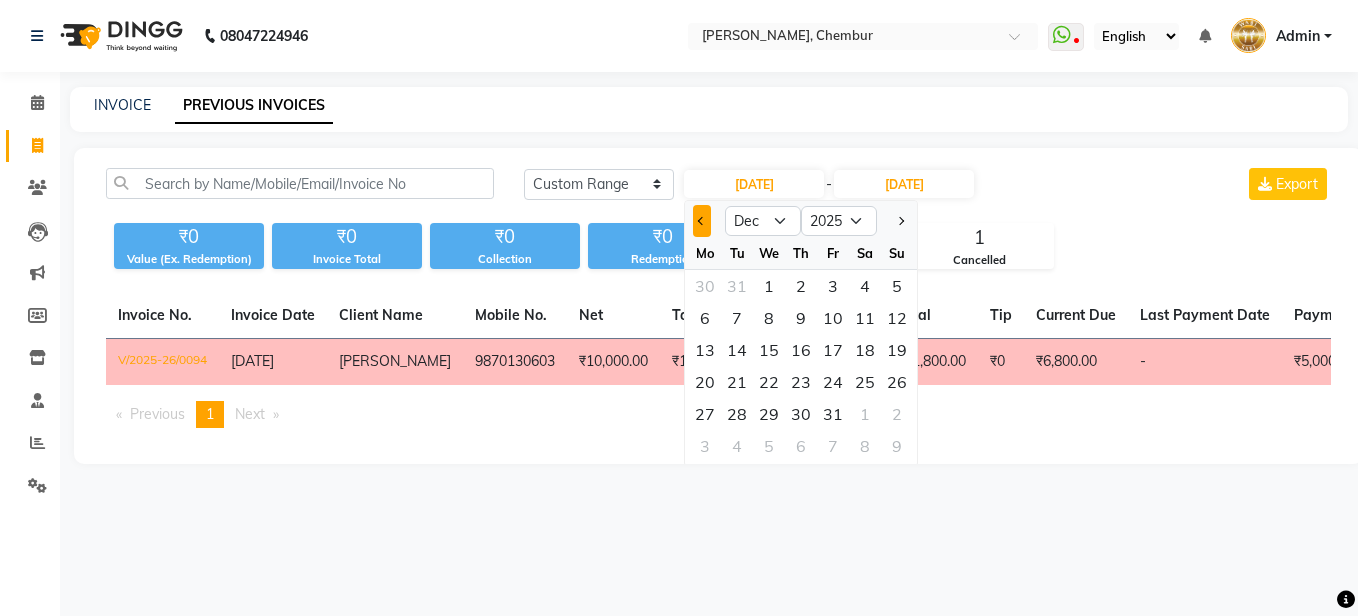 select on "2024" 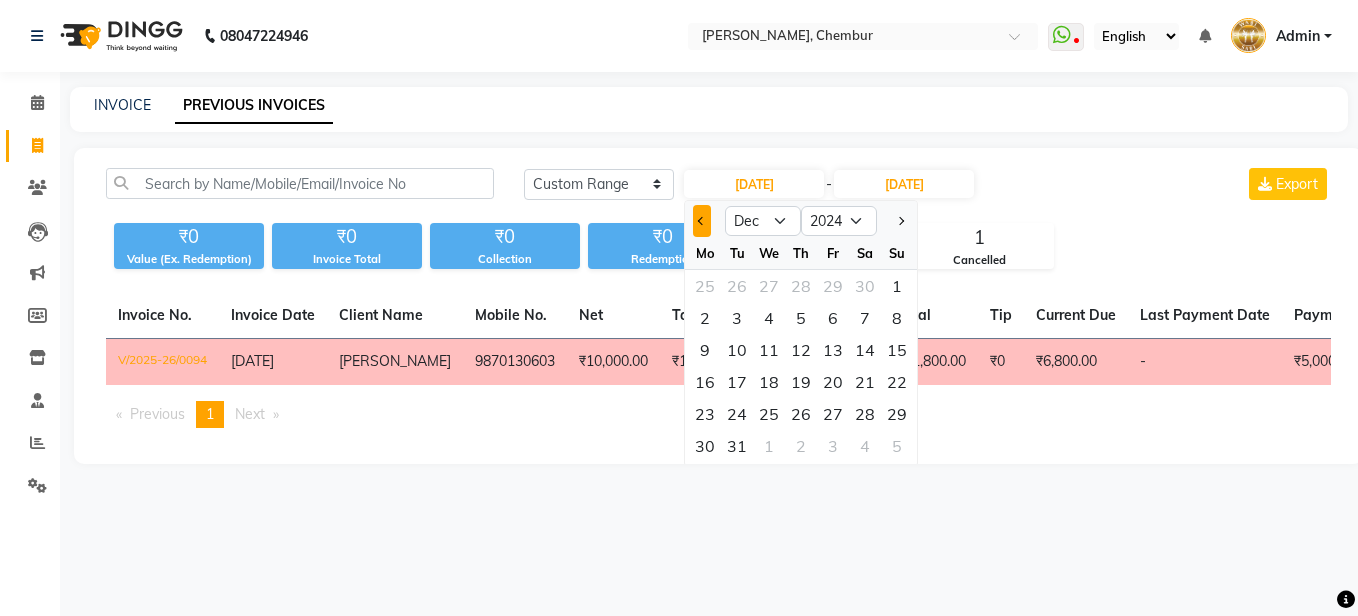 click 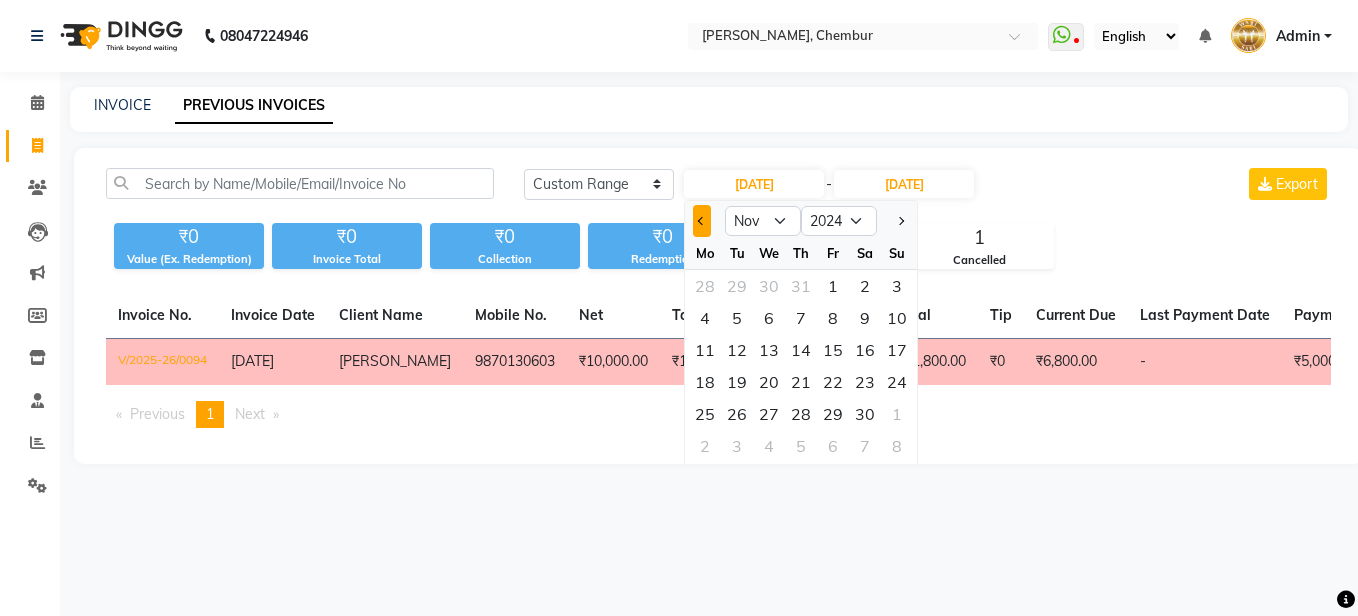 click 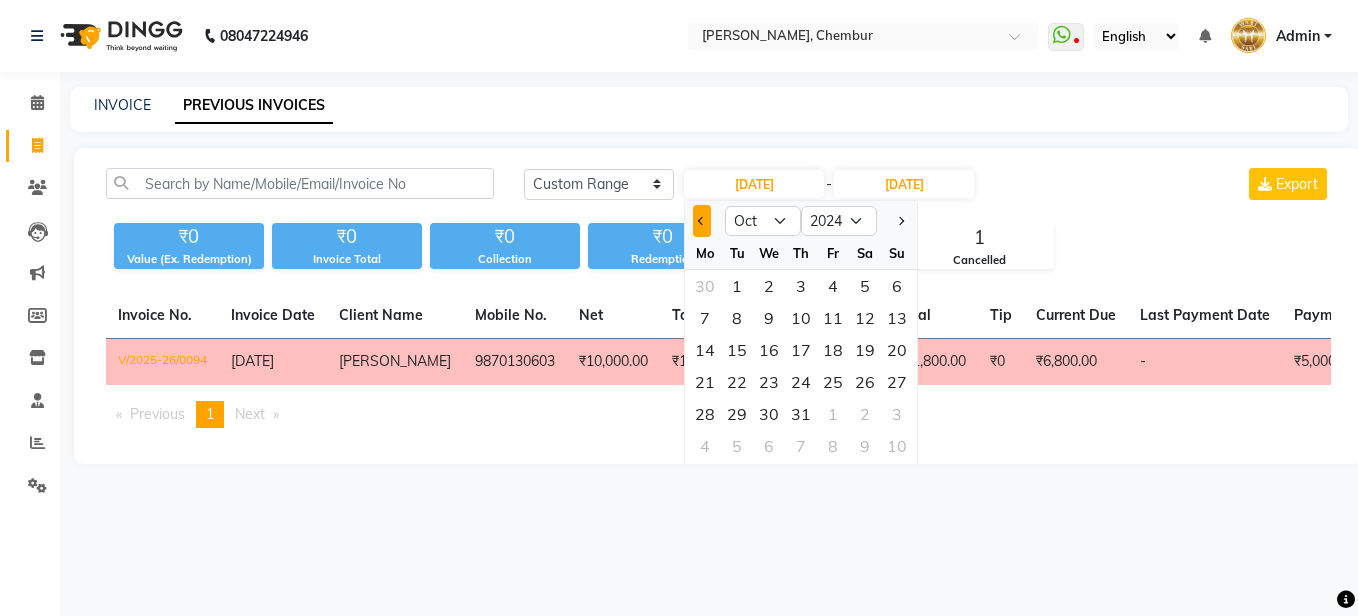 click 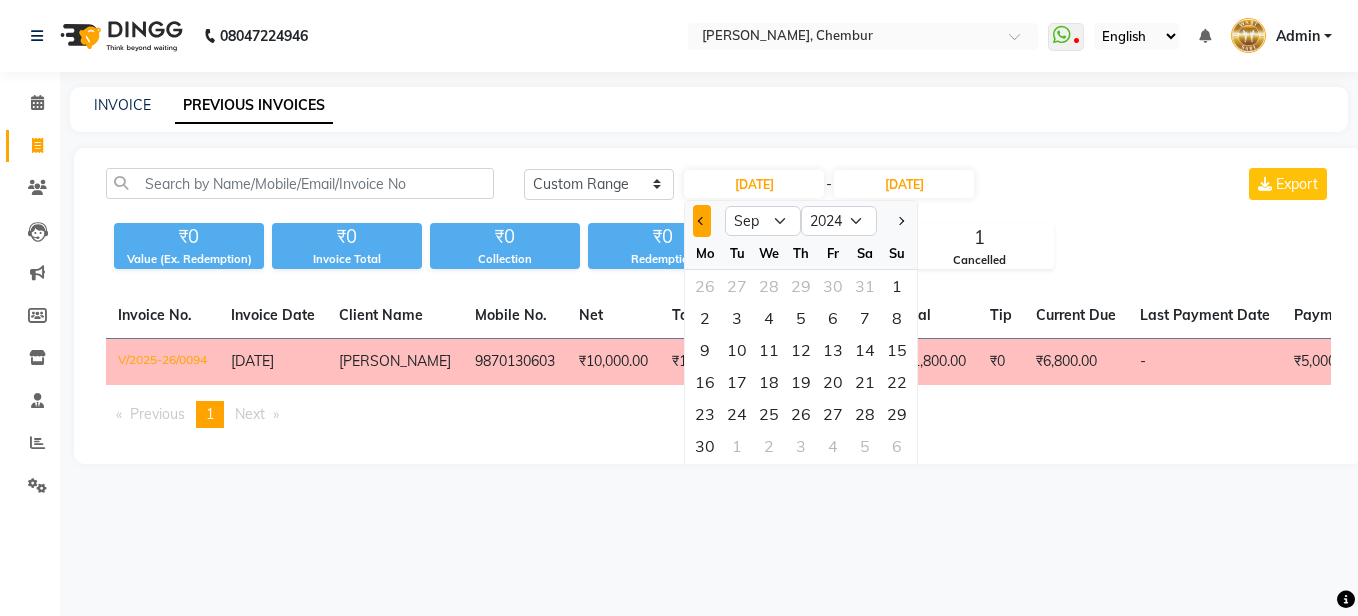 click 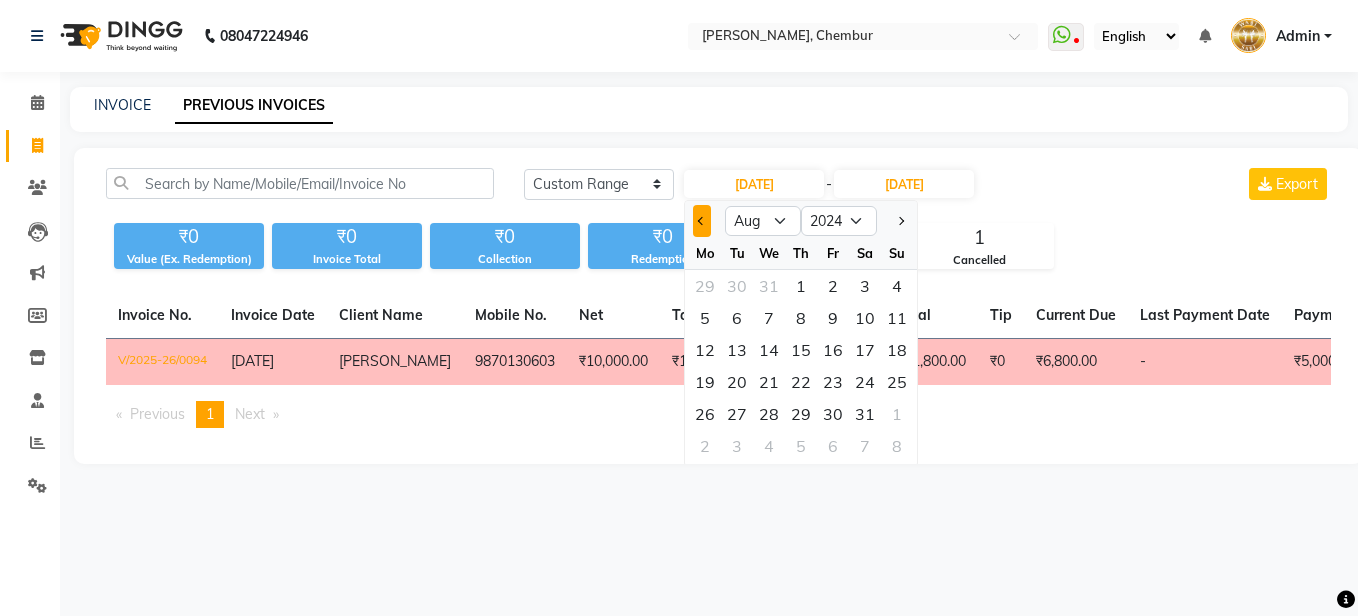 click 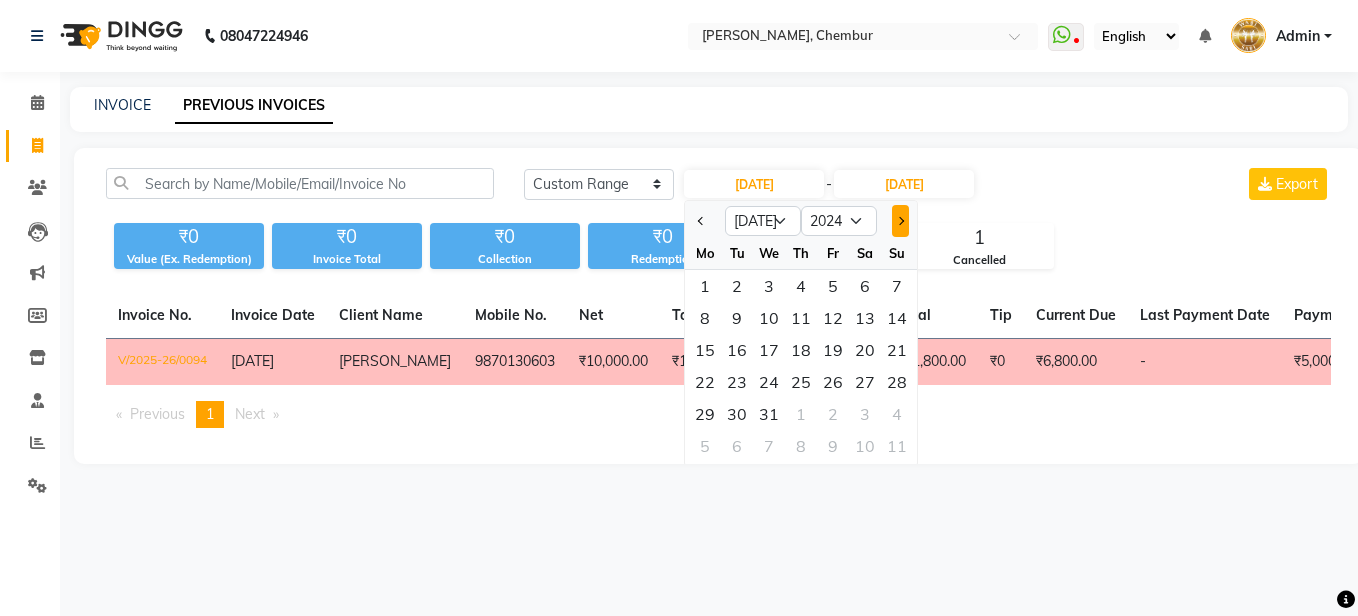 click 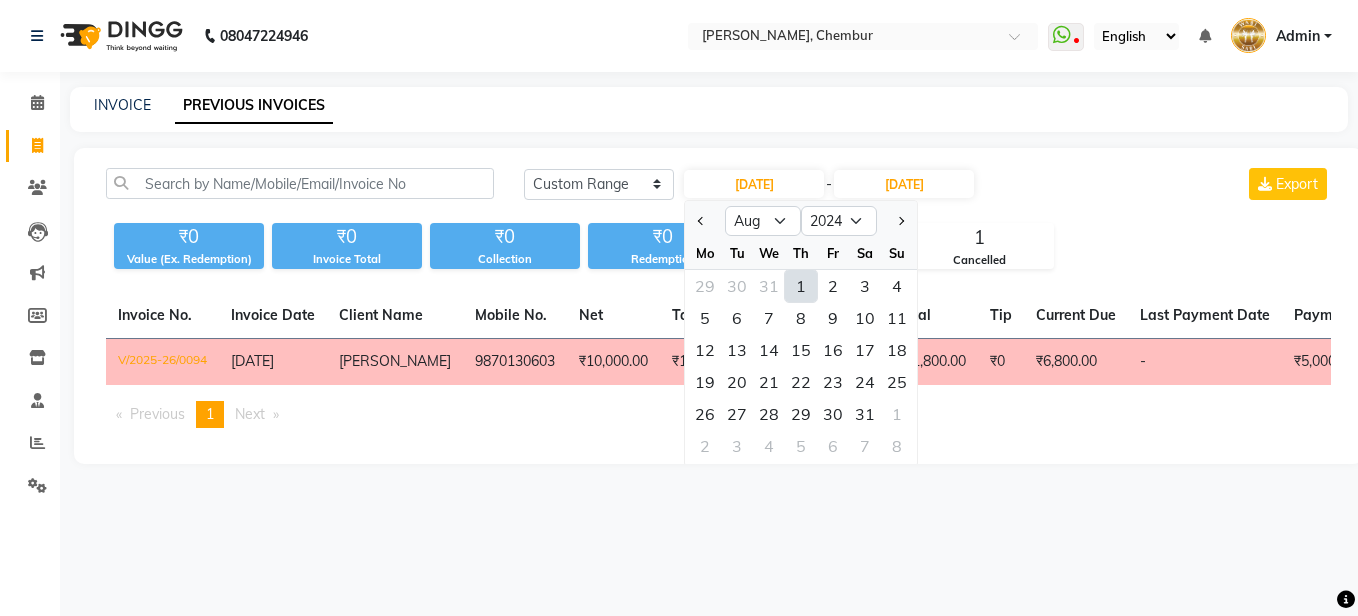 click on "1" 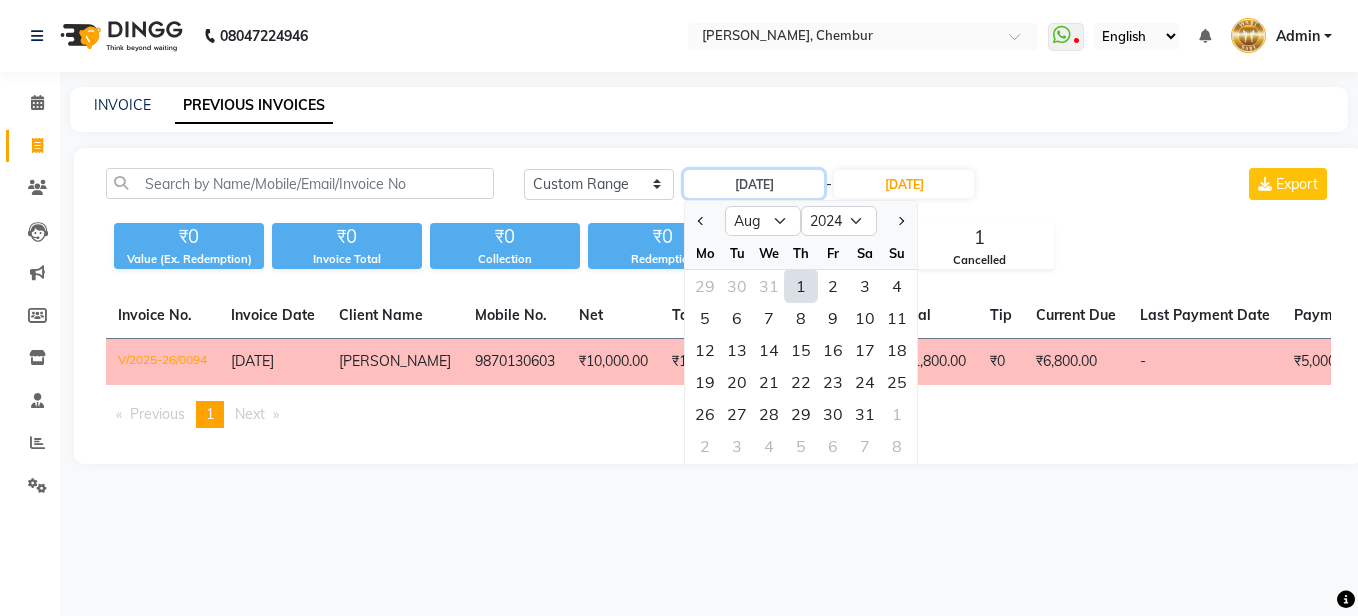 type on "01-08-2024" 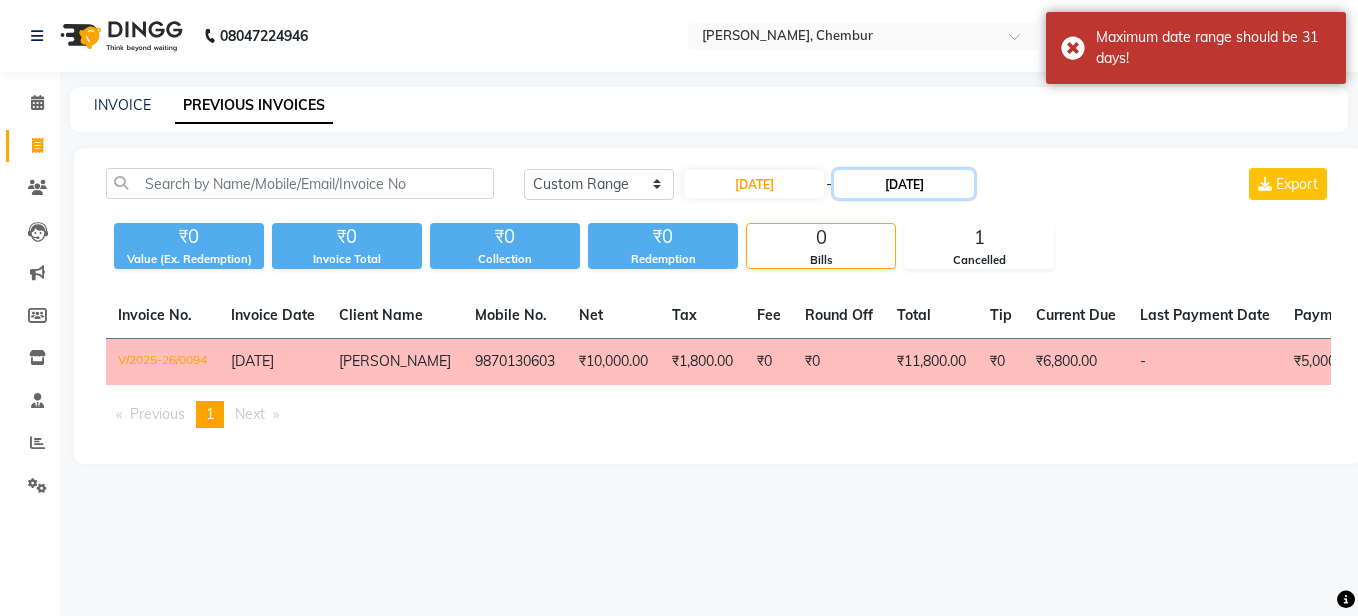 click on "13-07-2025" 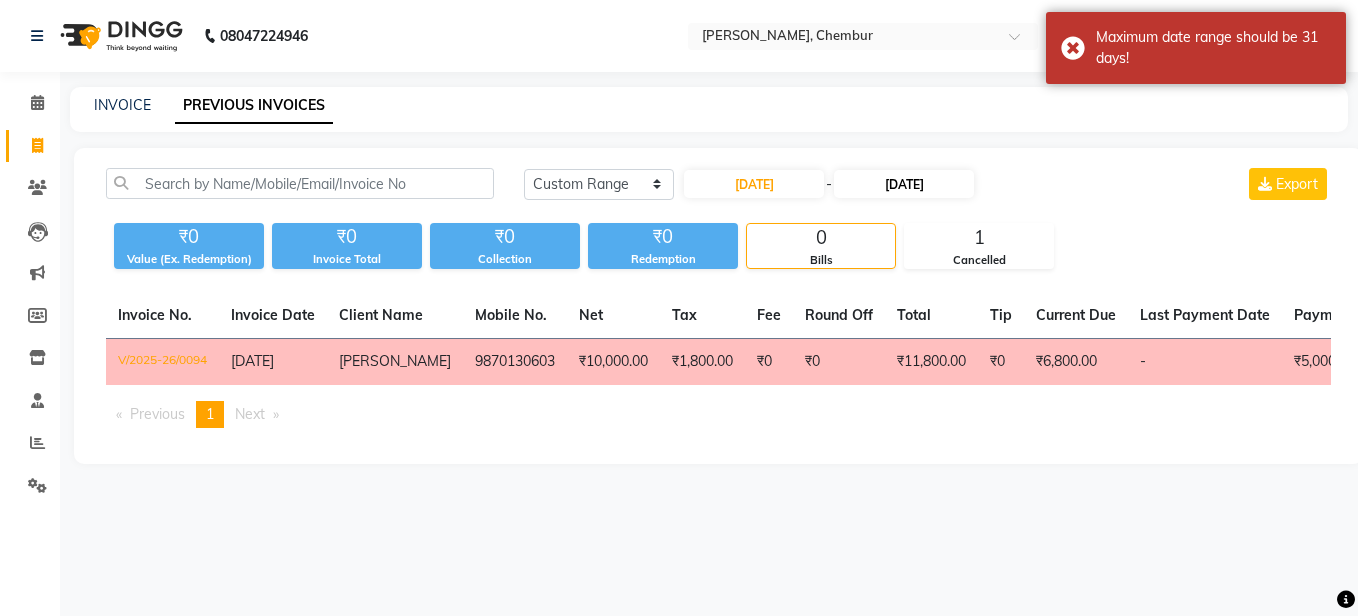 select on "7" 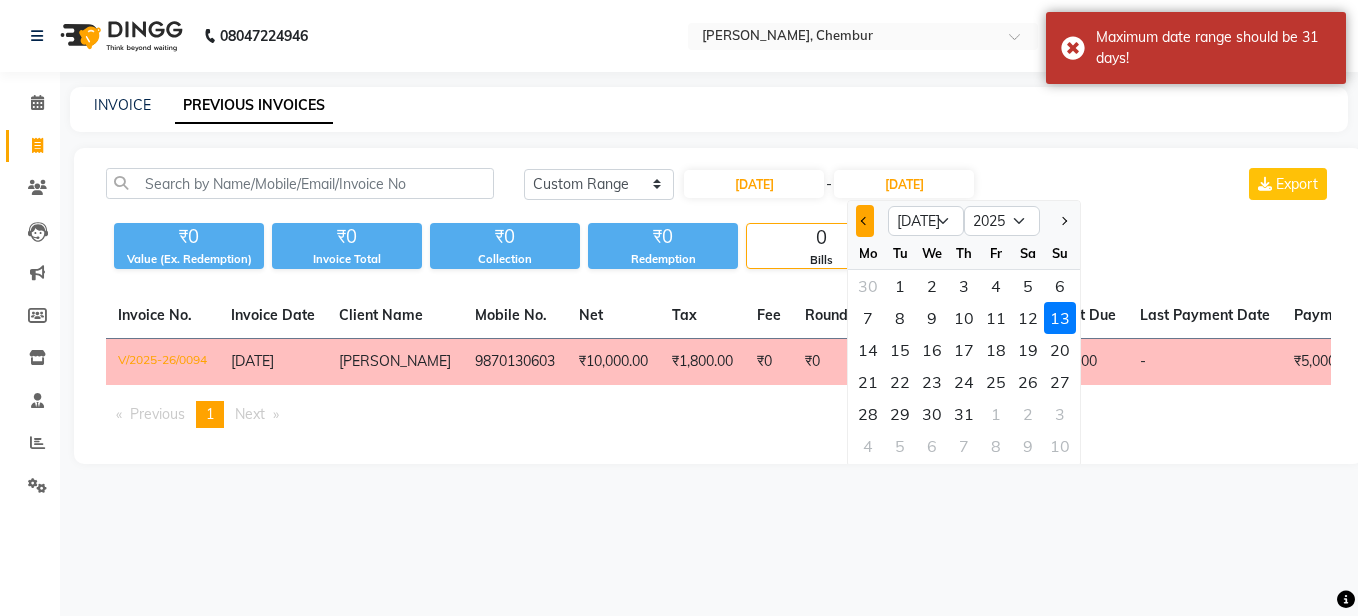 click 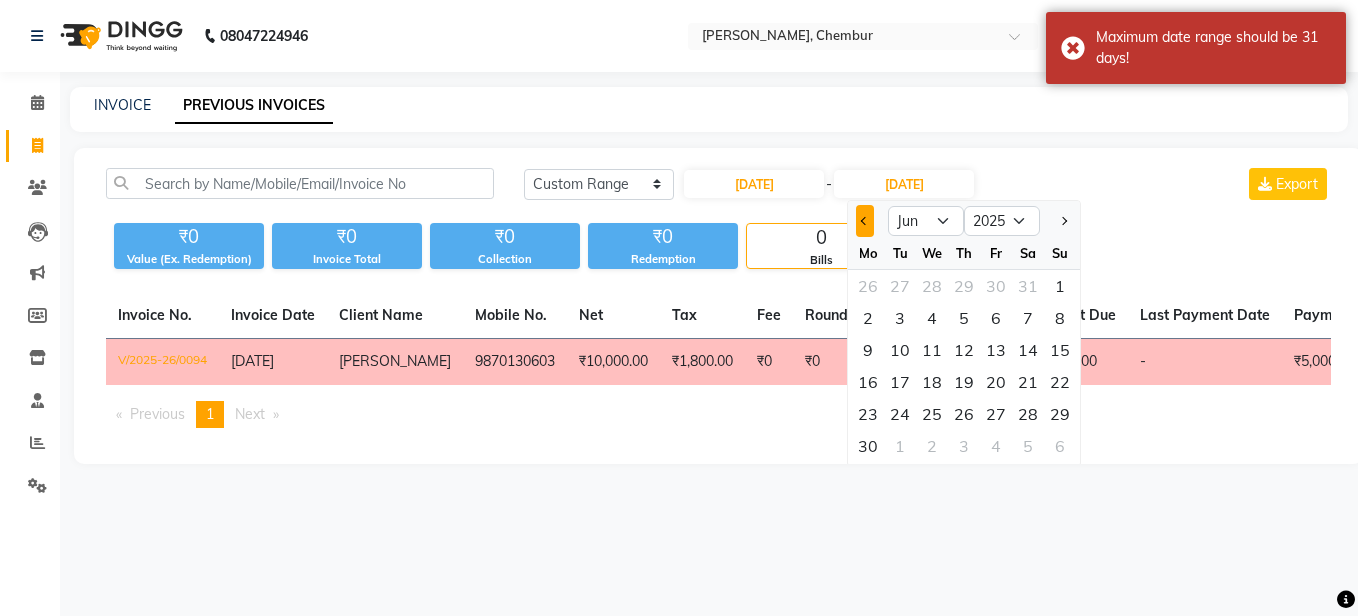 click 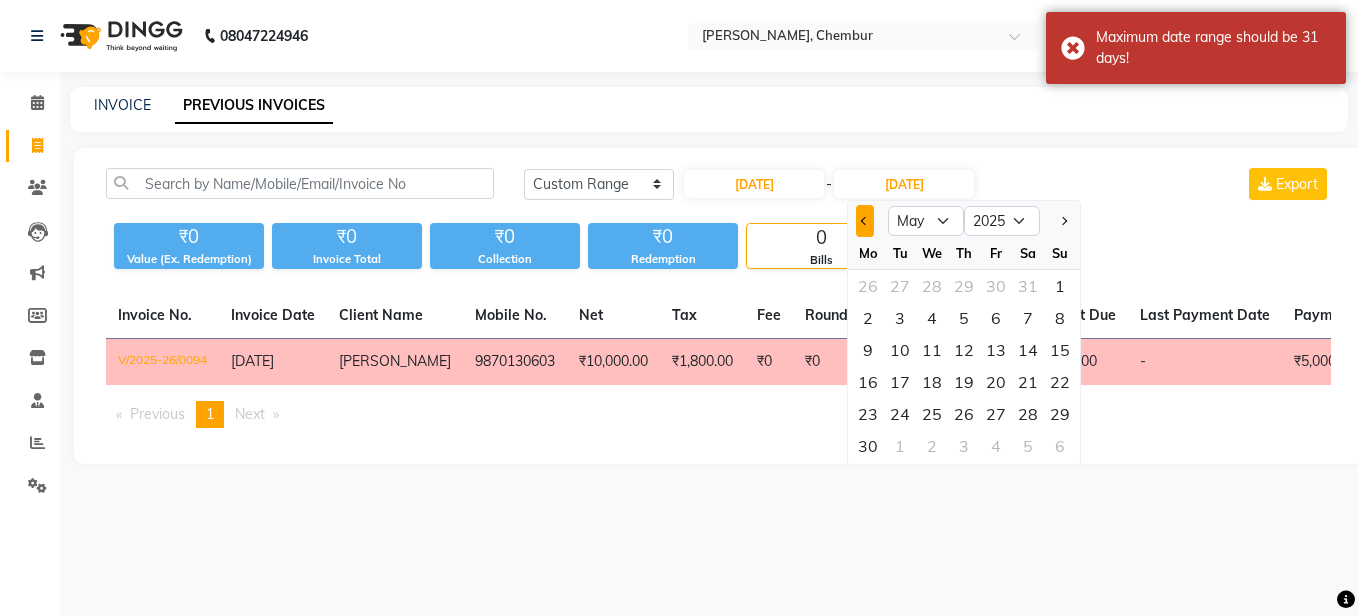 click 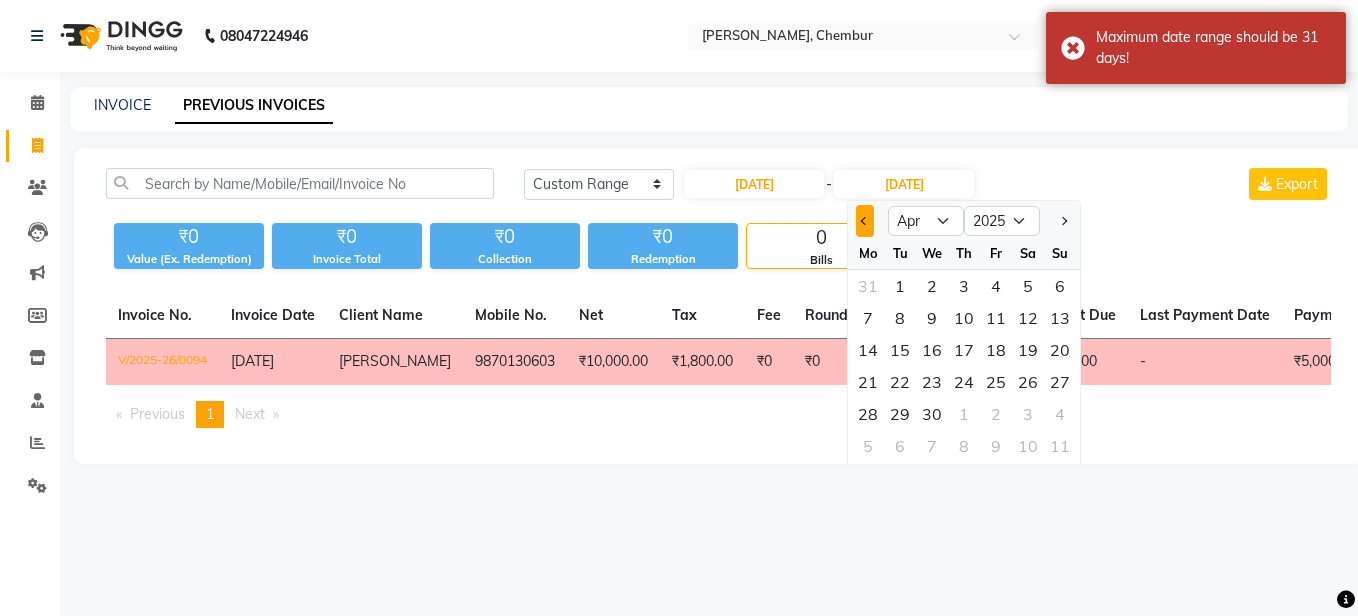 click 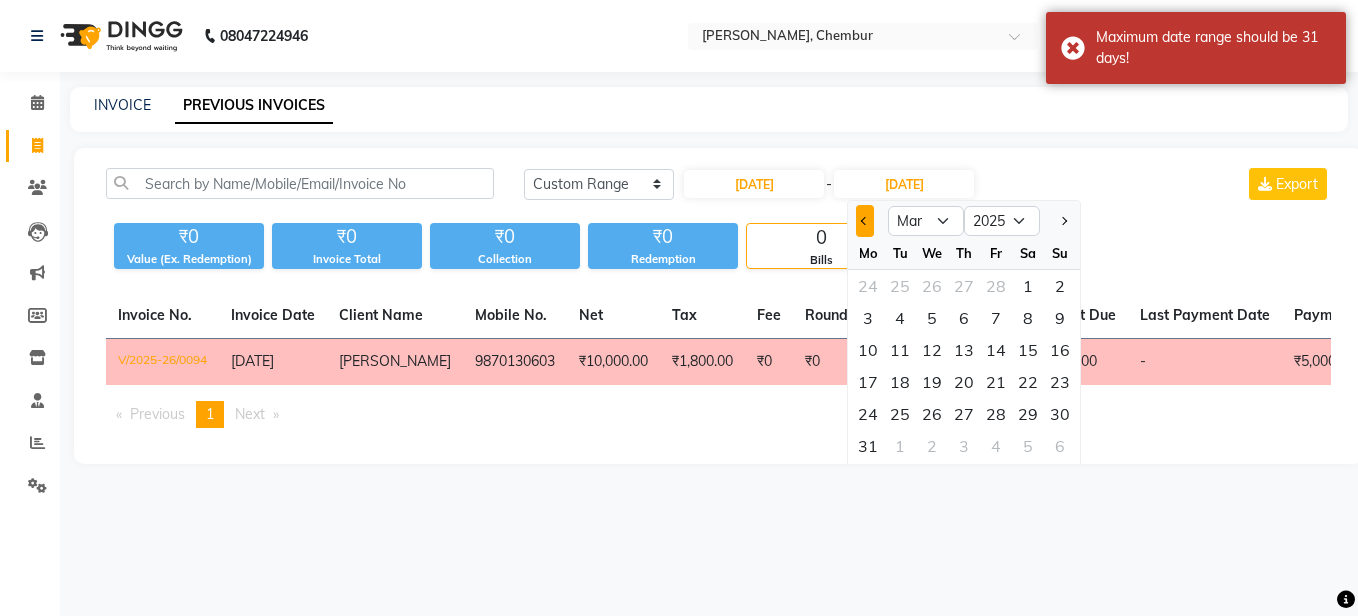 click 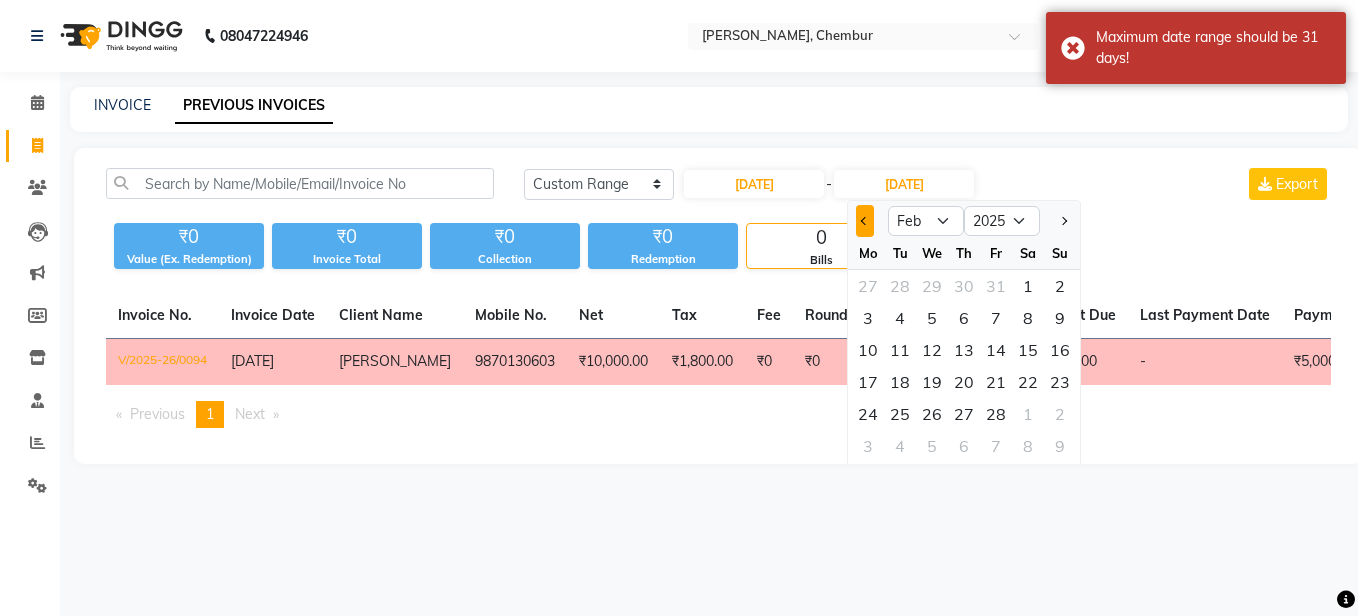 click 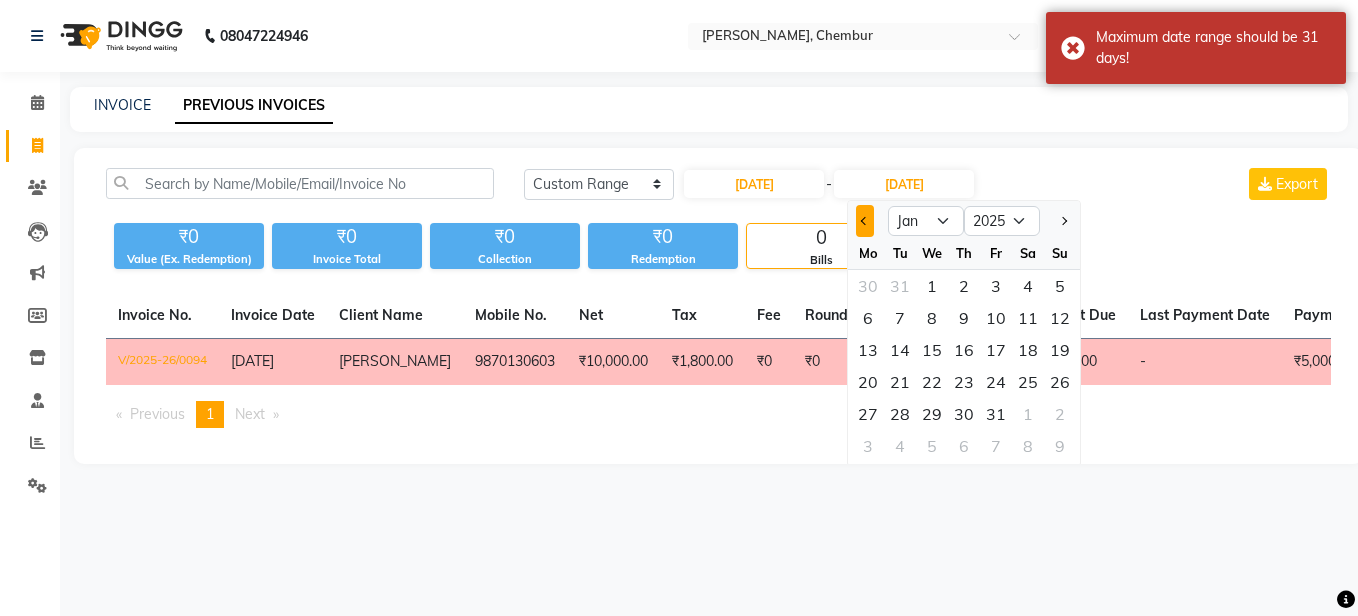 click 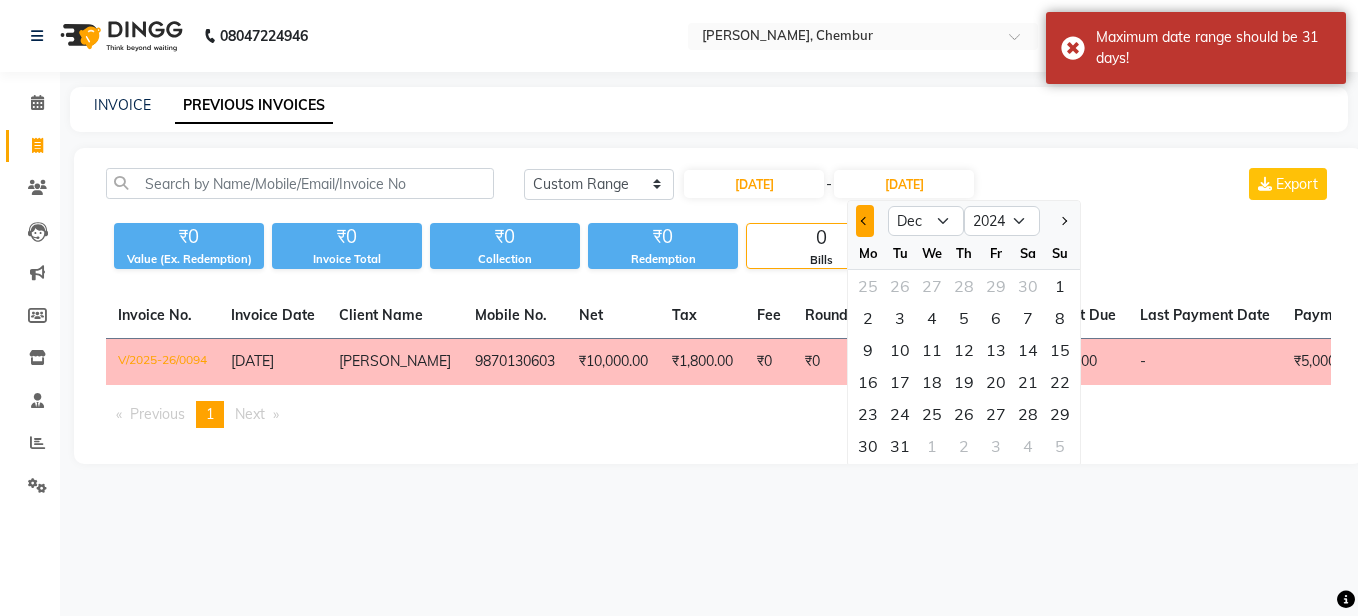 click 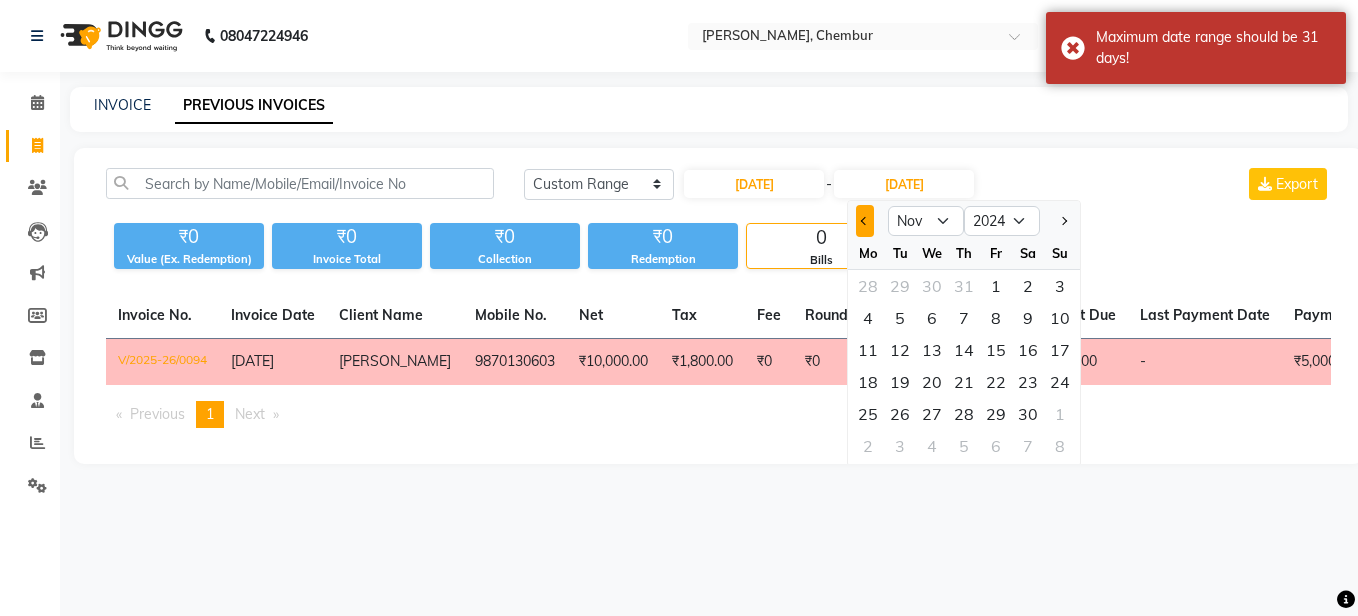 click 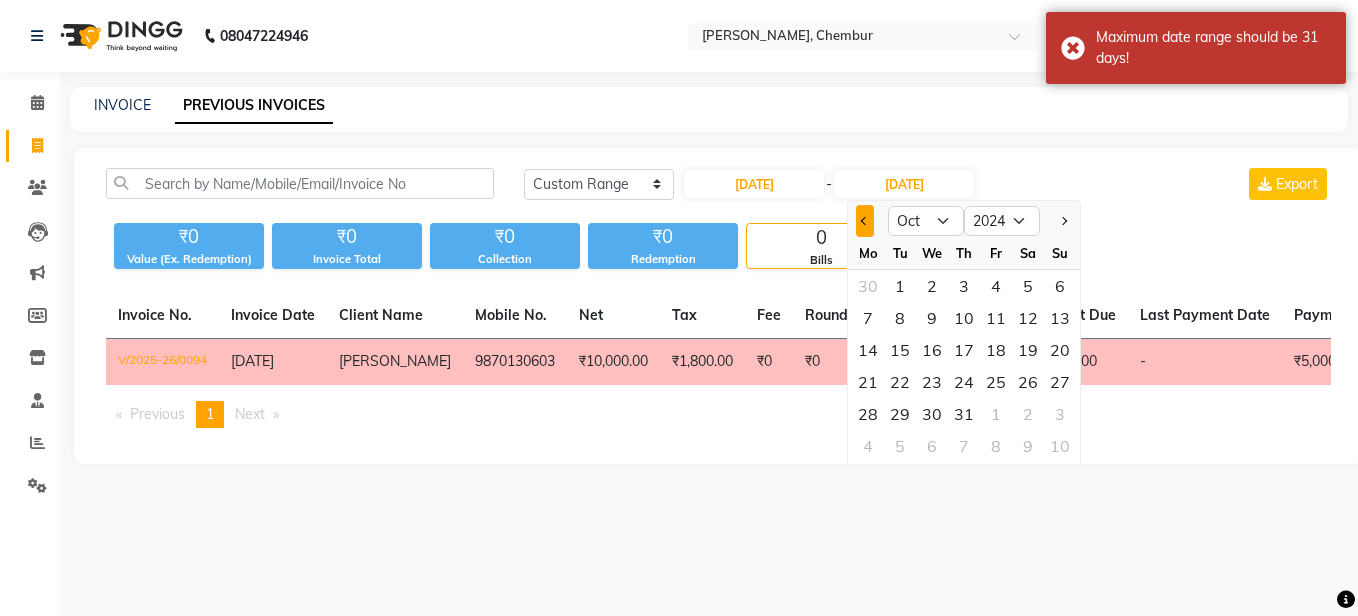 click 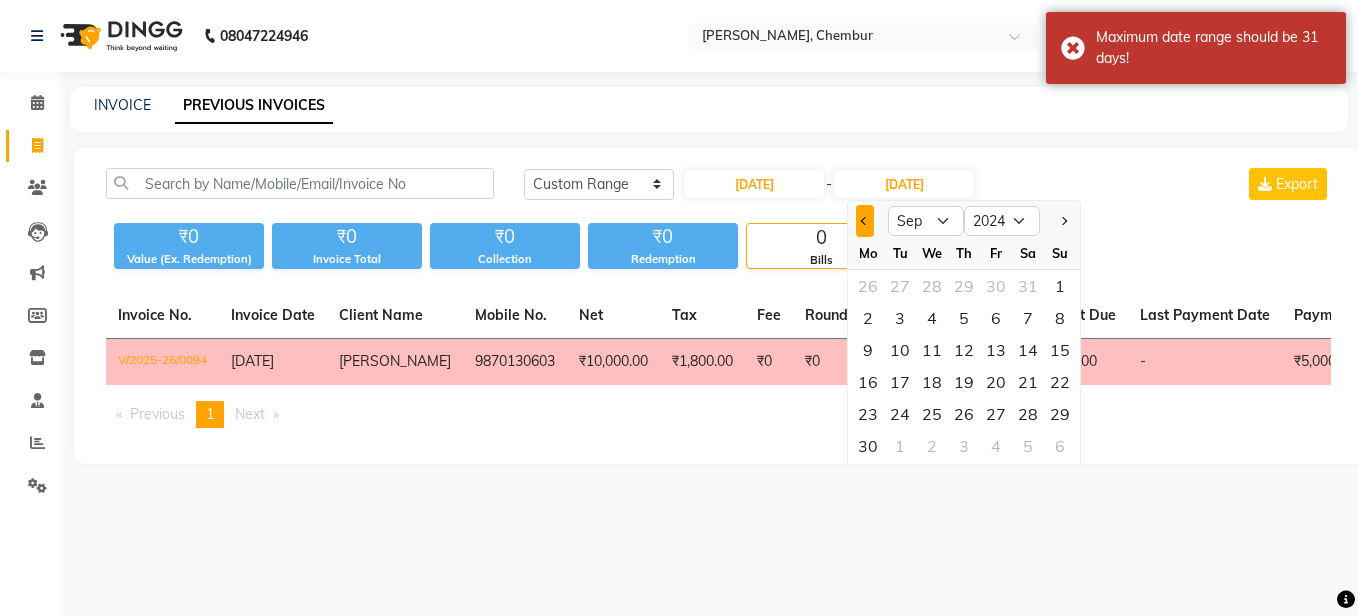 click 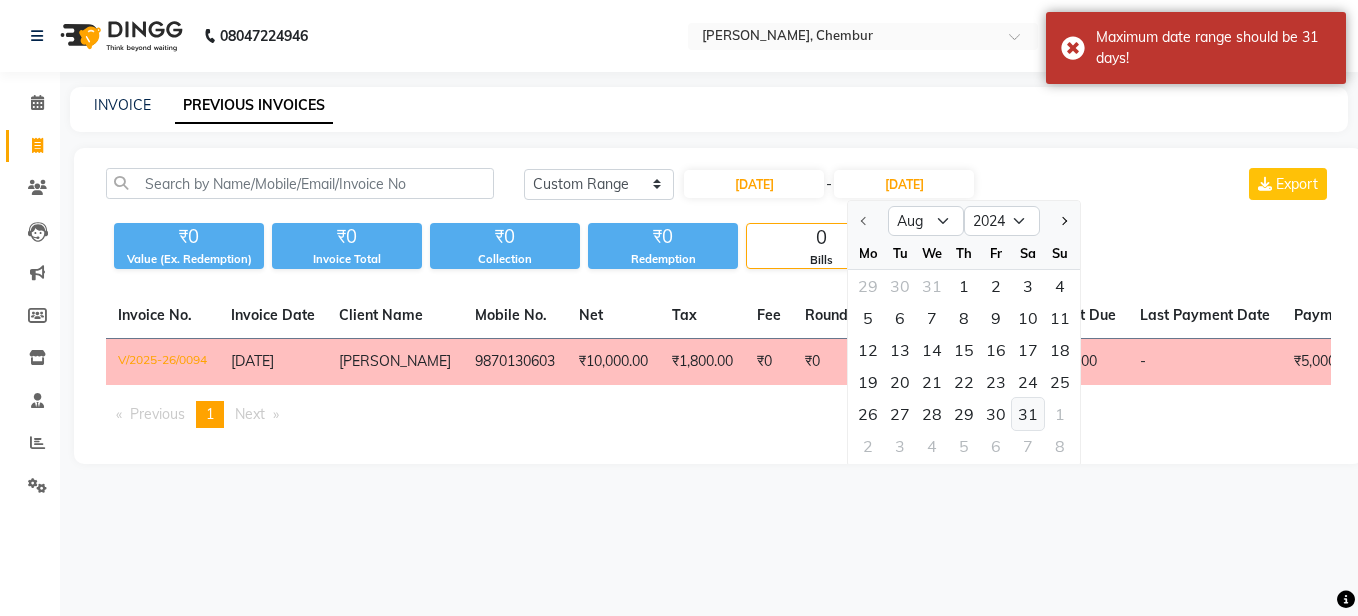 click on "31" 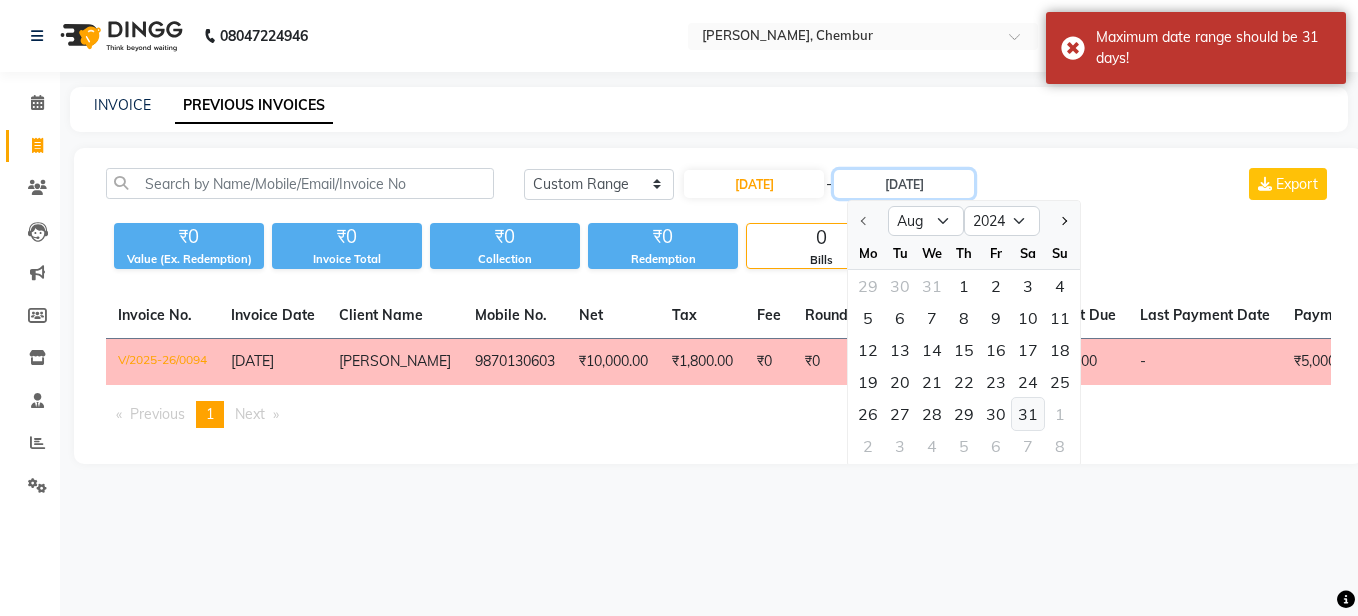 type on "31-08-2024" 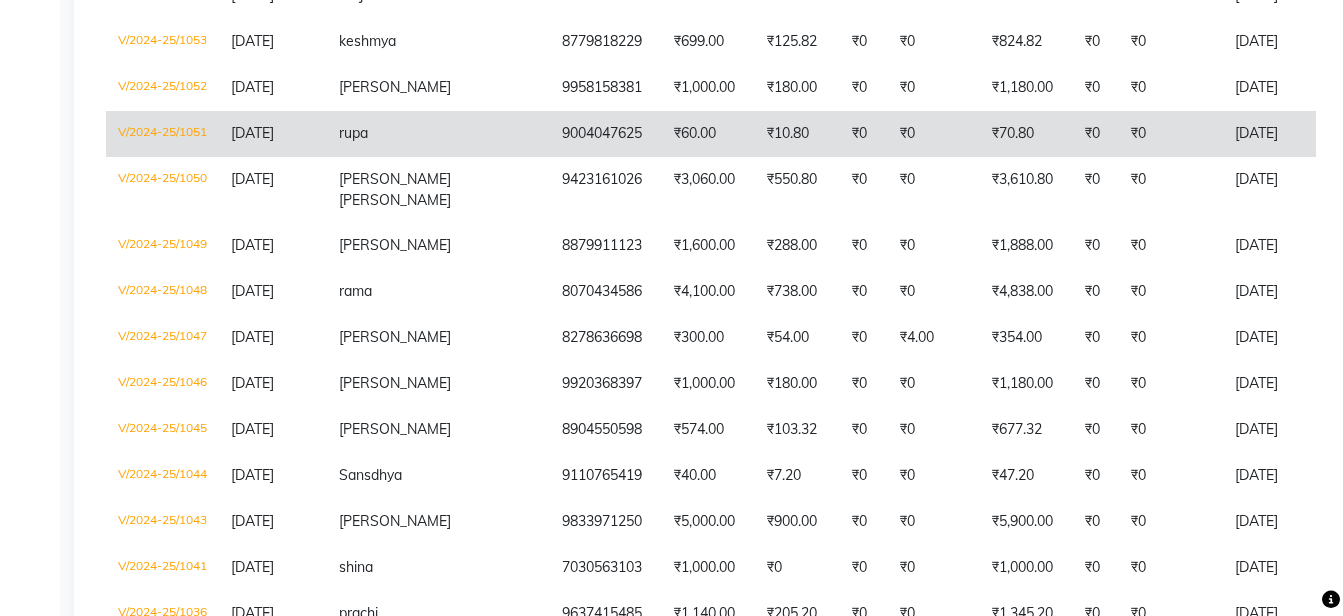 scroll, scrollTop: 3900, scrollLeft: 0, axis: vertical 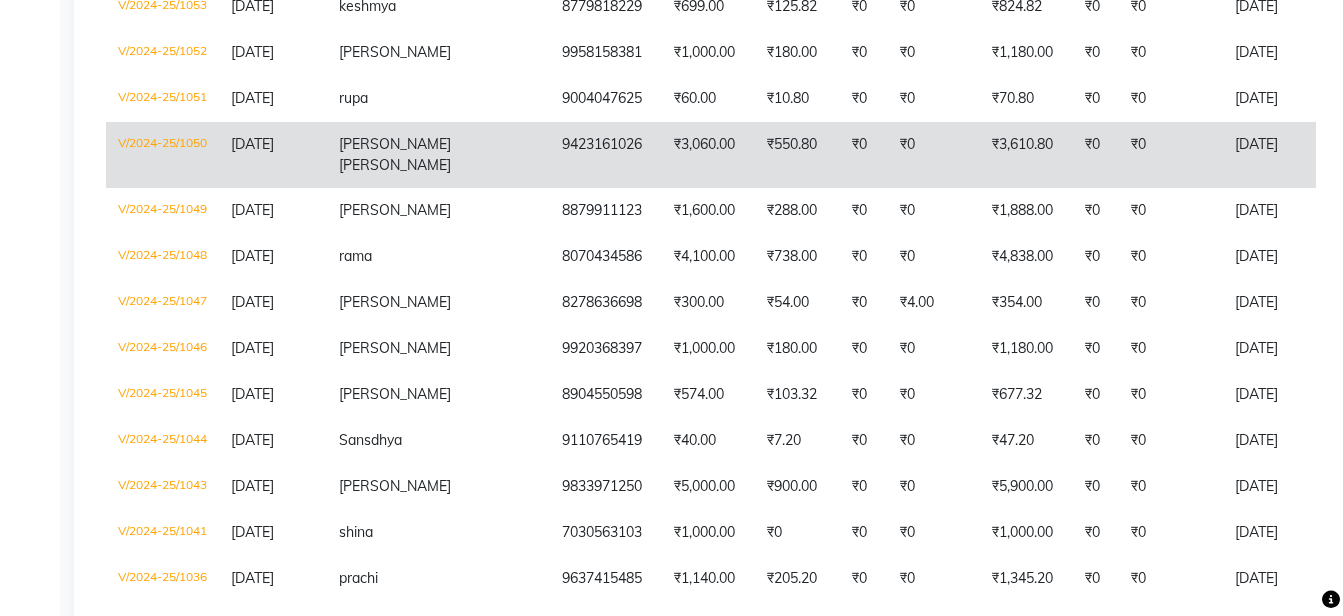 click on "9423161026" 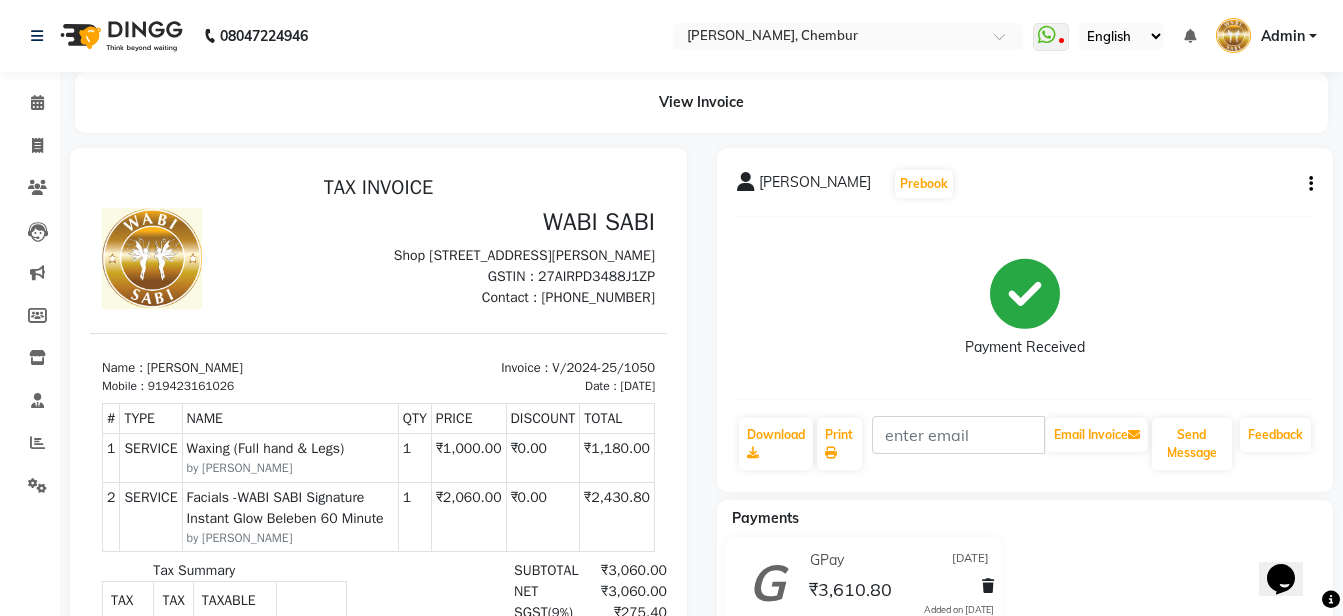 scroll, scrollTop: 0, scrollLeft: 0, axis: both 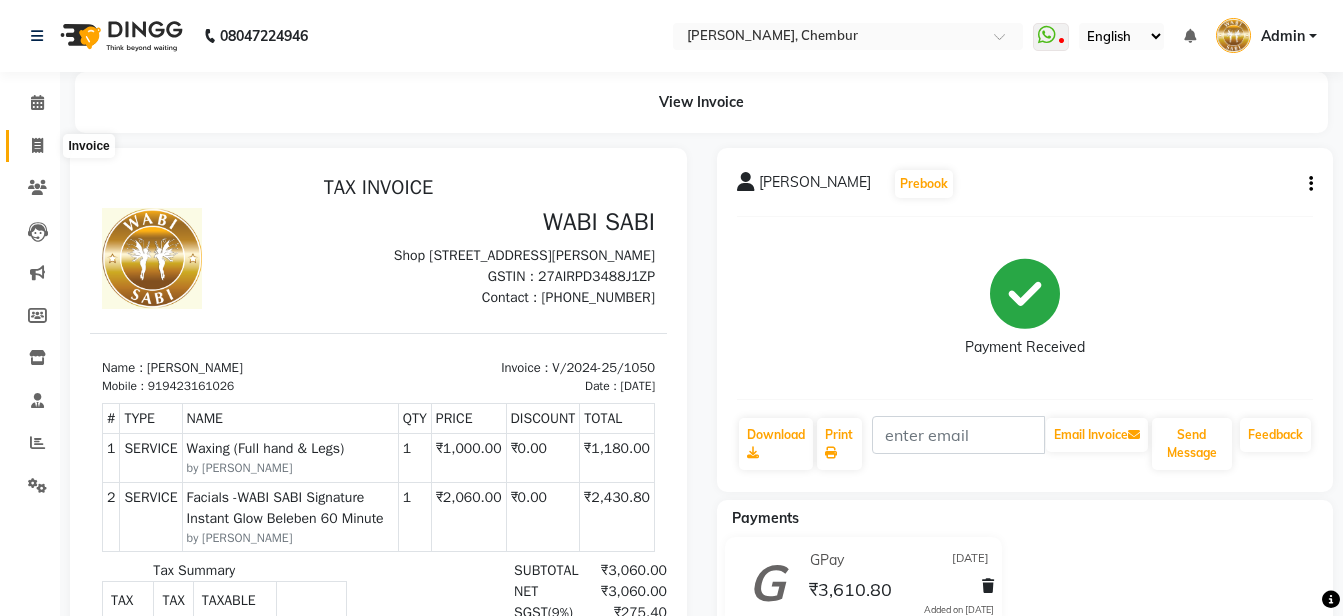 click 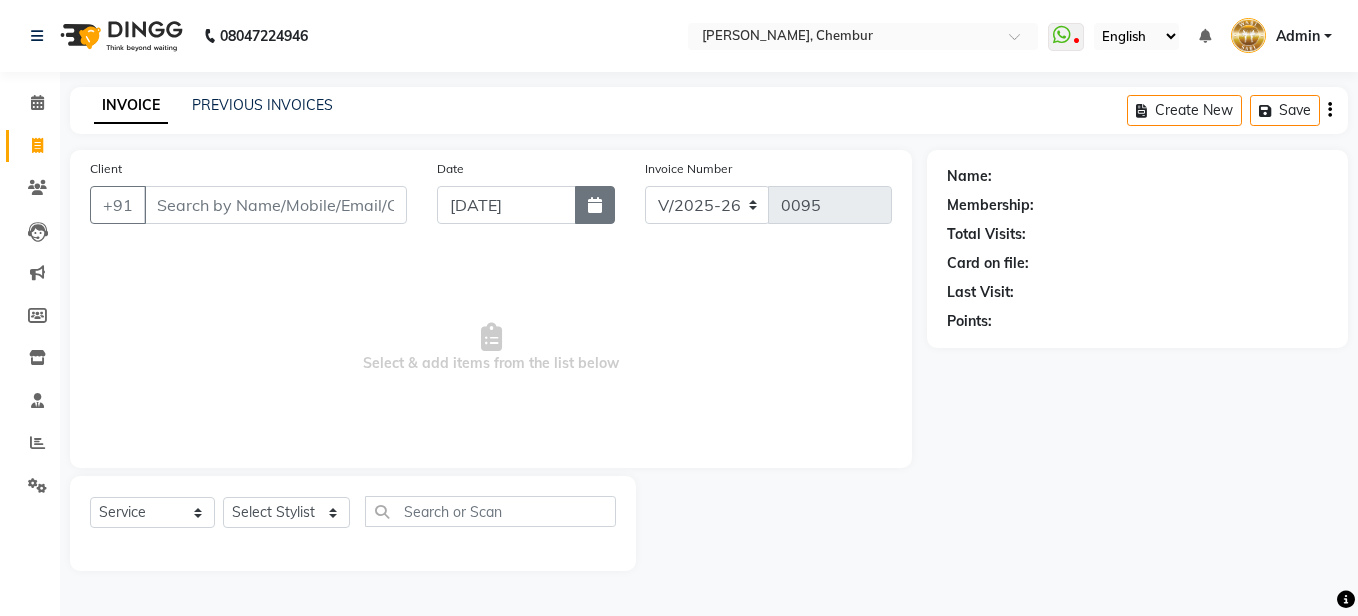 click 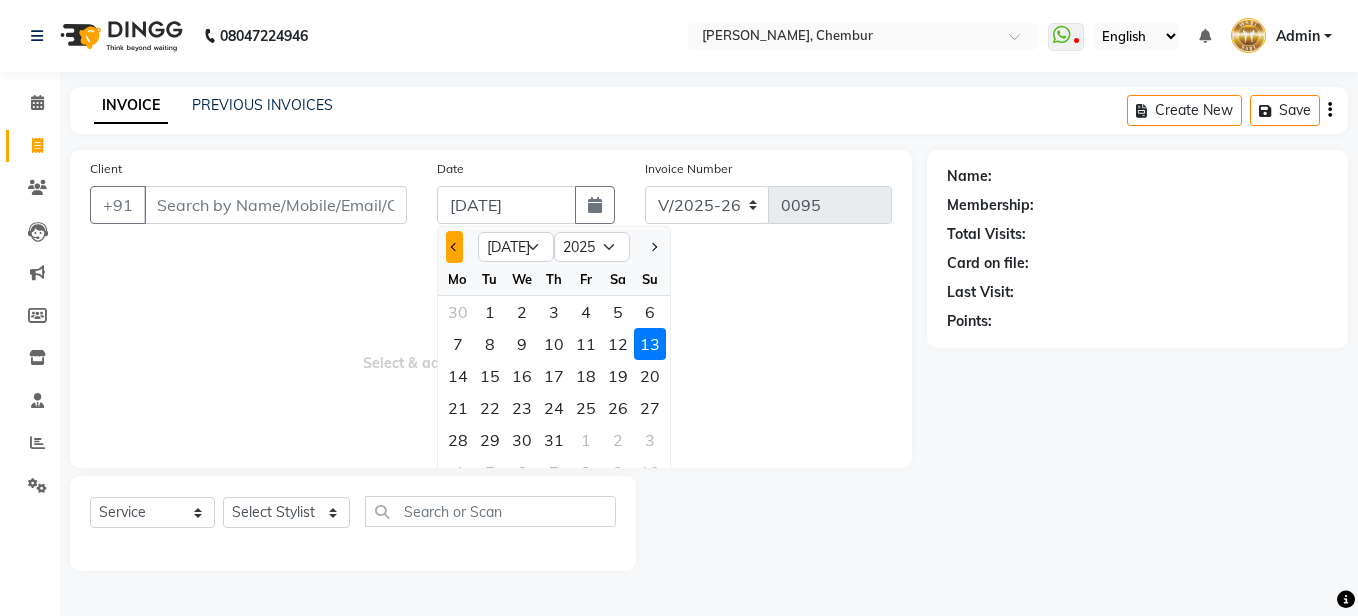 click 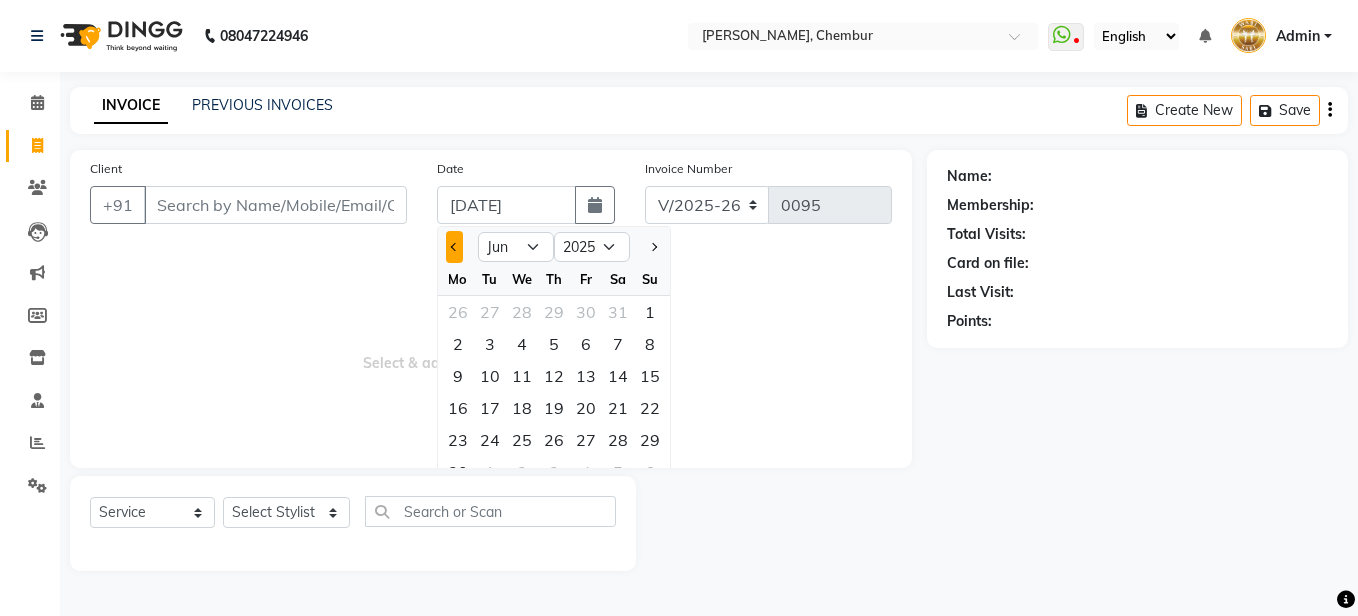 click 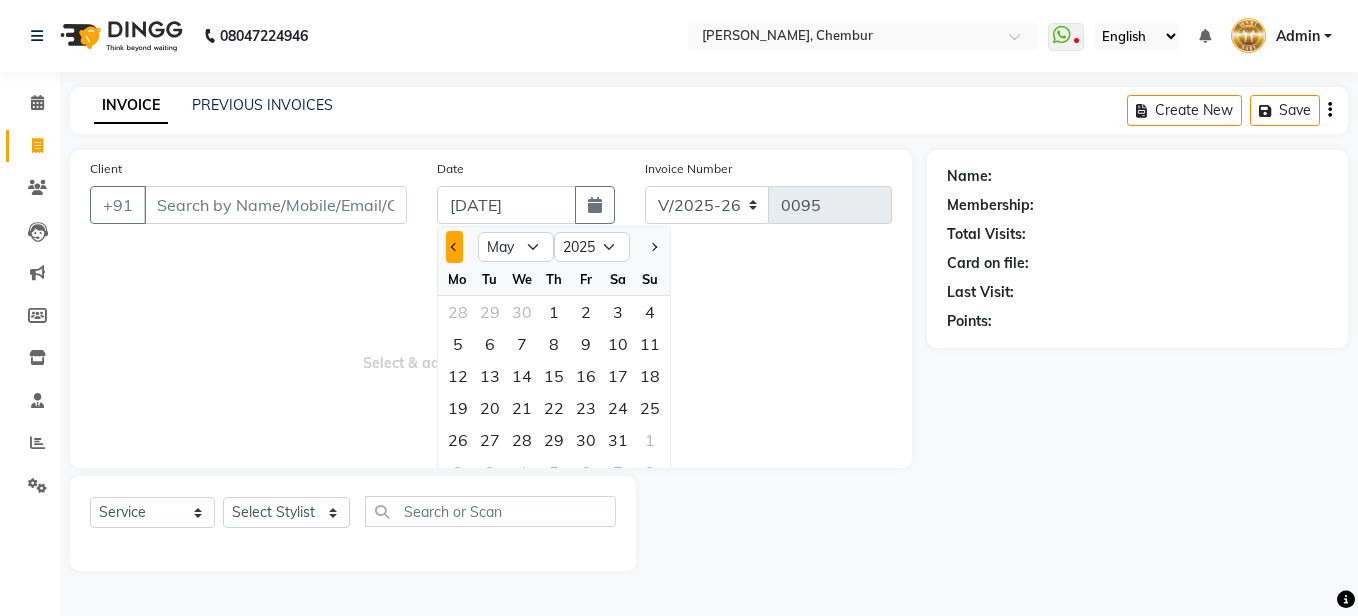 click 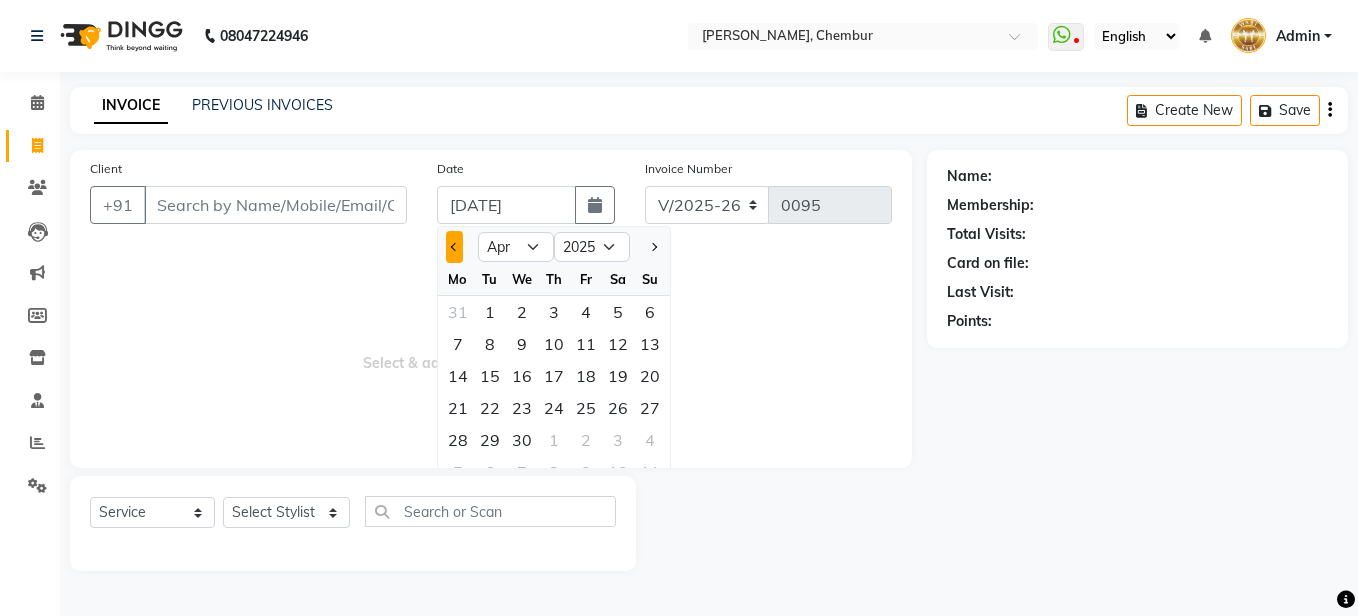 click 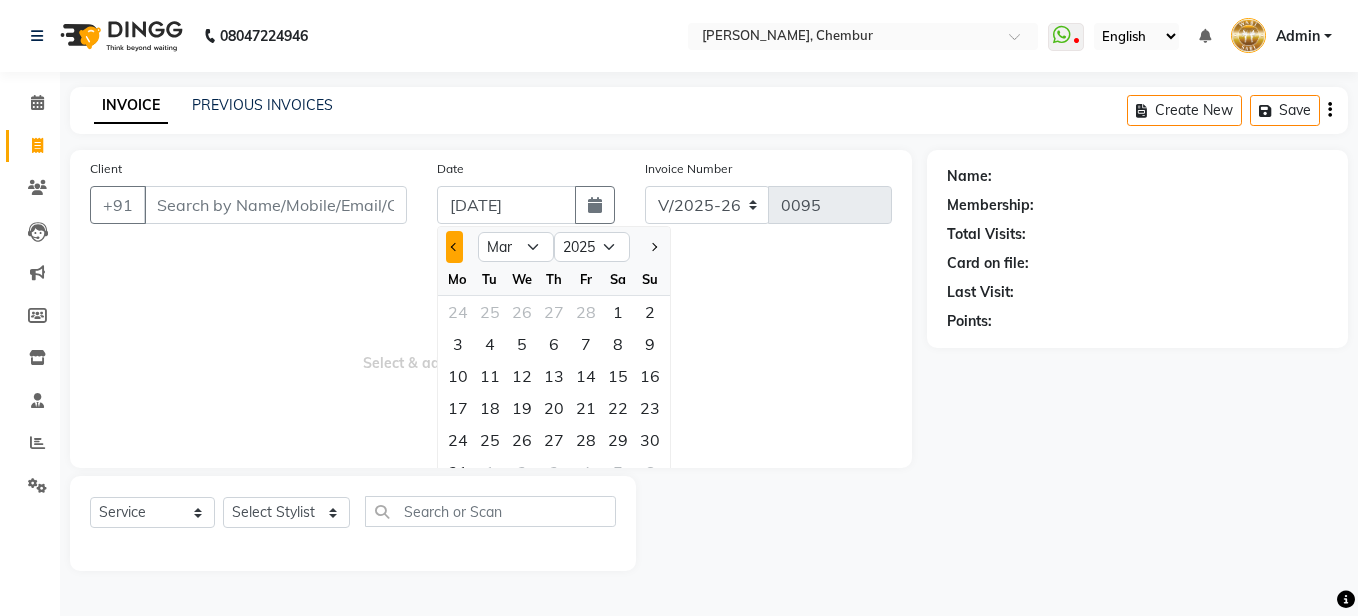 click 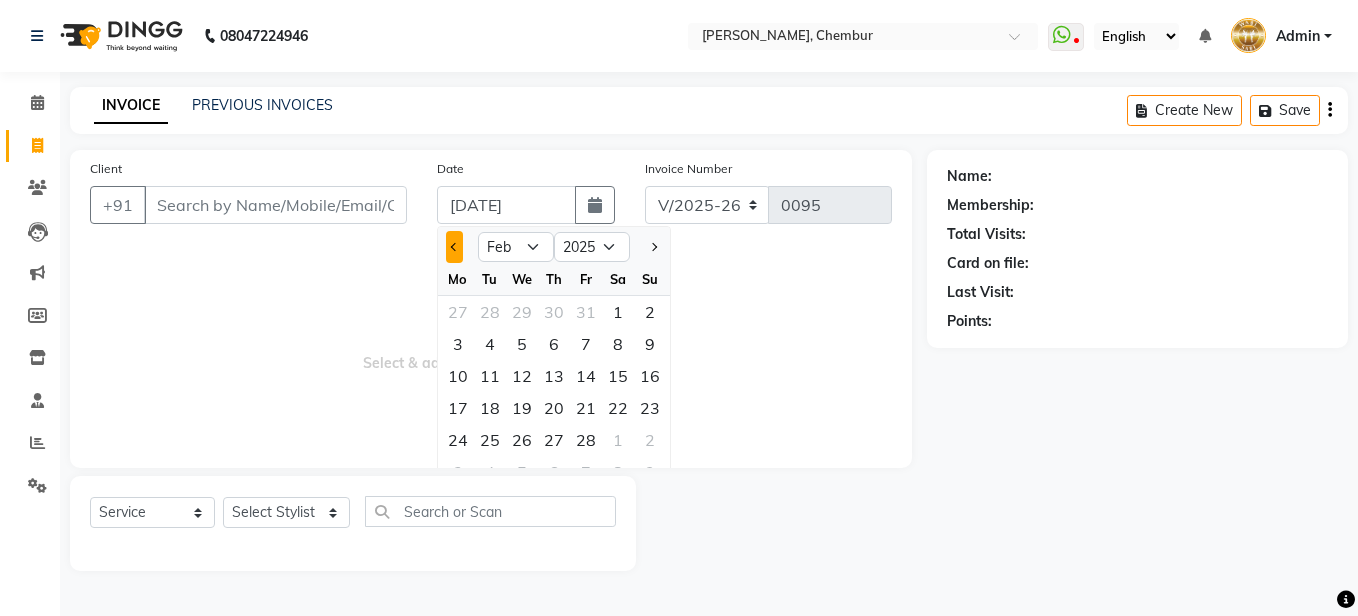 click 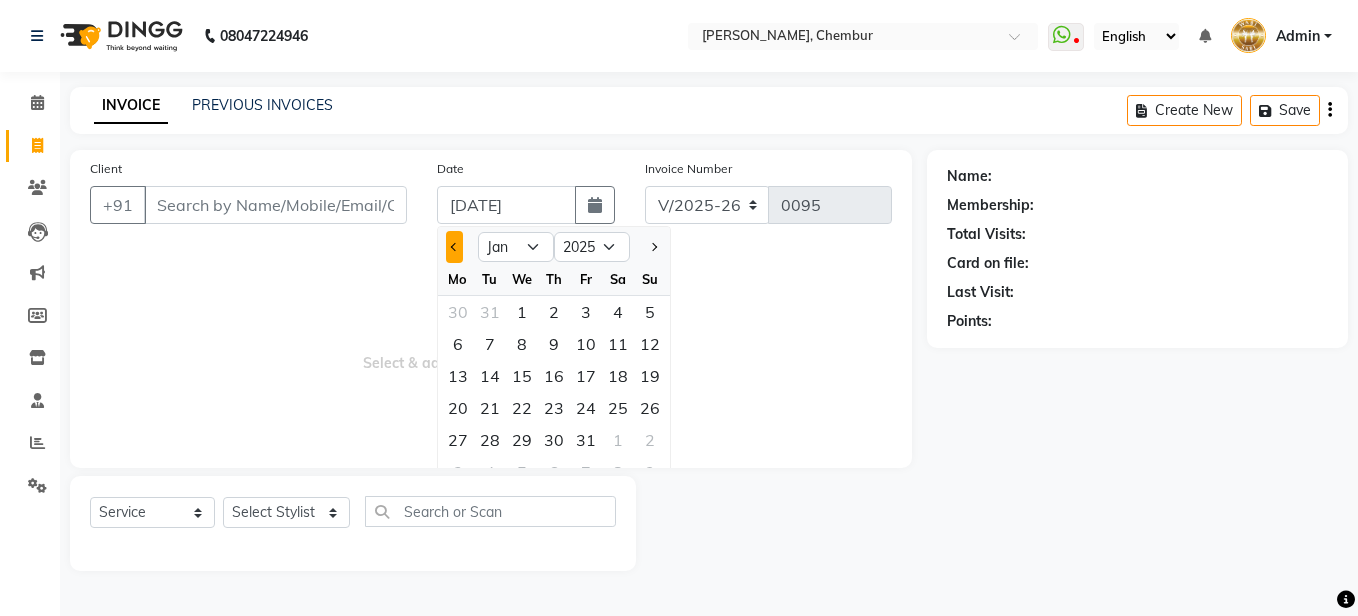 click 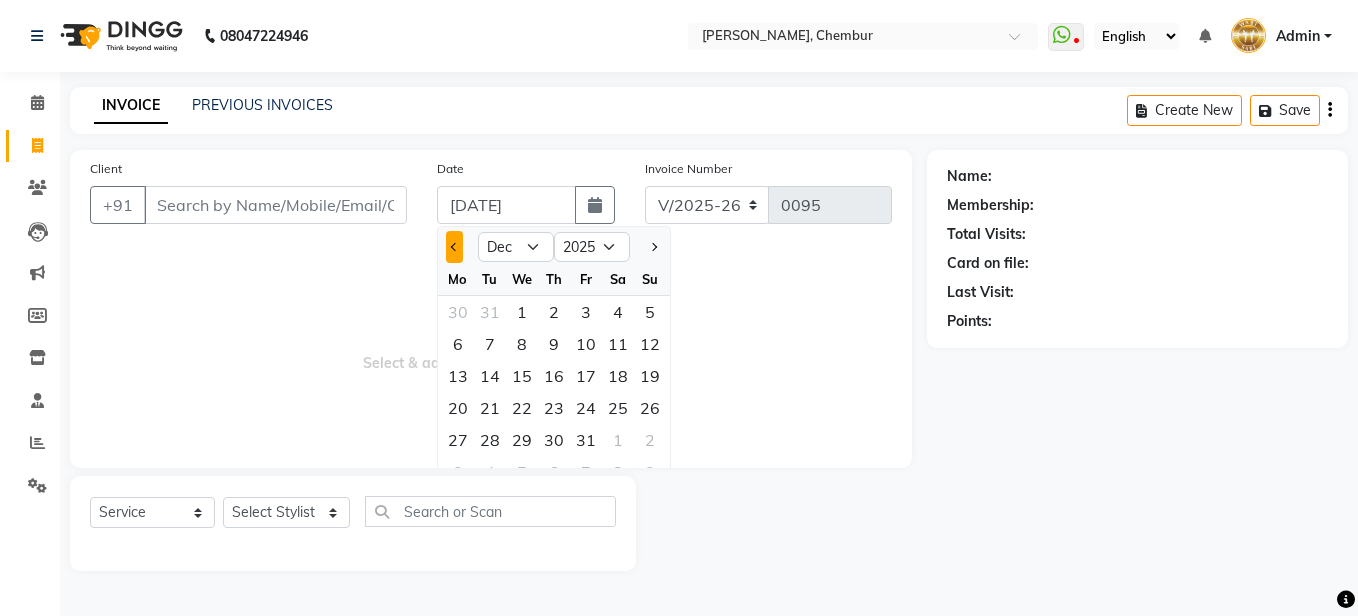 select on "2024" 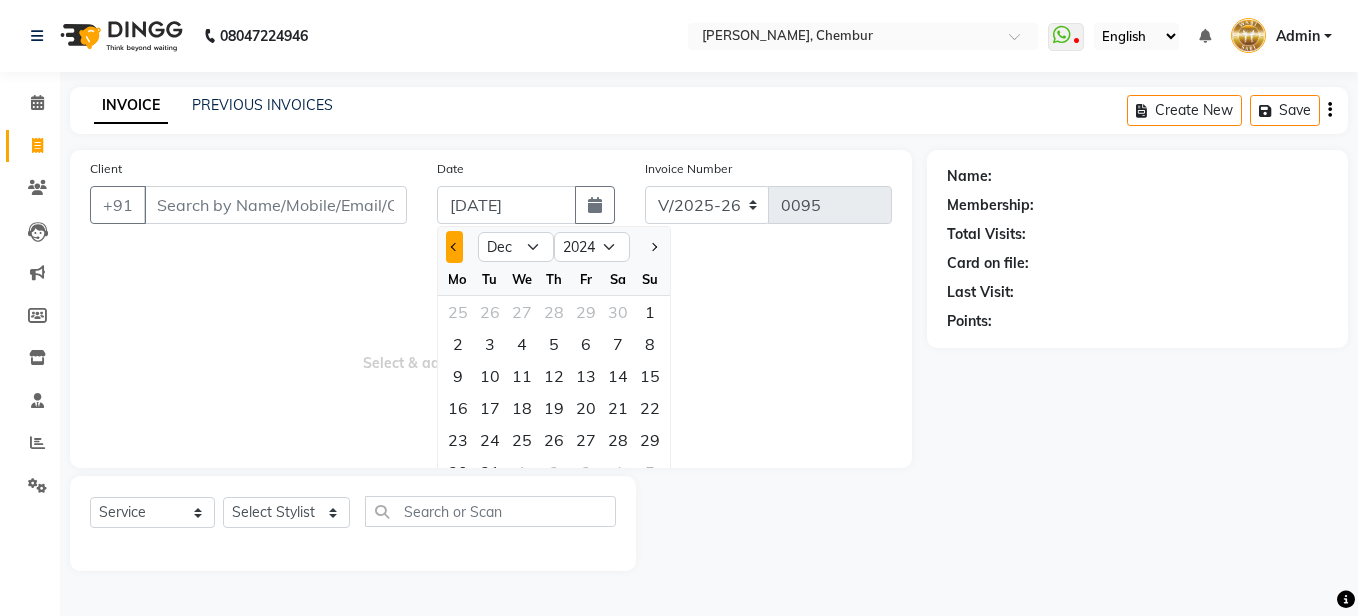 click 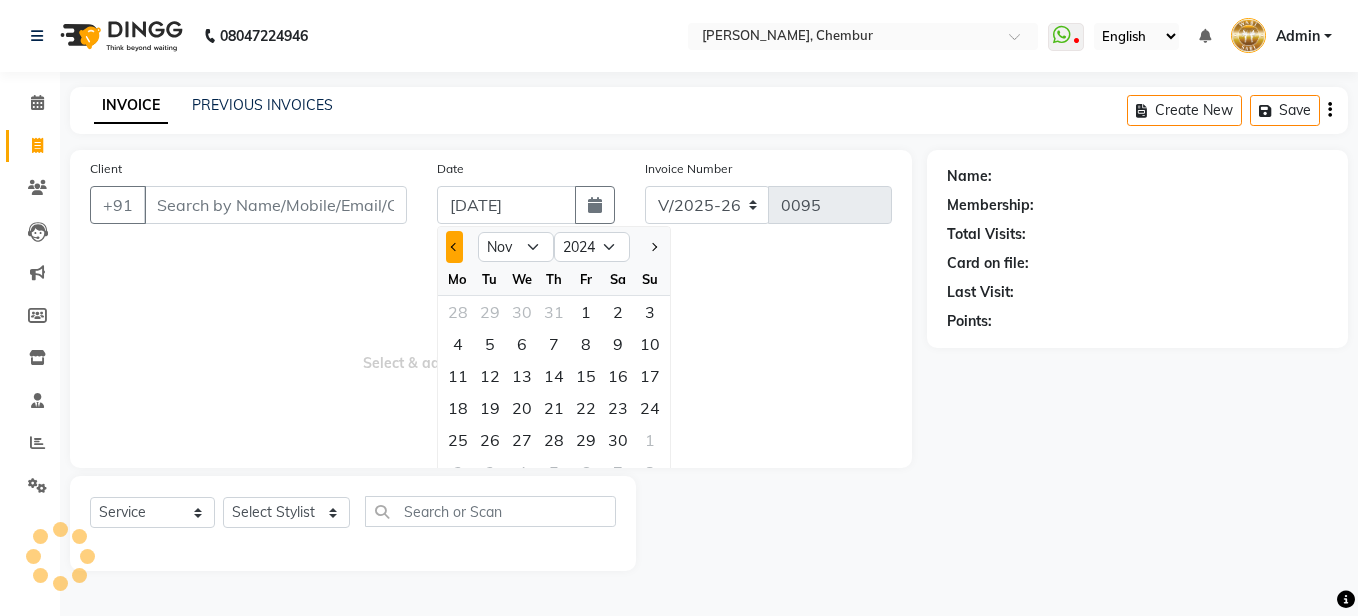 click 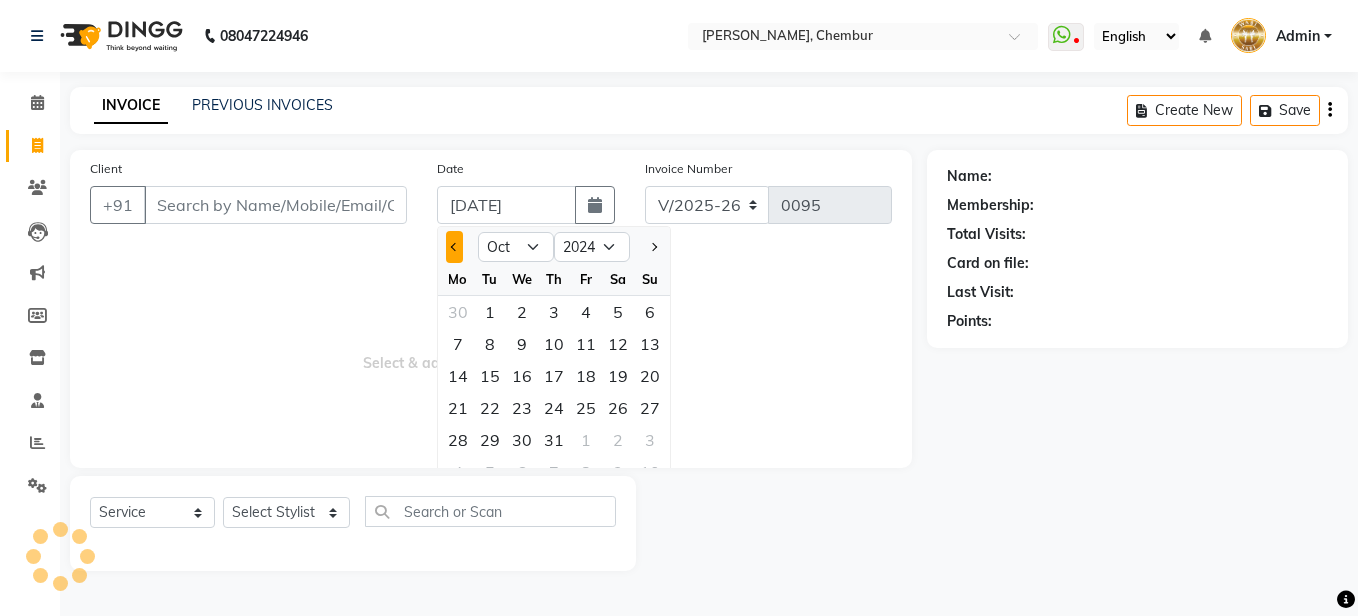 click 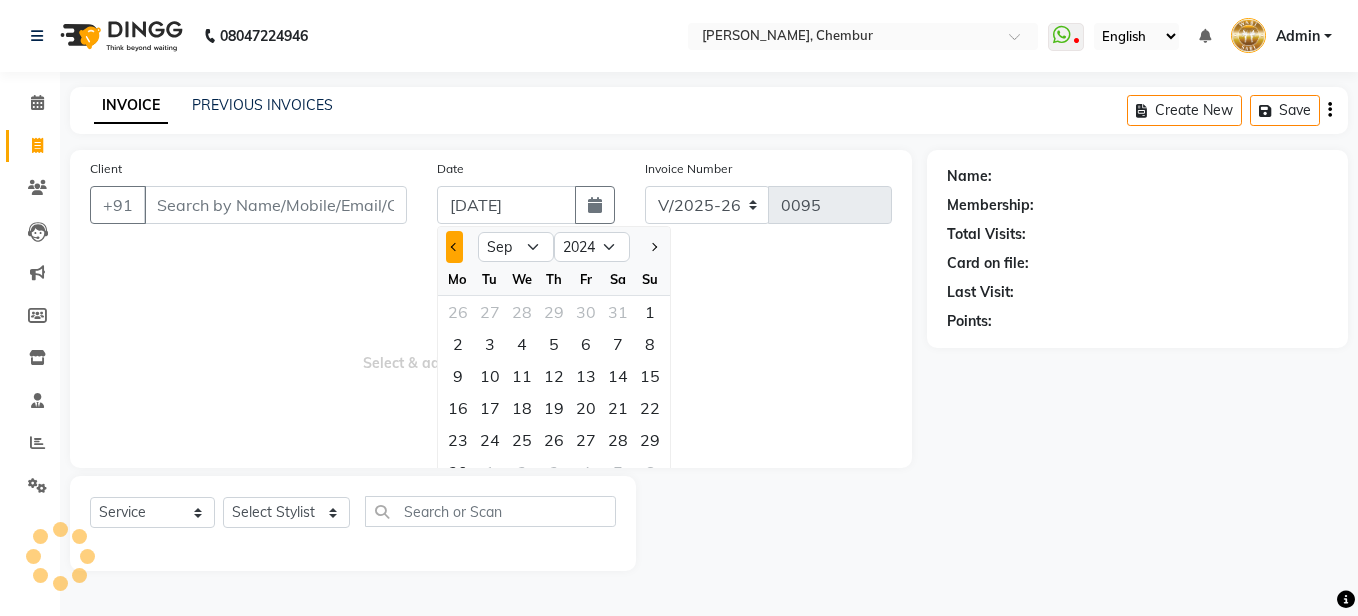 click 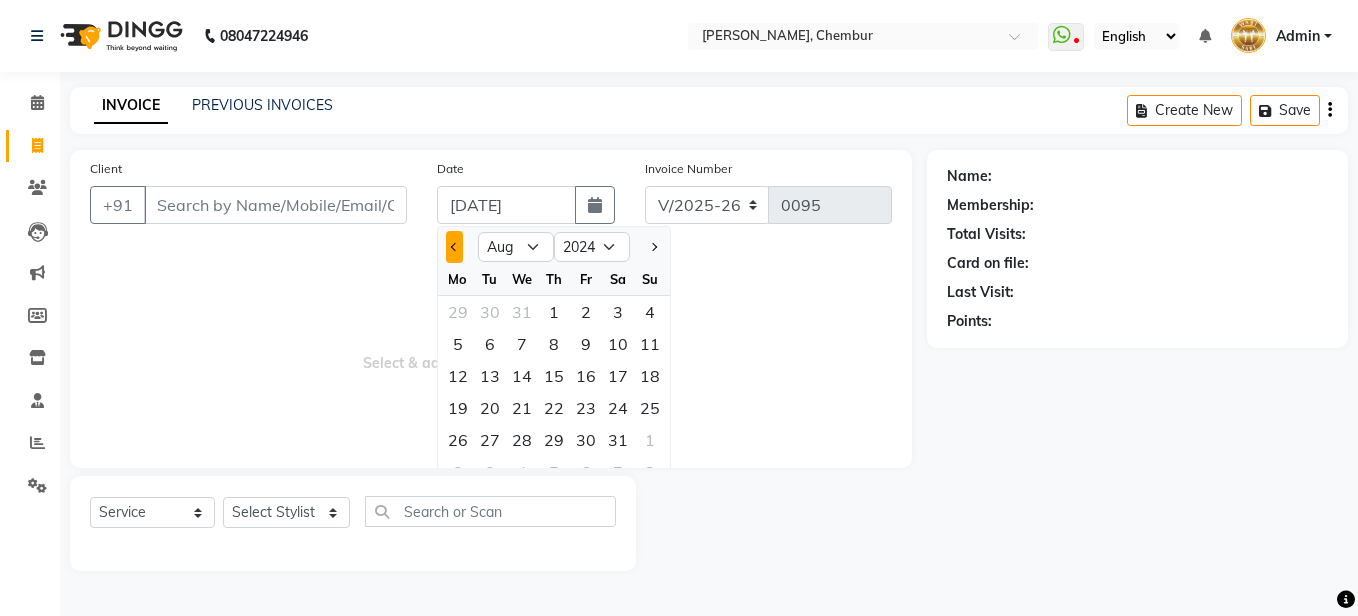 click 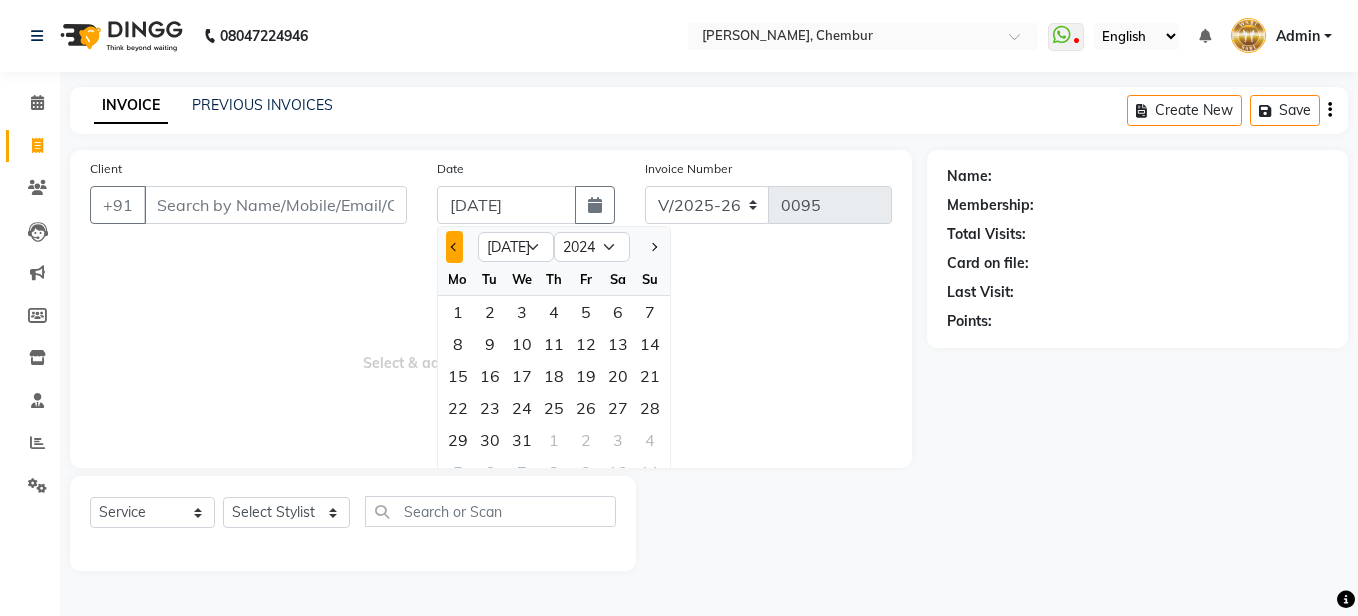 click 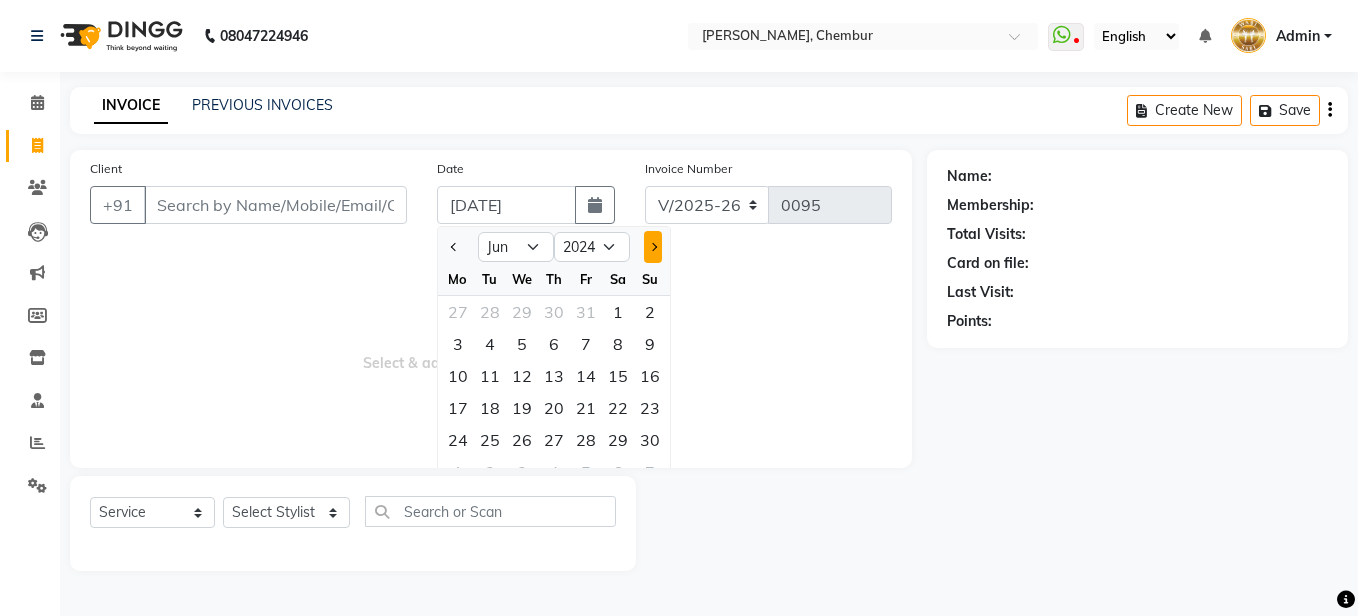 click 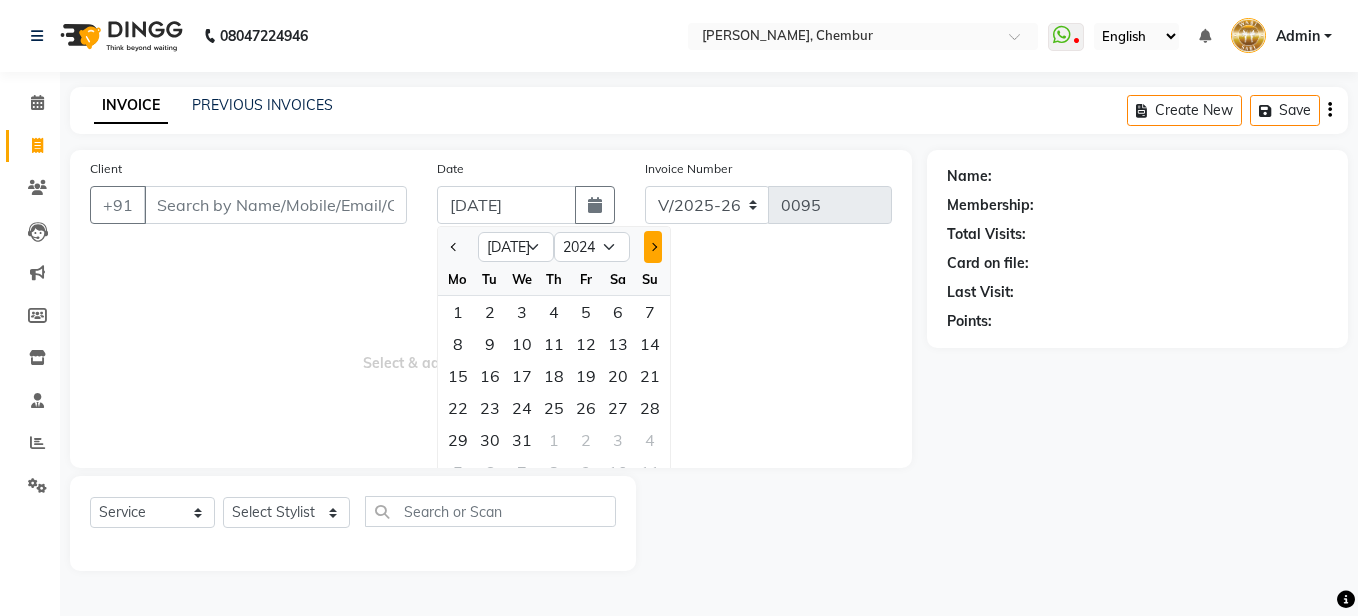 click 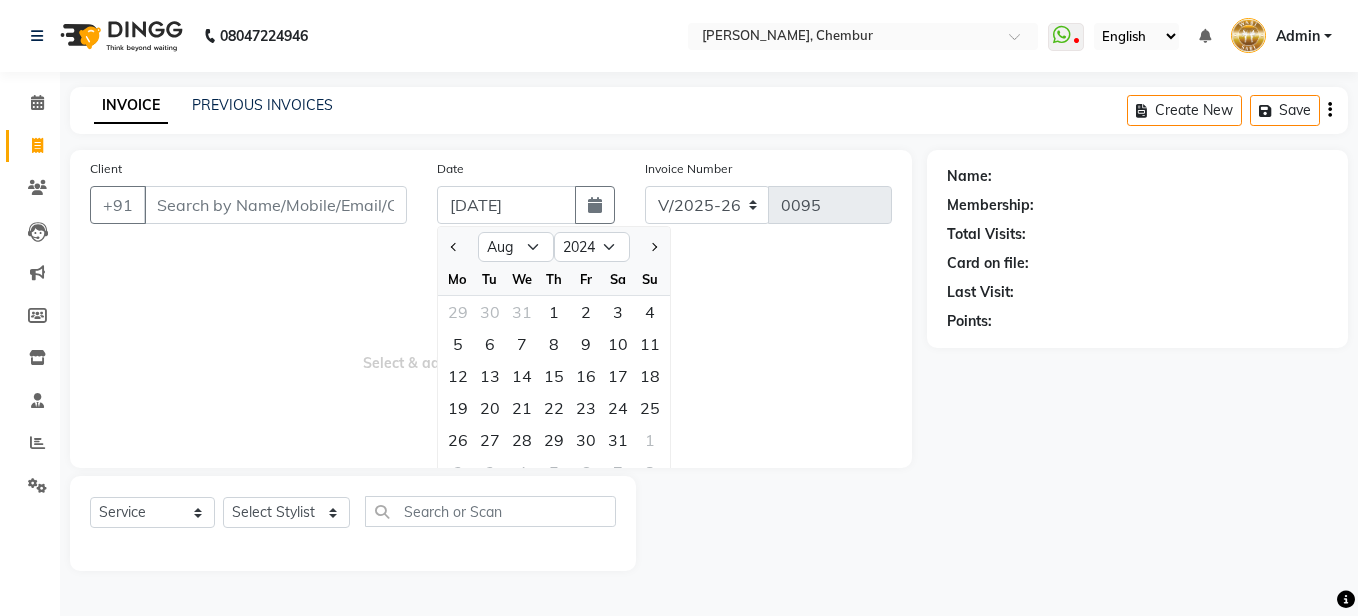 click 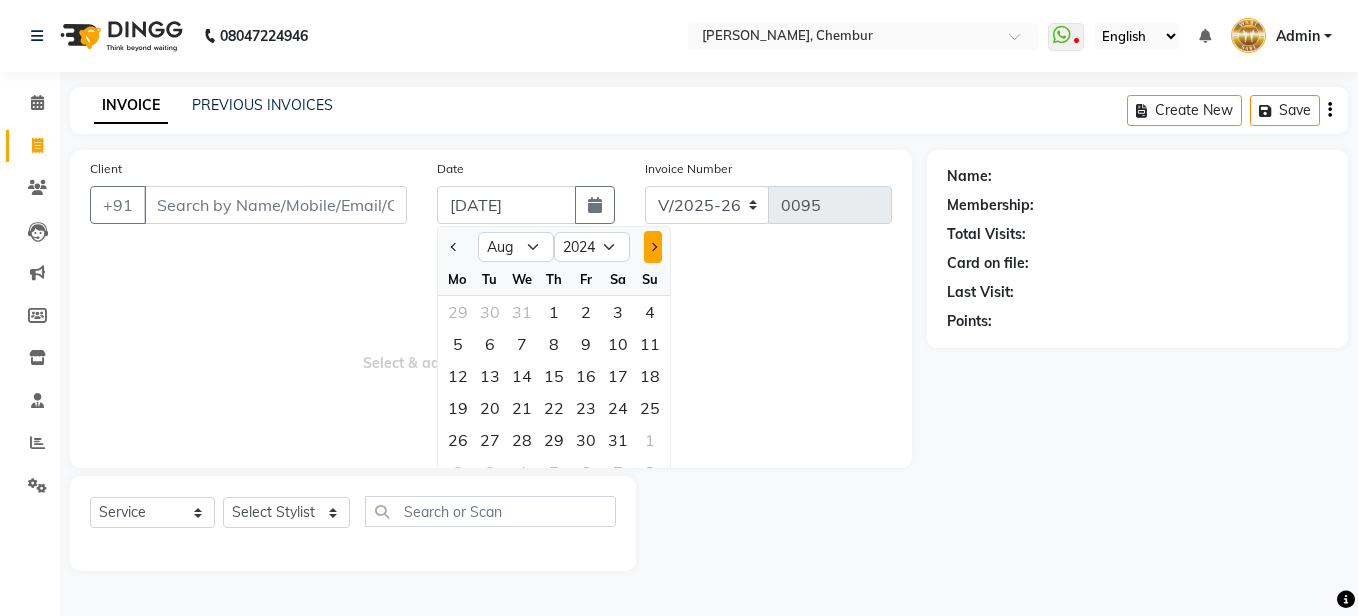 click 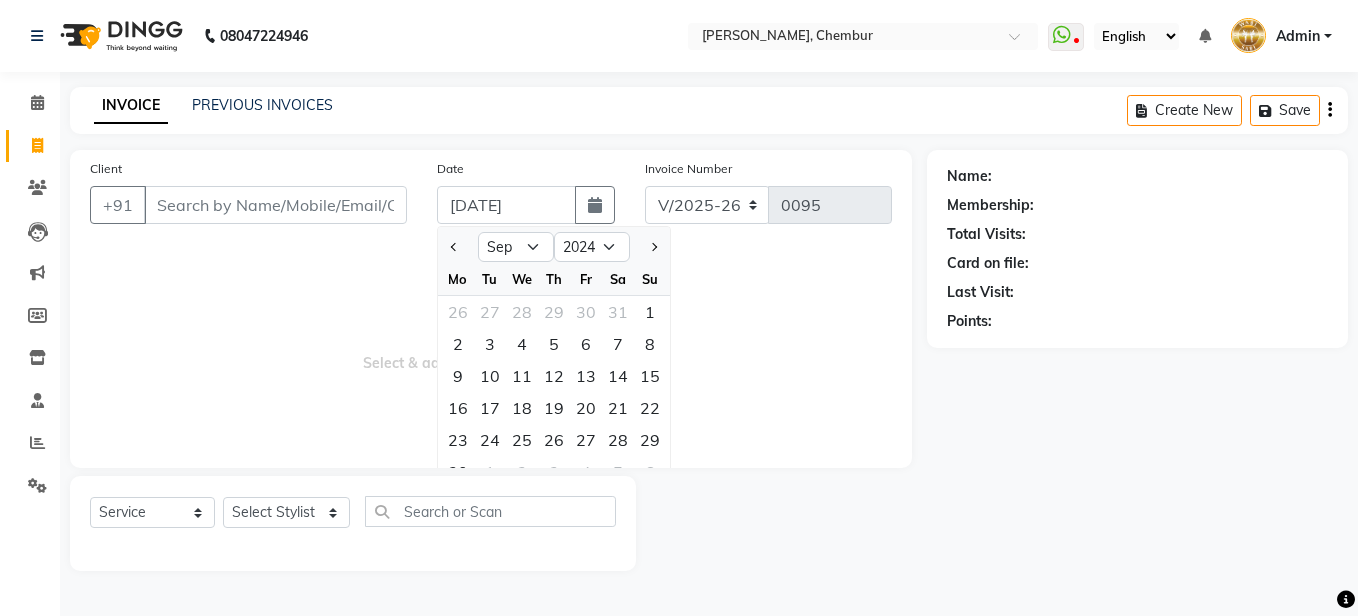 click 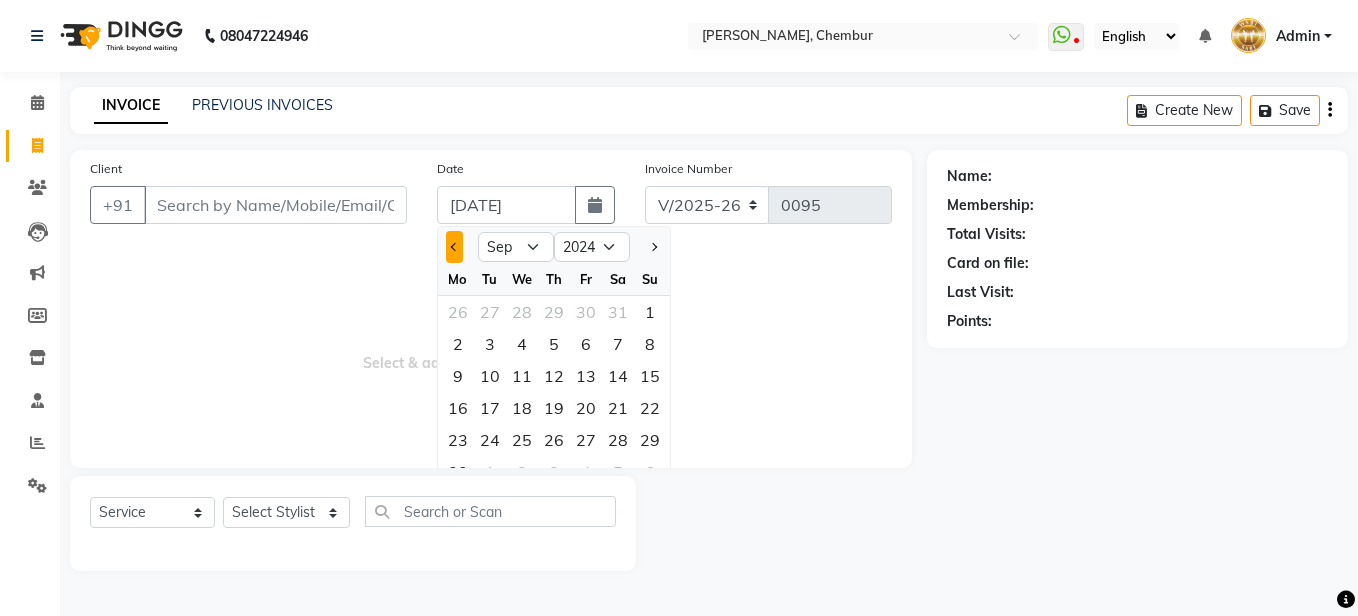 click 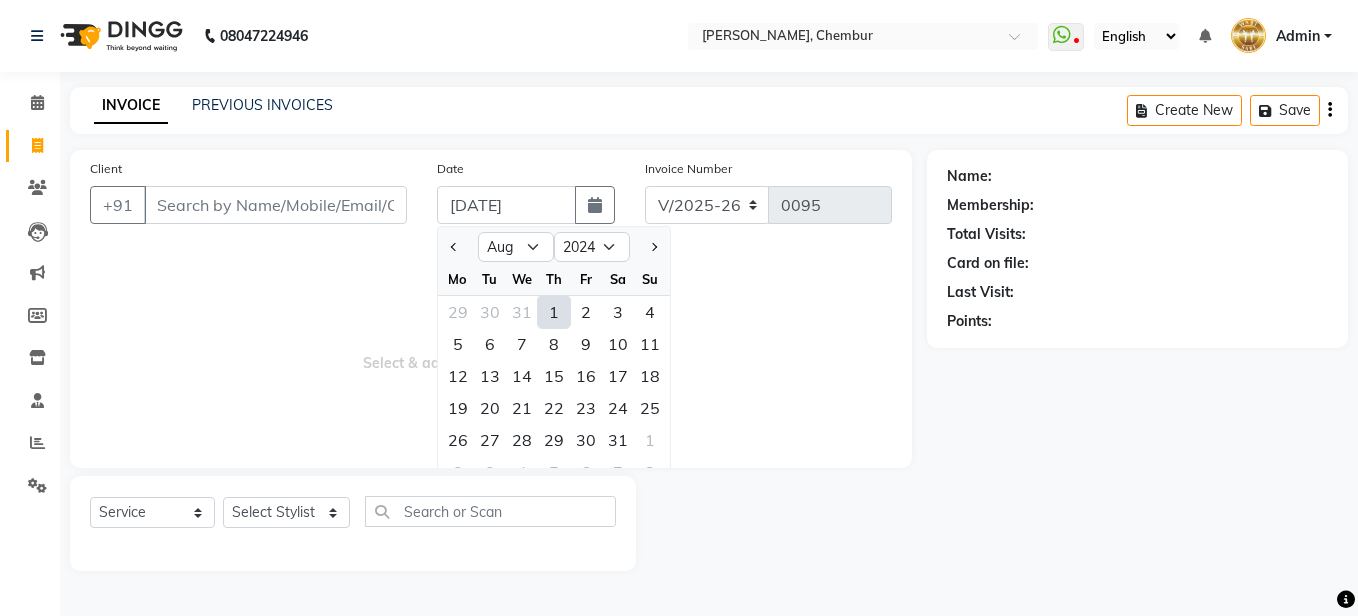 click on "1" 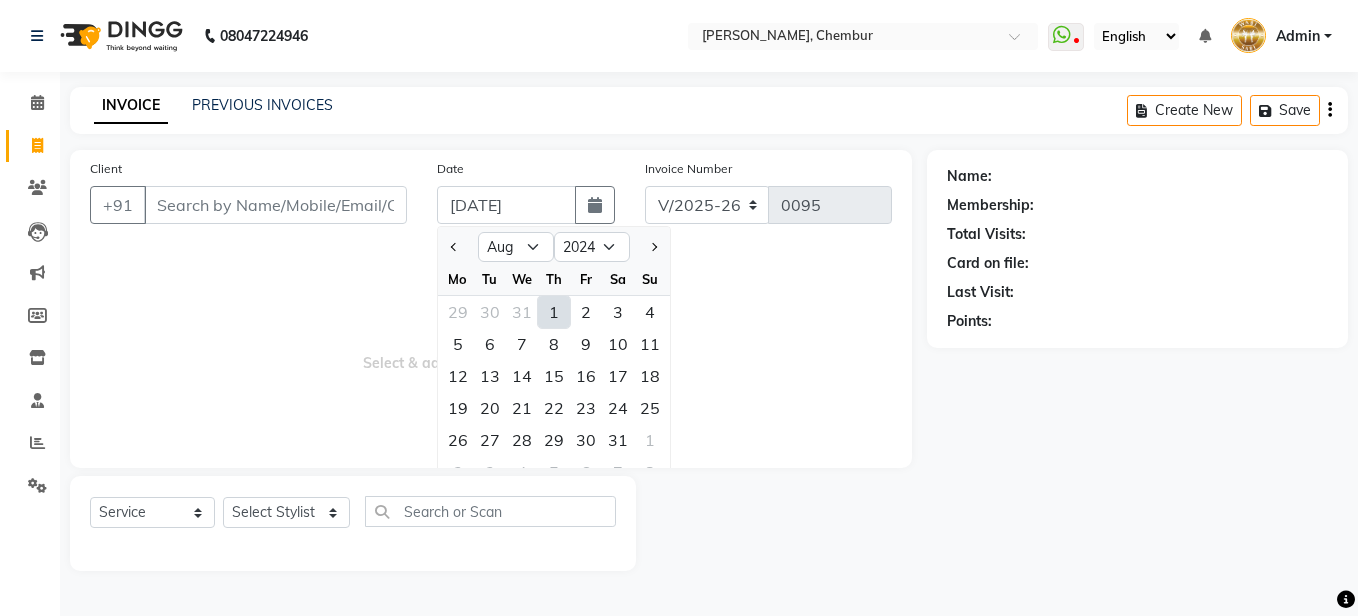 type on "01-08-2024" 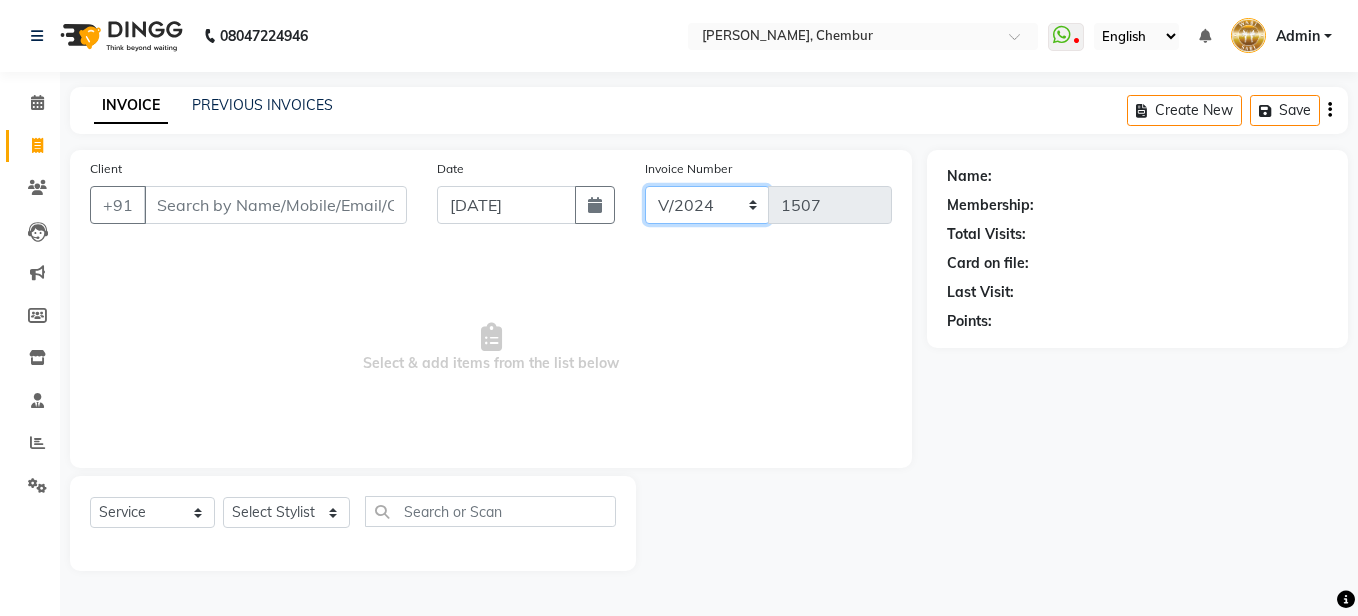 click on "V/2024 V/2024-25" 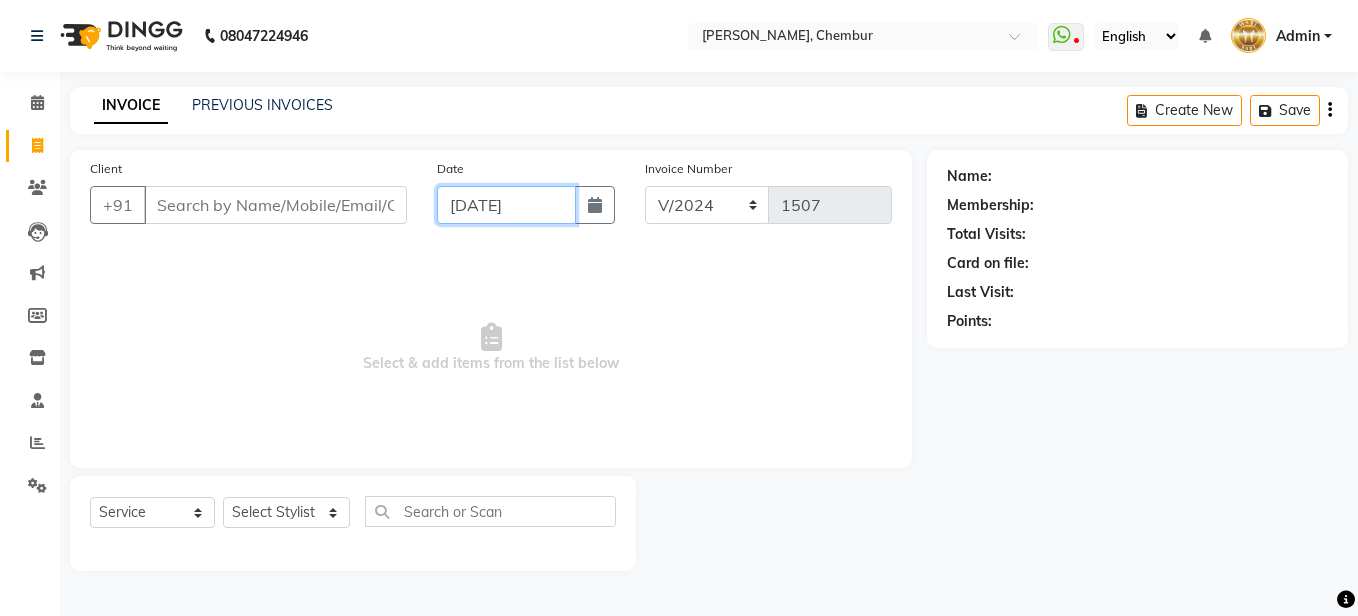 click on "01-08-2024" 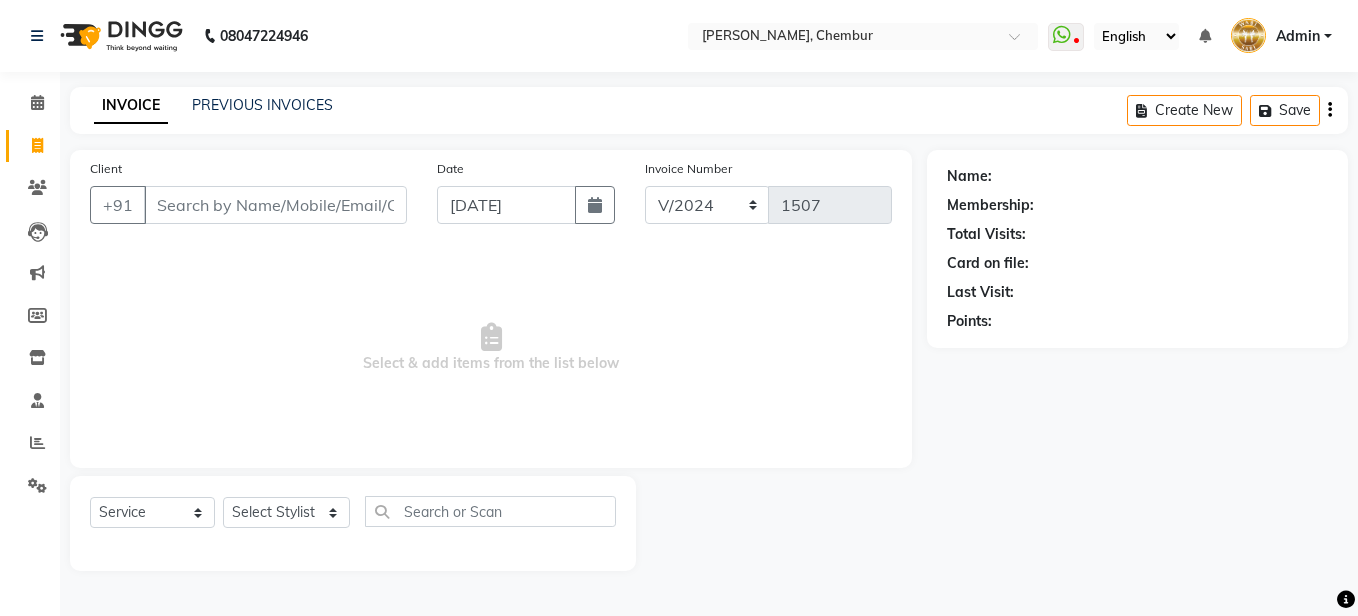 select on "8" 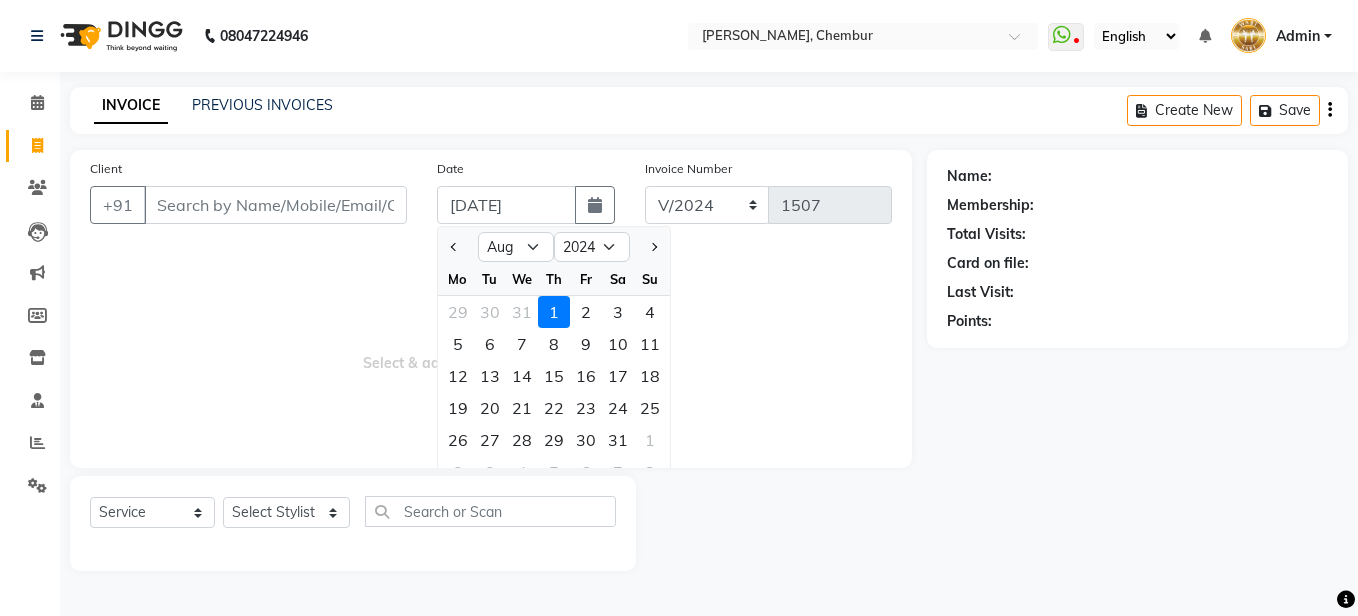 click on "PREVIOUS INVOICES" 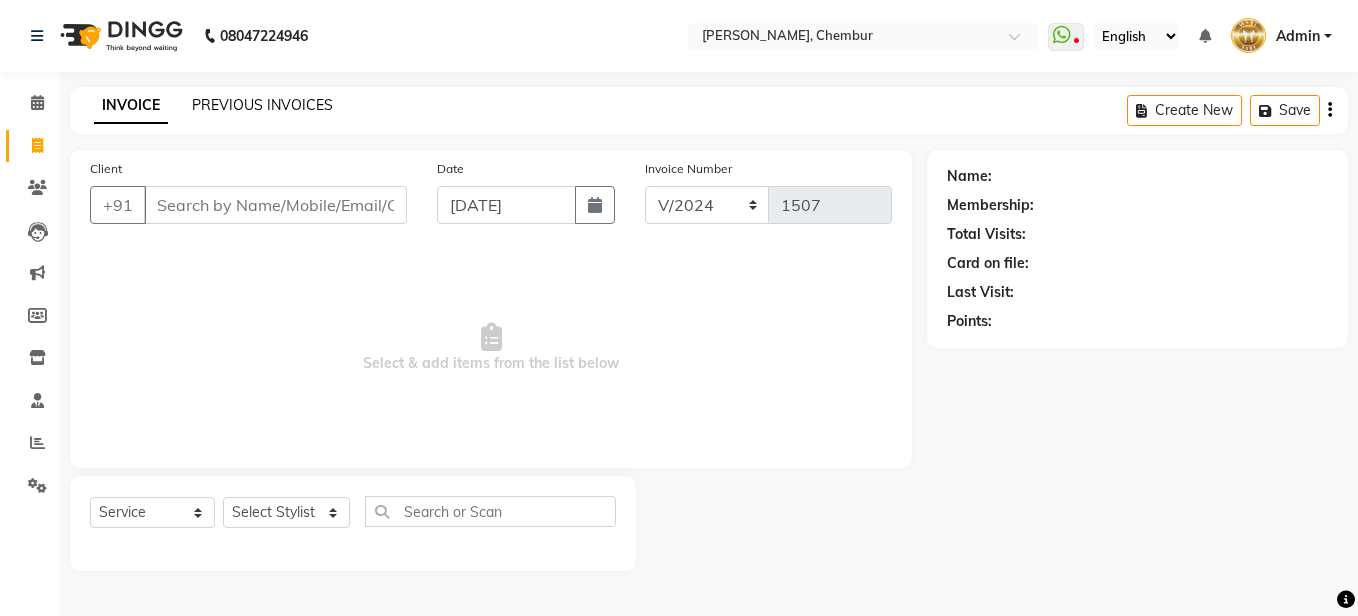 click on "PREVIOUS INVOICES" 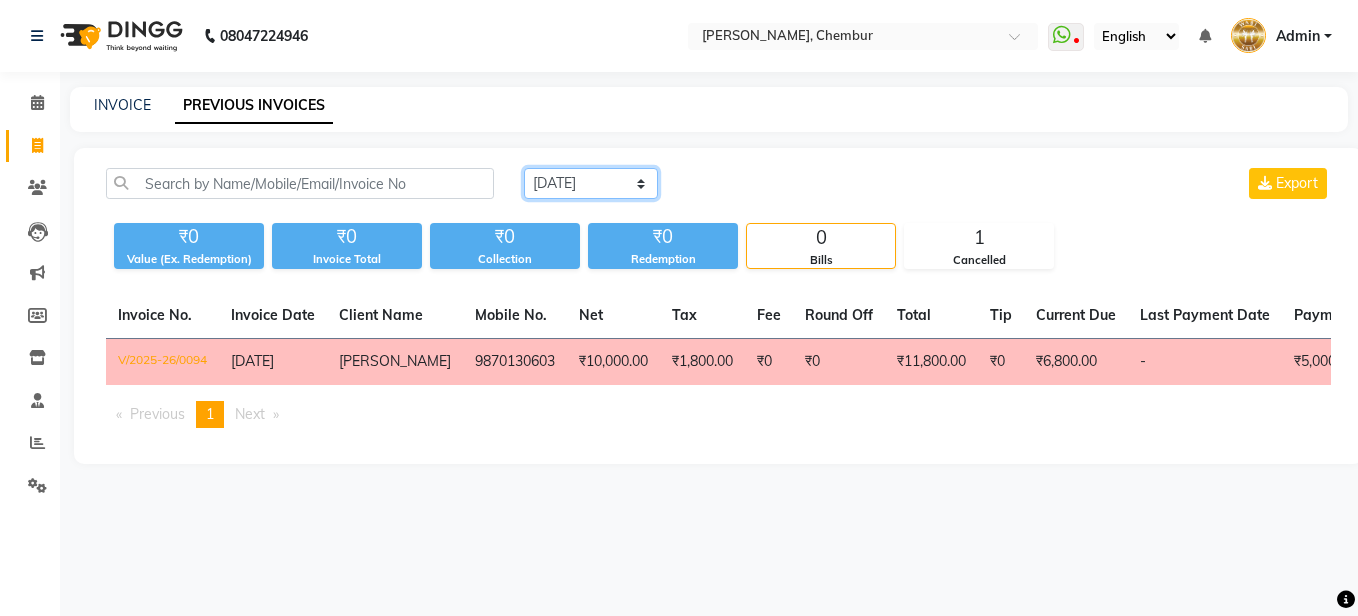 click on "[DATE] [DATE] Custom Range" 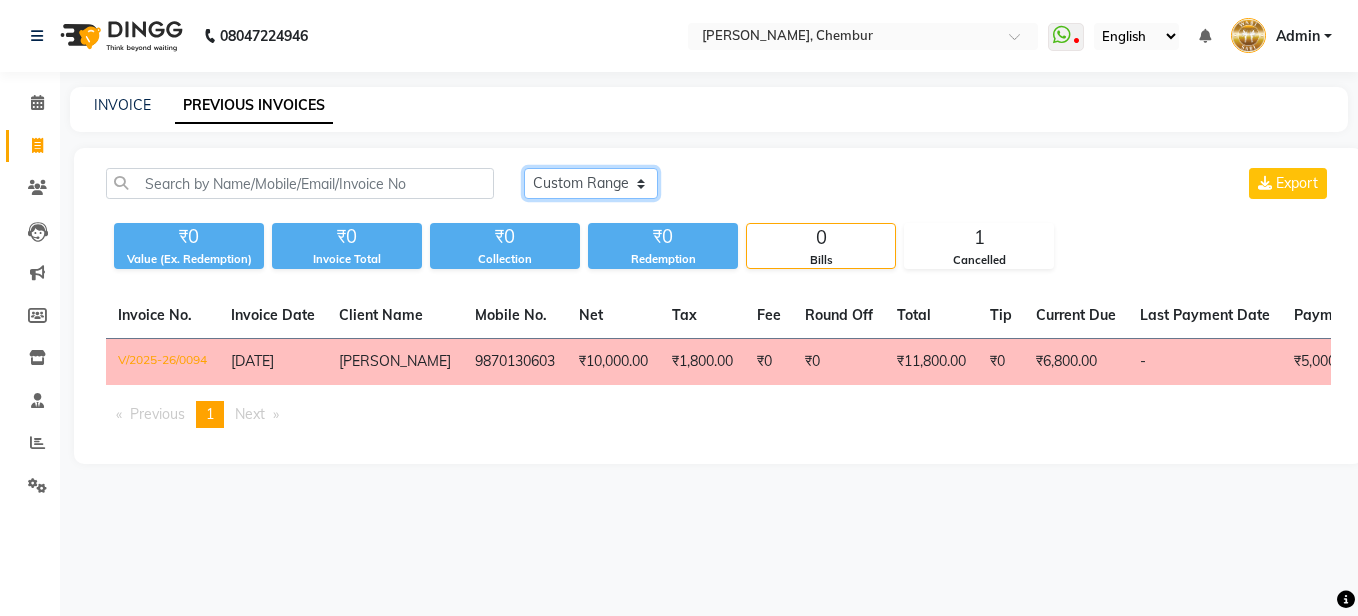 click on "[DATE] [DATE] Custom Range" 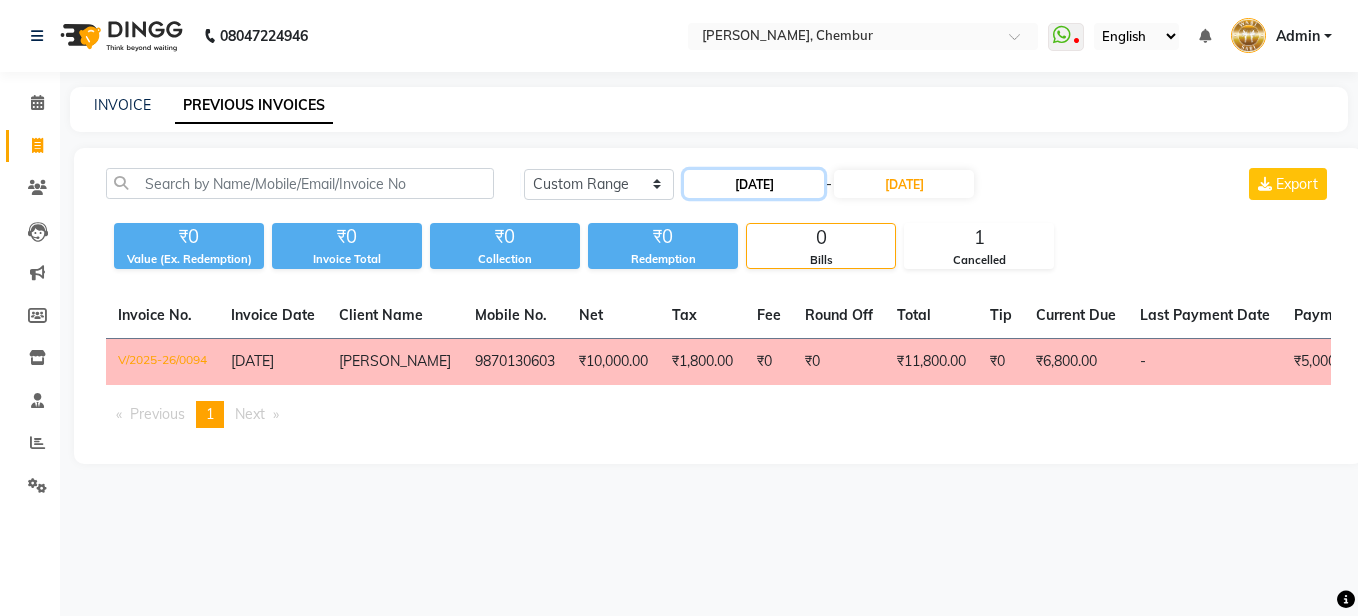 click on "[DATE]" 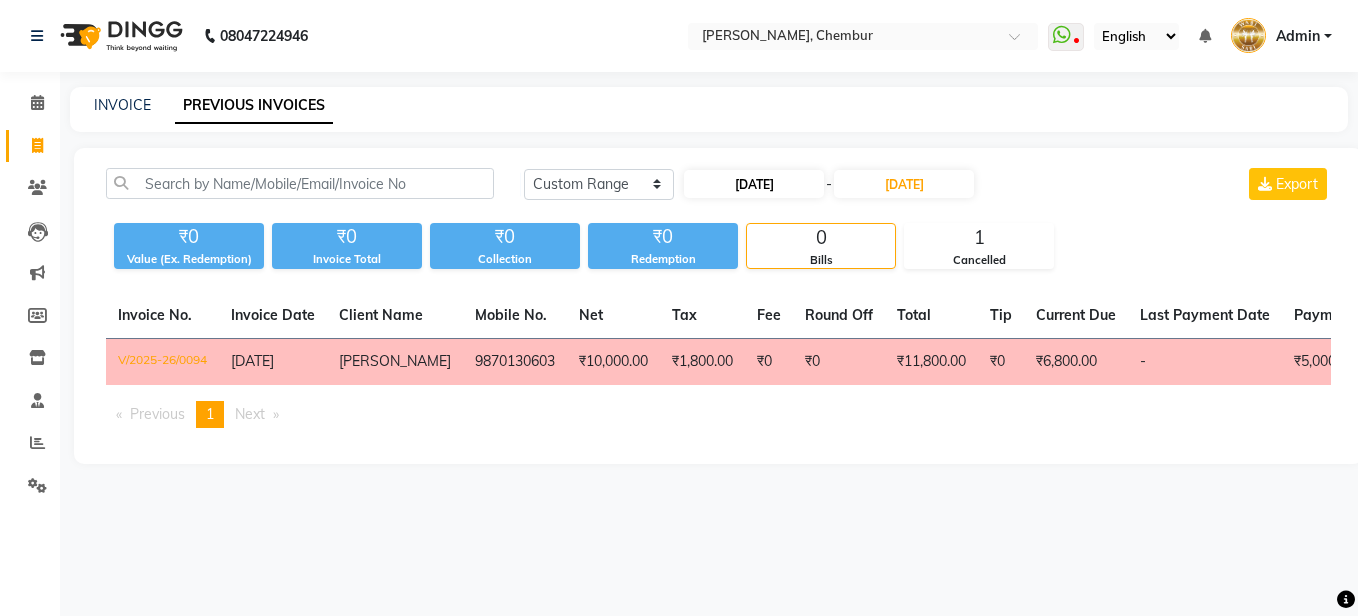 select on "7" 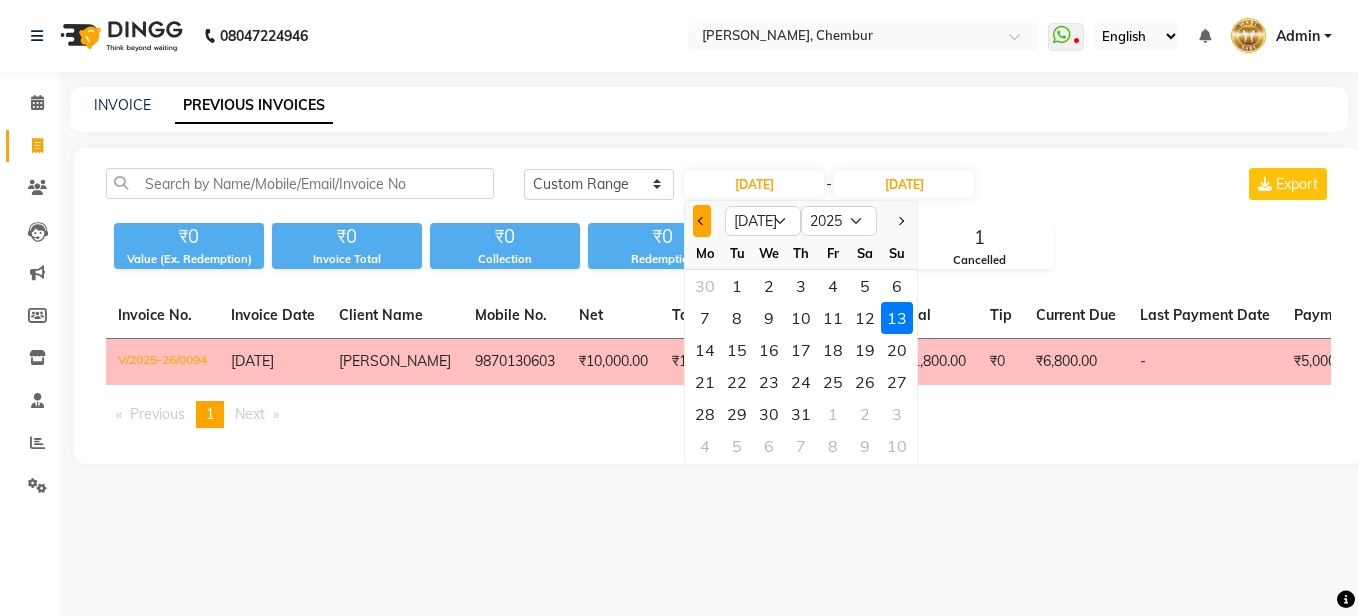 click 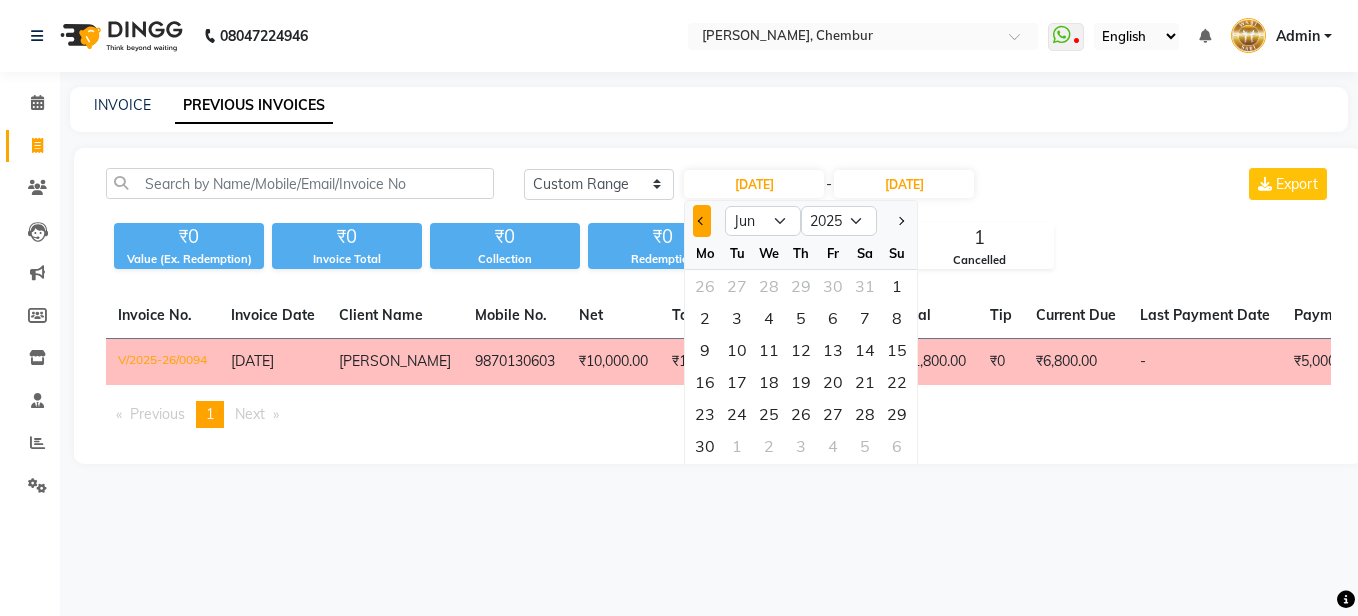 click 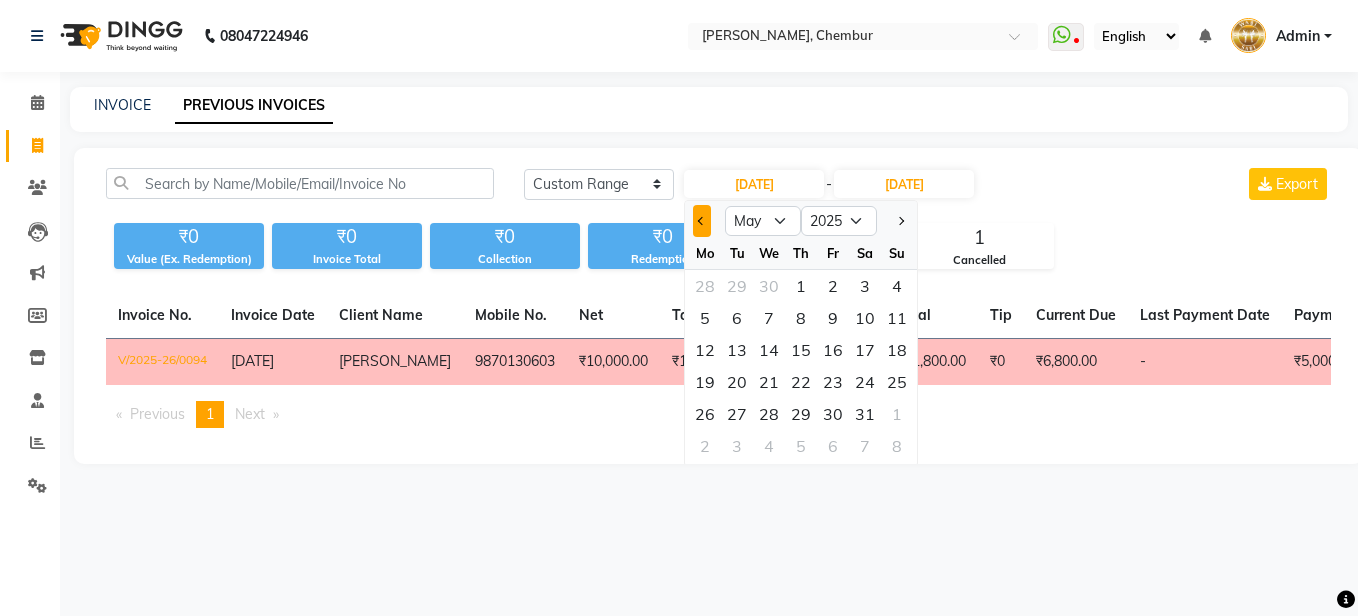click 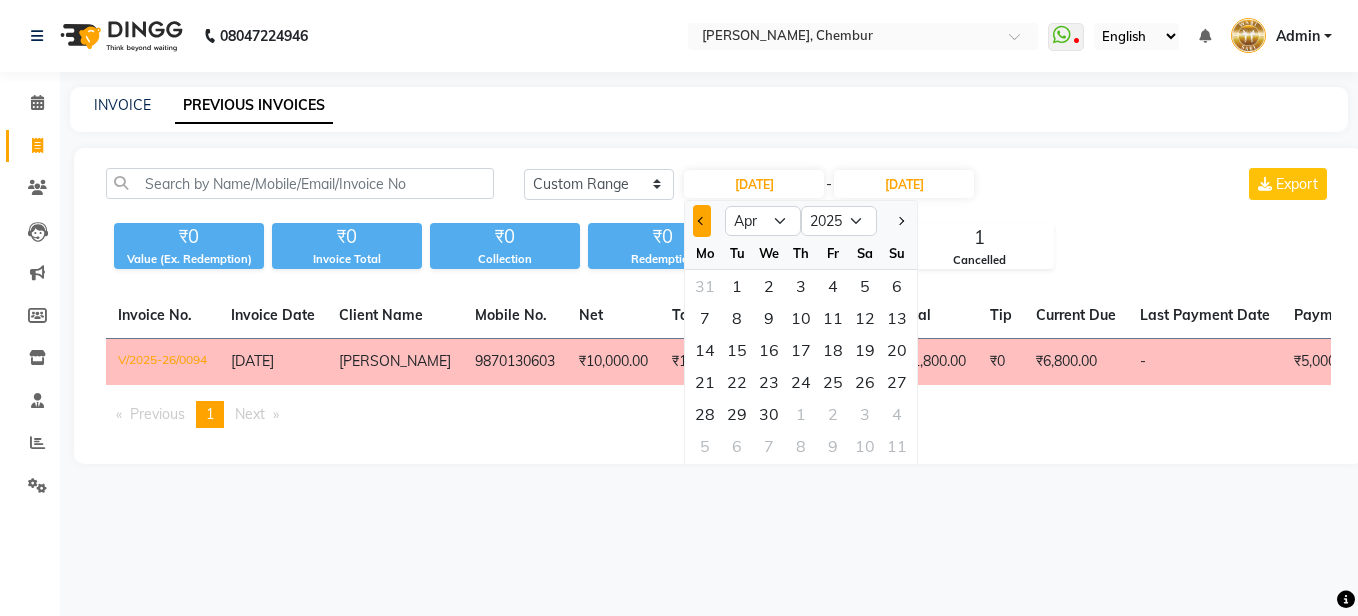 click 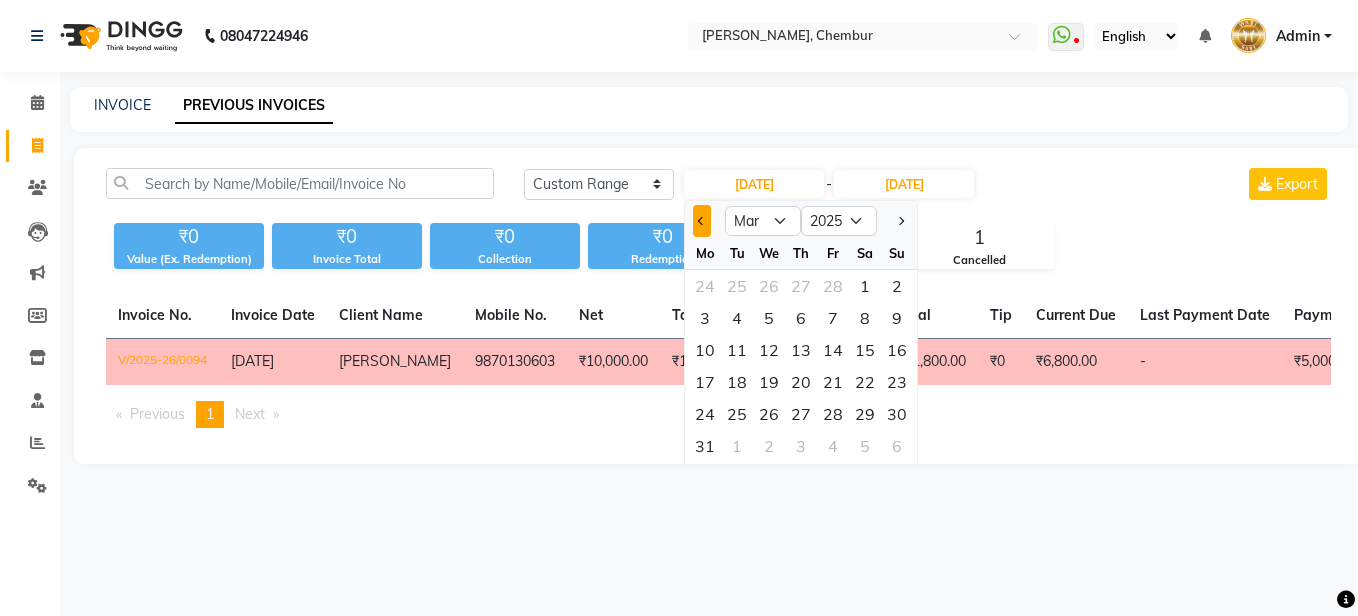 click 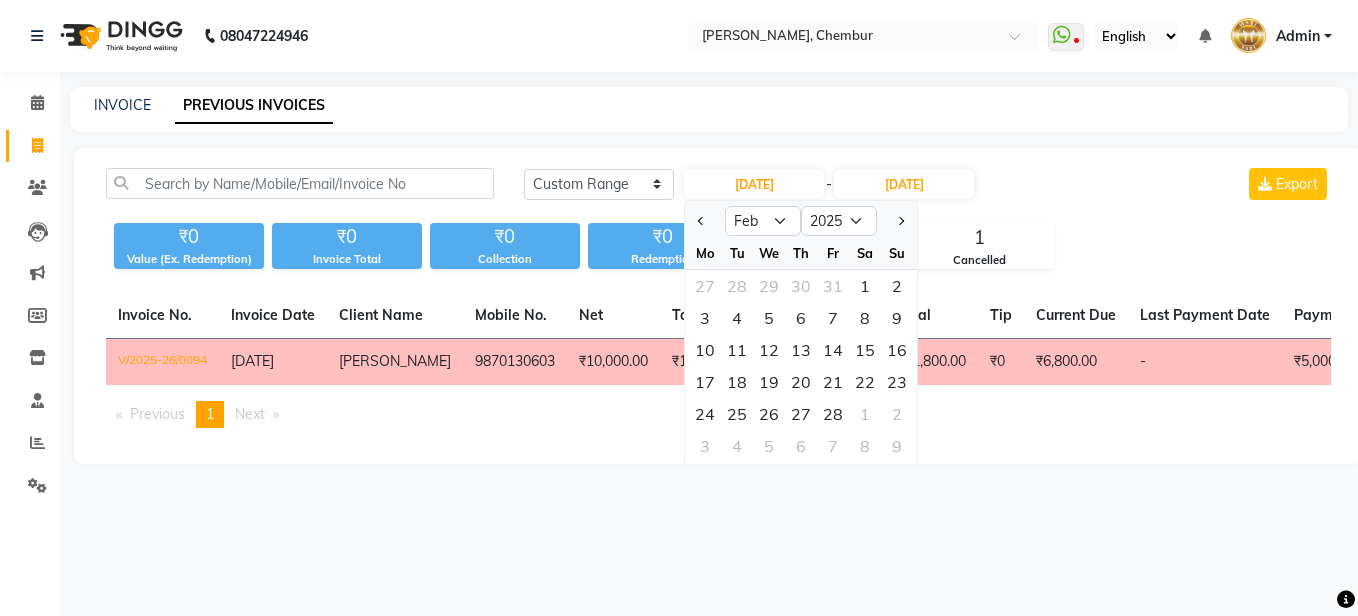click 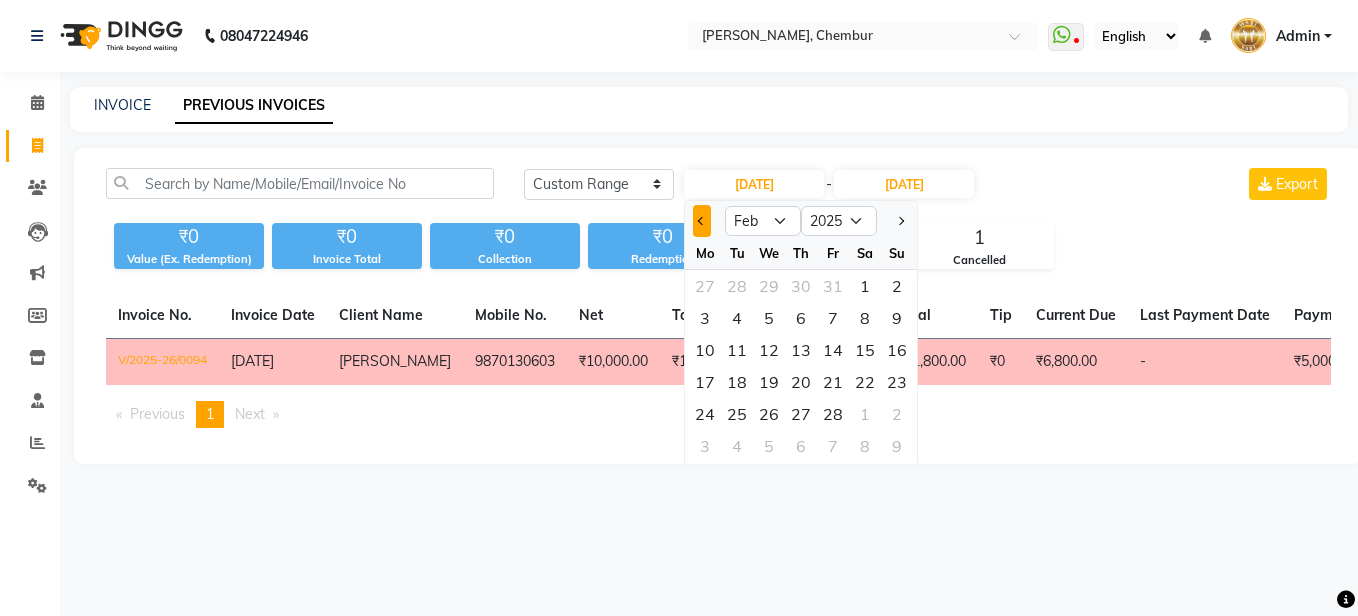click 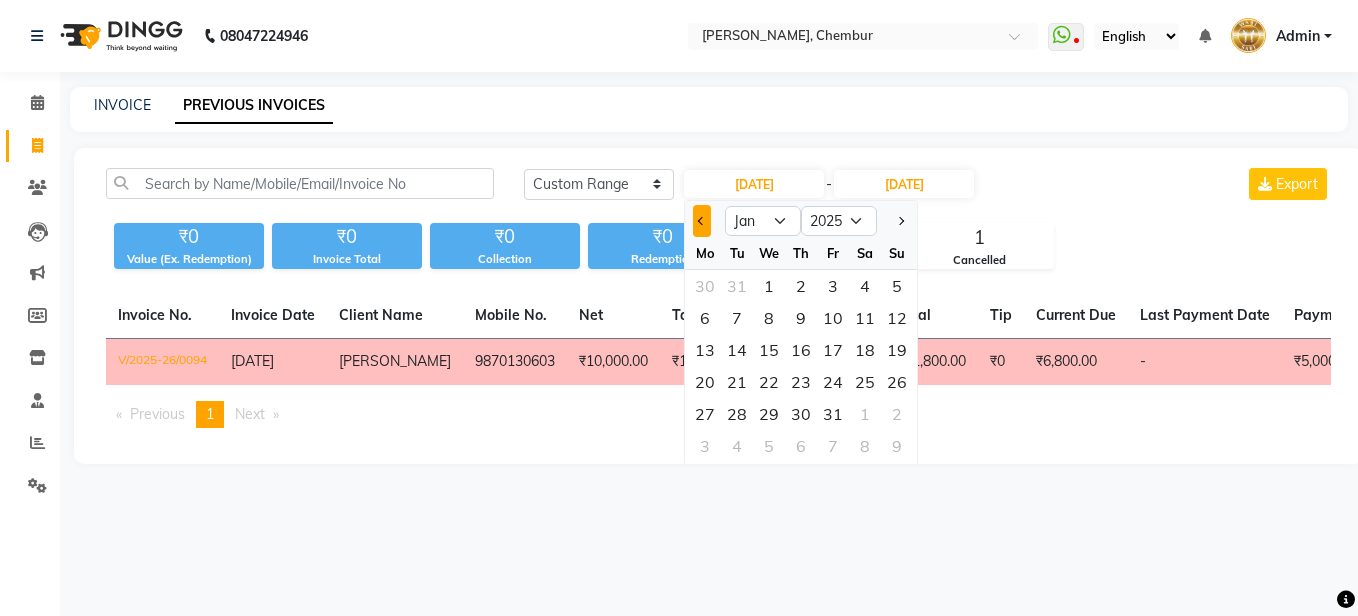 click 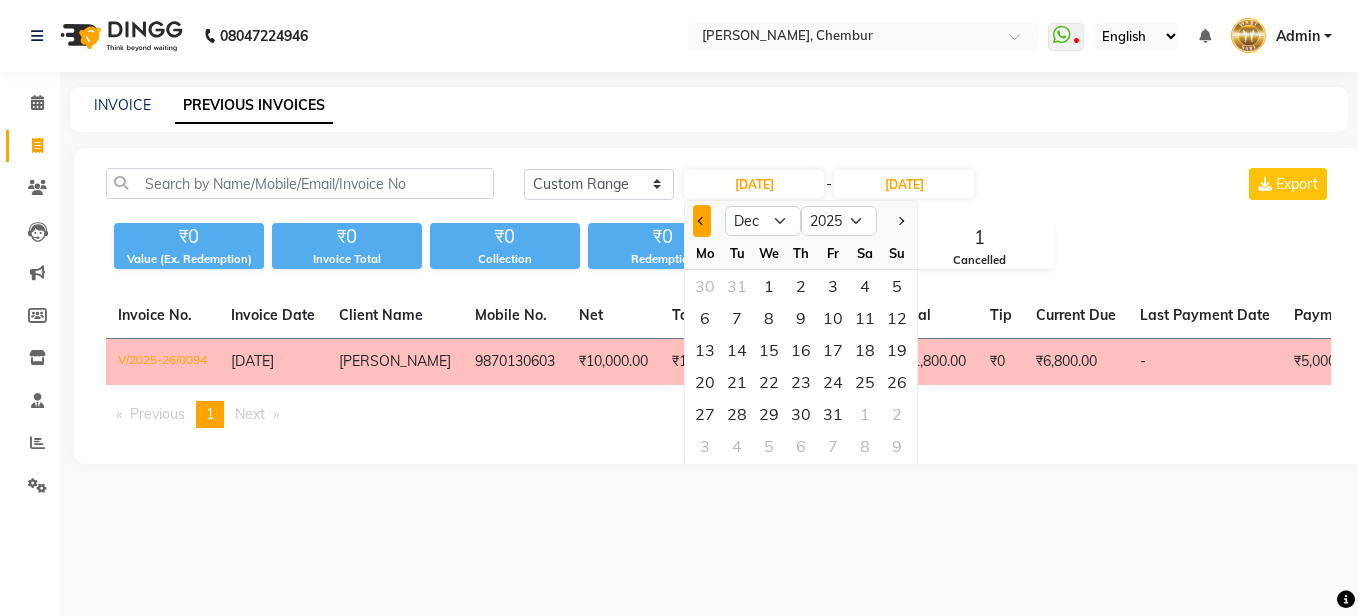 select on "2024" 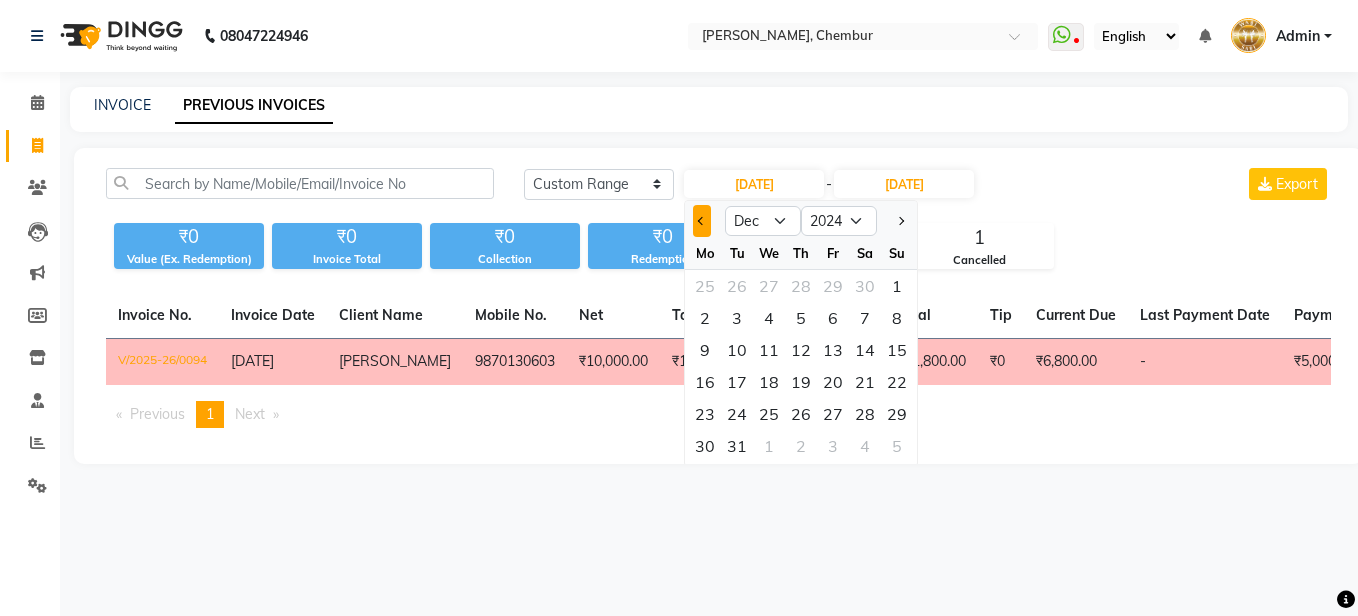 click 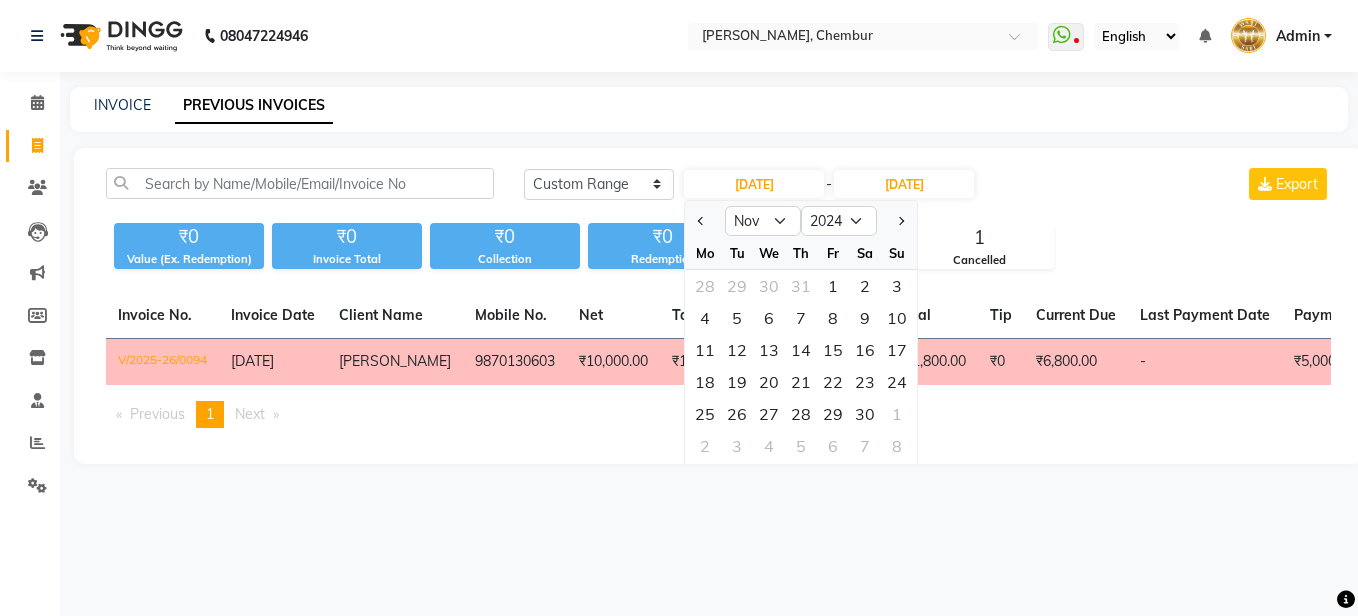 click 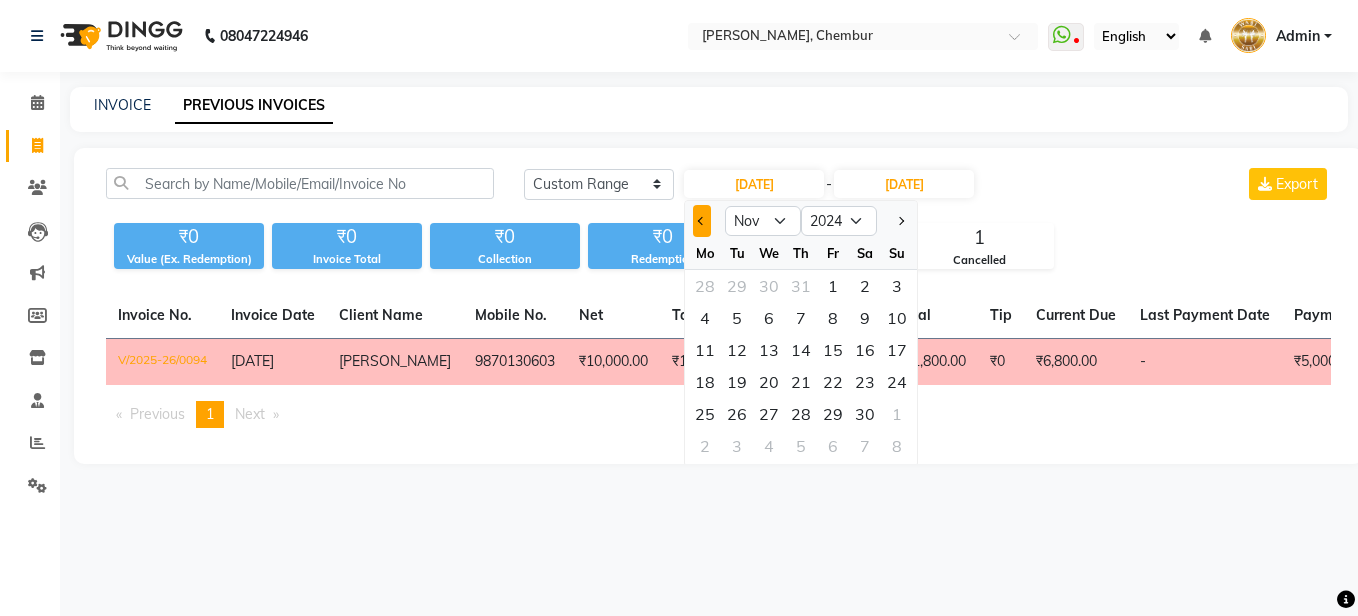 click 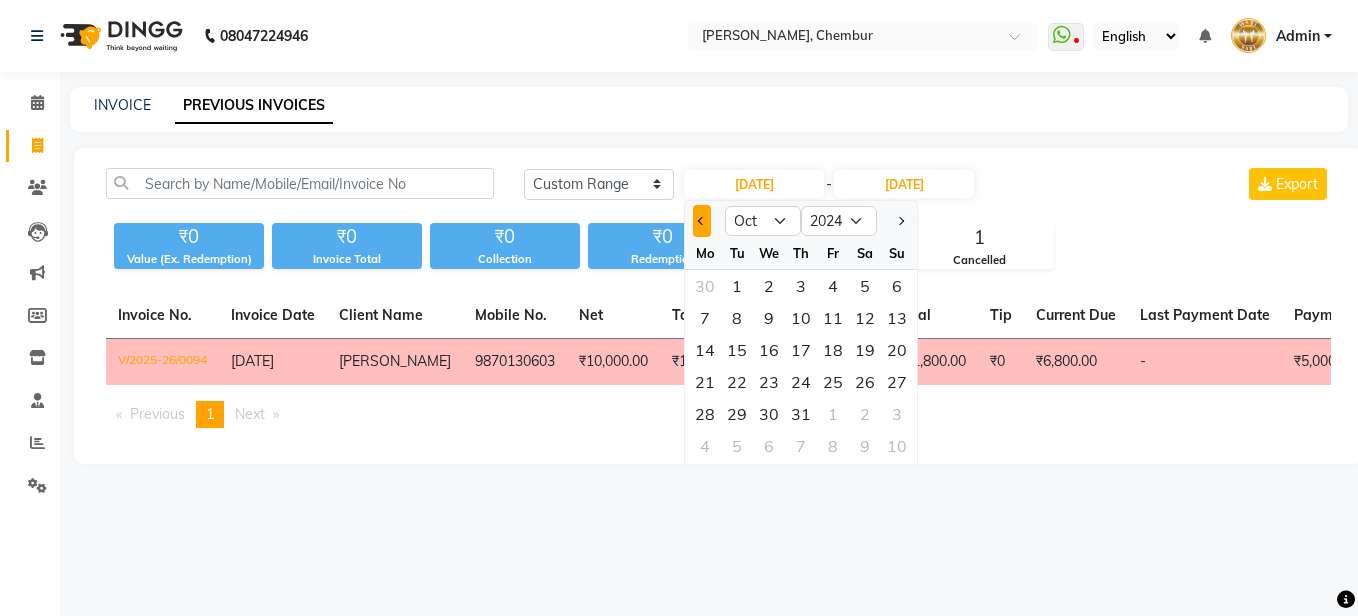 click 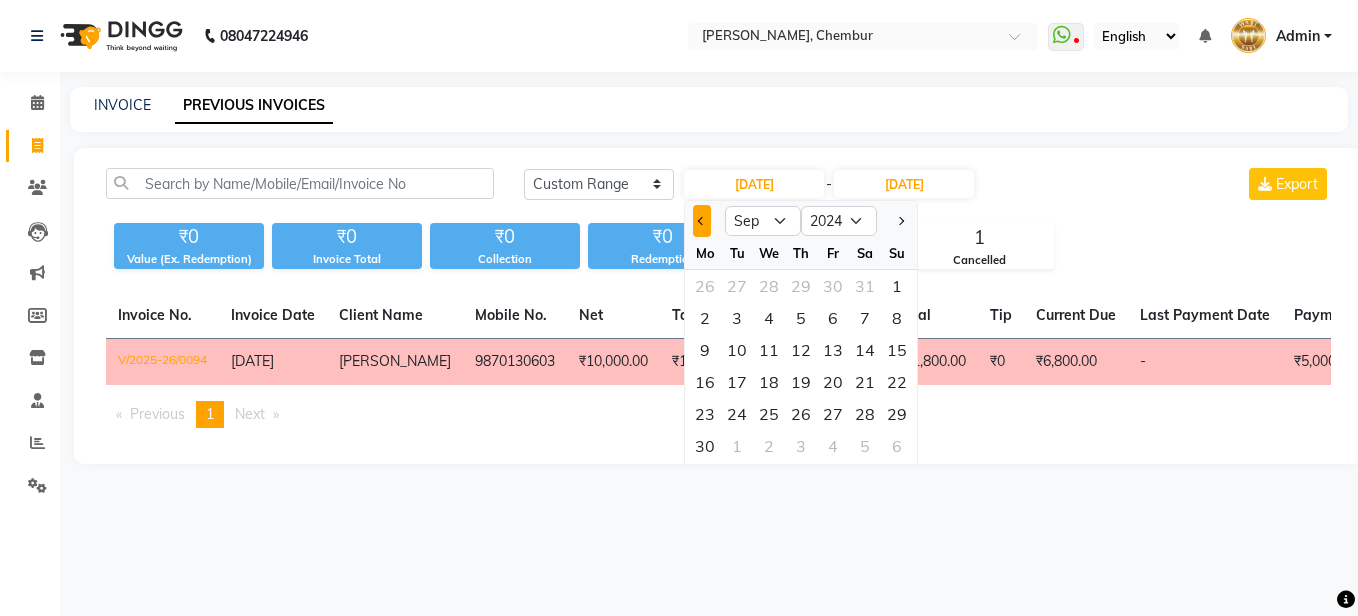 click 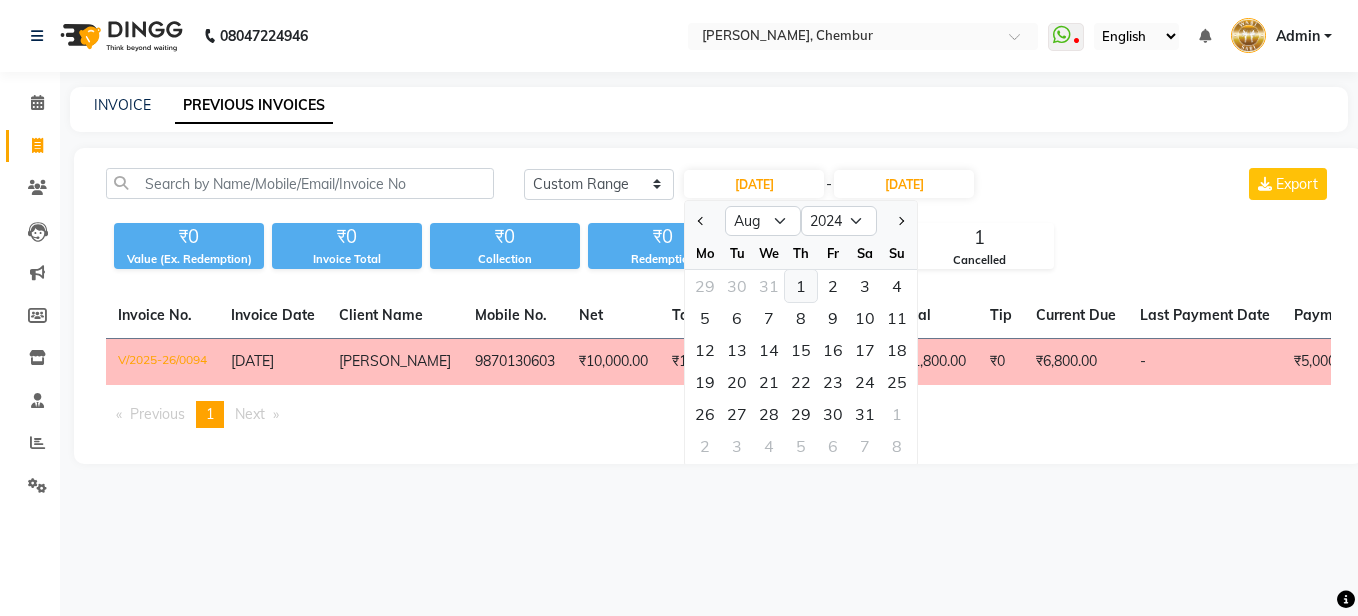 click on "1" 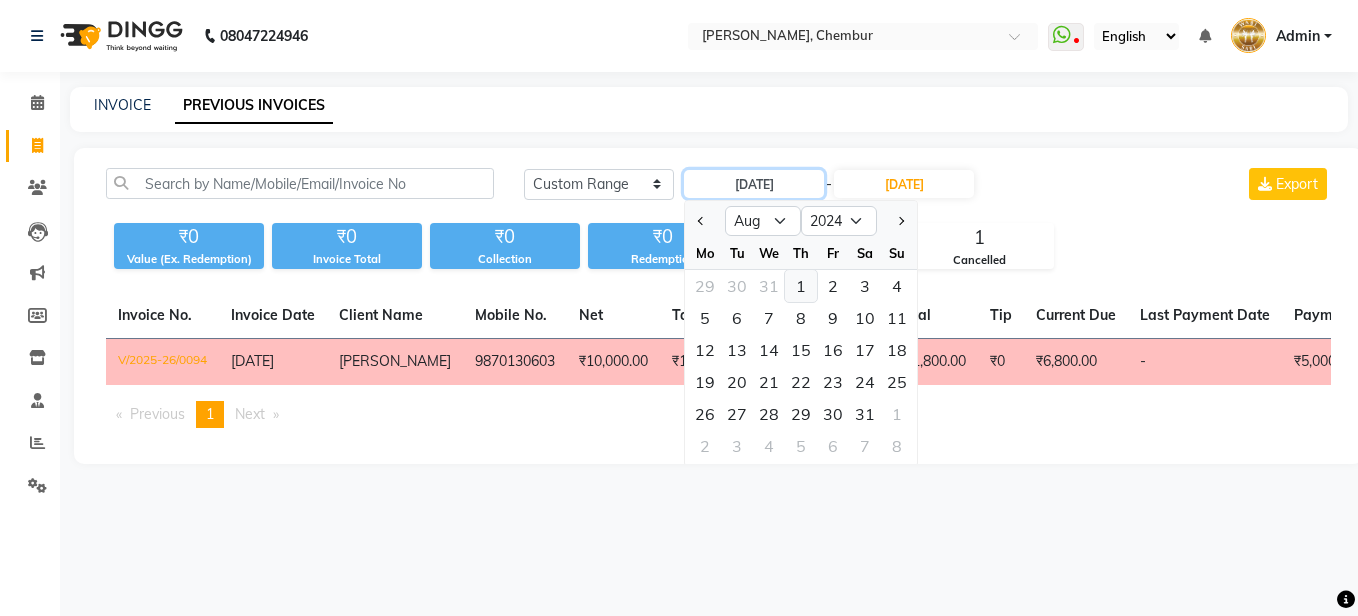 type on "01-08-2024" 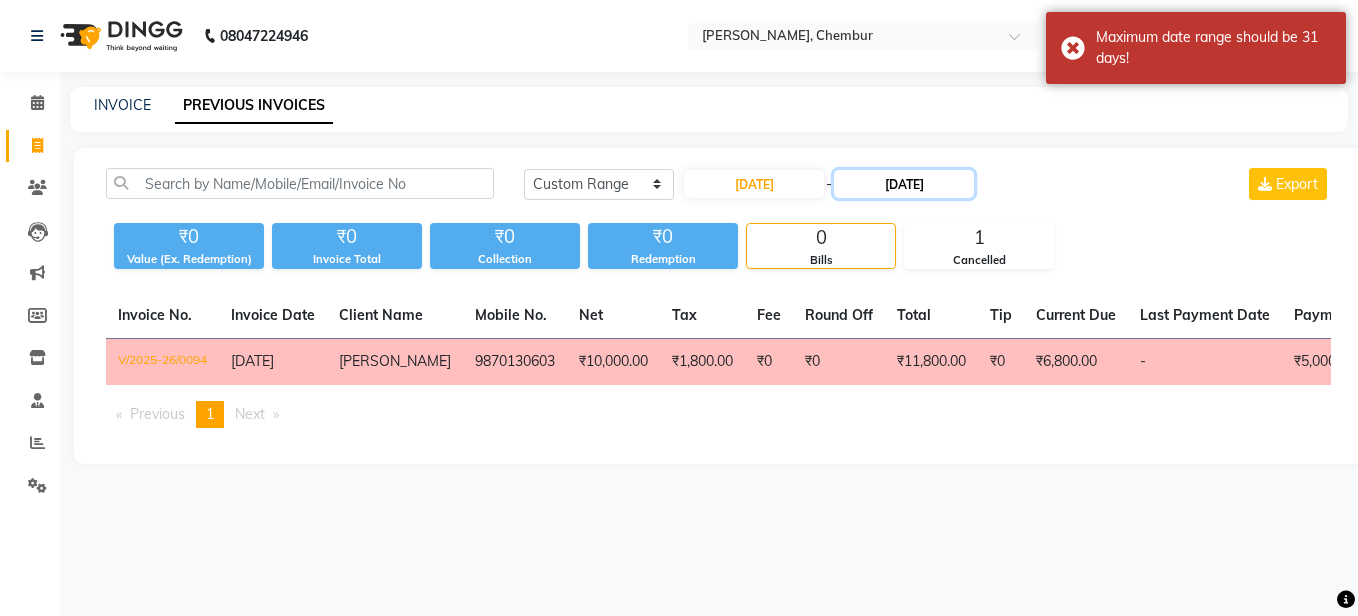 click on "[DATE]" 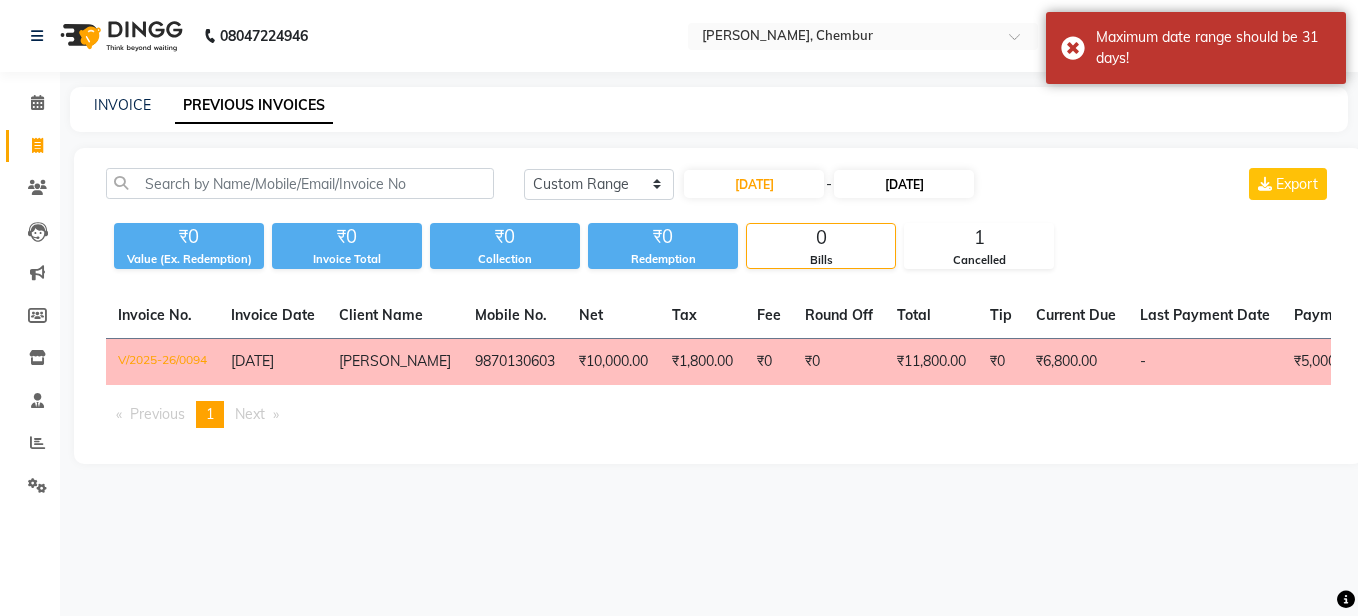 select on "7" 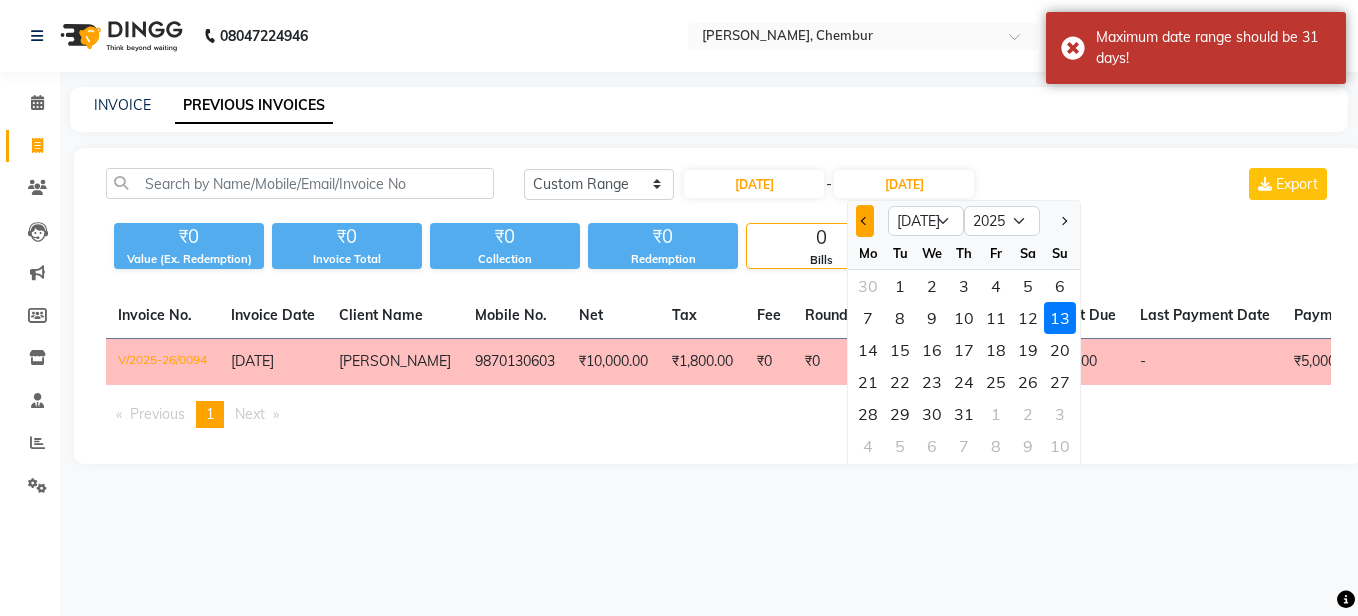 click 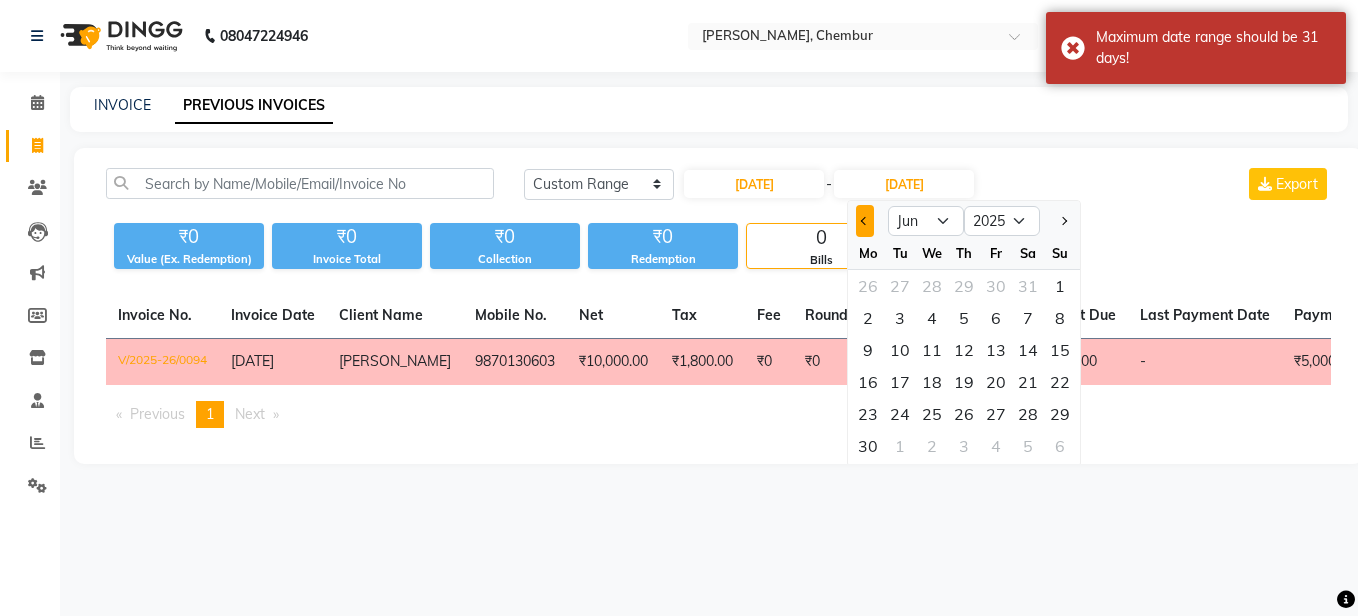 click 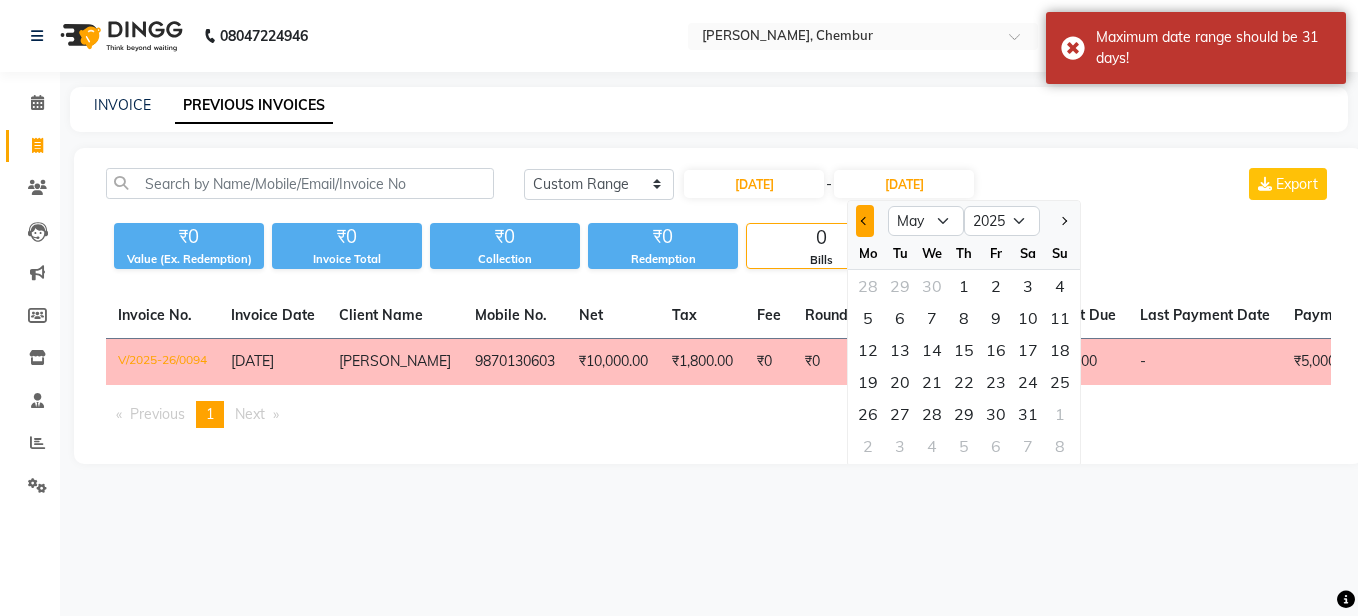 click 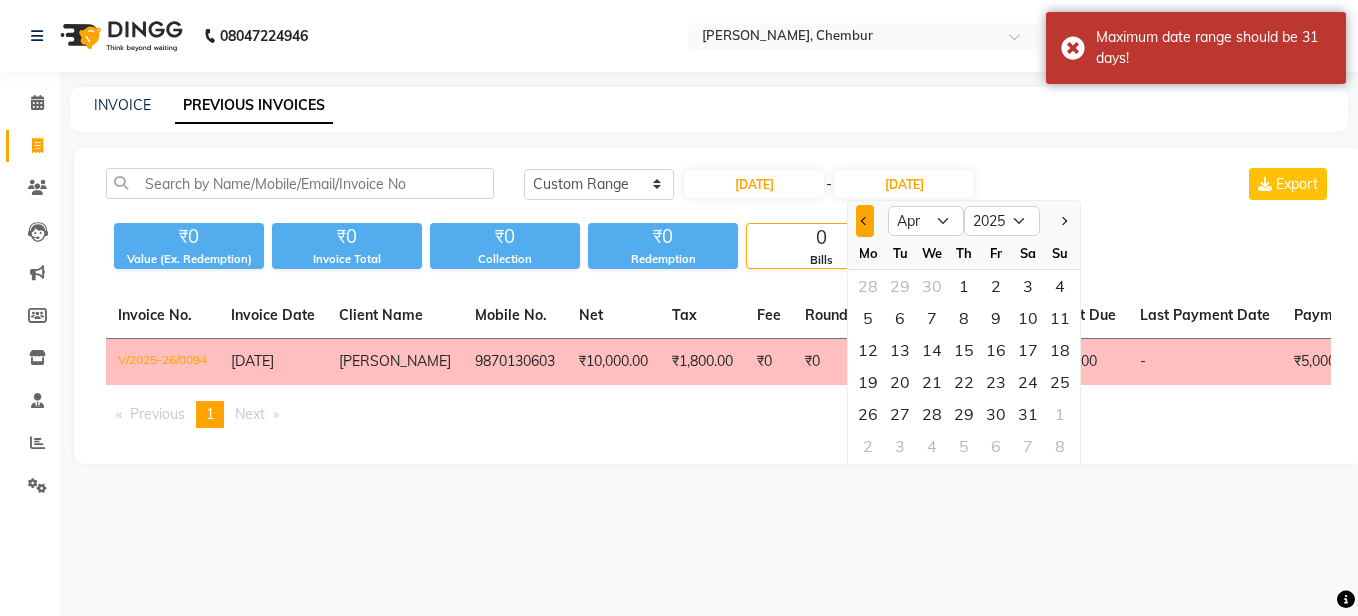 click 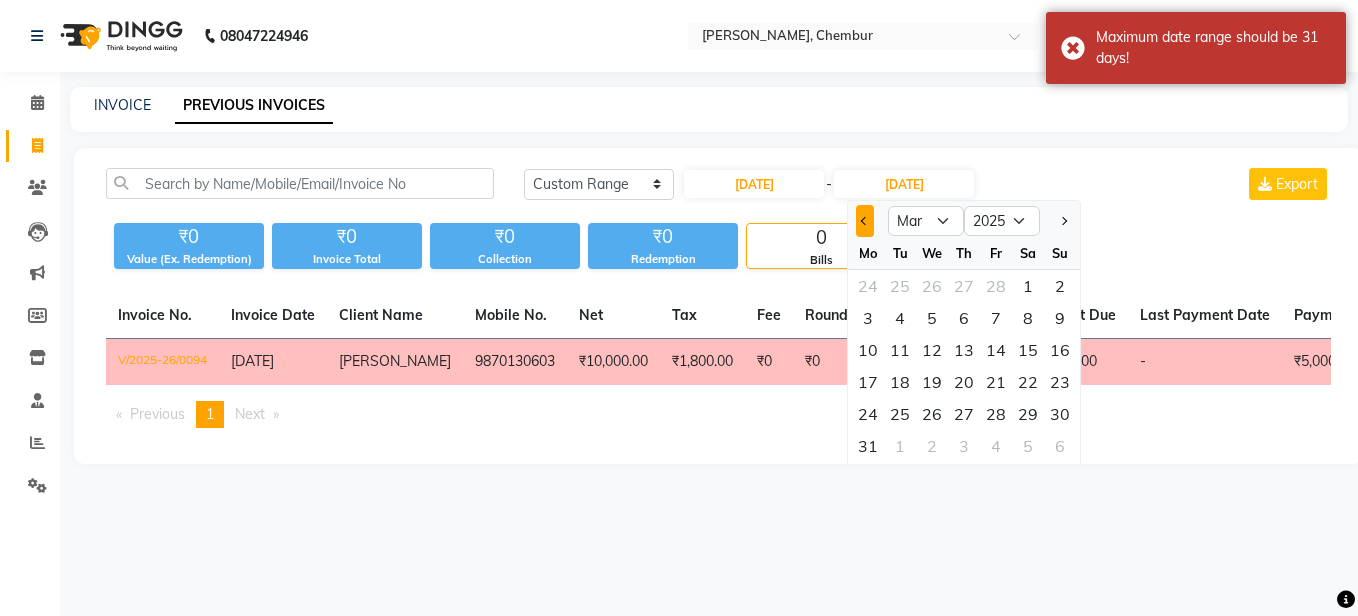 click 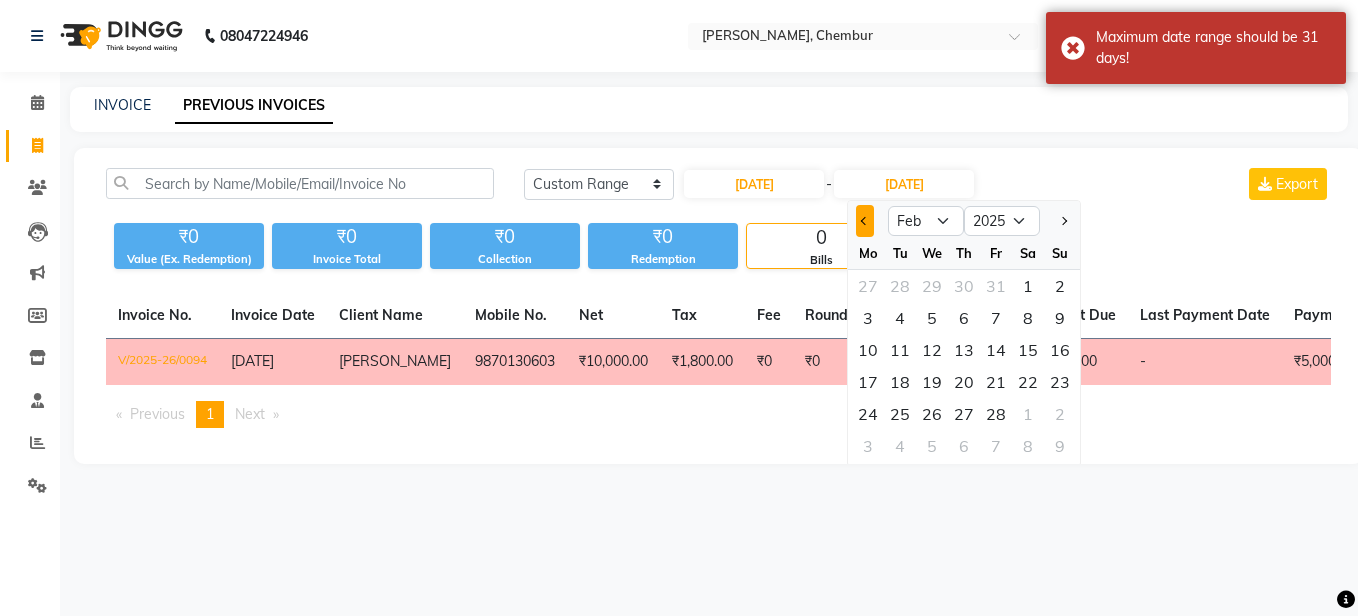 click 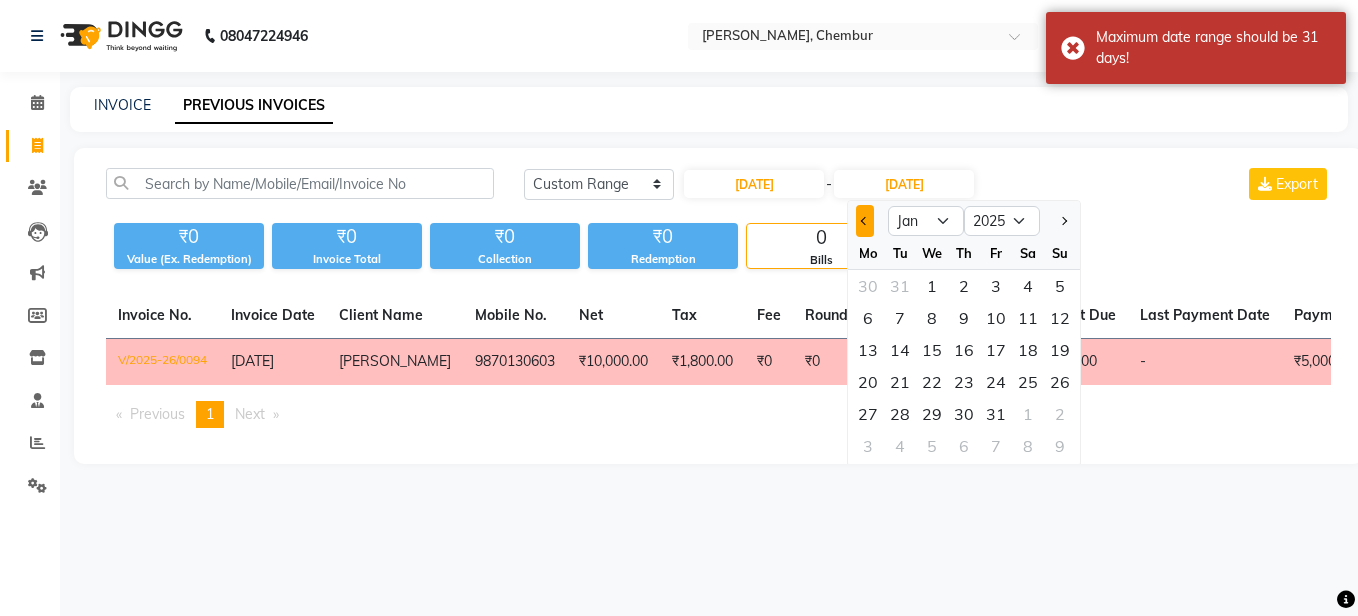 click 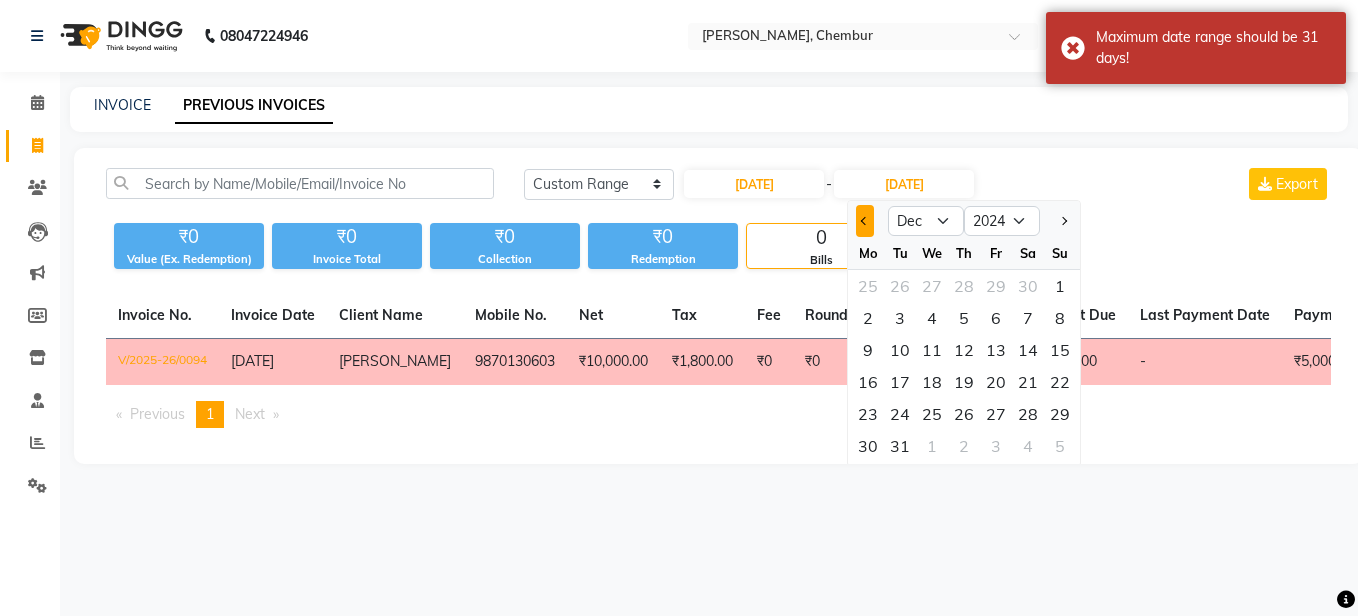 click 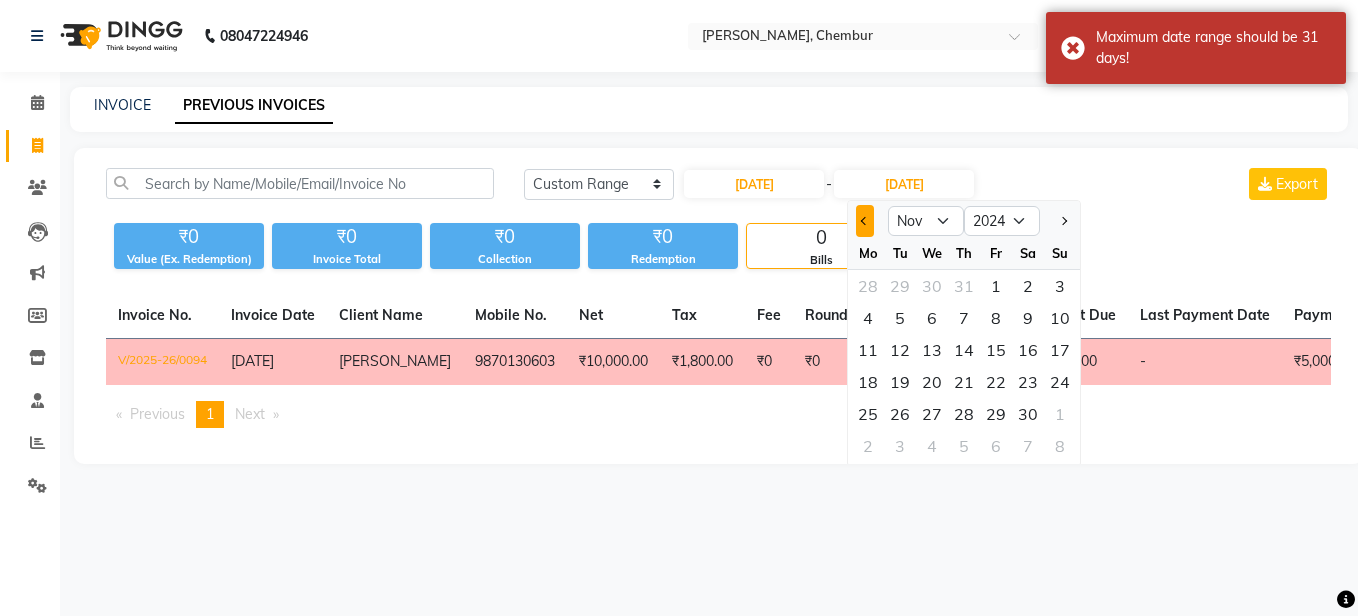click 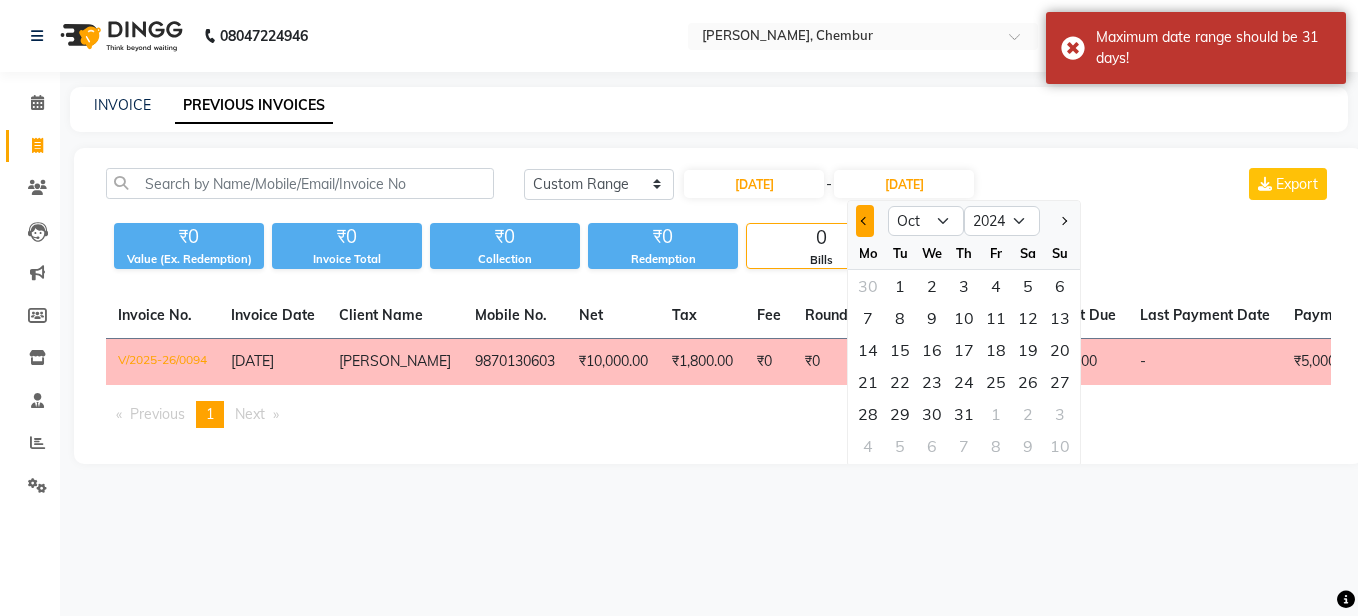 click 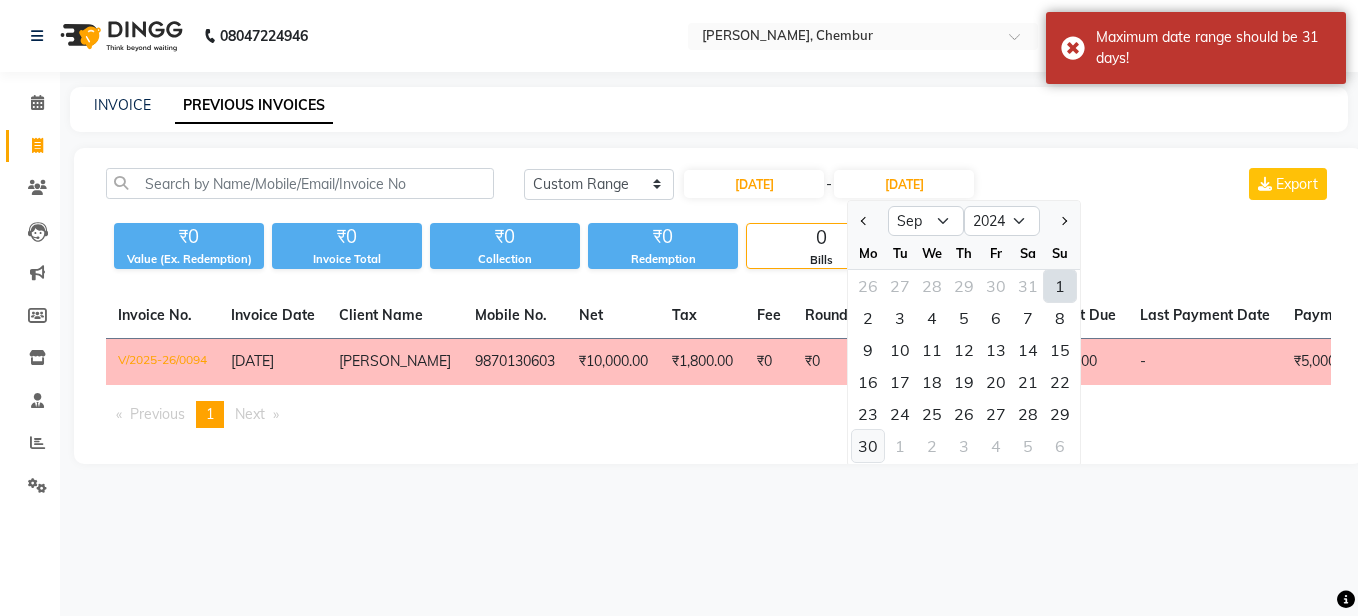 click on "30" 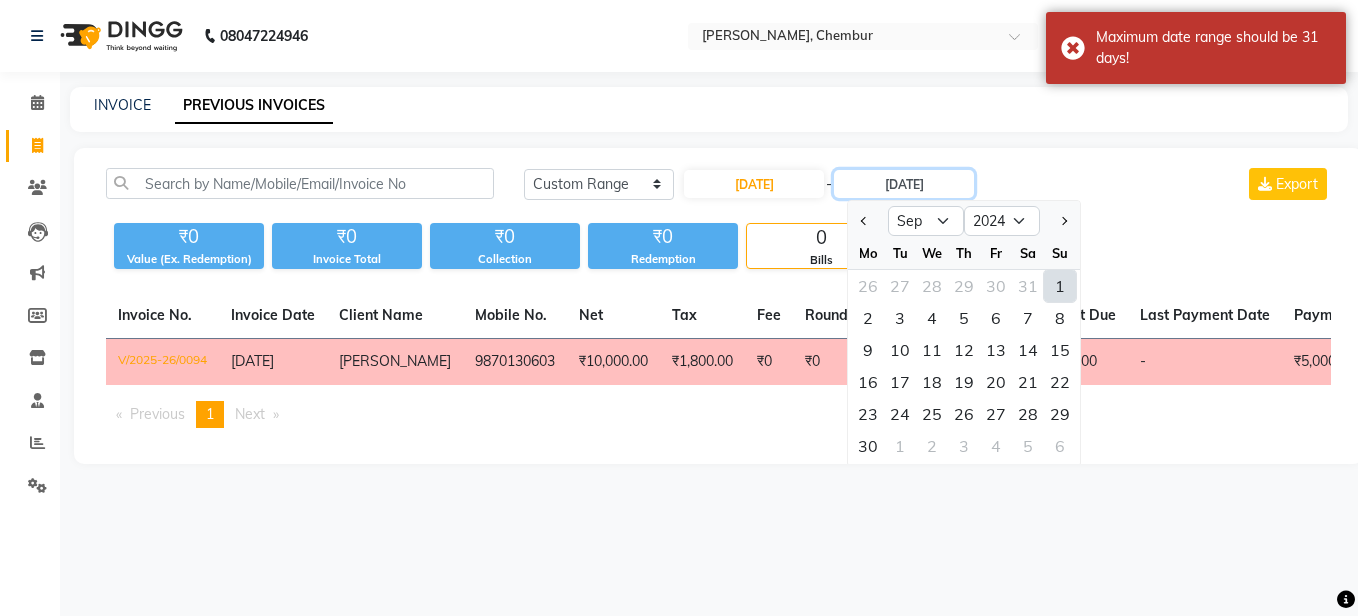 type on "30-09-2024" 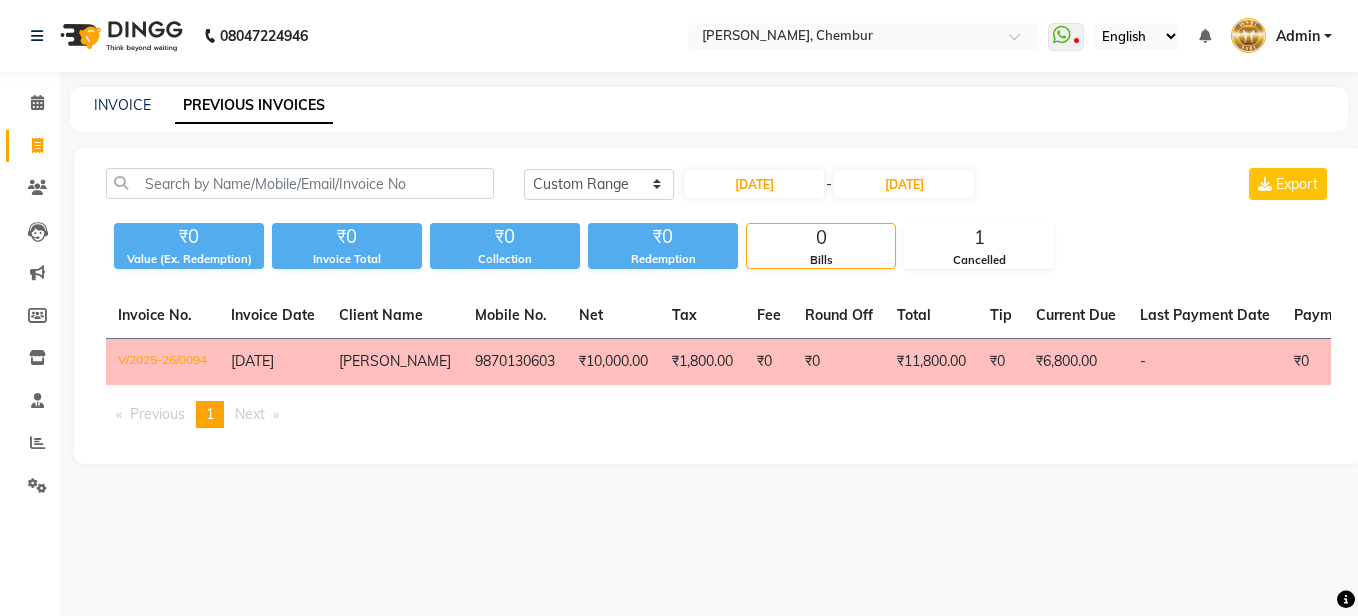 click on "Today Yesterday Custom Range 01-08-2024 - 30-09-2024 Export" 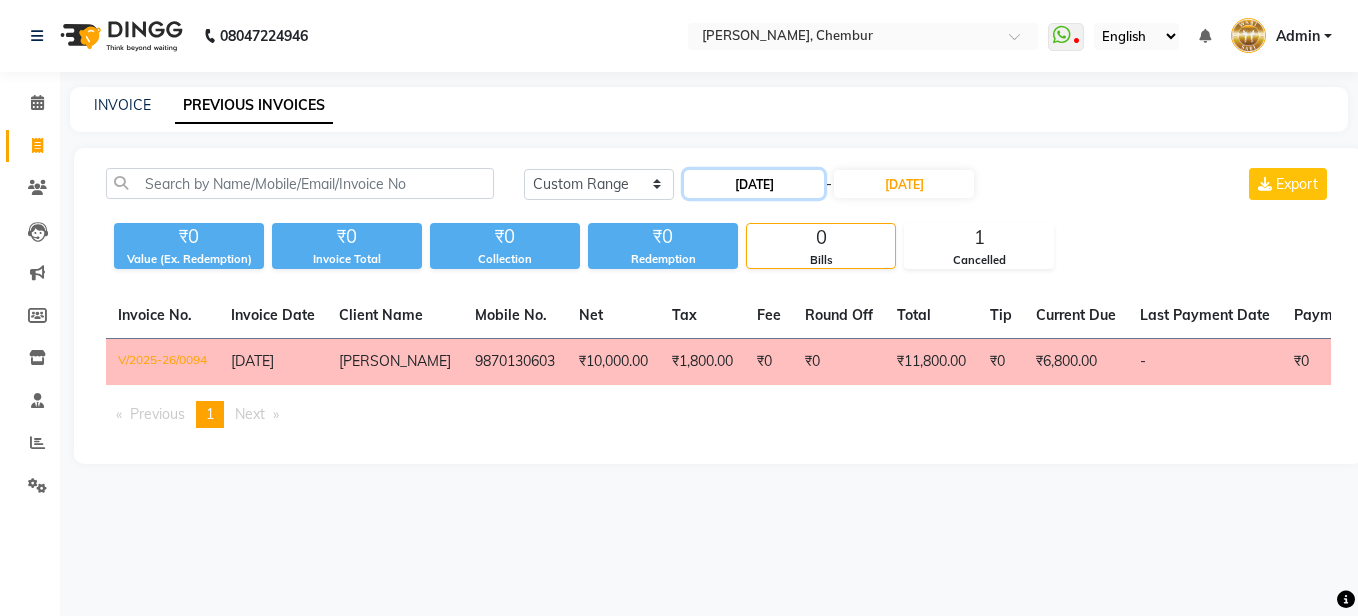 click on "01-08-2024" 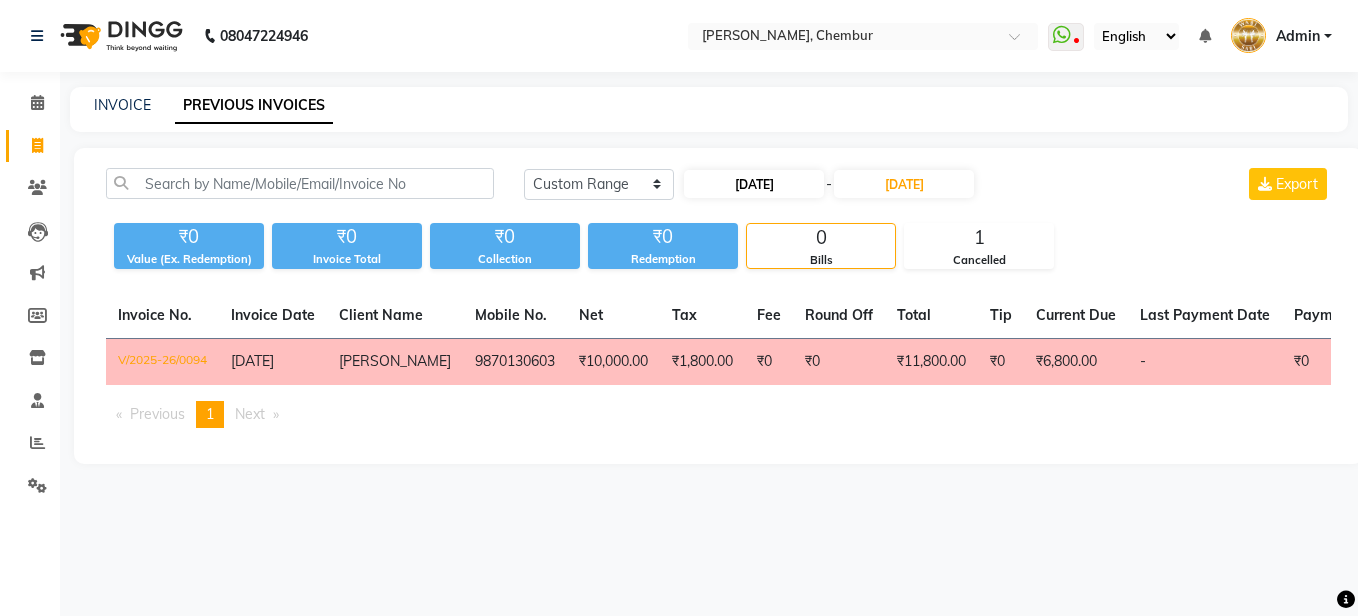 select on "8" 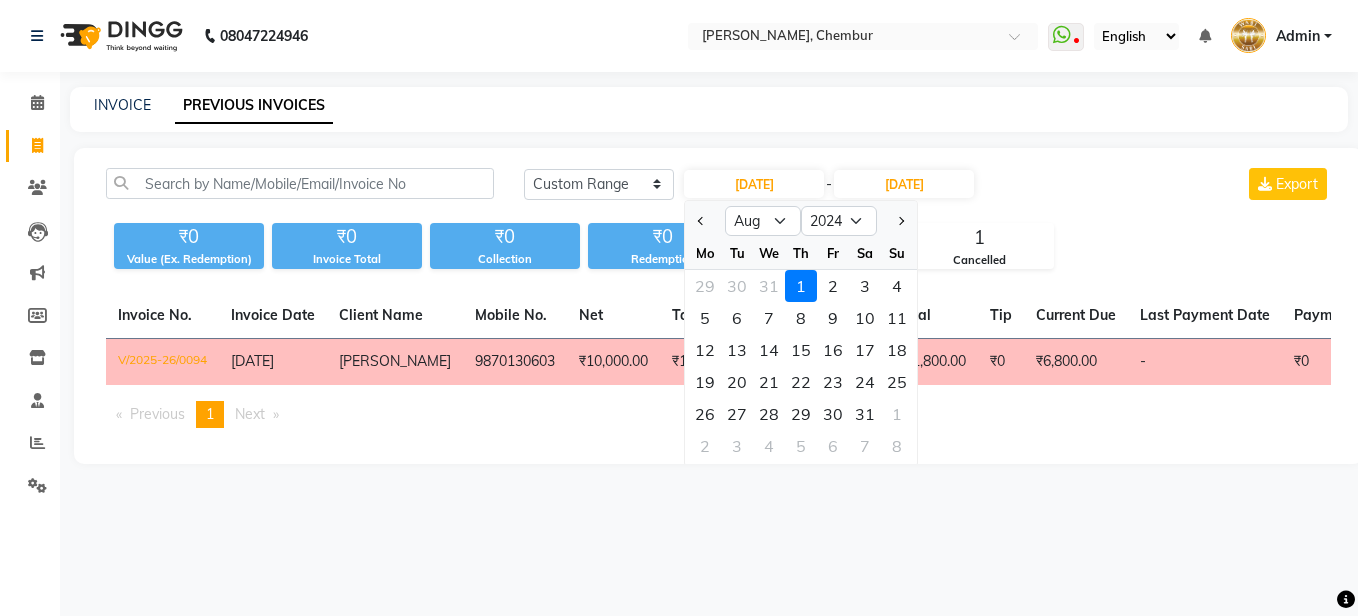 click on "1" 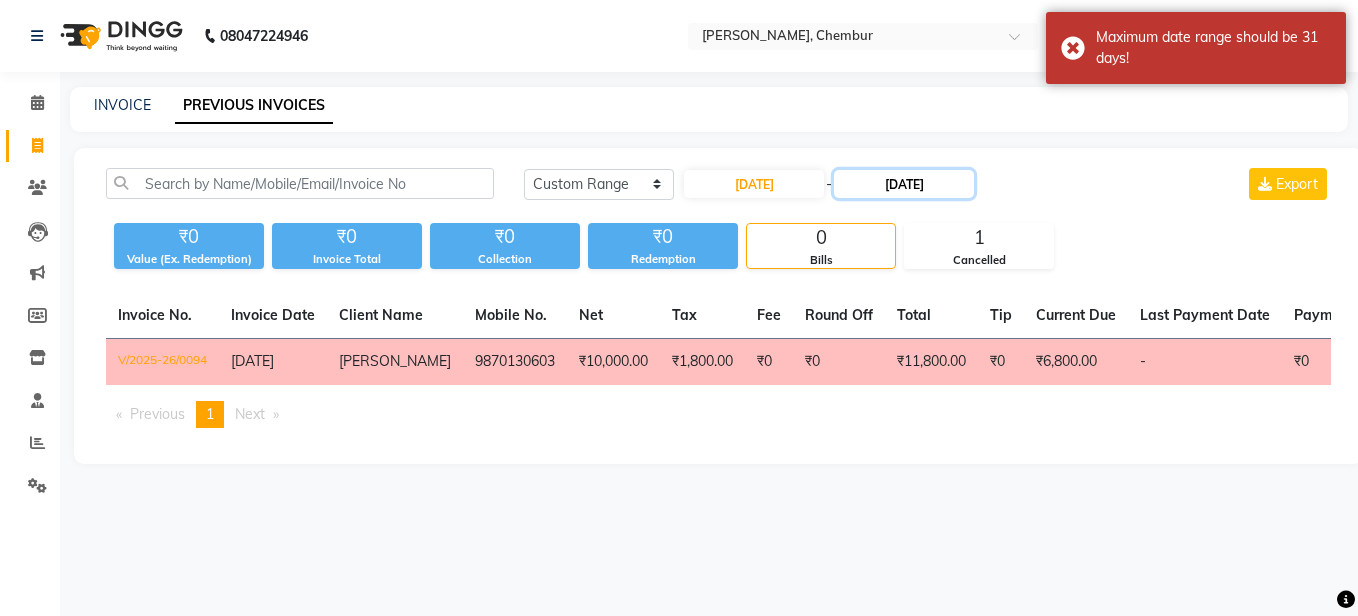 click on "30-09-2024" 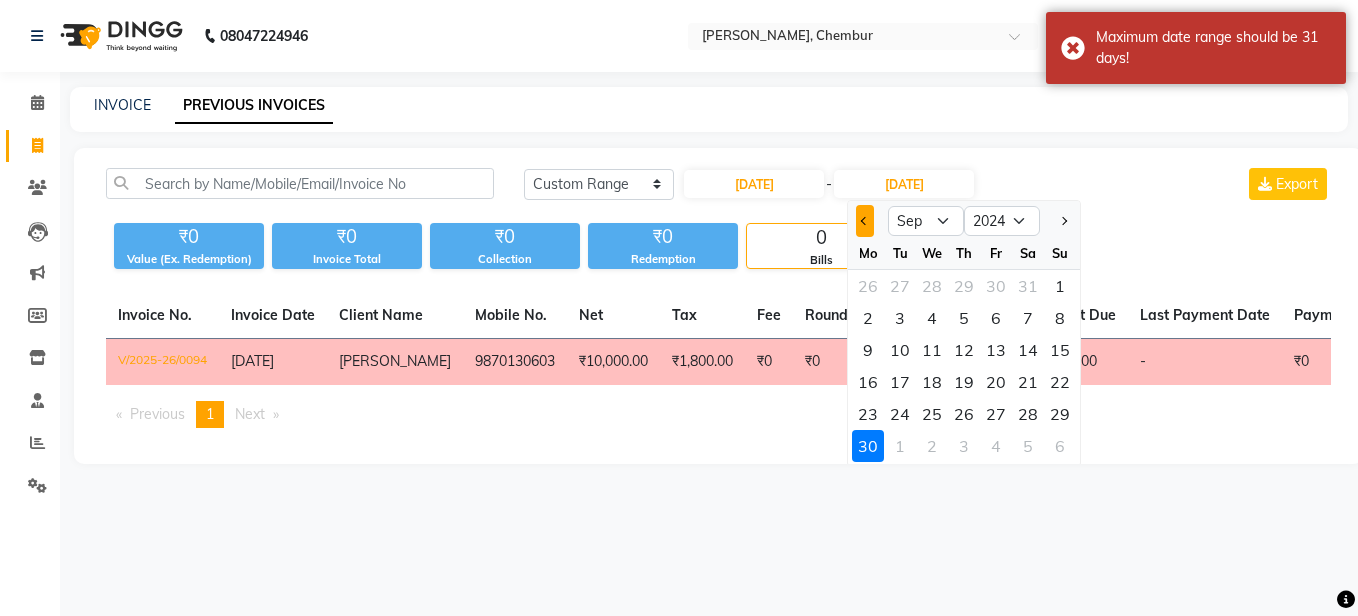 click 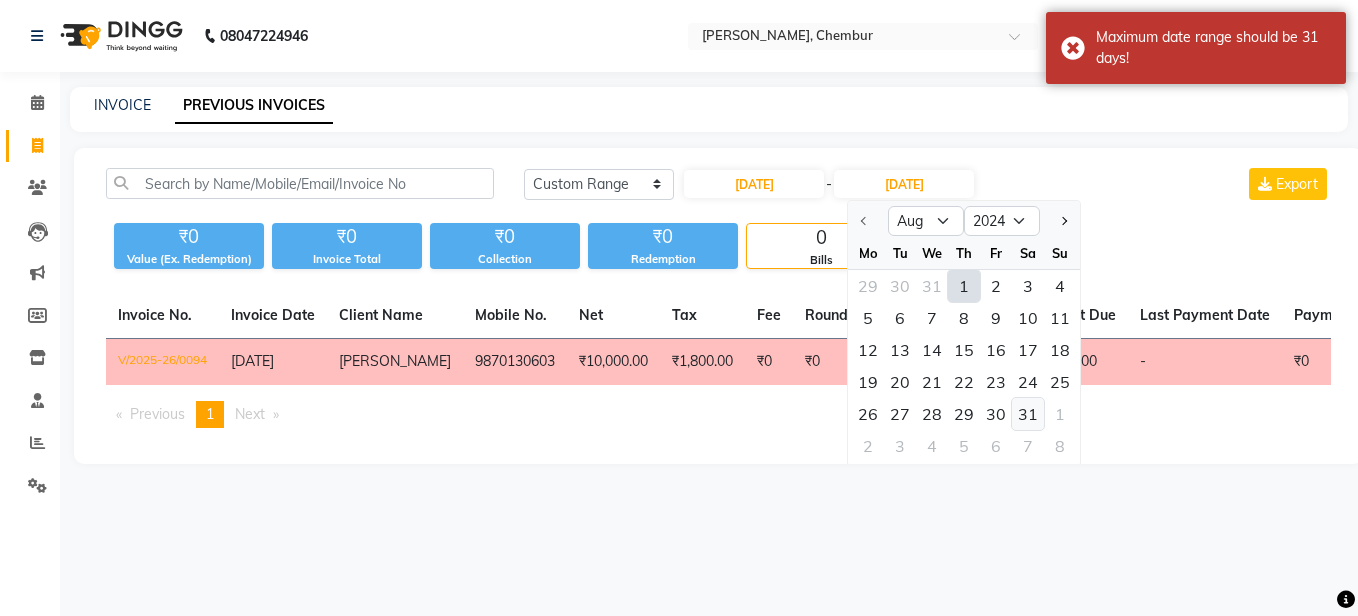 click on "31" 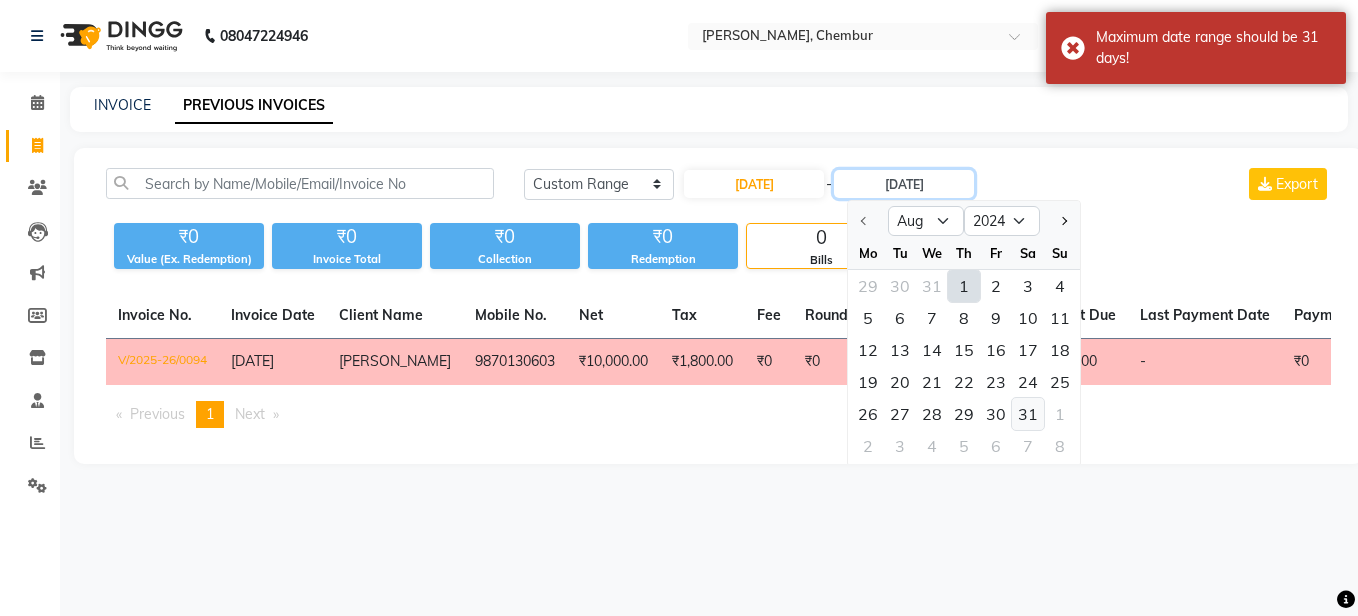 type on "31-08-2024" 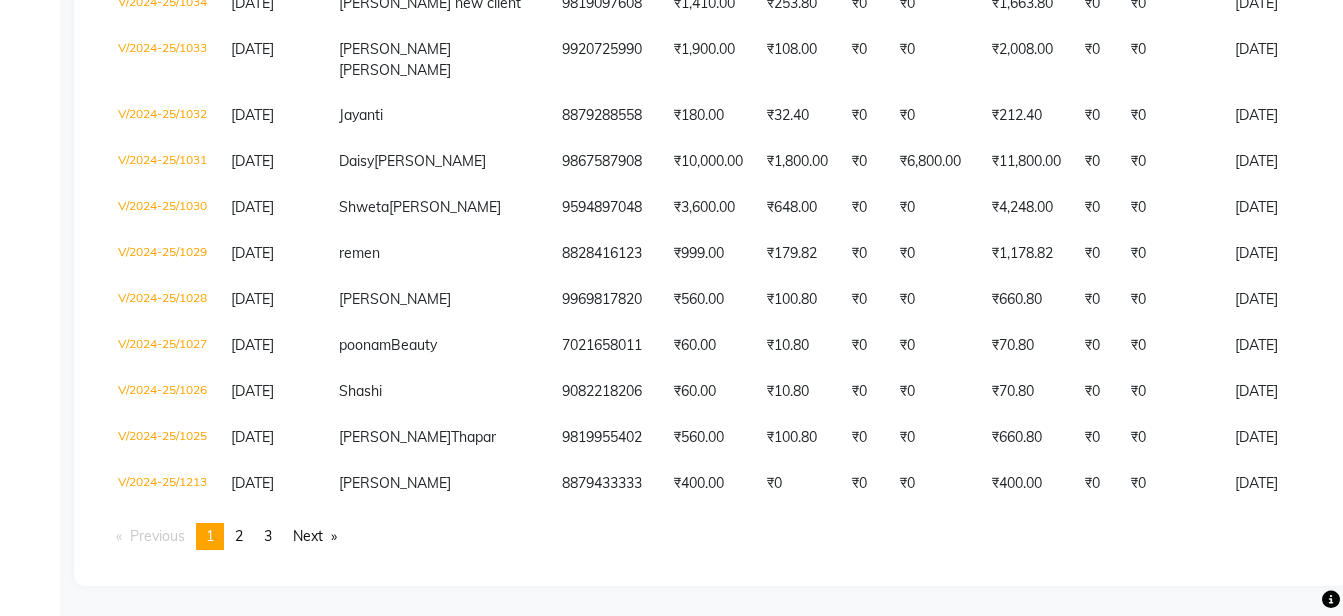 scroll, scrollTop: 4882, scrollLeft: 0, axis: vertical 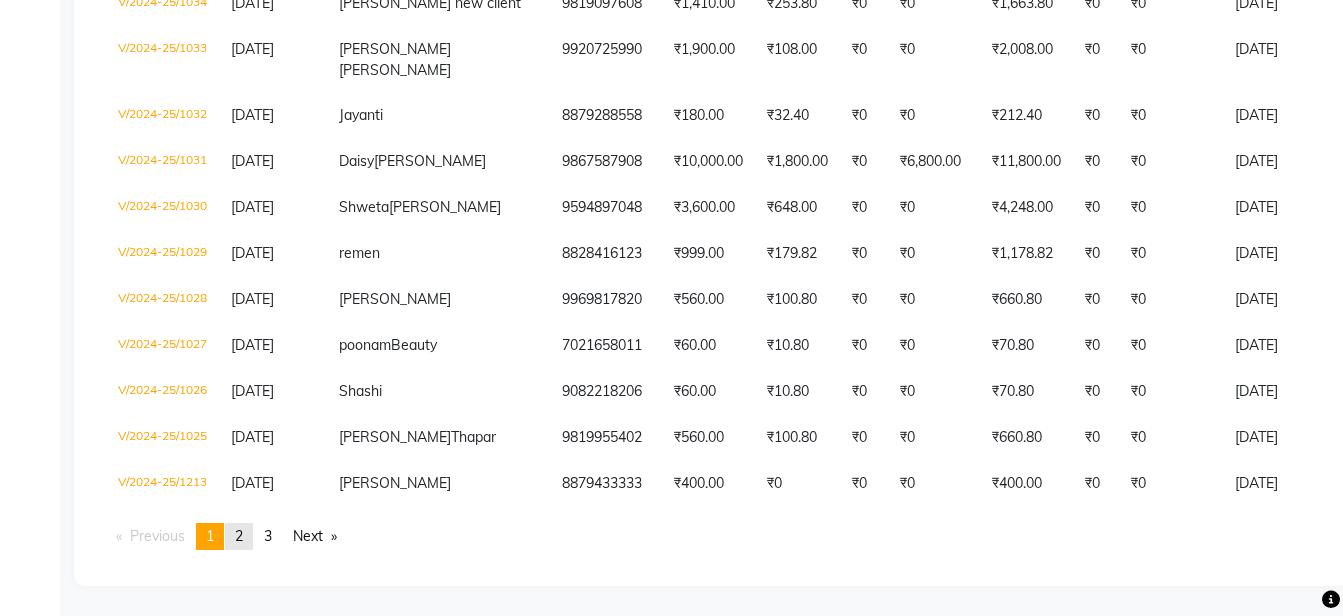 click on "page  2" at bounding box center (239, 536) 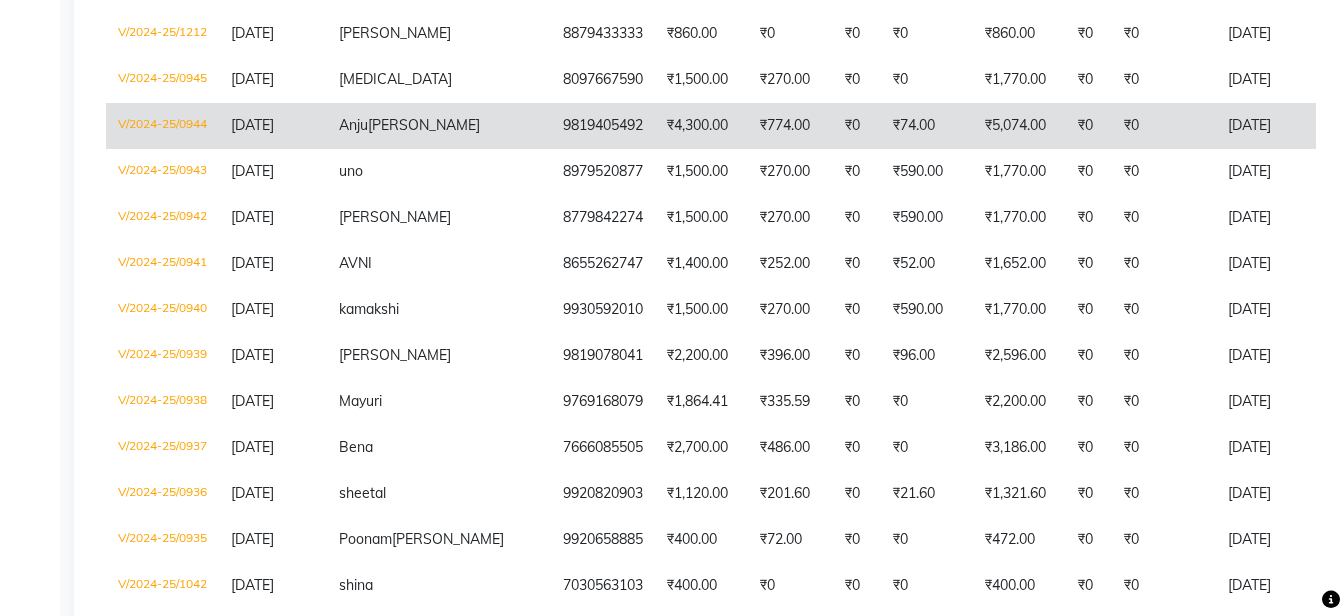 scroll, scrollTop: 4144, scrollLeft: 0, axis: vertical 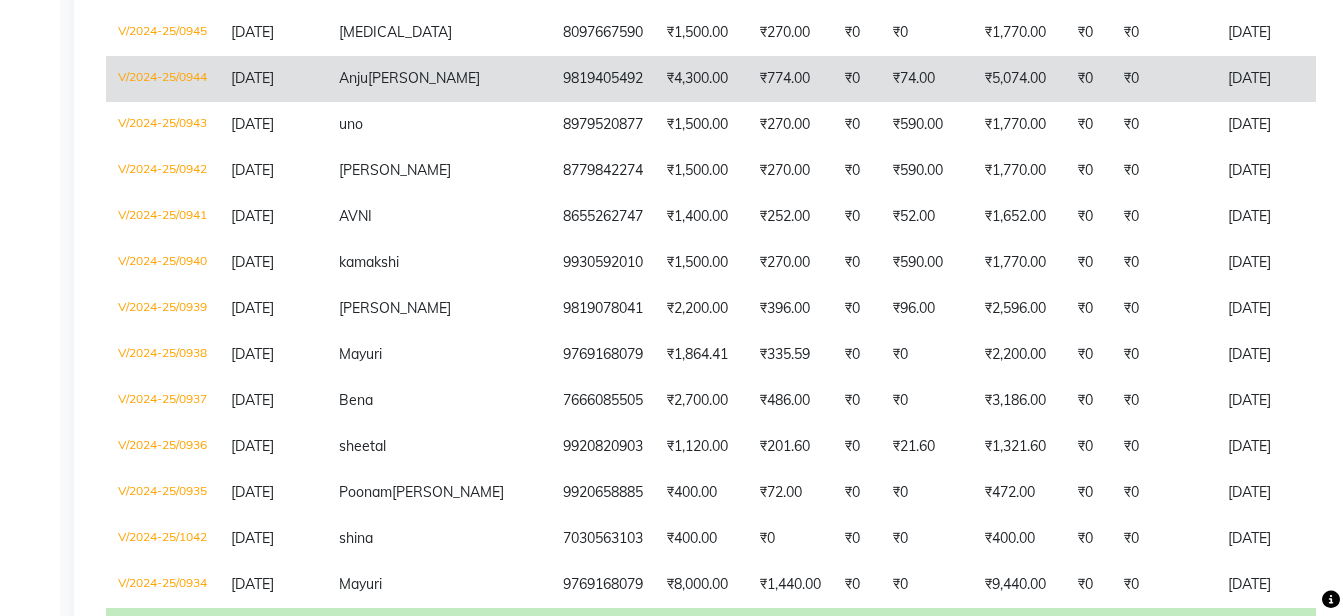 click on "₹4,300.00" 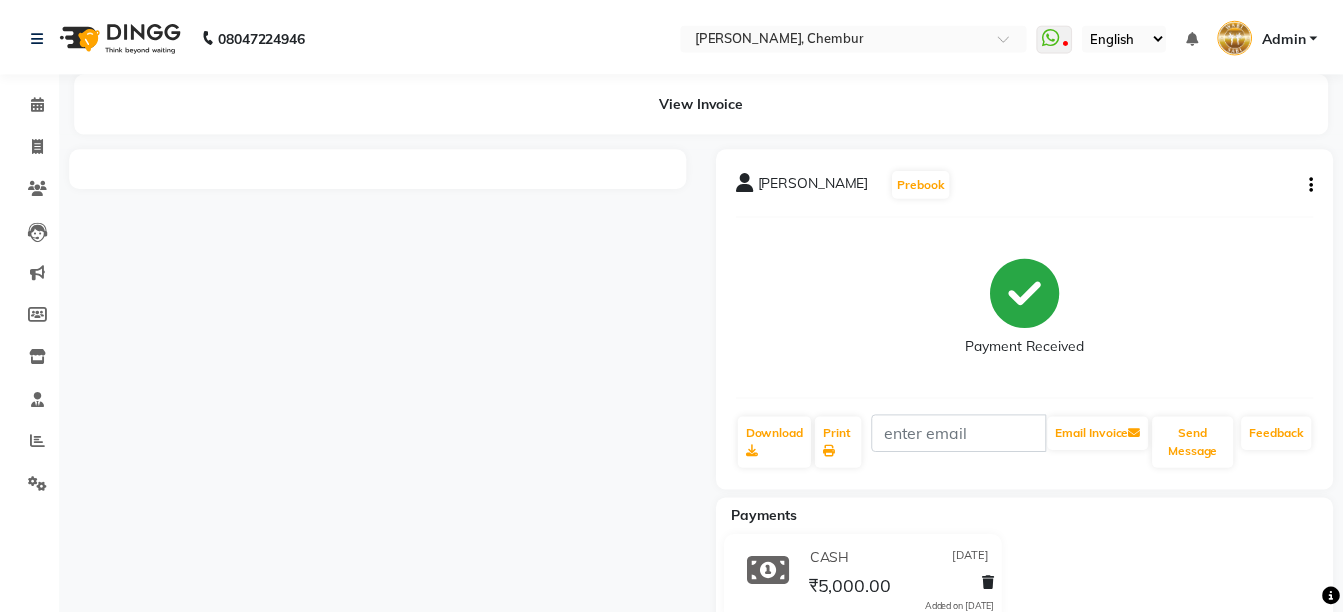 scroll, scrollTop: 0, scrollLeft: 0, axis: both 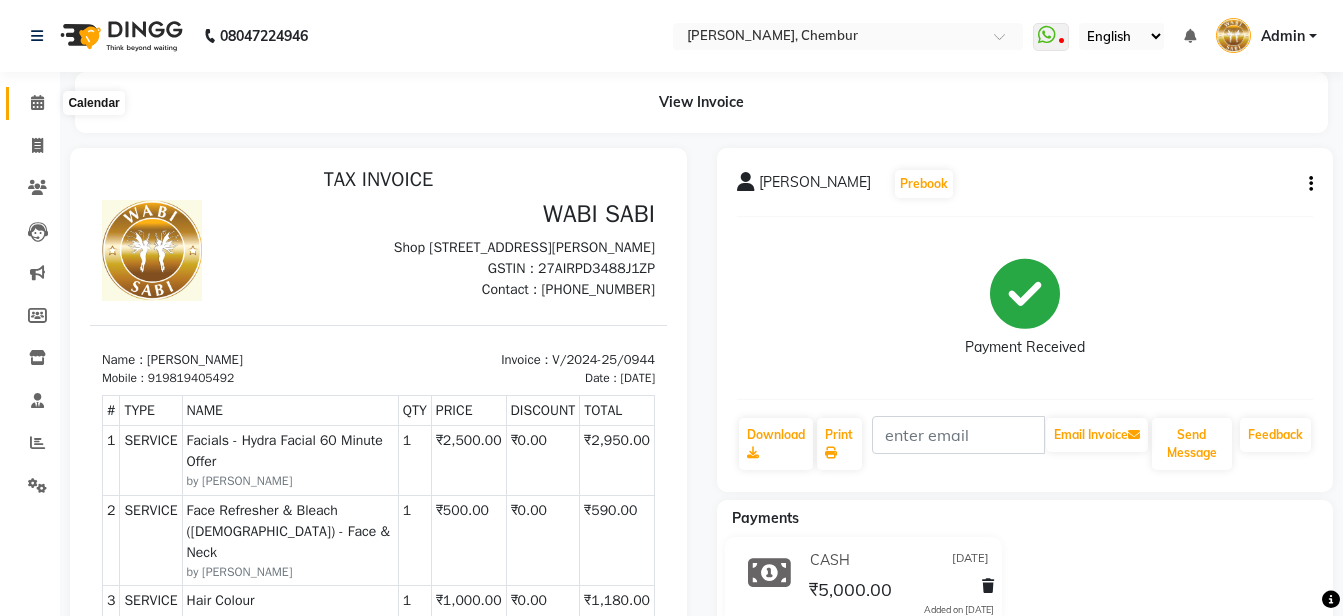 drag, startPoint x: 33, startPoint y: 99, endPoint x: 37, endPoint y: 111, distance: 12.649111 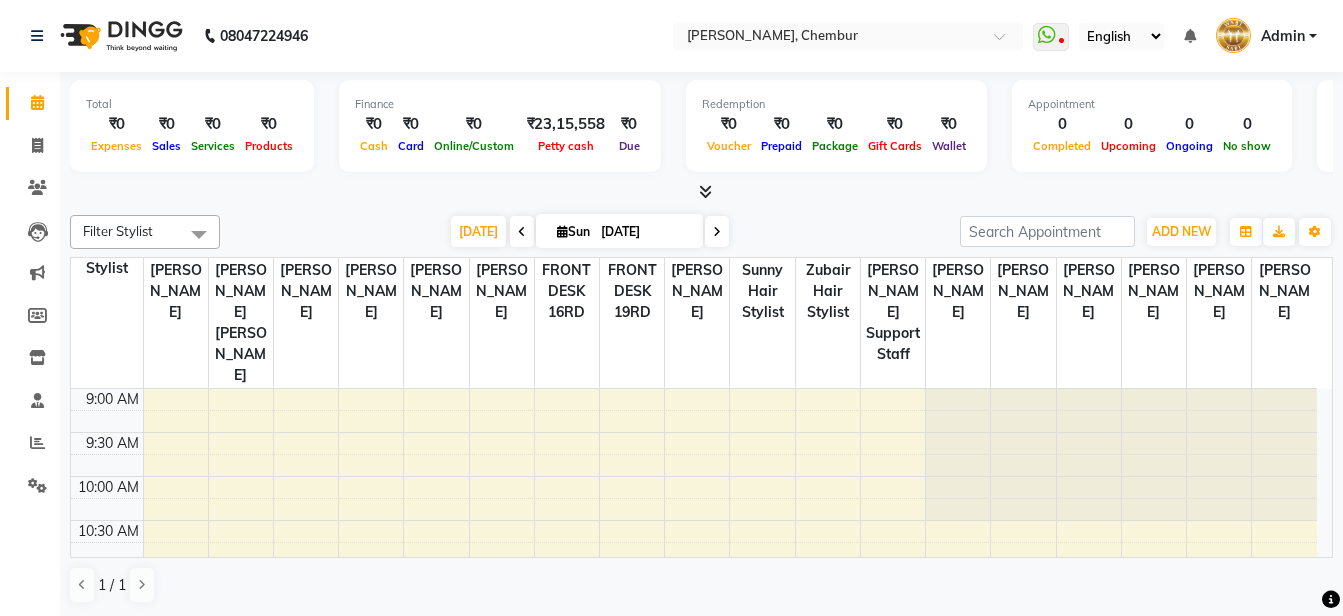 scroll, scrollTop: 1, scrollLeft: 0, axis: vertical 